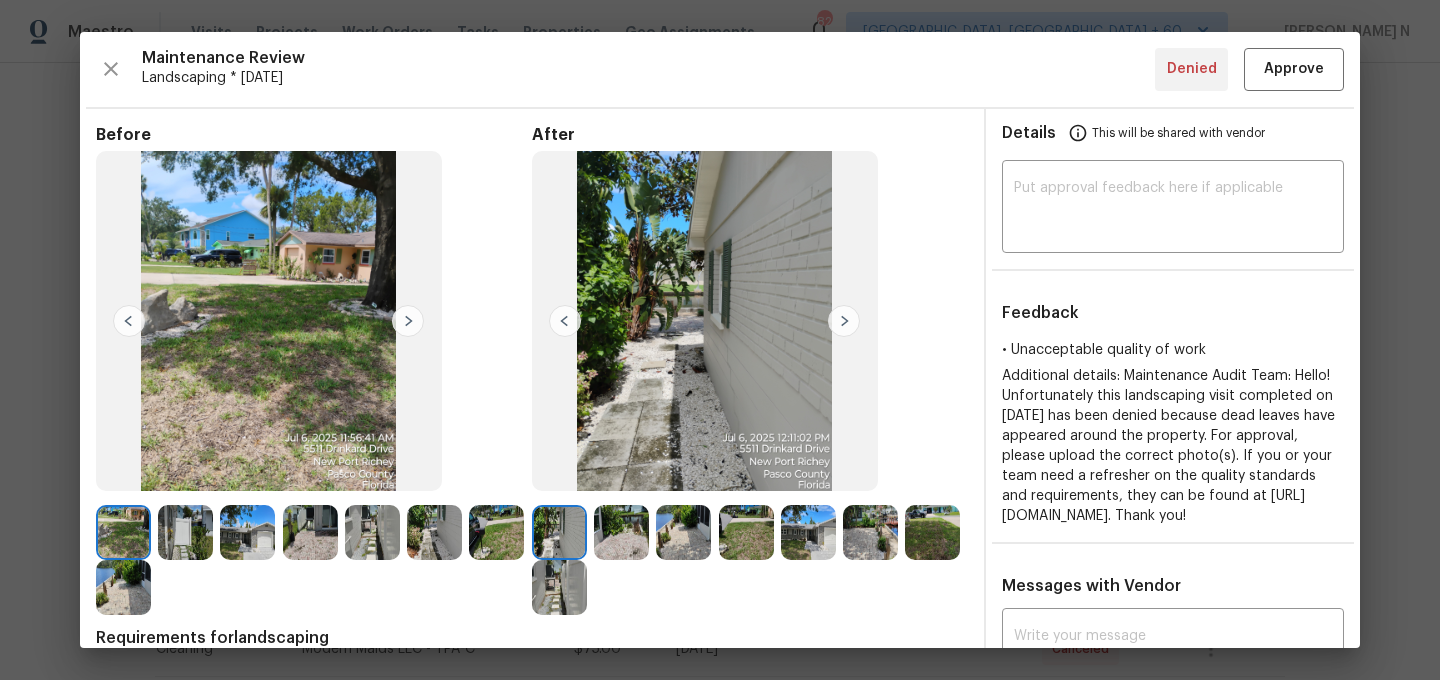 scroll, scrollTop: 0, scrollLeft: 0, axis: both 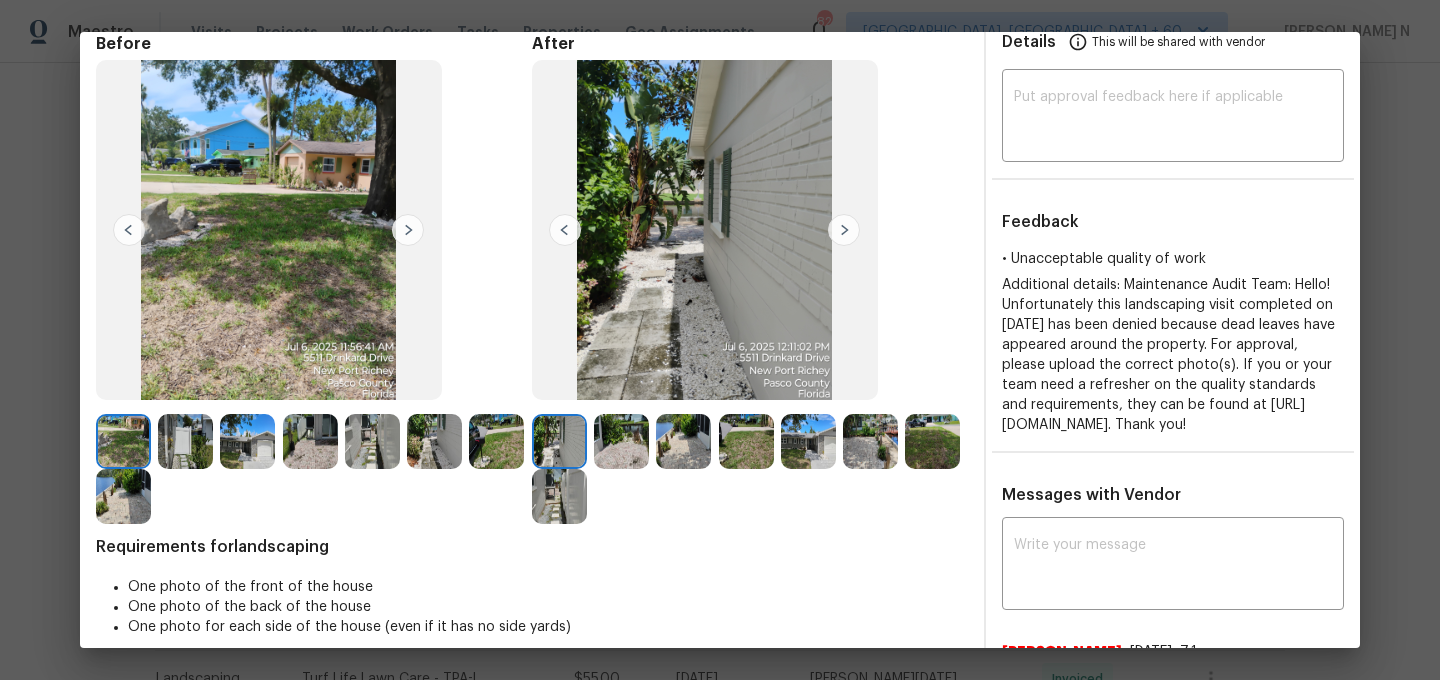 click at bounding box center [247, 441] 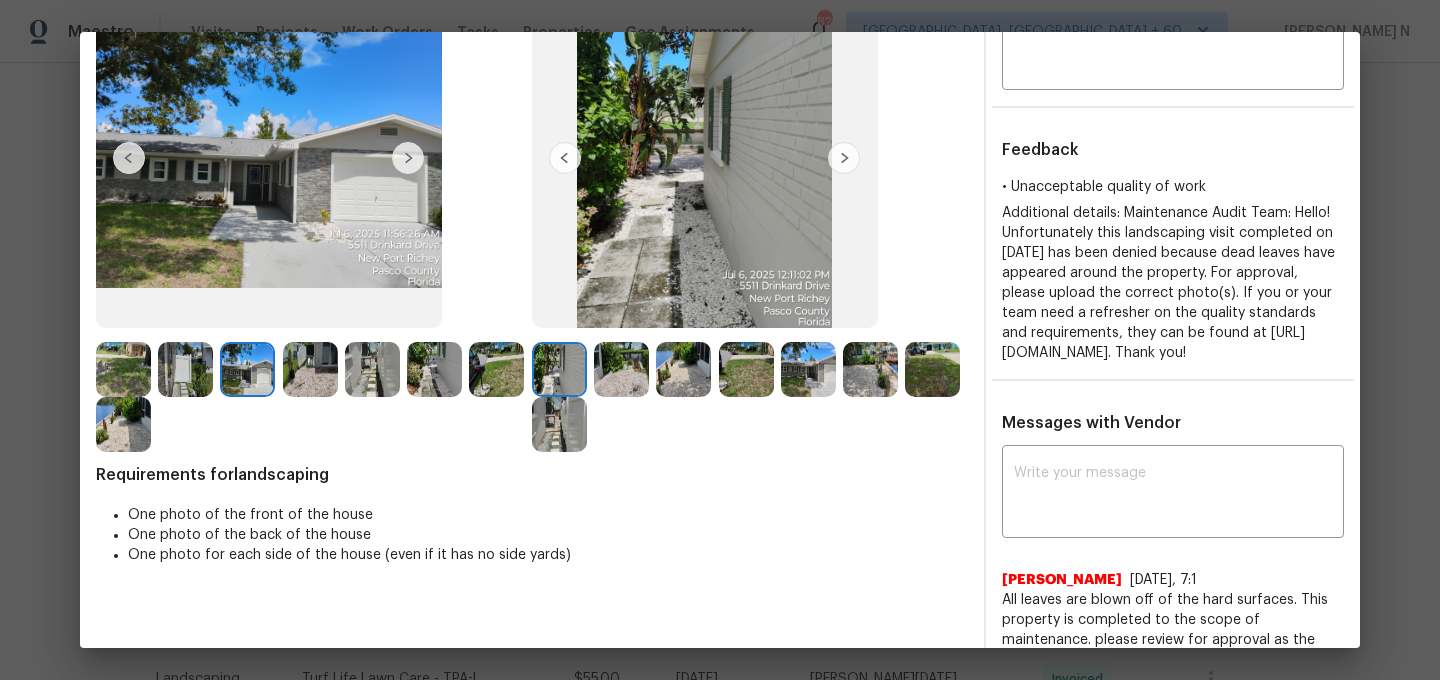 scroll, scrollTop: 91, scrollLeft: 0, axis: vertical 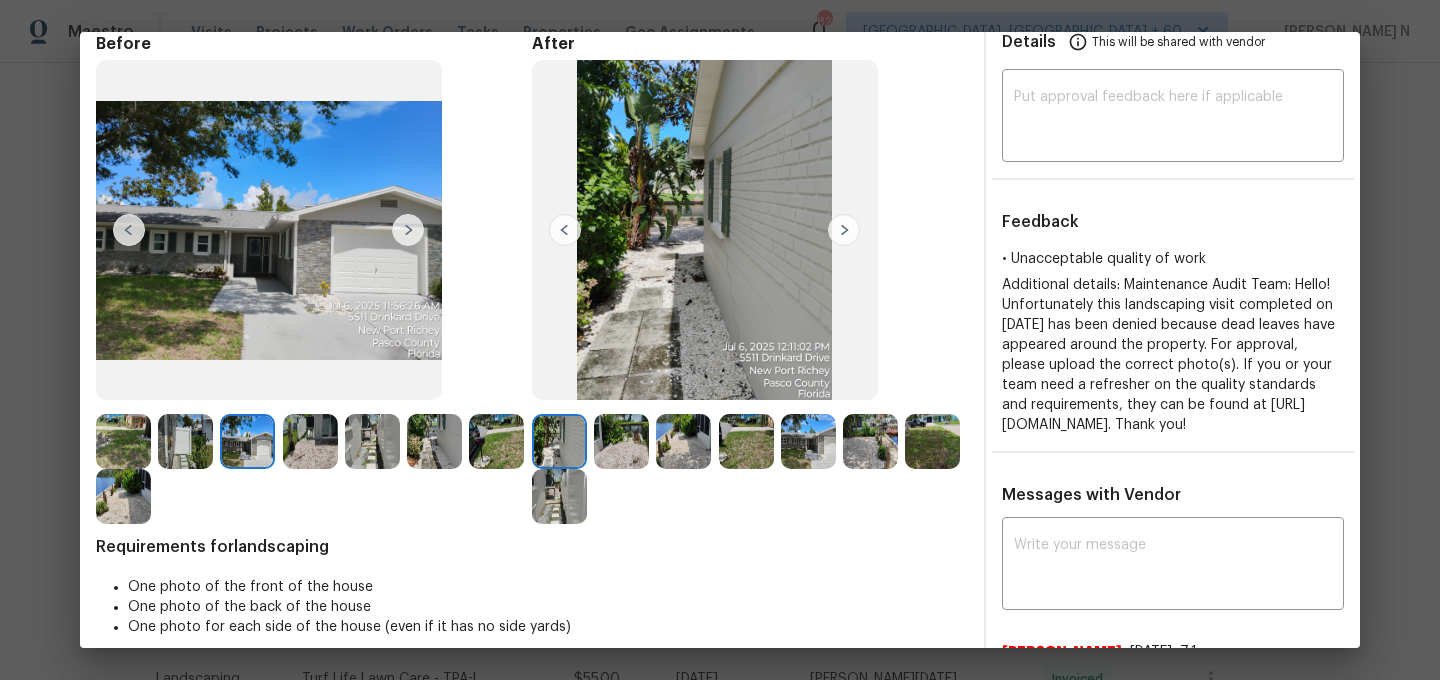 click at bounding box center [621, 441] 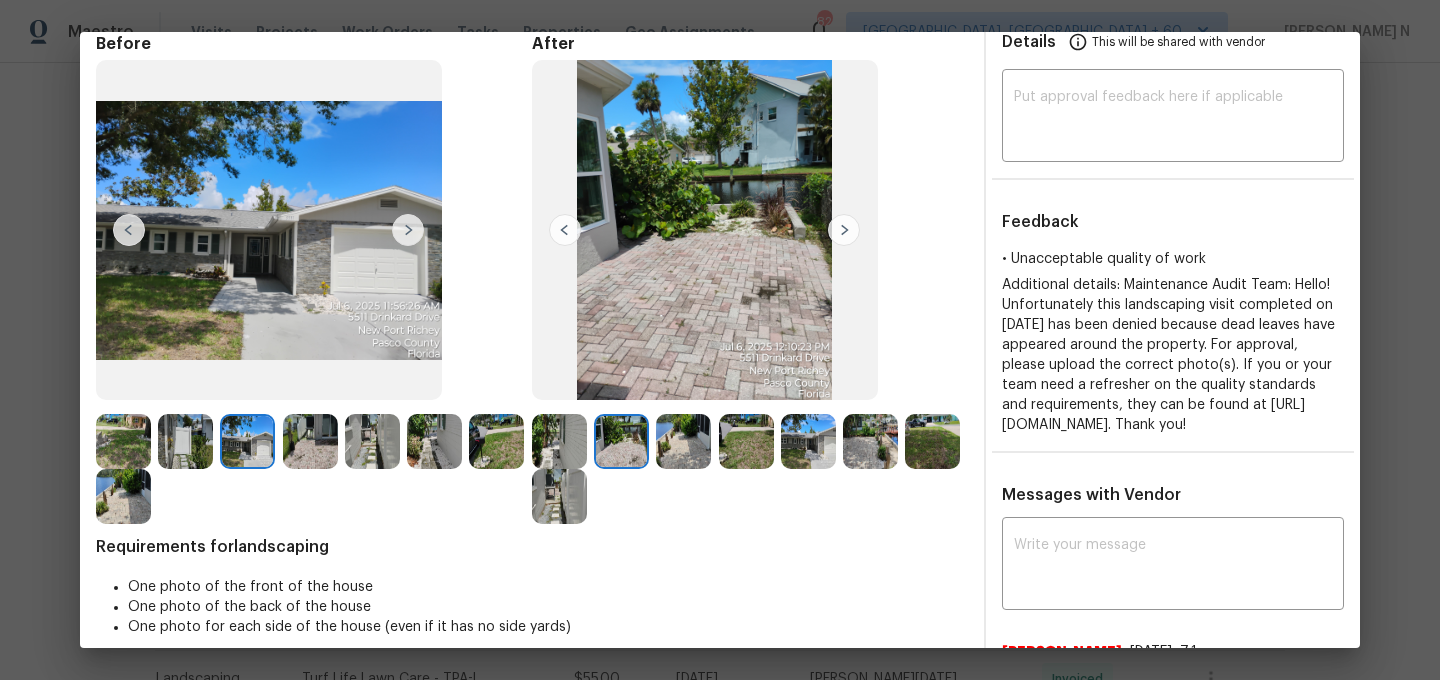 click at bounding box center (683, 441) 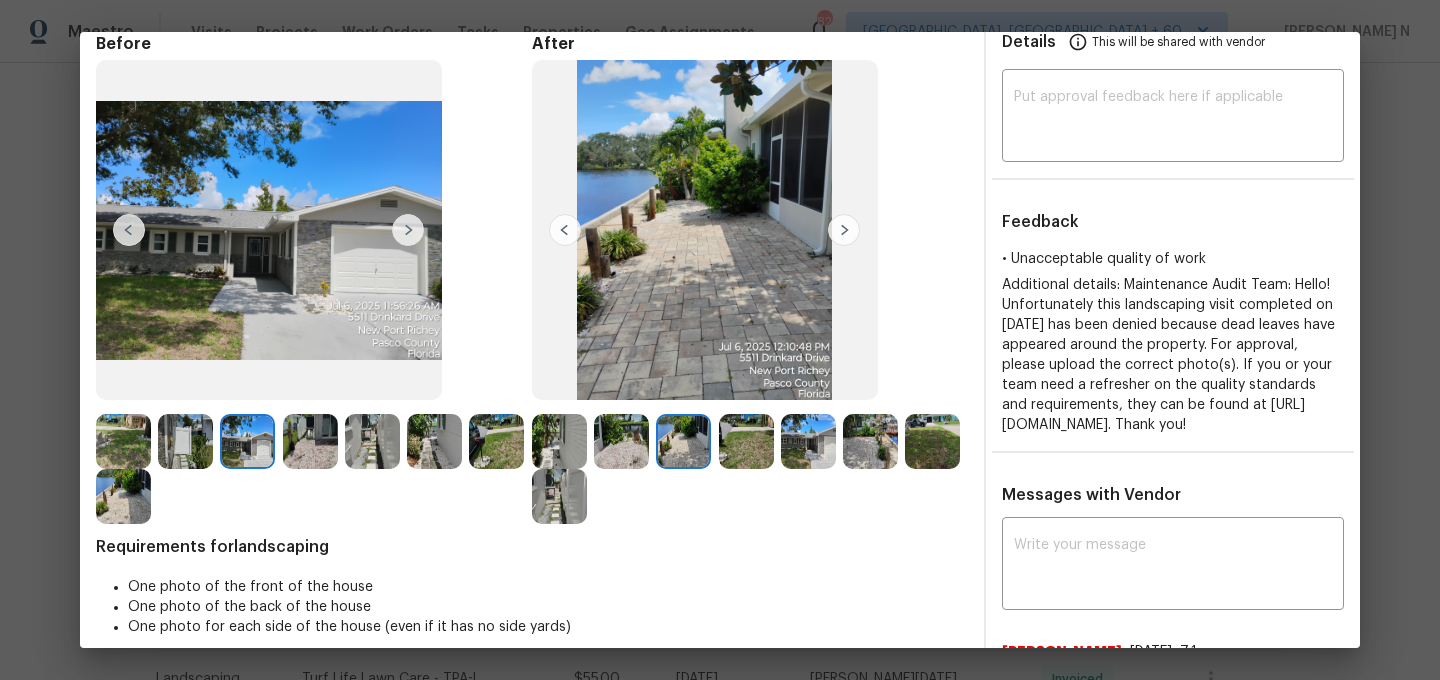 click at bounding box center (621, 441) 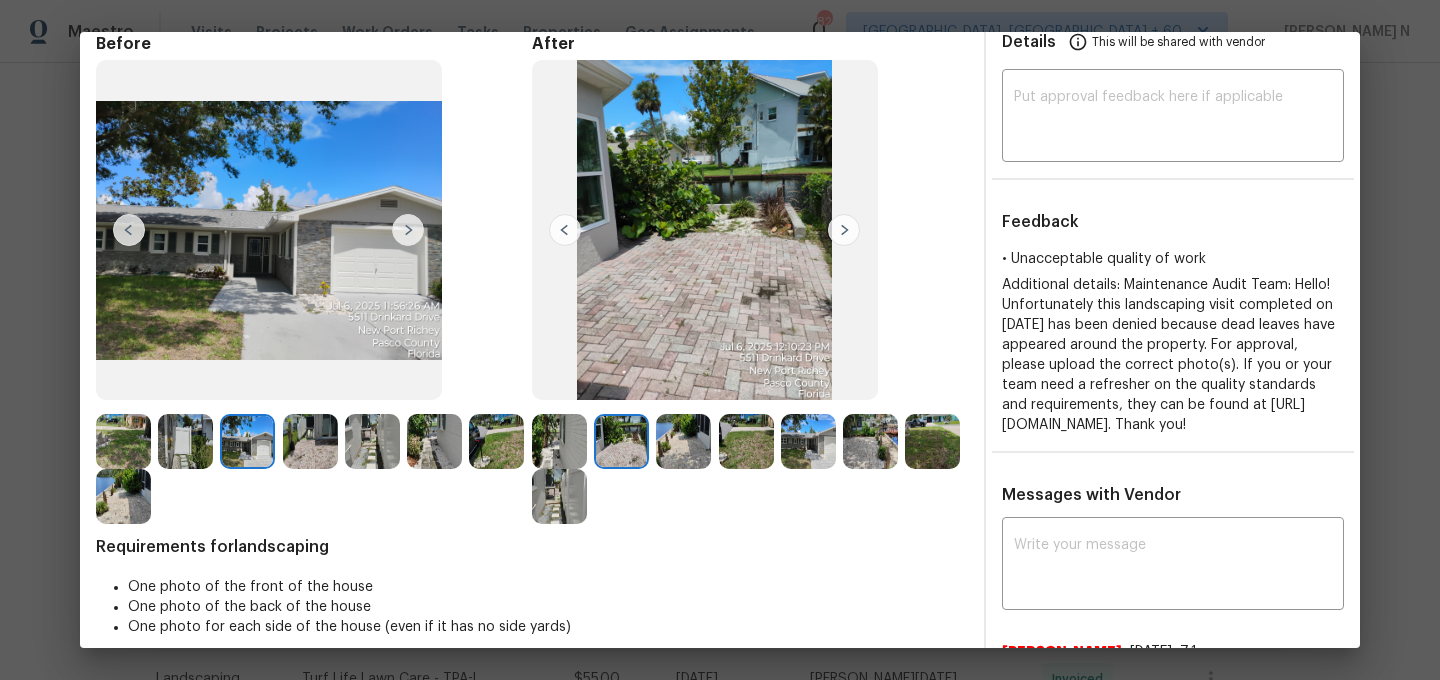 click at bounding box center (683, 441) 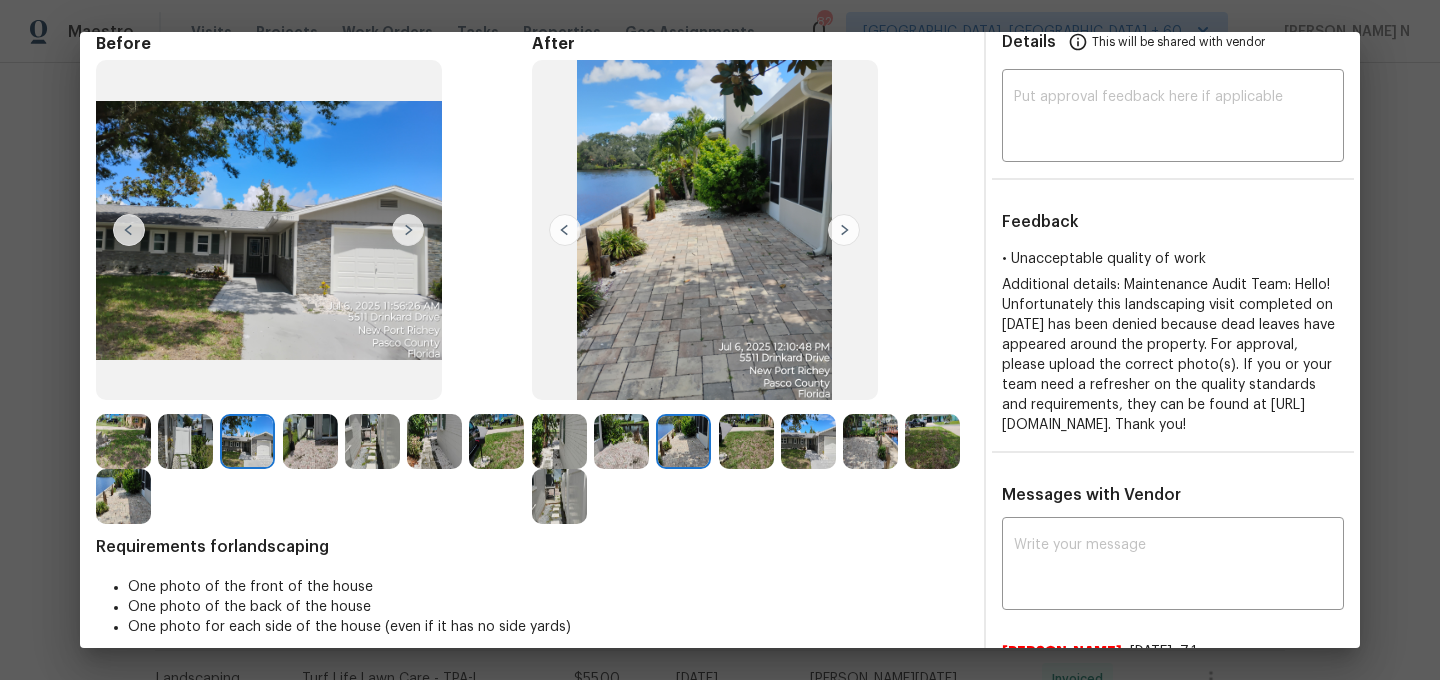 click at bounding box center (746, 441) 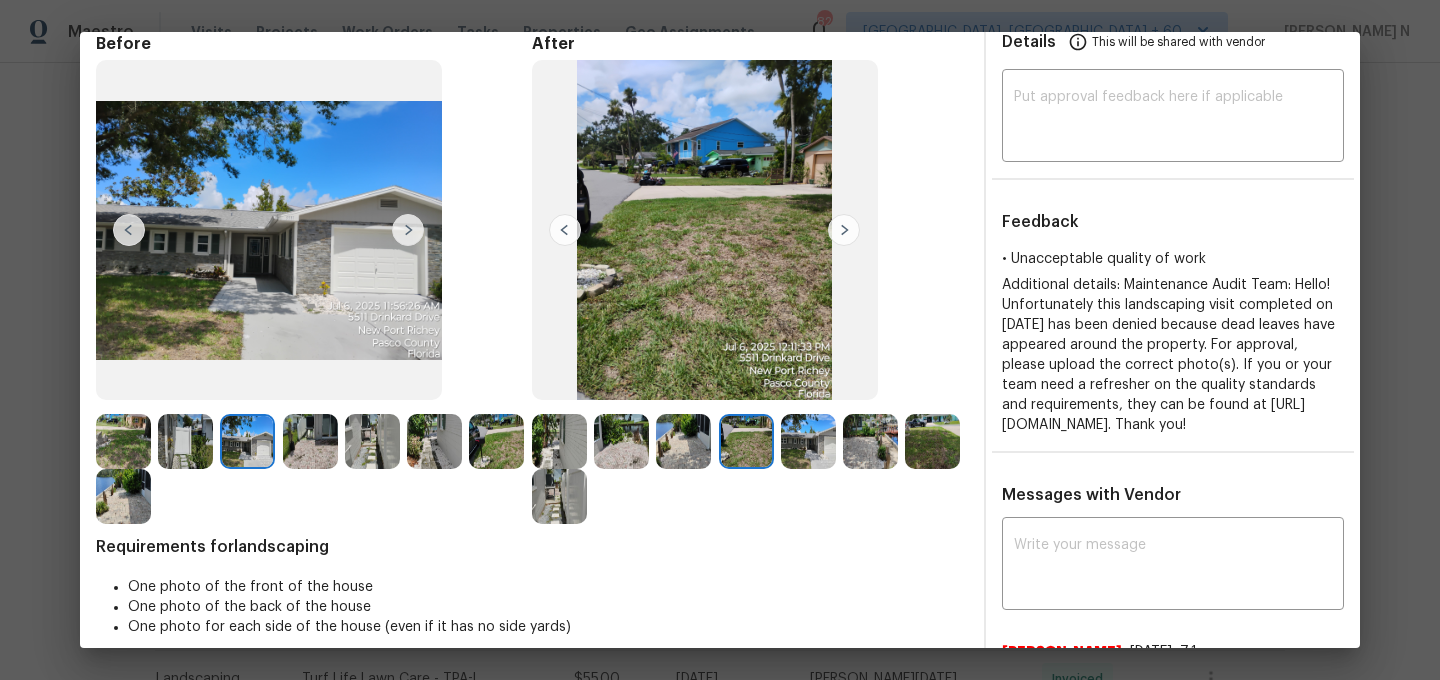 click at bounding box center [808, 441] 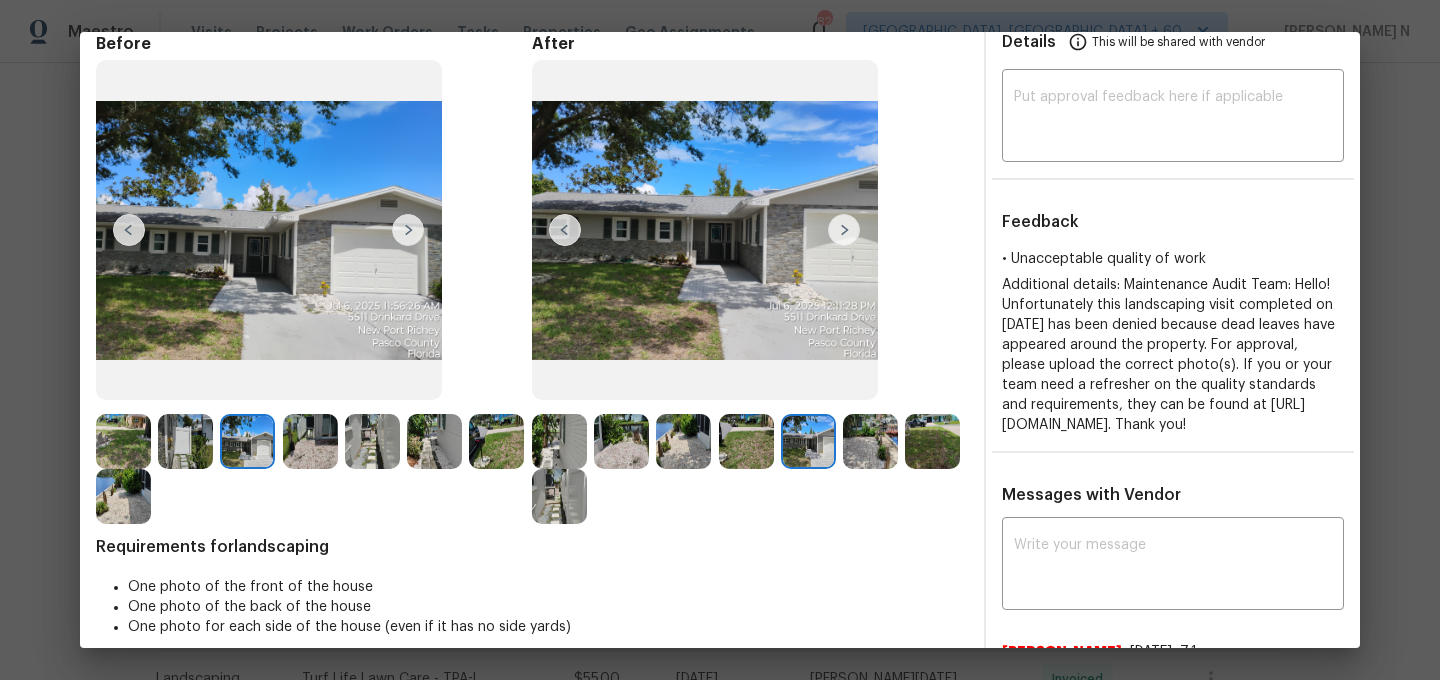 click at bounding box center [870, 441] 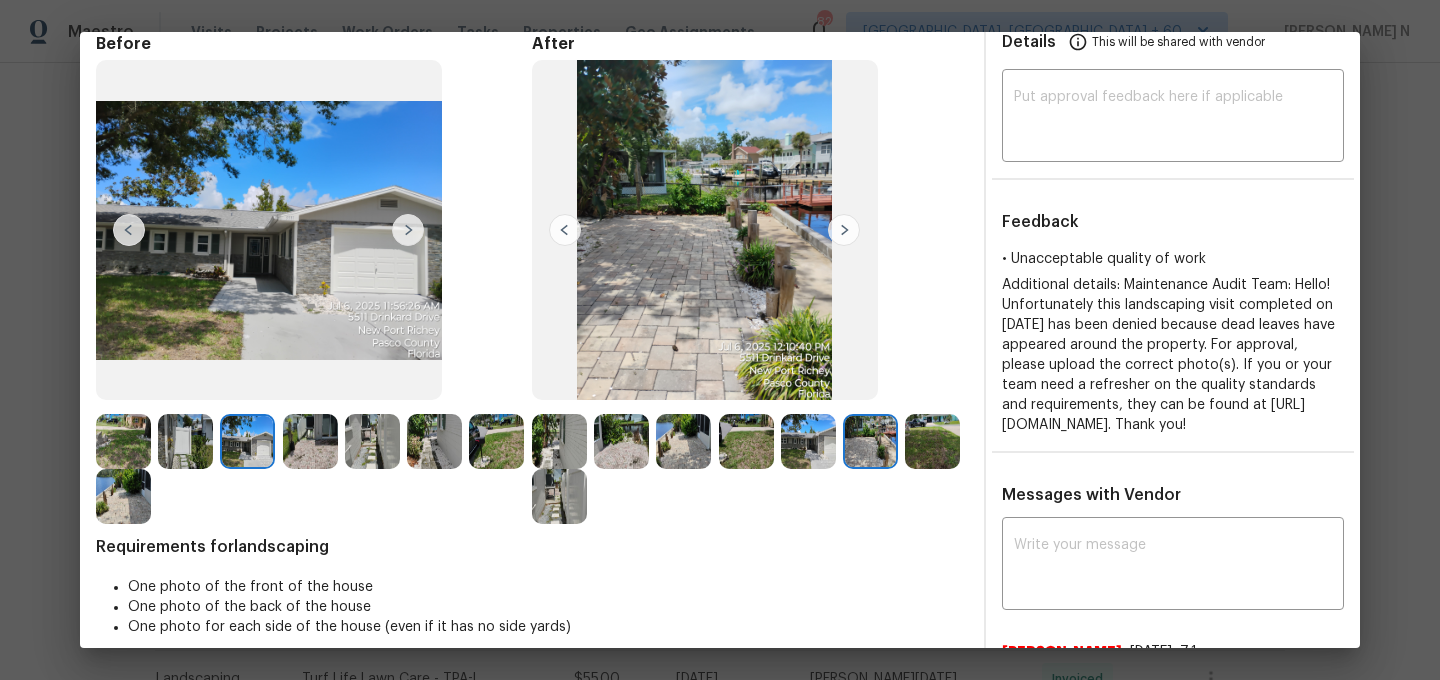 click at bounding box center [932, 441] 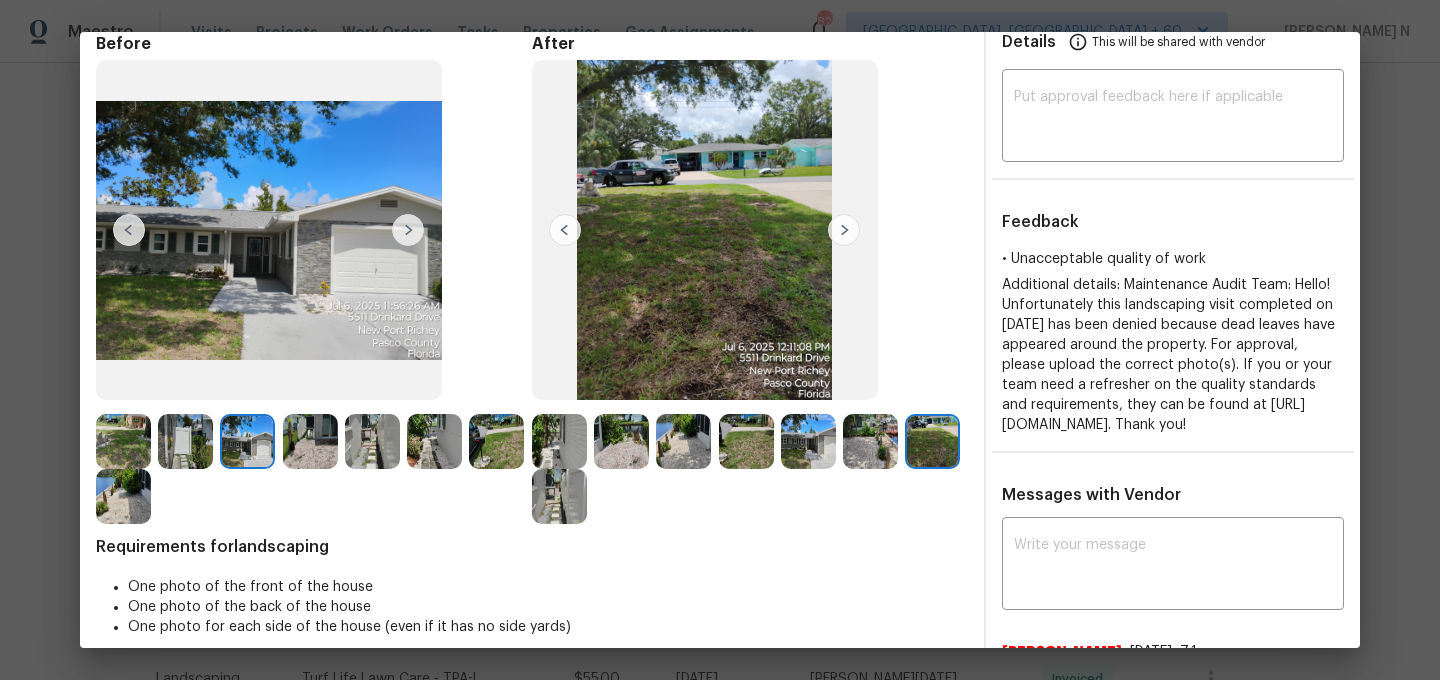 click at bounding box center (559, 496) 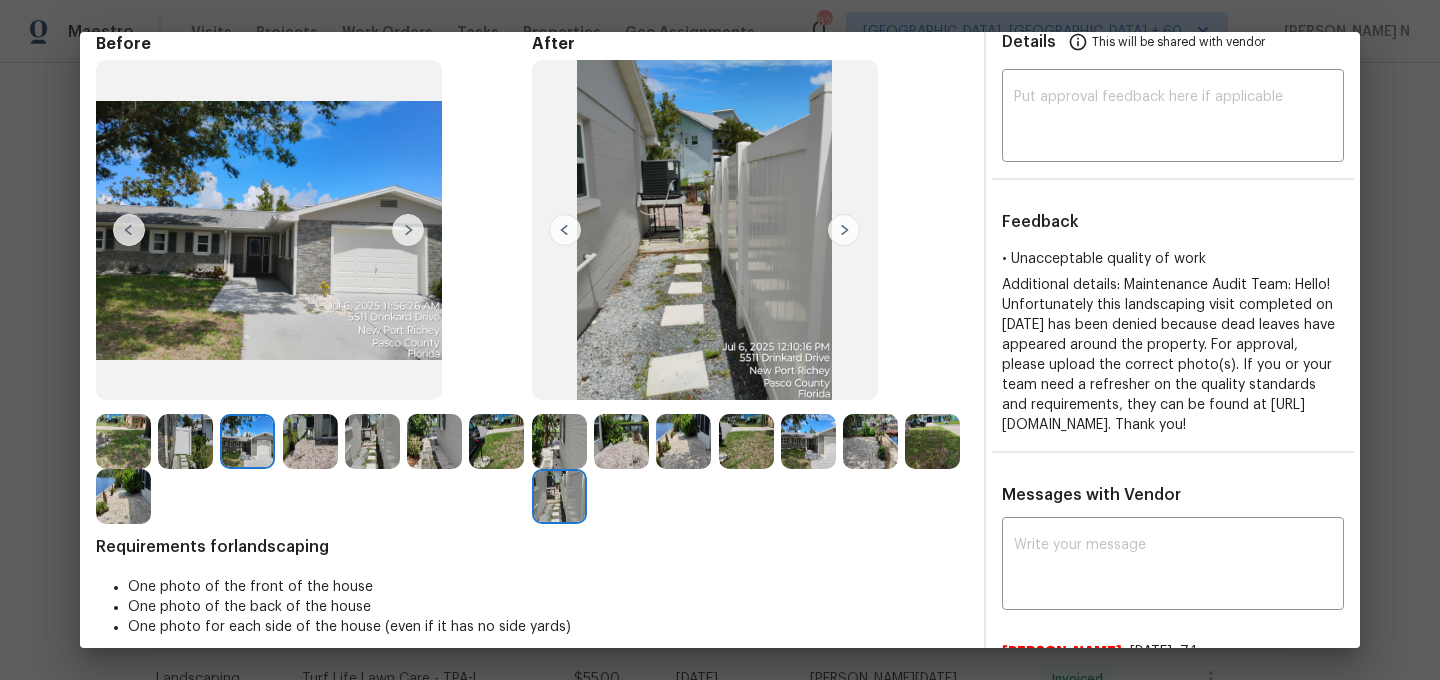 click at bounding box center [559, 441] 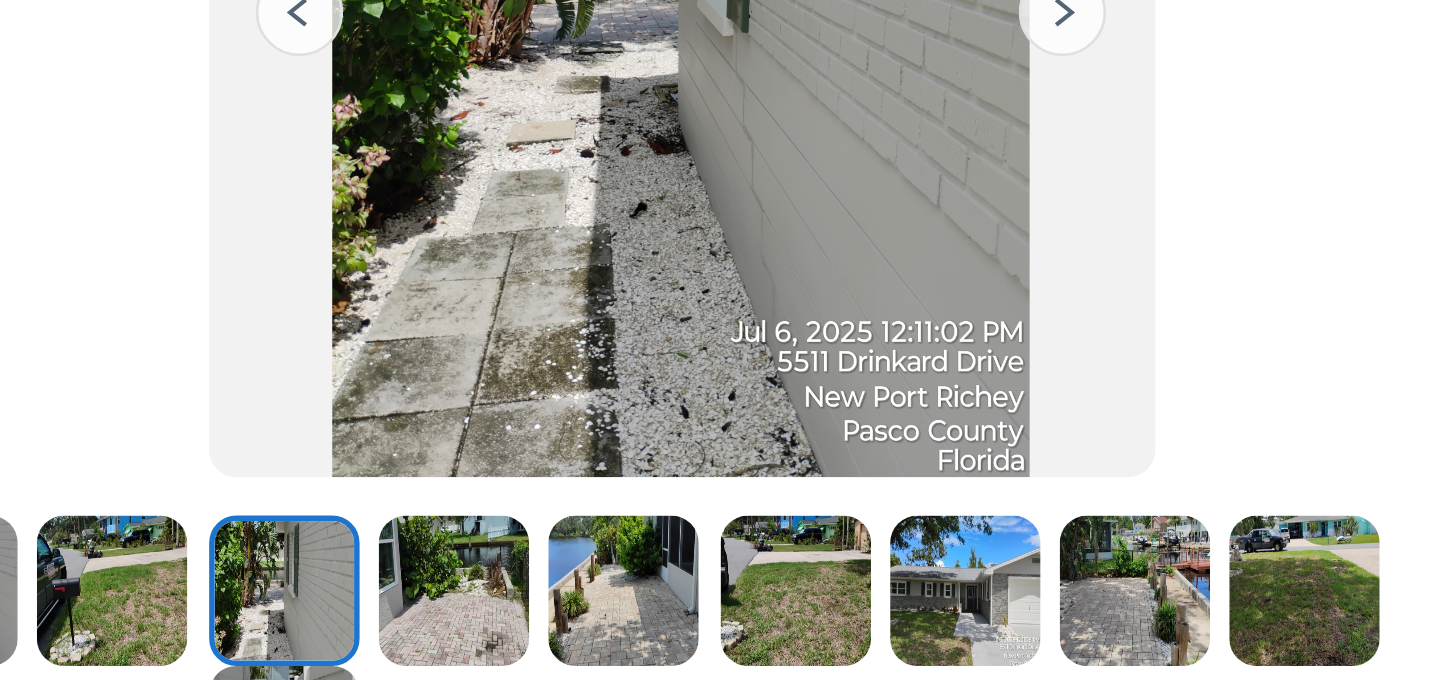 scroll, scrollTop: 129, scrollLeft: 0, axis: vertical 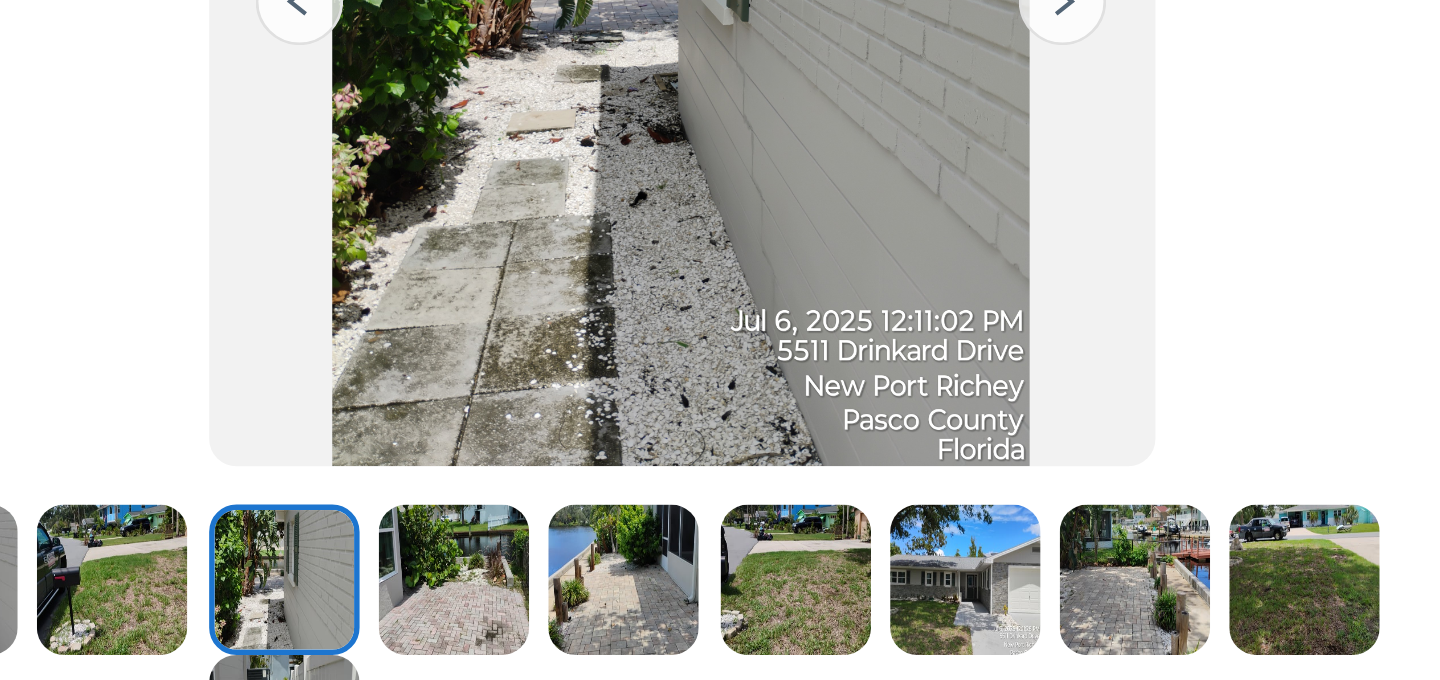 click at bounding box center [621, 403] 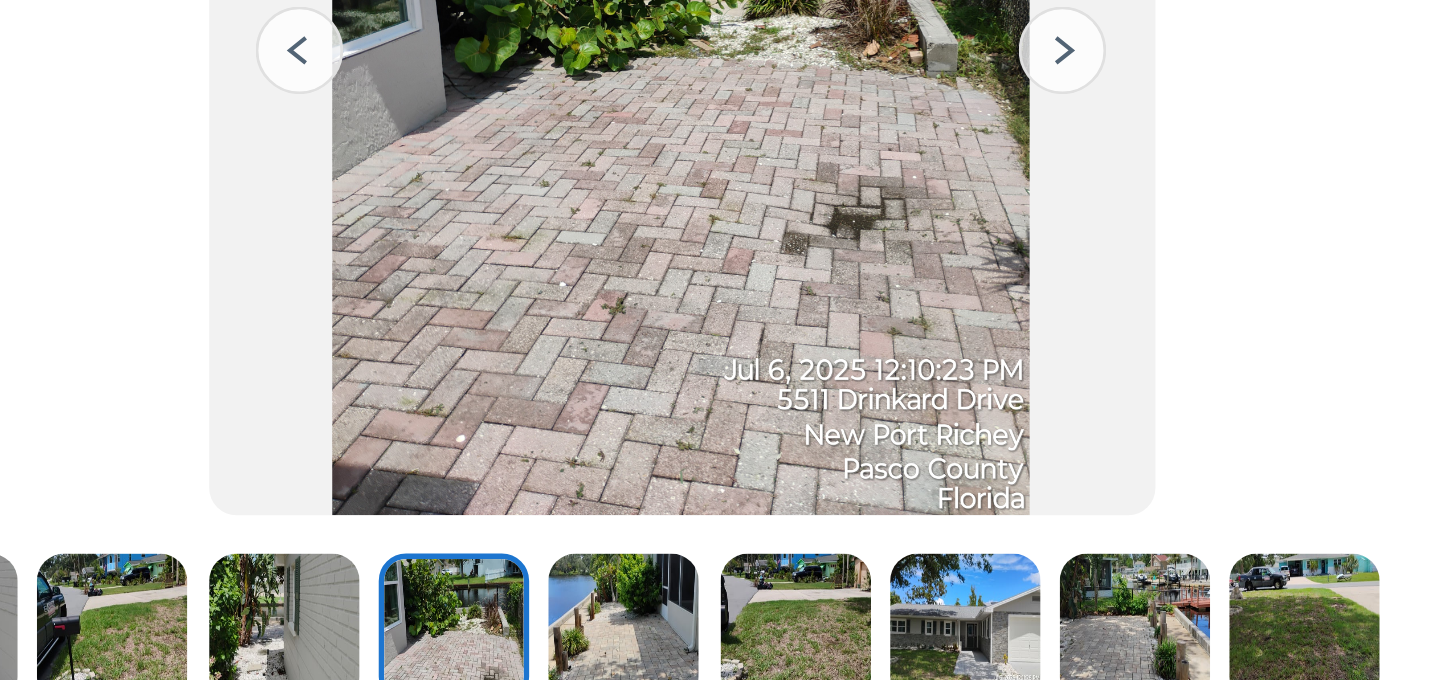 scroll, scrollTop: 110, scrollLeft: 0, axis: vertical 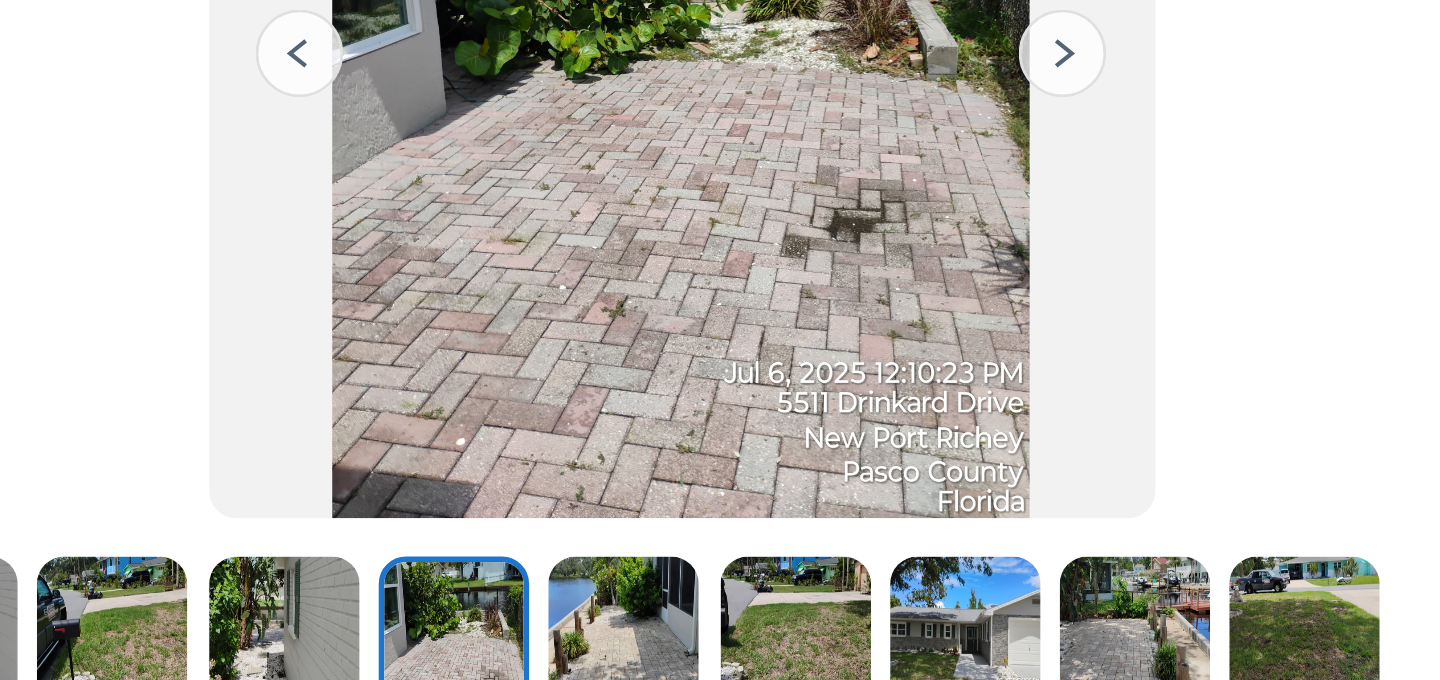 click at bounding box center (683, 422) 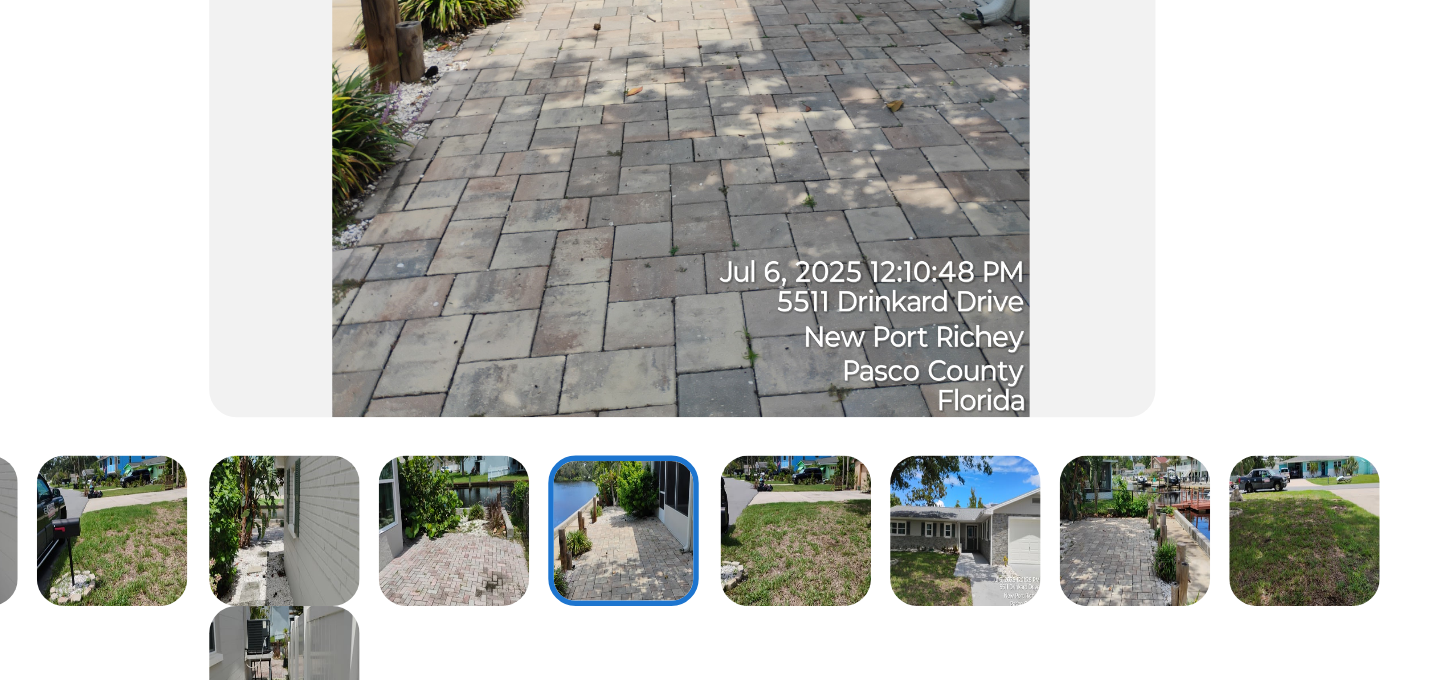 click at bounding box center [746, 385] 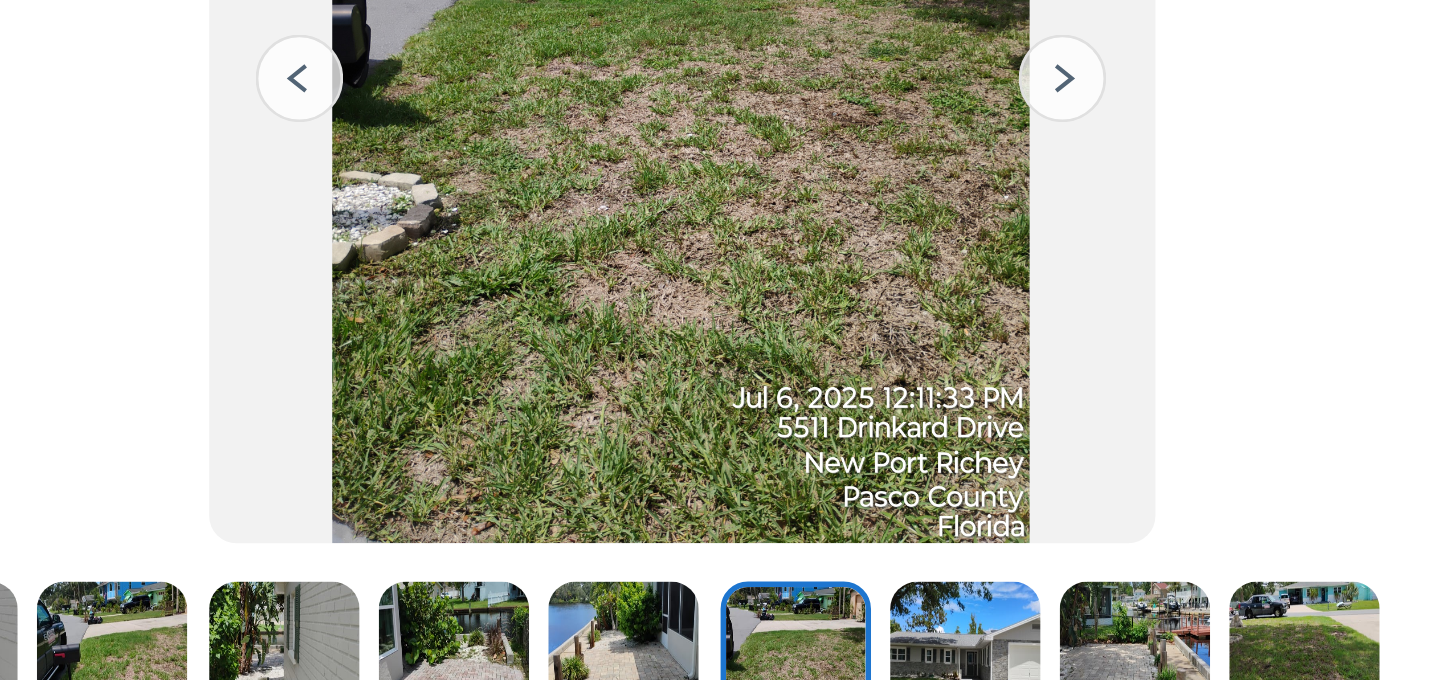 scroll, scrollTop: 101, scrollLeft: 0, axis: vertical 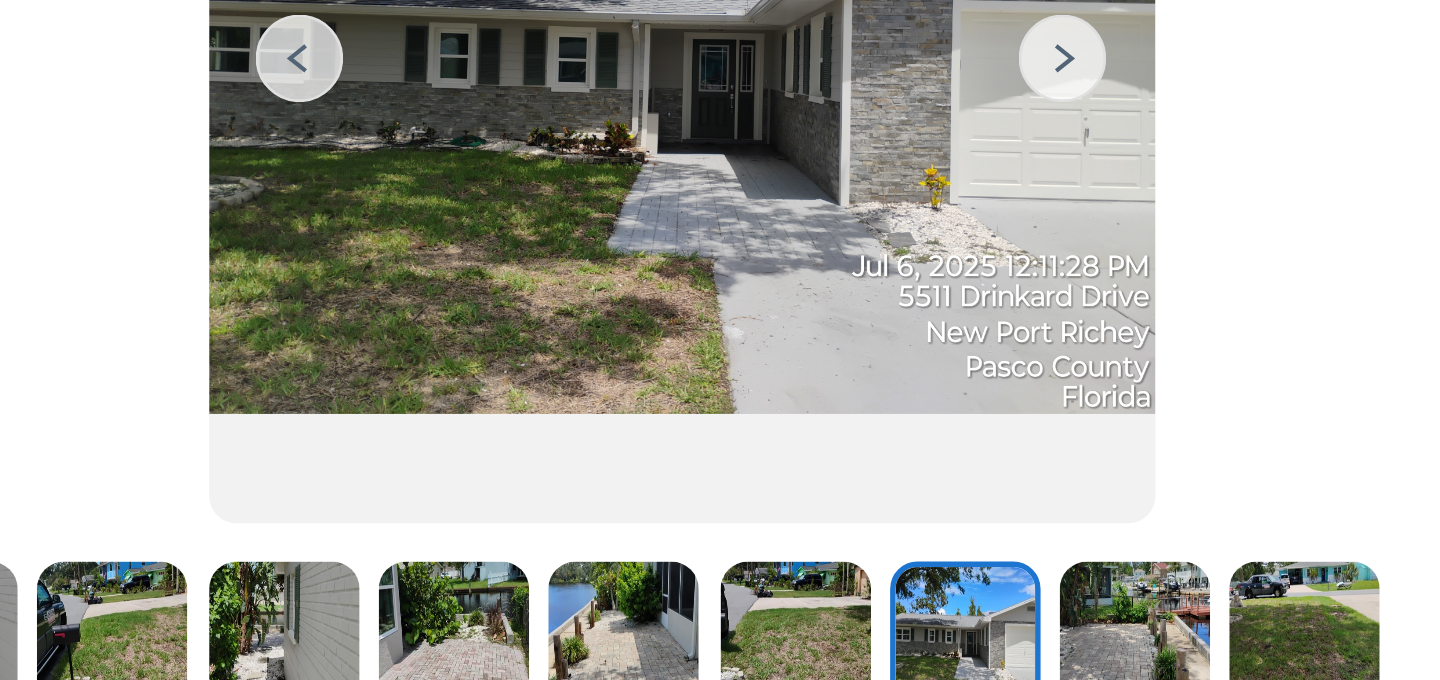 click at bounding box center (870, 424) 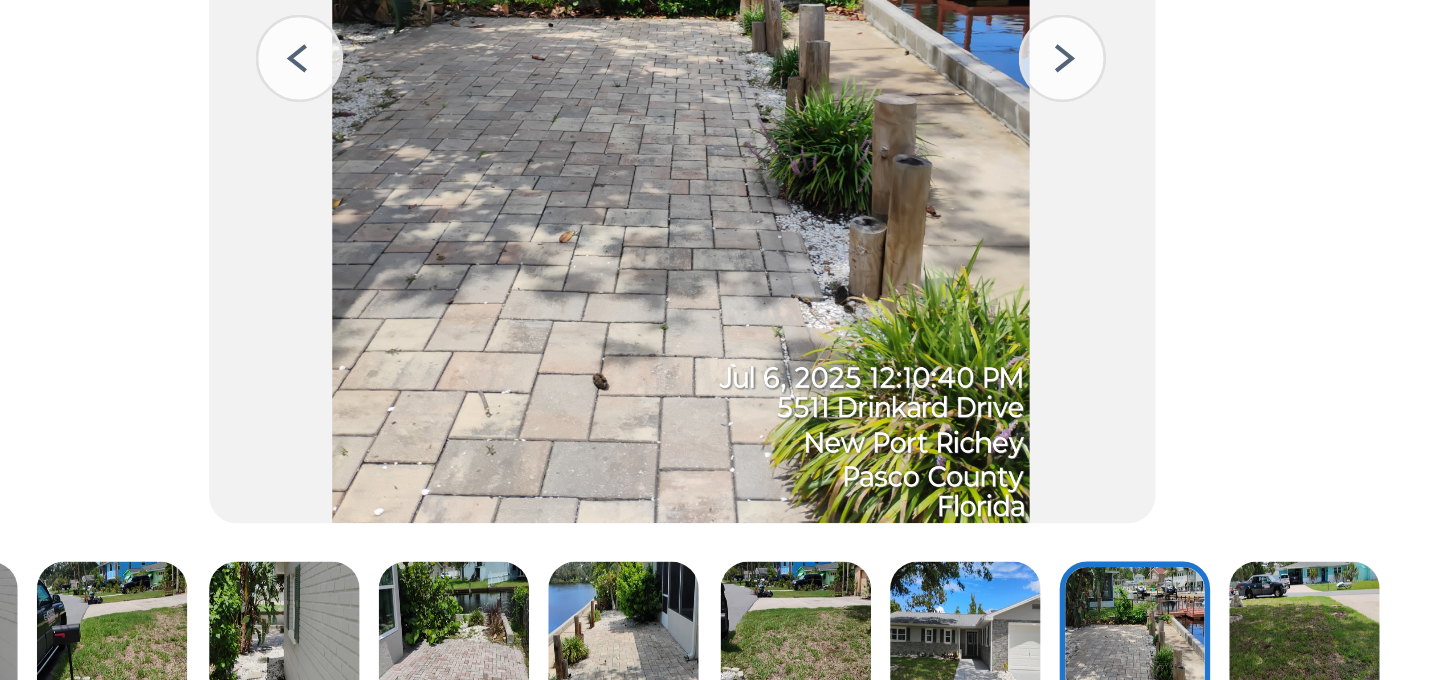click at bounding box center (932, 424) 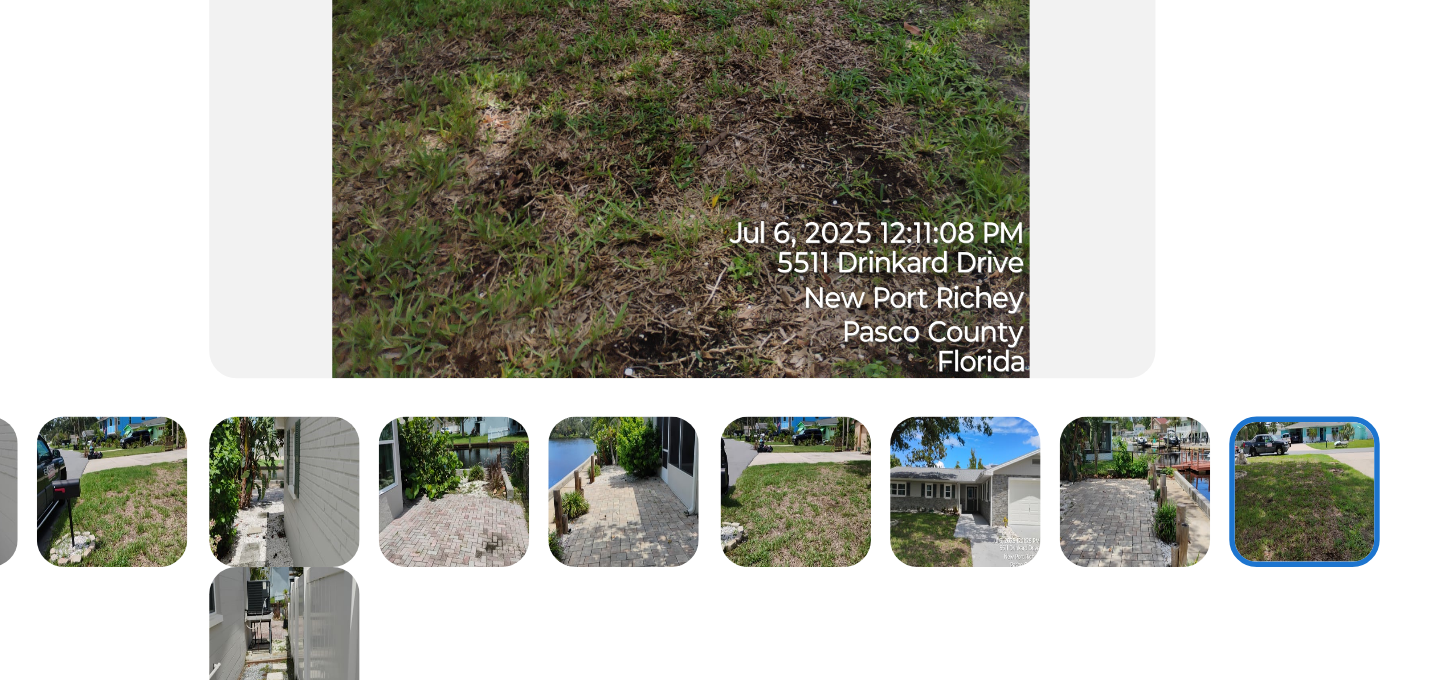 scroll, scrollTop: 183, scrollLeft: 0, axis: vertical 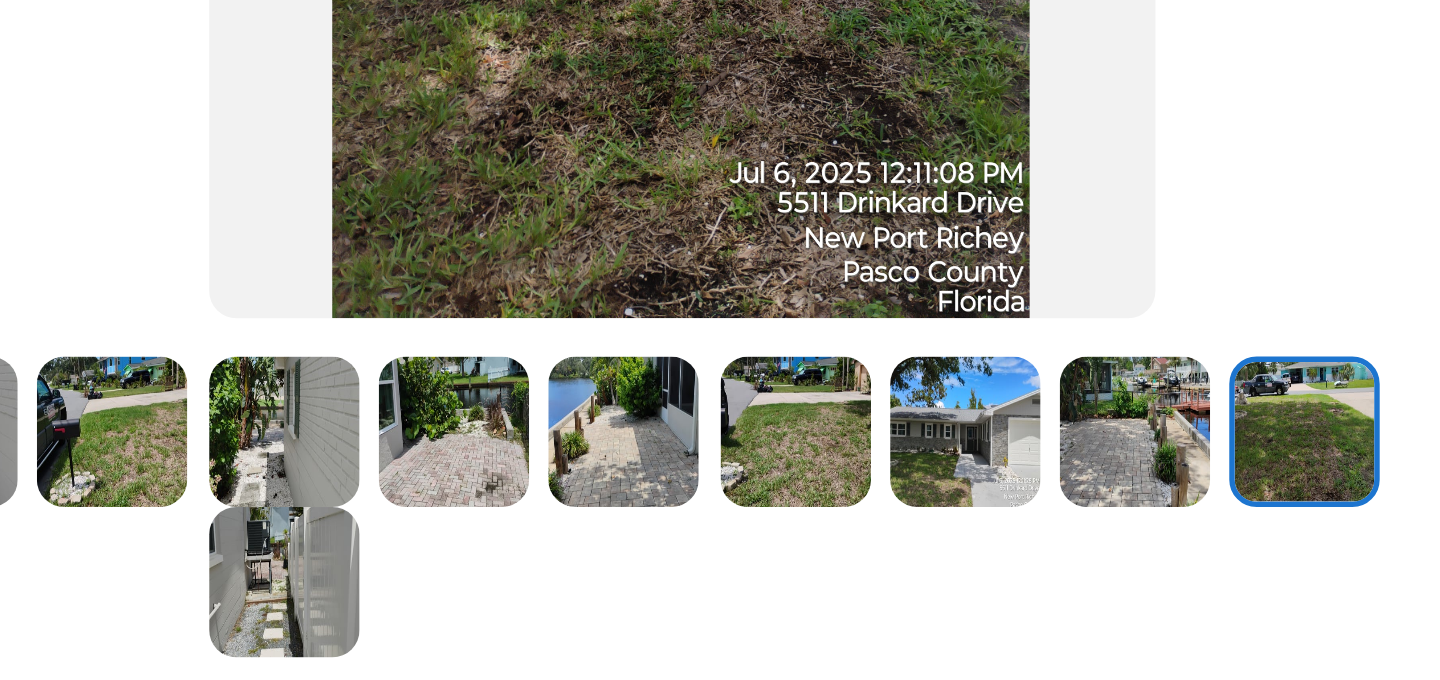 click at bounding box center [559, 404] 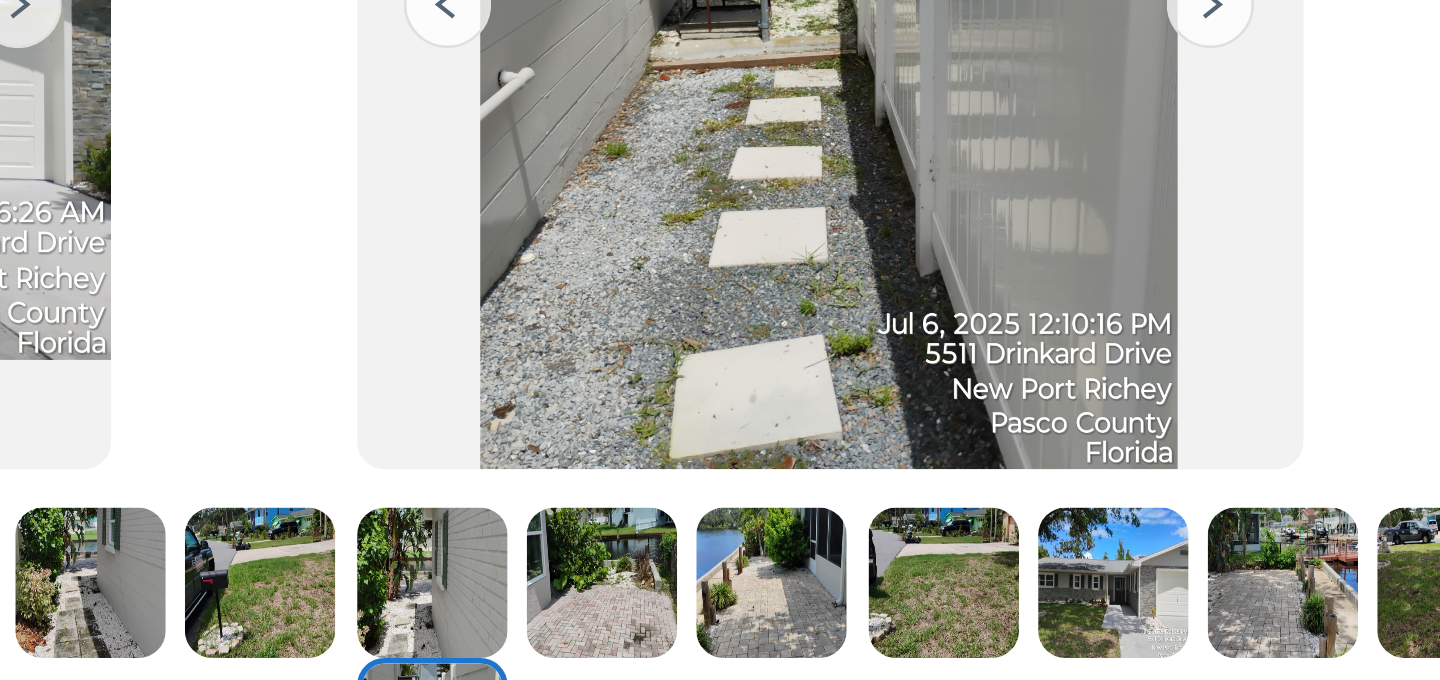 scroll, scrollTop: 129, scrollLeft: 0, axis: vertical 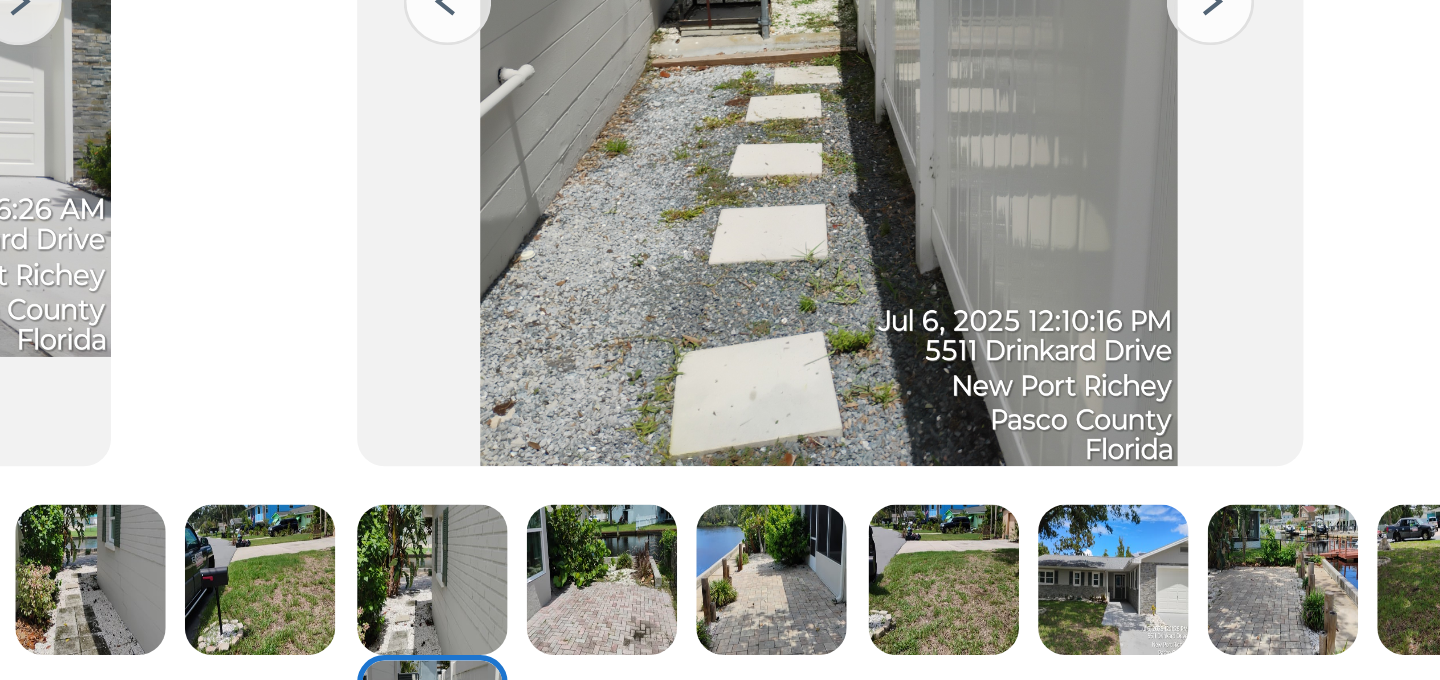 click at bounding box center [746, 403] 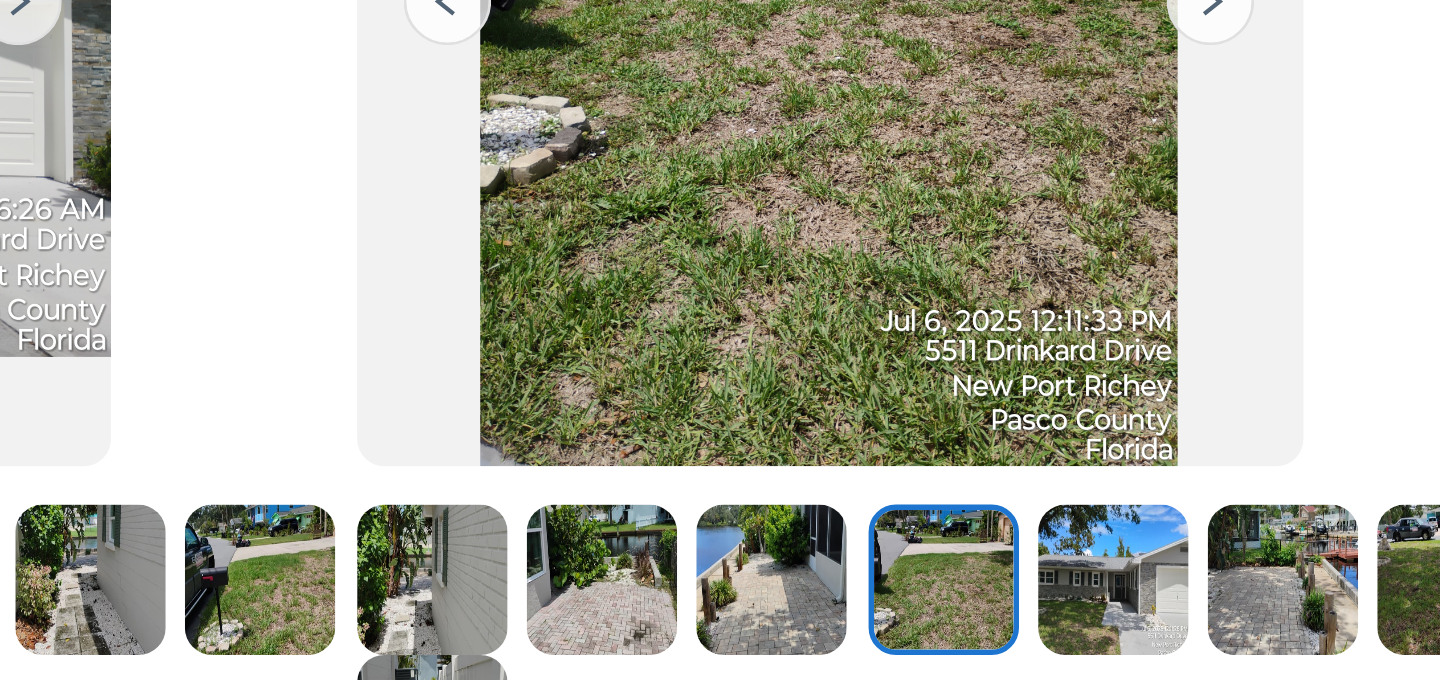 click at bounding box center (808, 403) 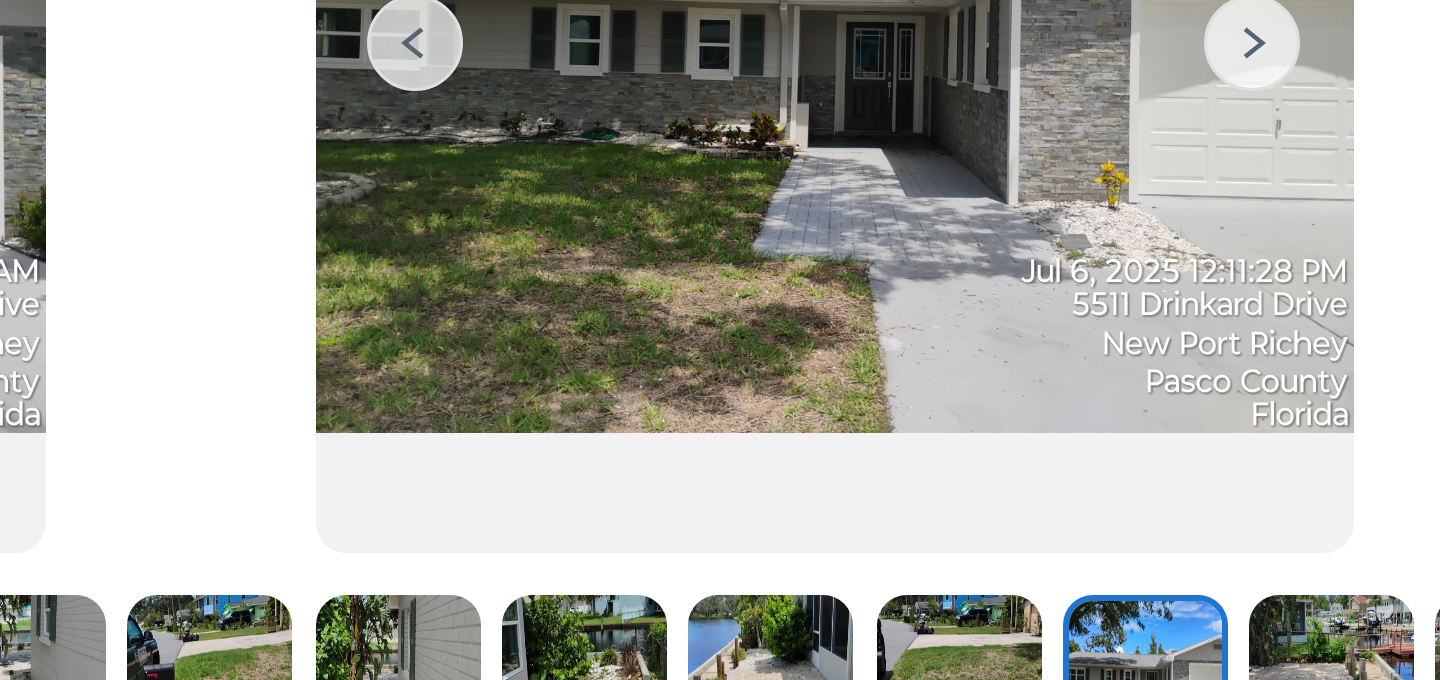 scroll, scrollTop: 107, scrollLeft: 0, axis: vertical 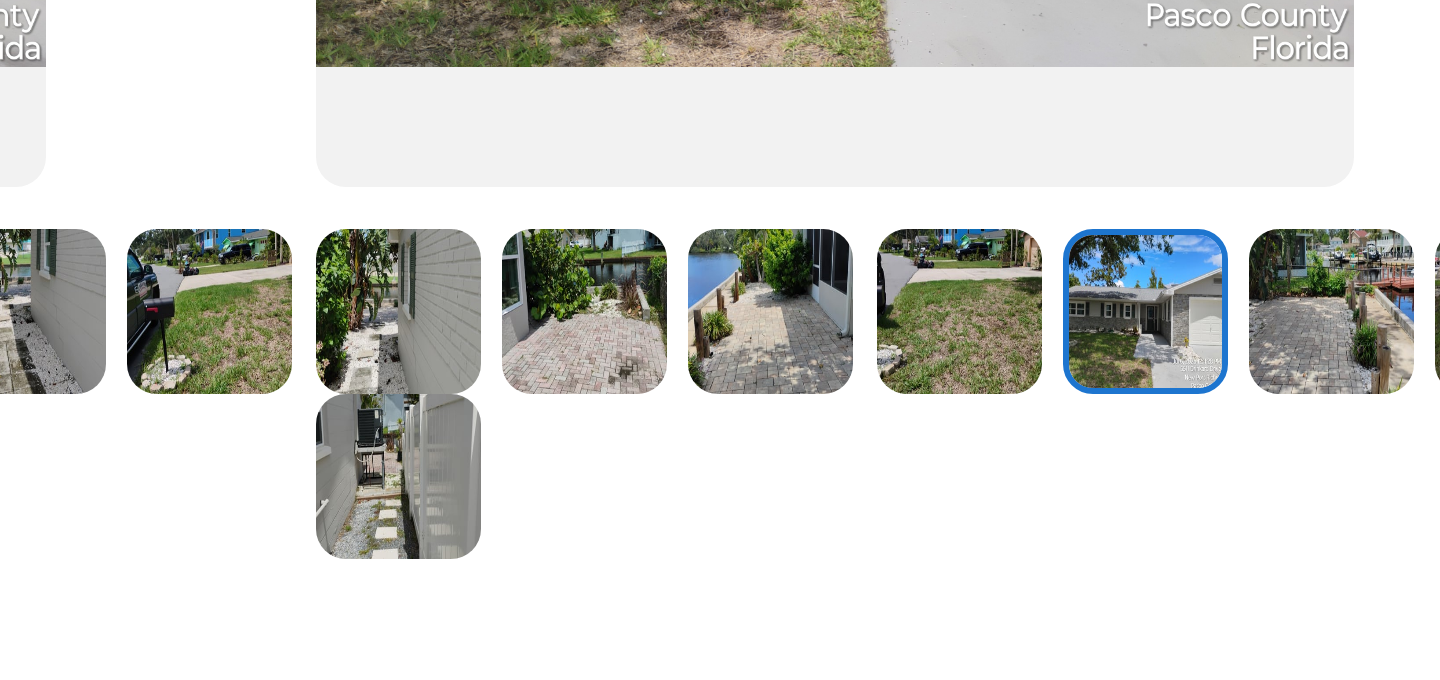 click at bounding box center [746, 302] 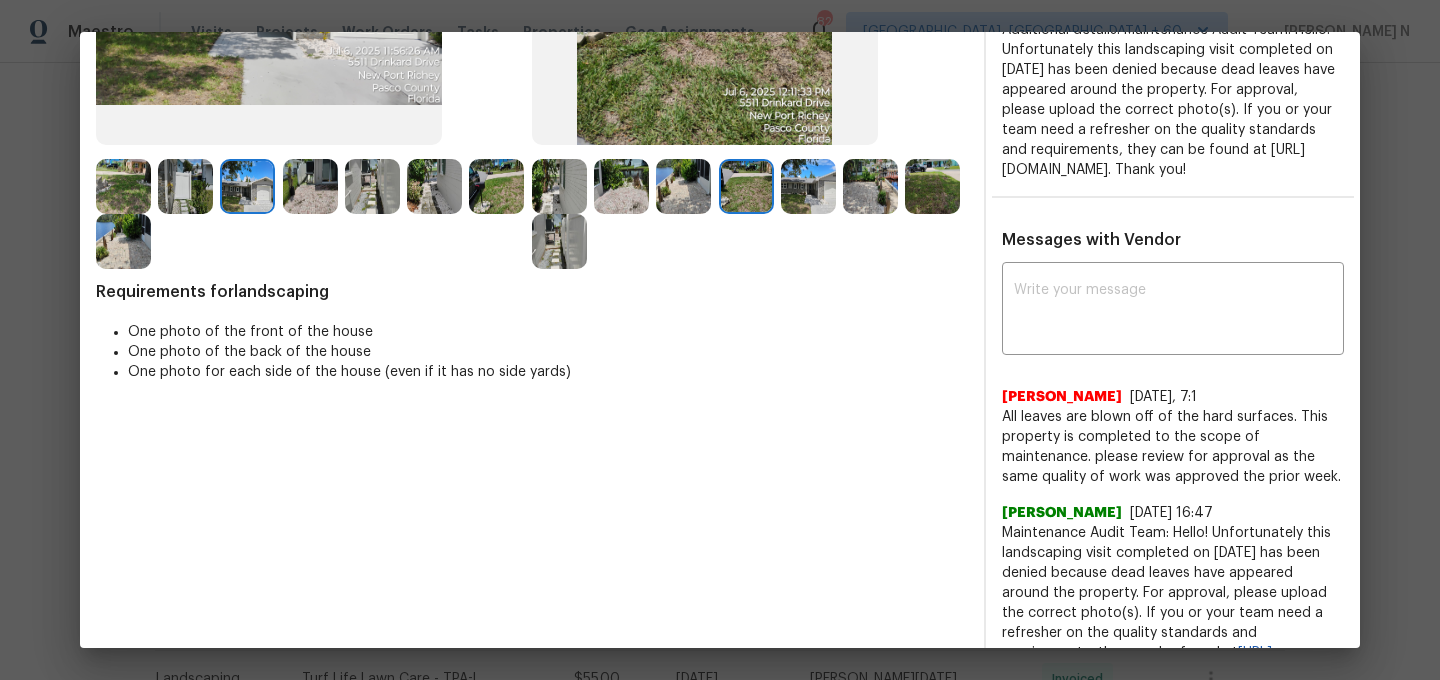 scroll, scrollTop: 435, scrollLeft: 0, axis: vertical 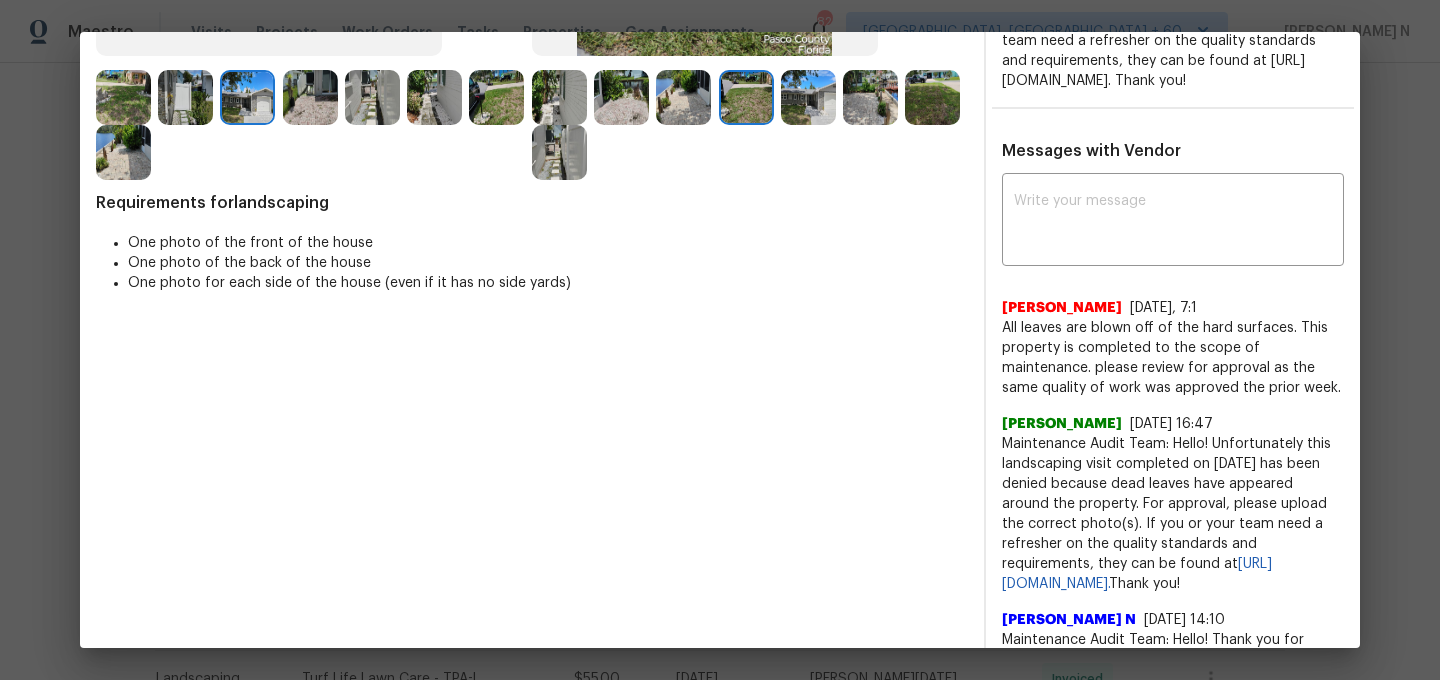 click on "Maintenance Audit Team: Hello! Unfortunately this landscaping visit completed on 07-06-2025 has been denied because dead leaves have appeared around the property. For approval, please upload the correct photo(s). If you or your team need a refresher on the quality standards and requirements, they can be found at  https://www.opendoor.com/vendor-help/quality.  Thank you!" at bounding box center (1173, 514) 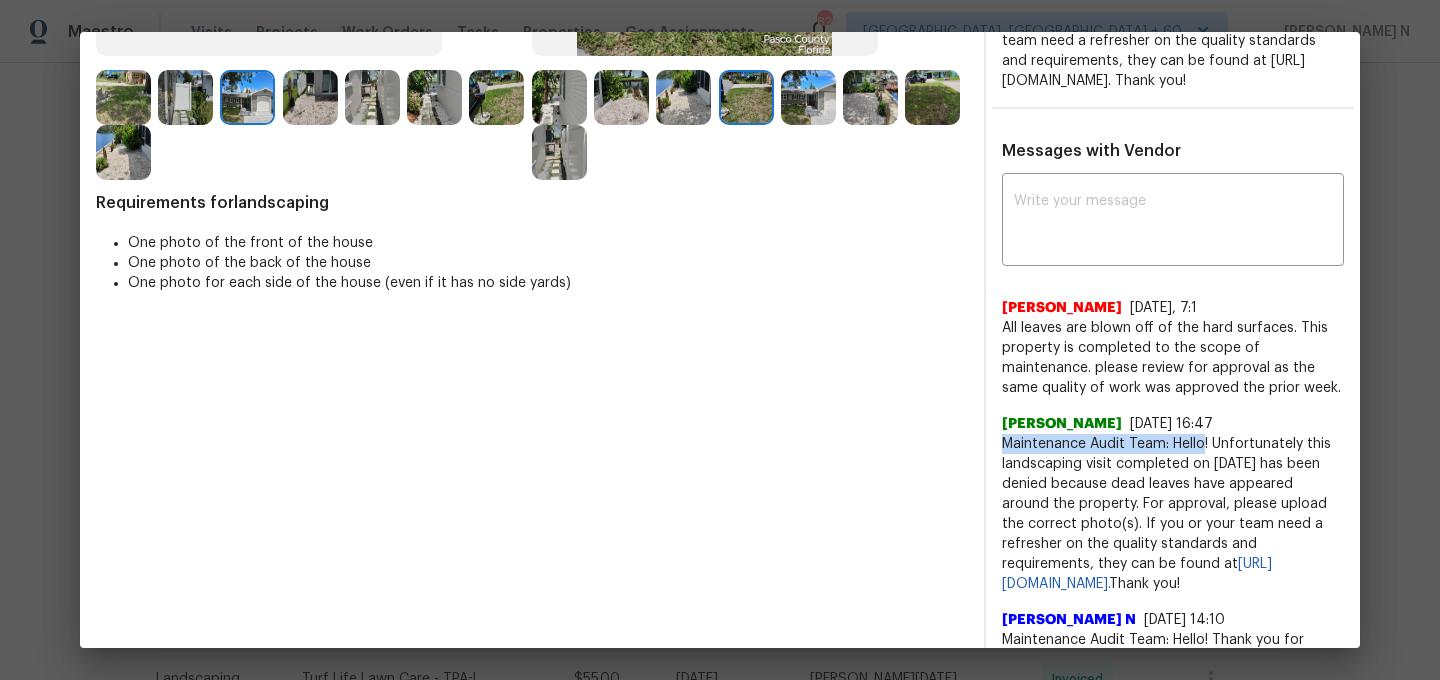 drag, startPoint x: 1043, startPoint y: 465, endPoint x: 1181, endPoint y: 465, distance: 138 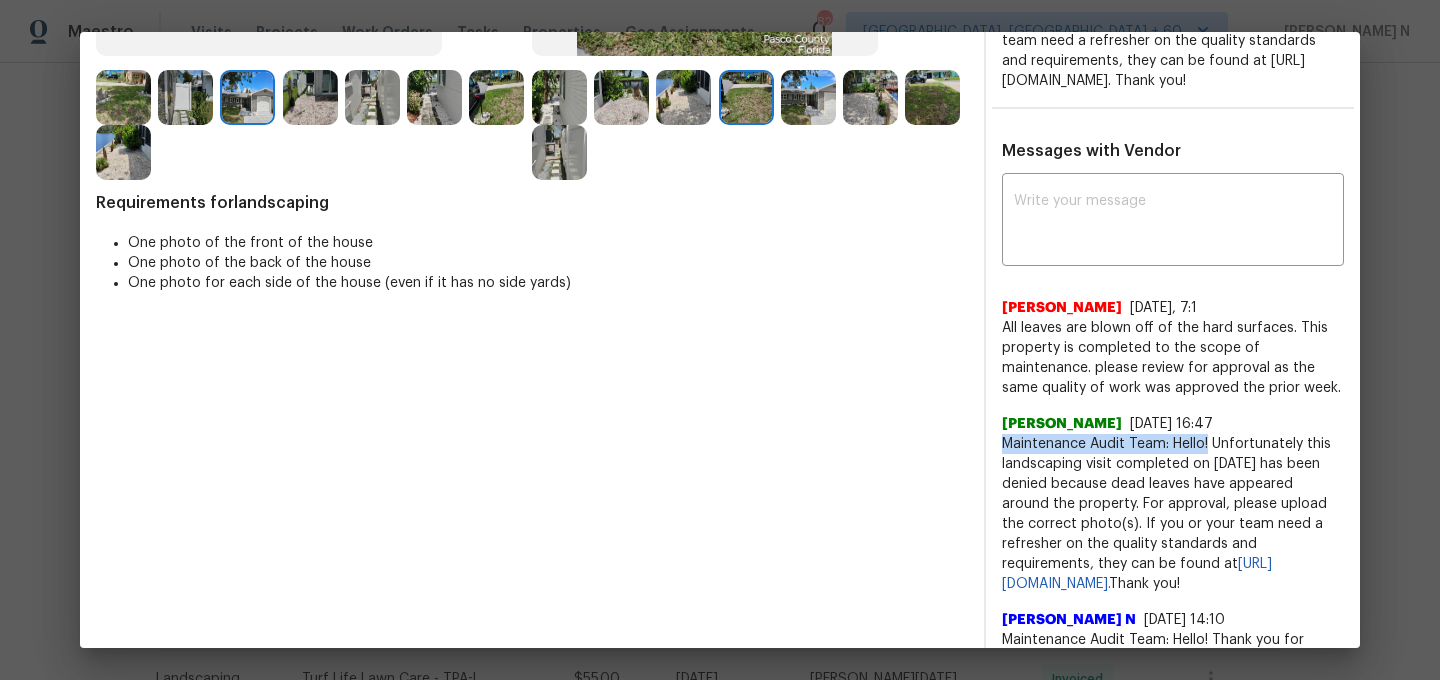 copy on "Maintenance Audit Team: Hello!" 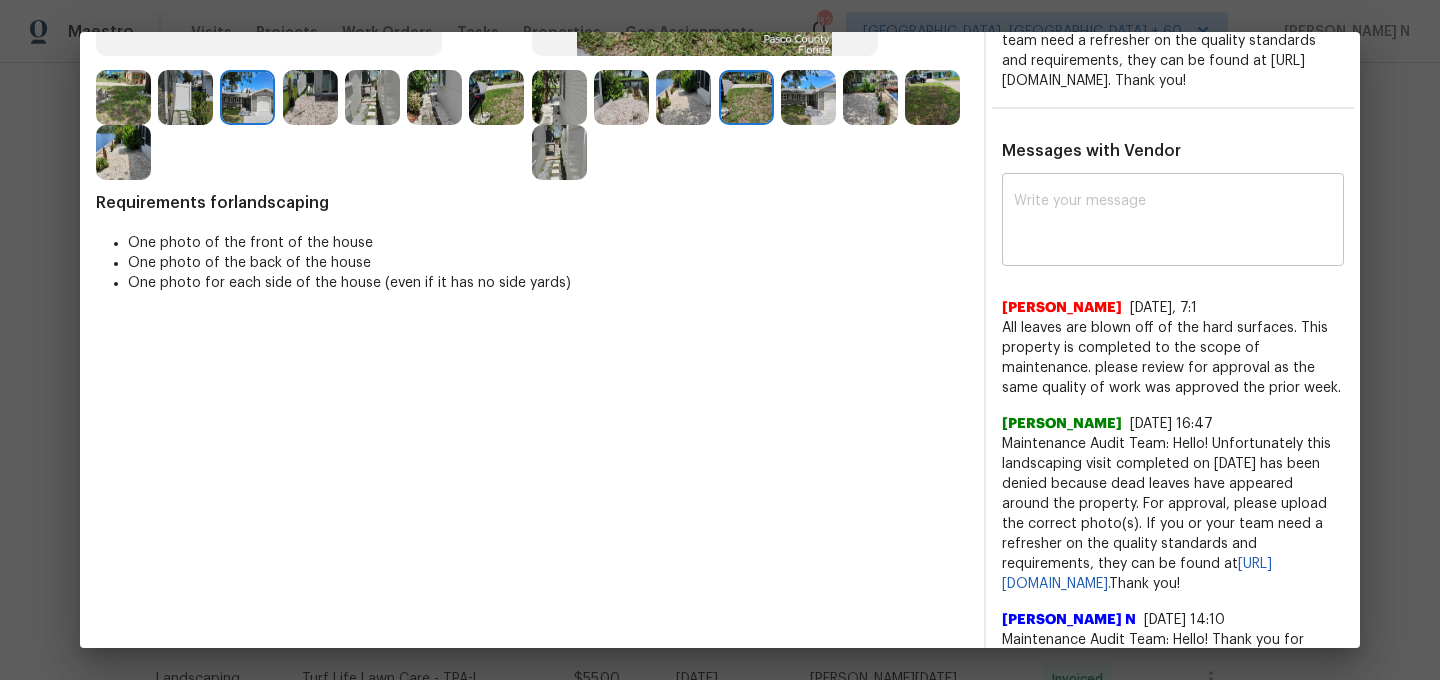 click at bounding box center [1173, 222] 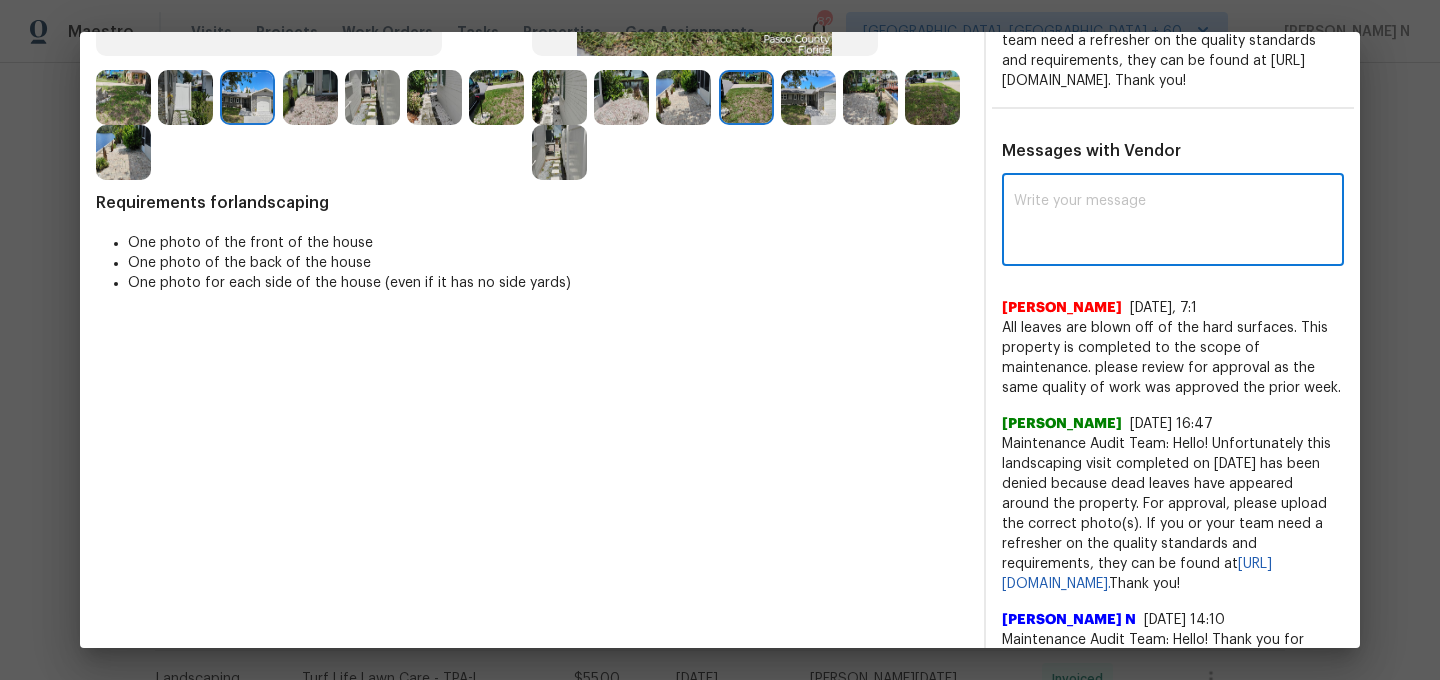 paste on "Maintenance Audit Team: Hello!" 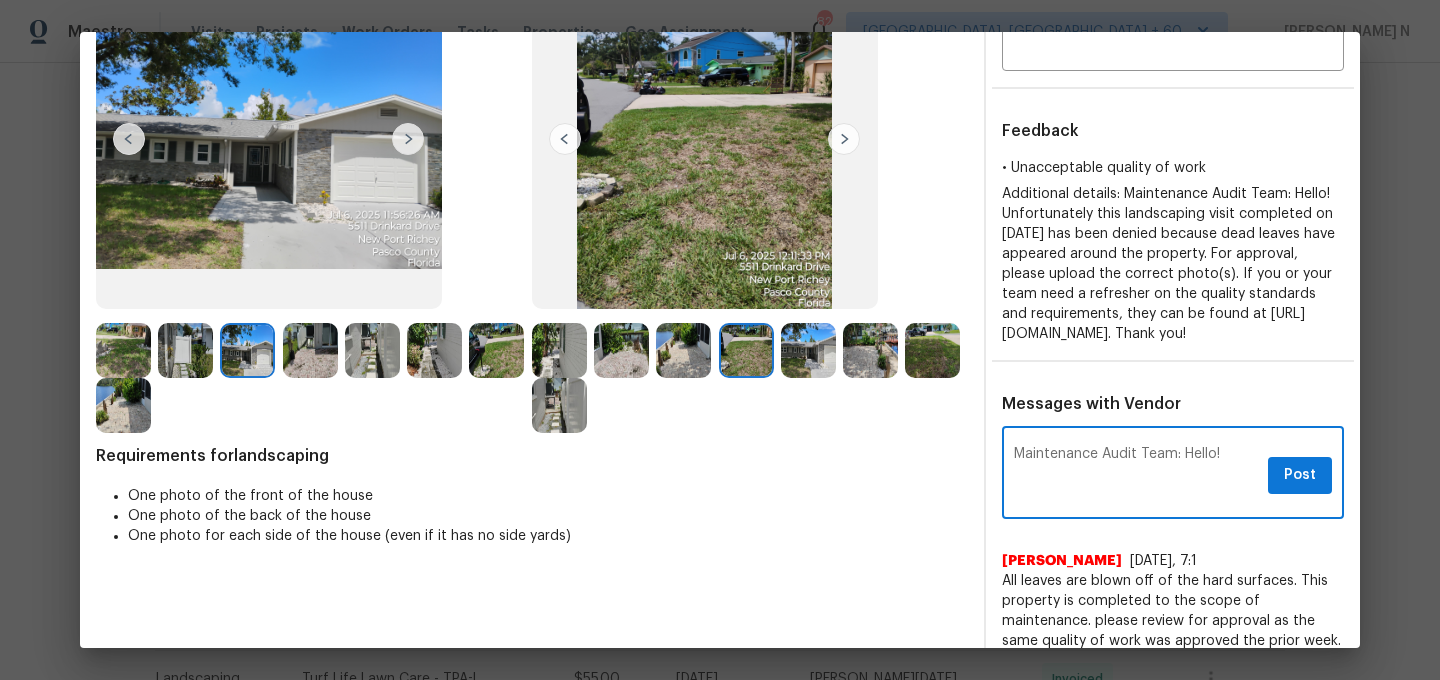 scroll, scrollTop: 163, scrollLeft: 0, axis: vertical 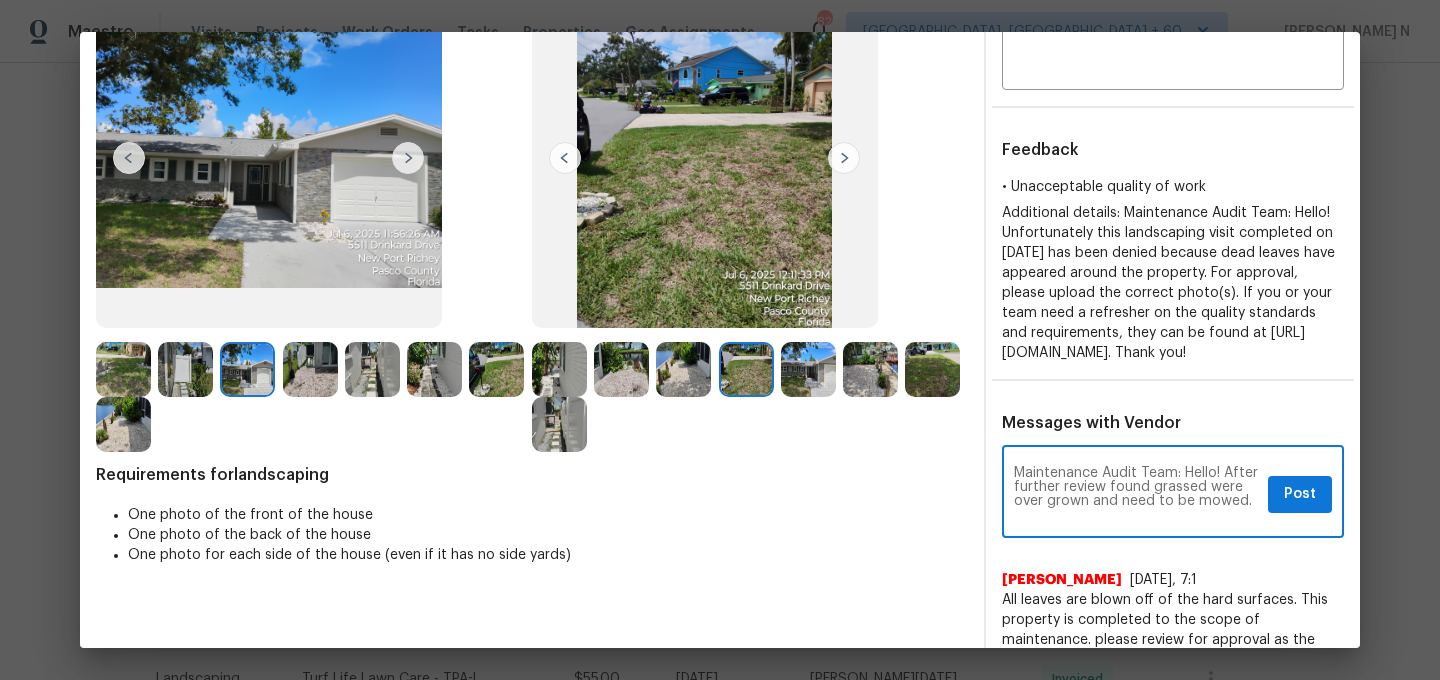 click on "Maintenance Audit Team: Hello! After further review found grassed were over grown and need to be mowed." at bounding box center (1137, 494) 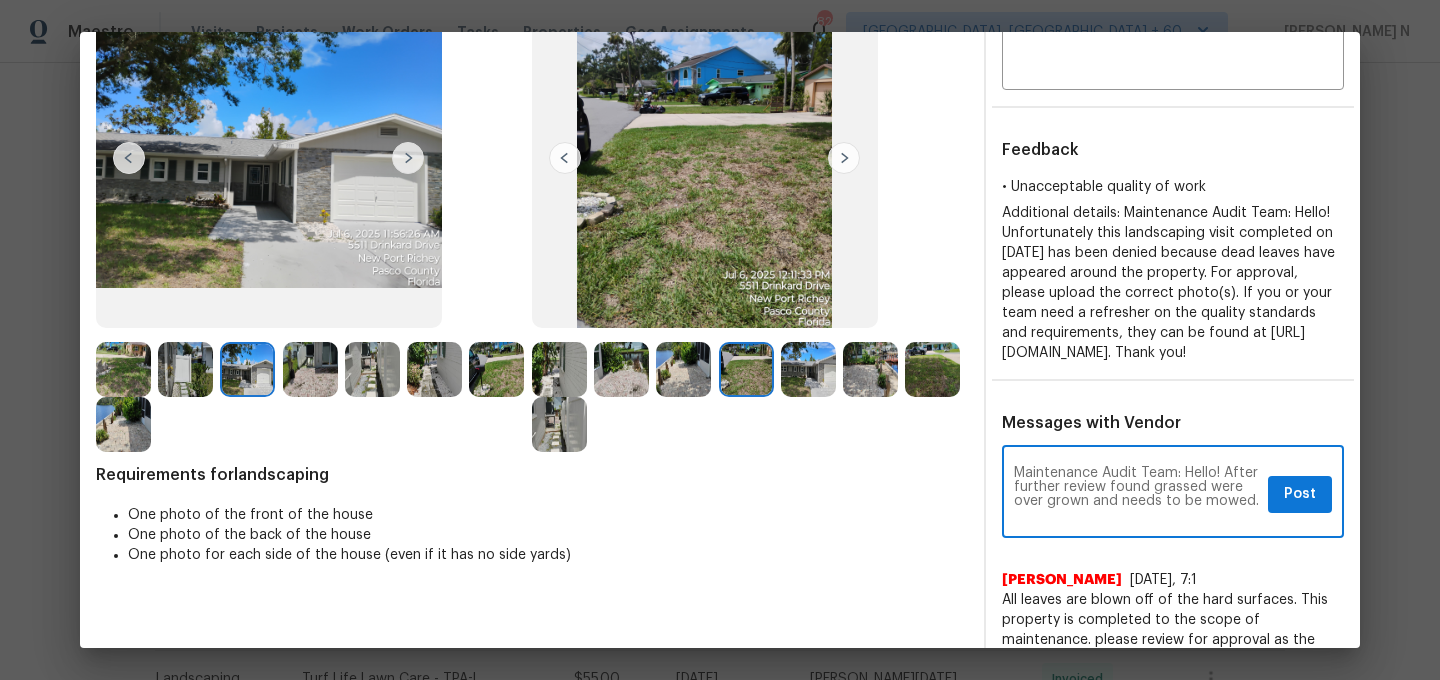 click on "Maintenance Audit Team: Hello! After further review found grassed were over grown and needs to be mowed." at bounding box center [1137, 494] 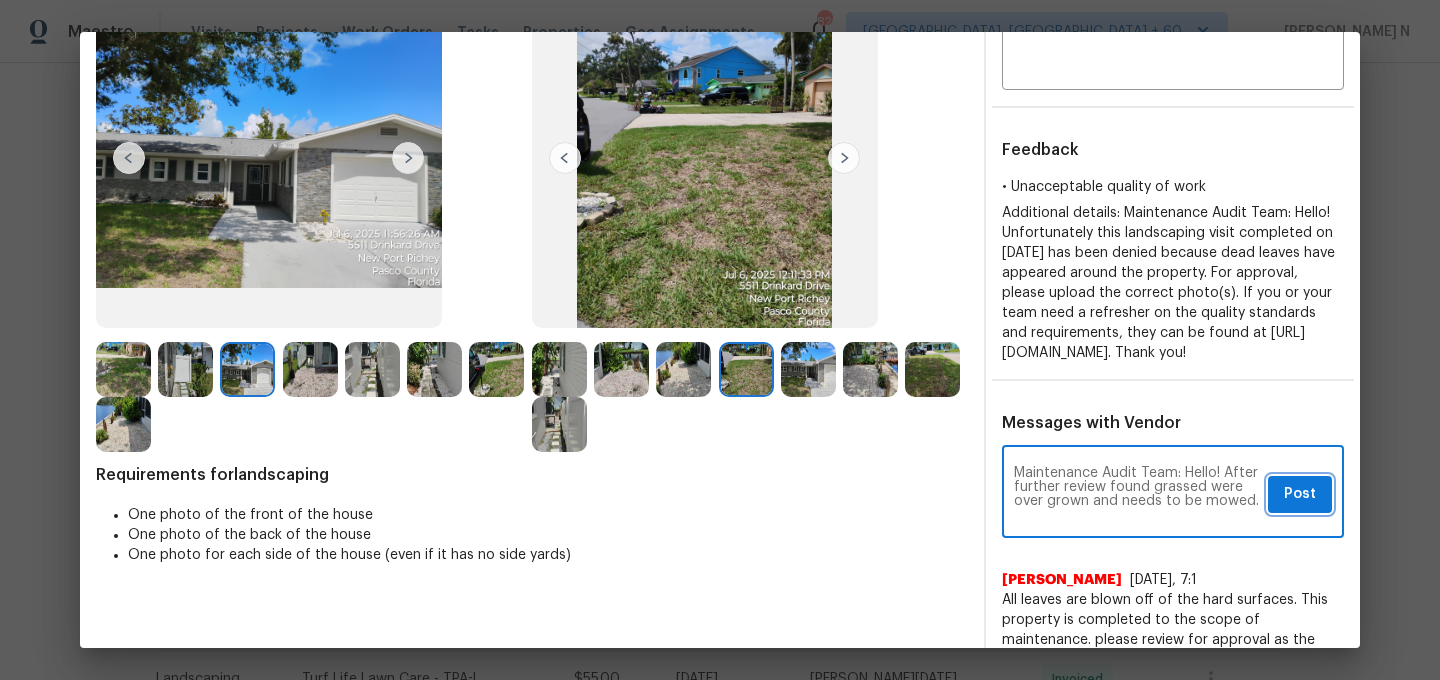click on "Post" at bounding box center (1300, 494) 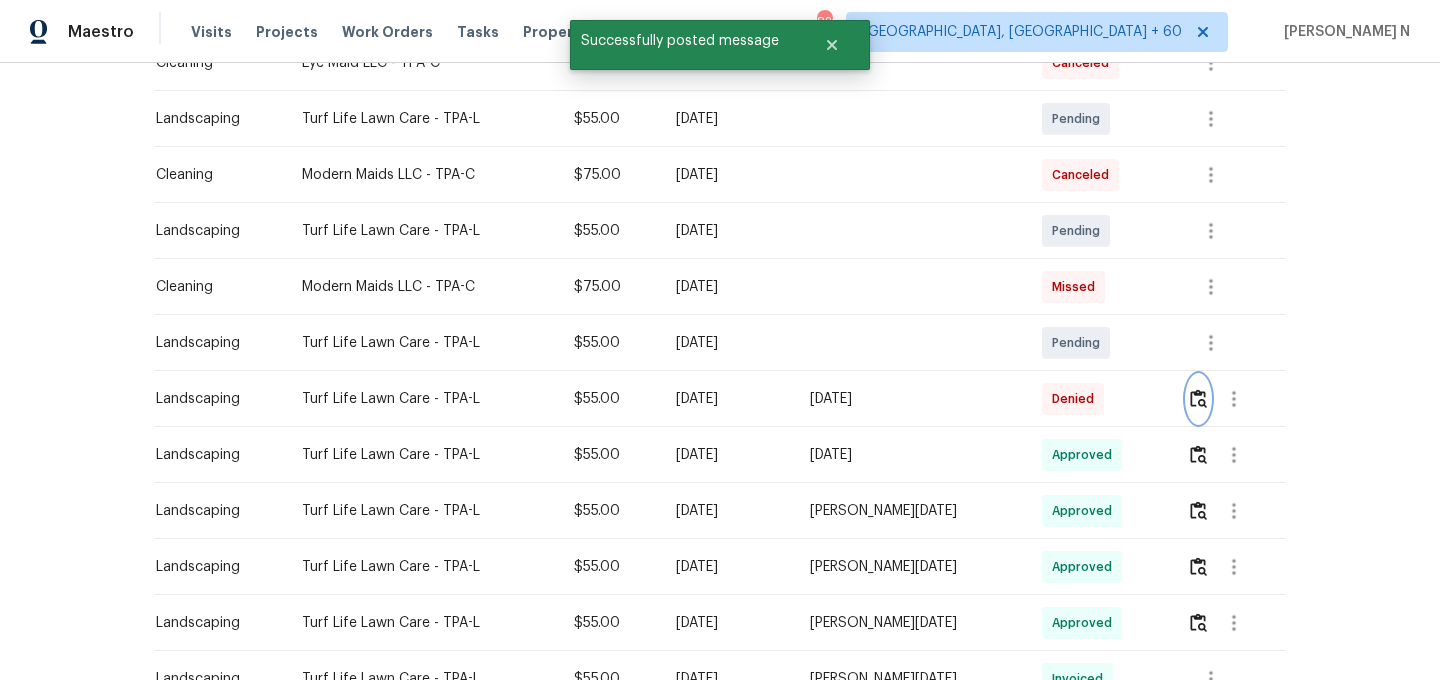scroll, scrollTop: 0, scrollLeft: 0, axis: both 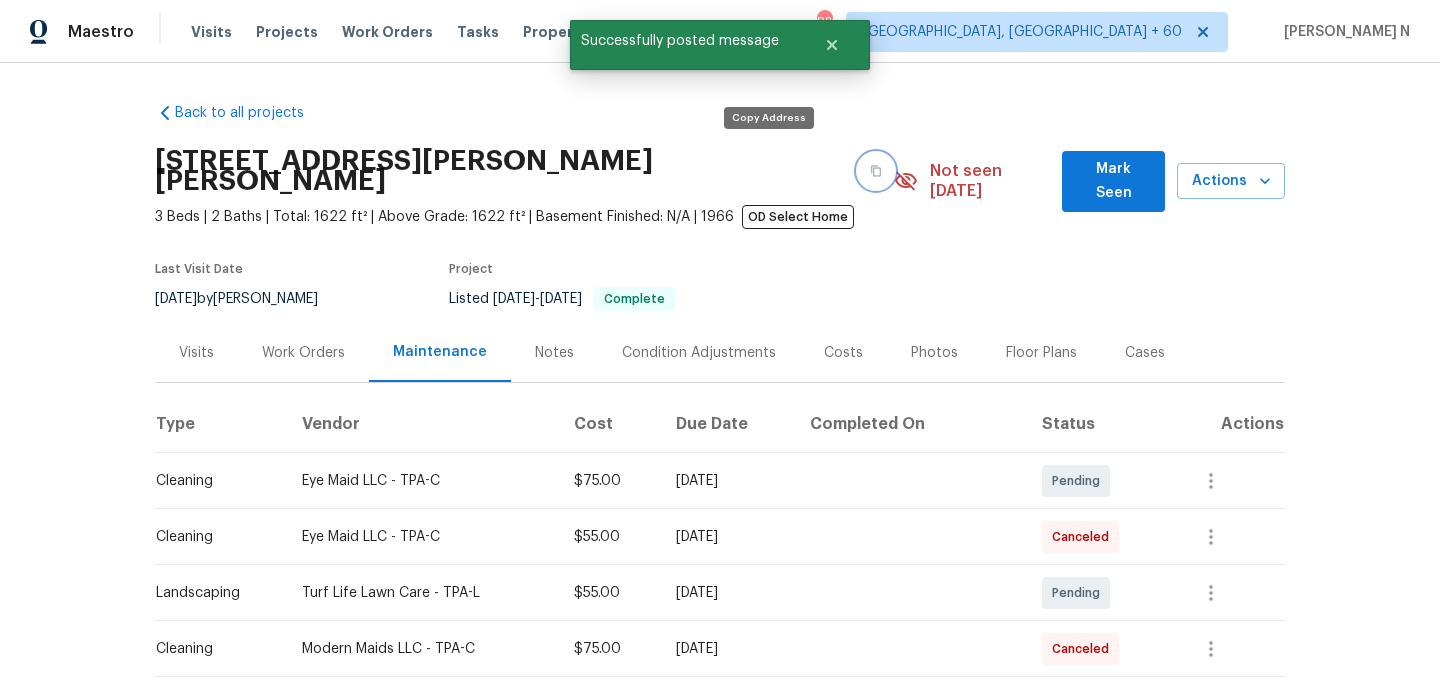 click at bounding box center [876, 171] 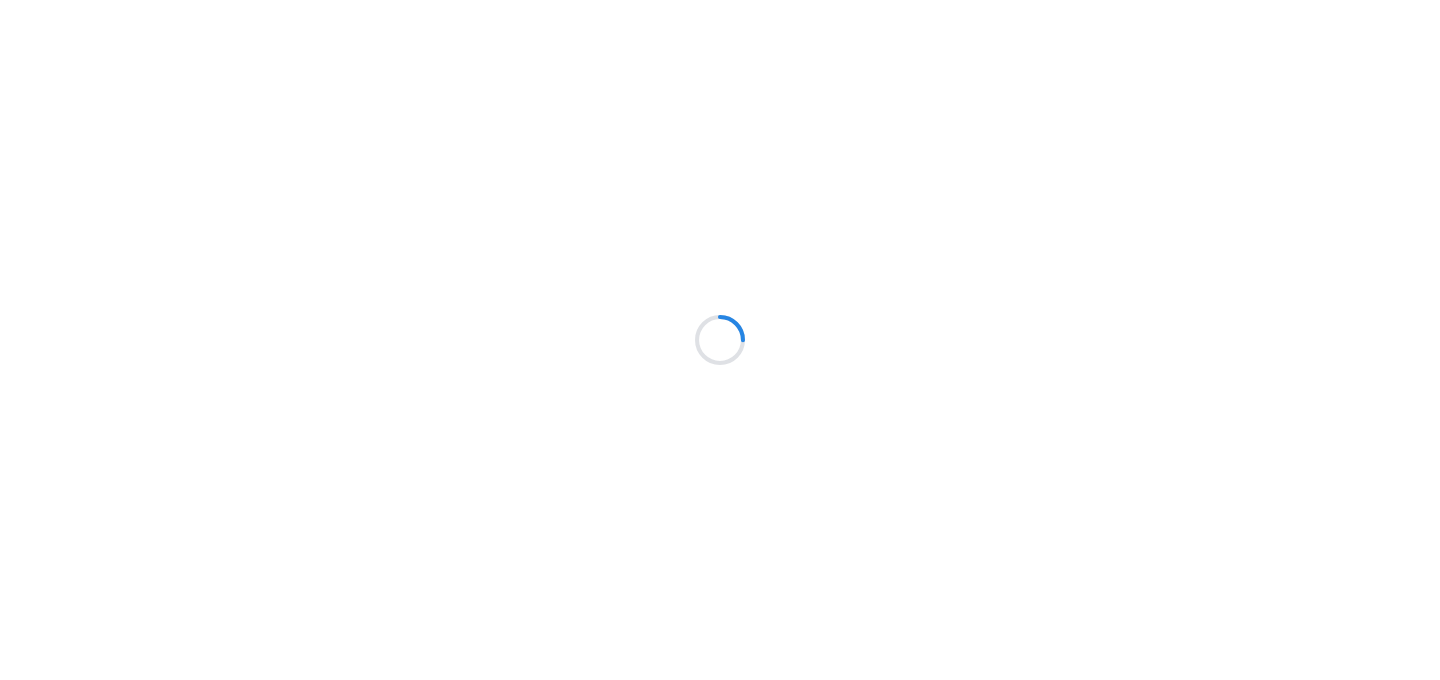 scroll, scrollTop: 0, scrollLeft: 0, axis: both 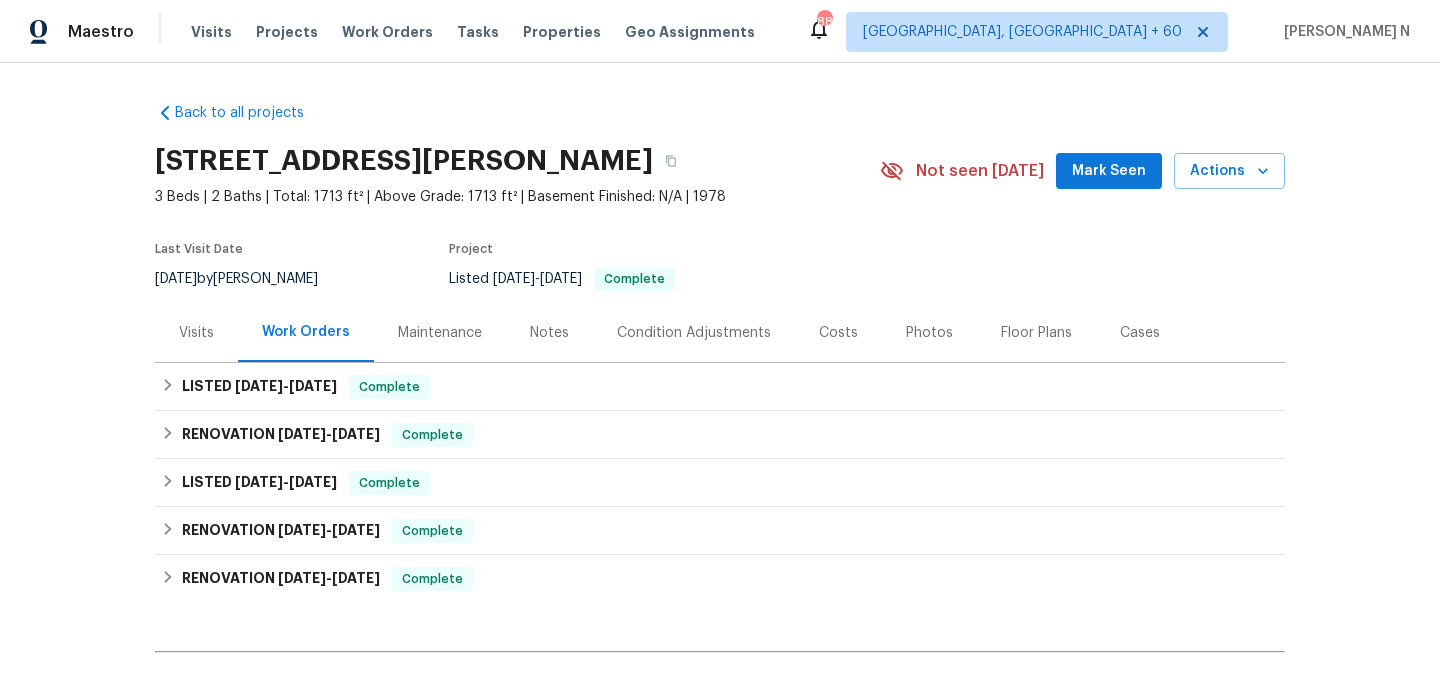 click on "Maintenance" at bounding box center [440, 332] 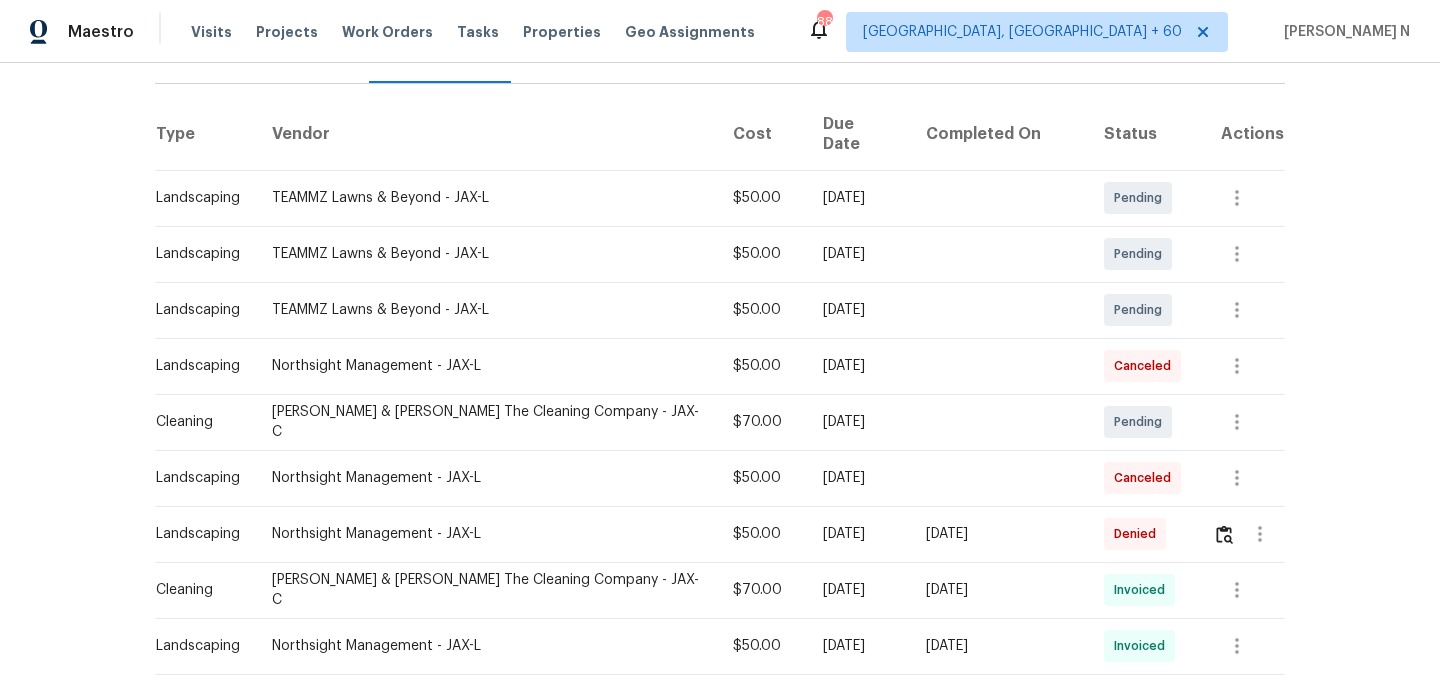 scroll, scrollTop: 284, scrollLeft: 0, axis: vertical 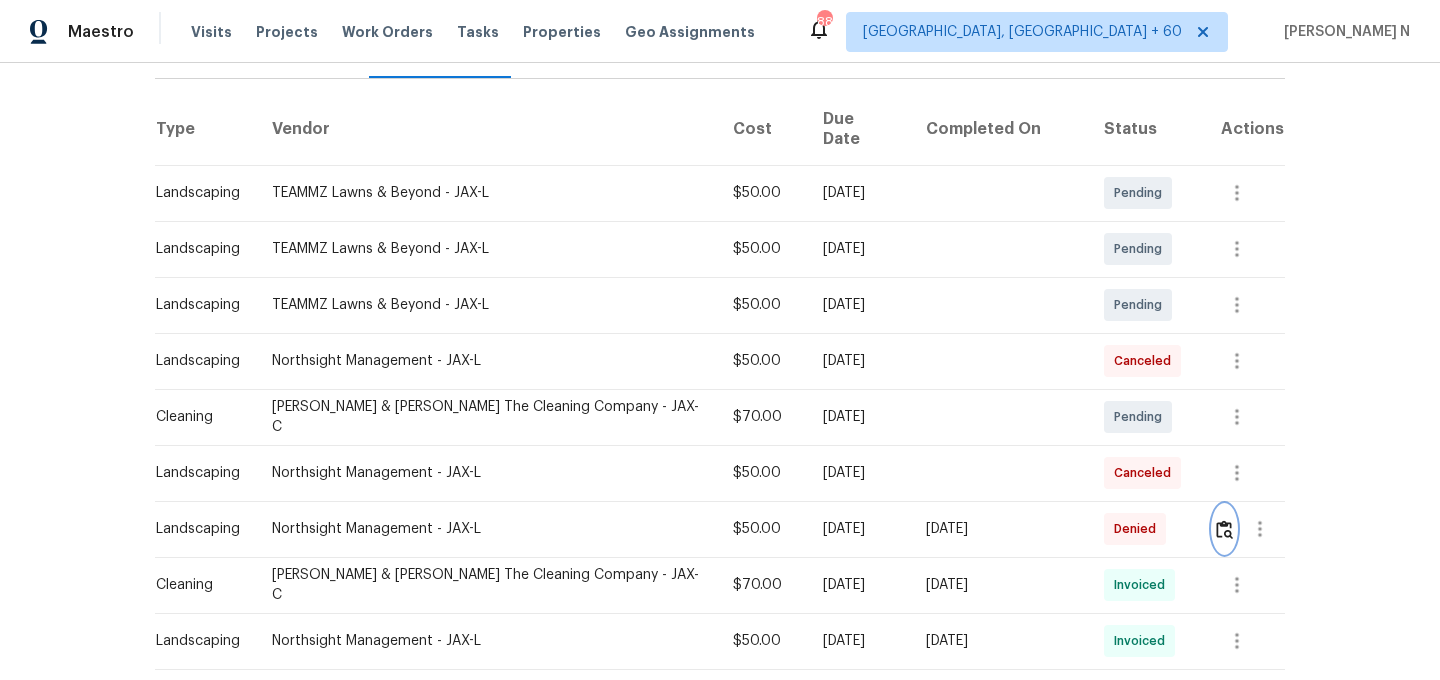 click at bounding box center [1224, 529] 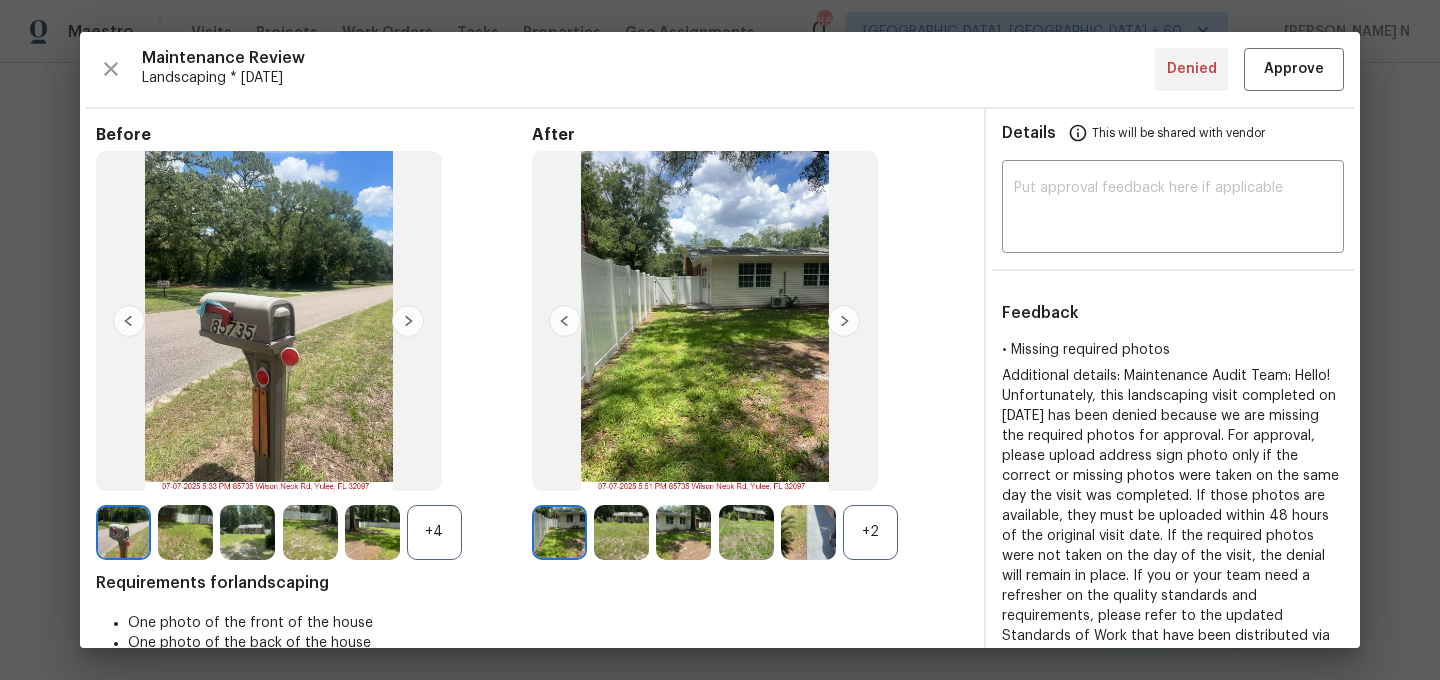 click on "+2" at bounding box center (870, 532) 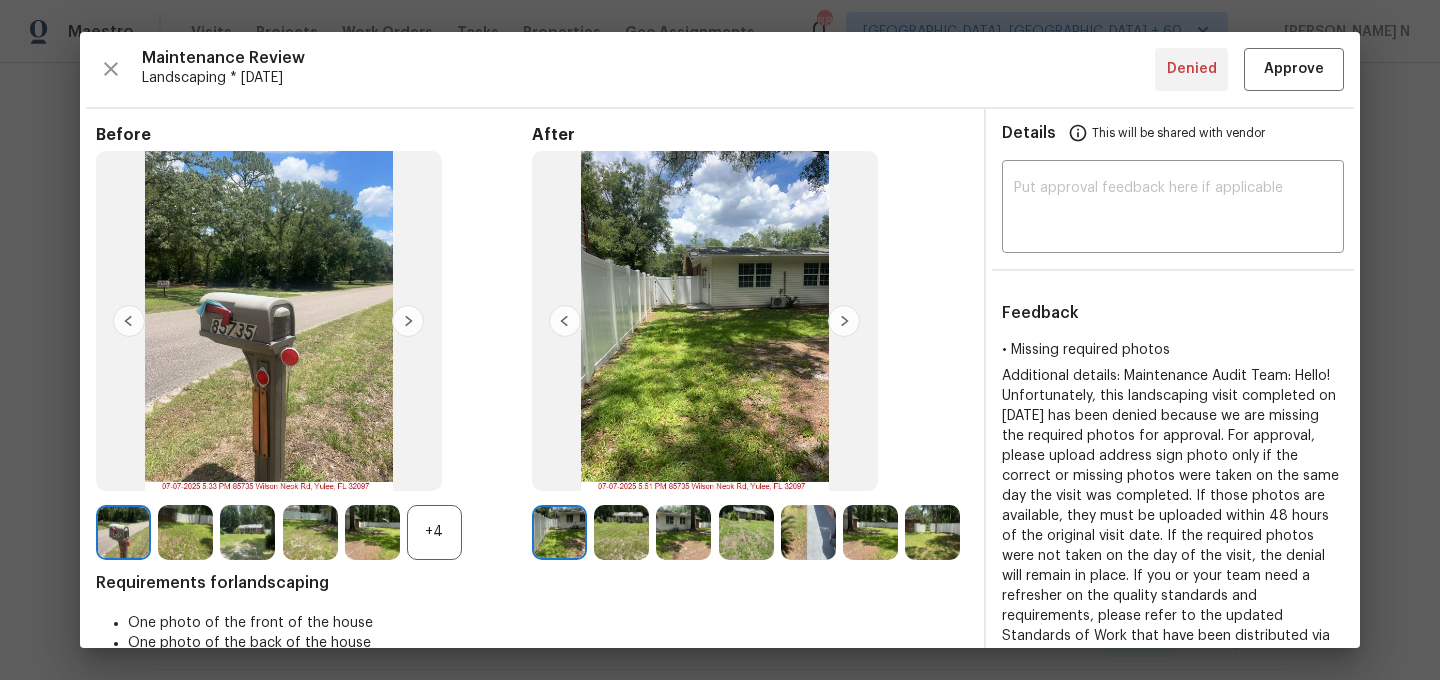 click on "+4" at bounding box center (434, 532) 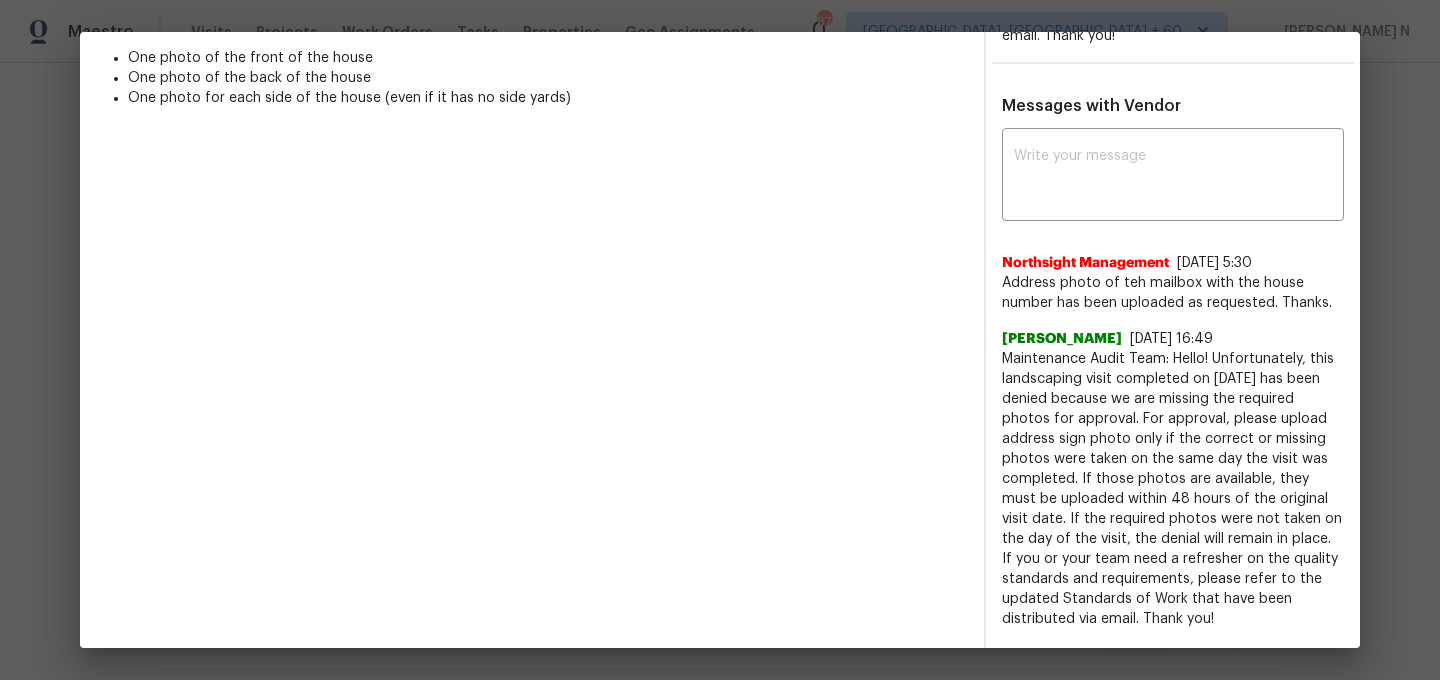 scroll, scrollTop: 641, scrollLeft: 0, axis: vertical 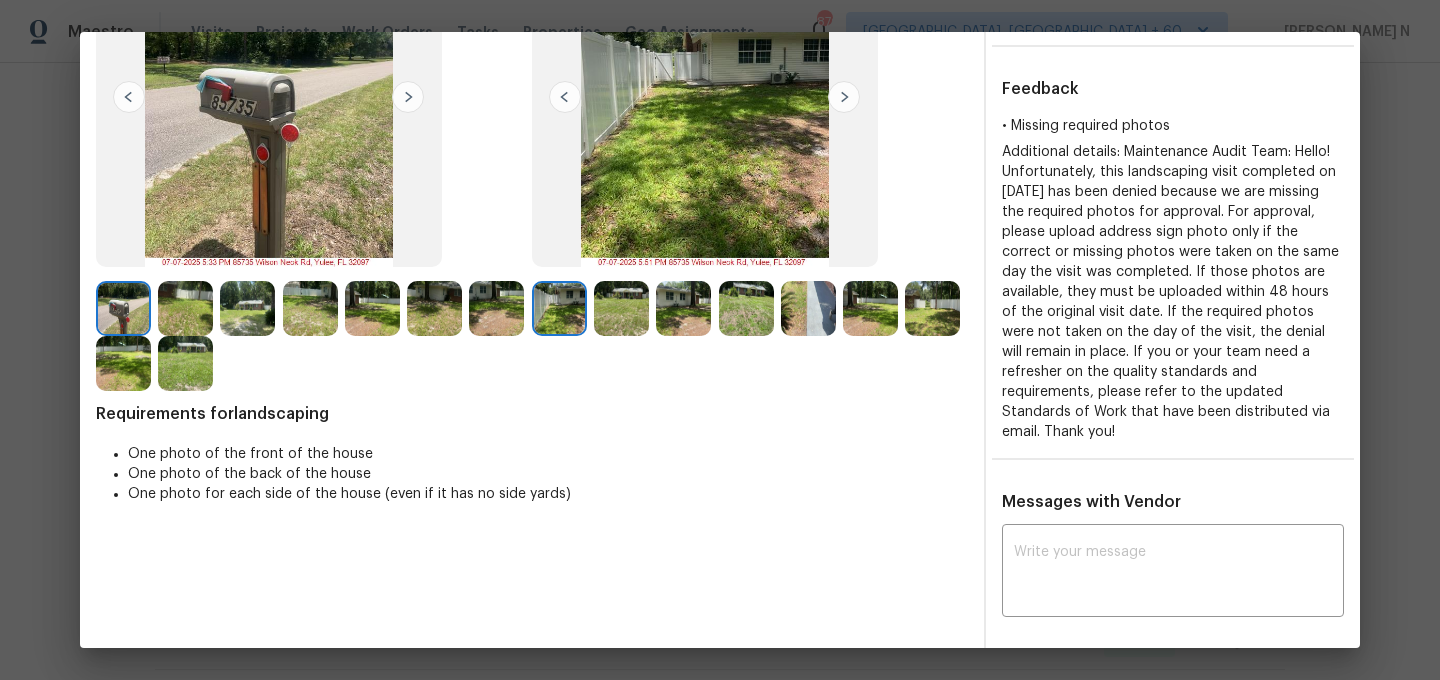 click at bounding box center (746, 308) 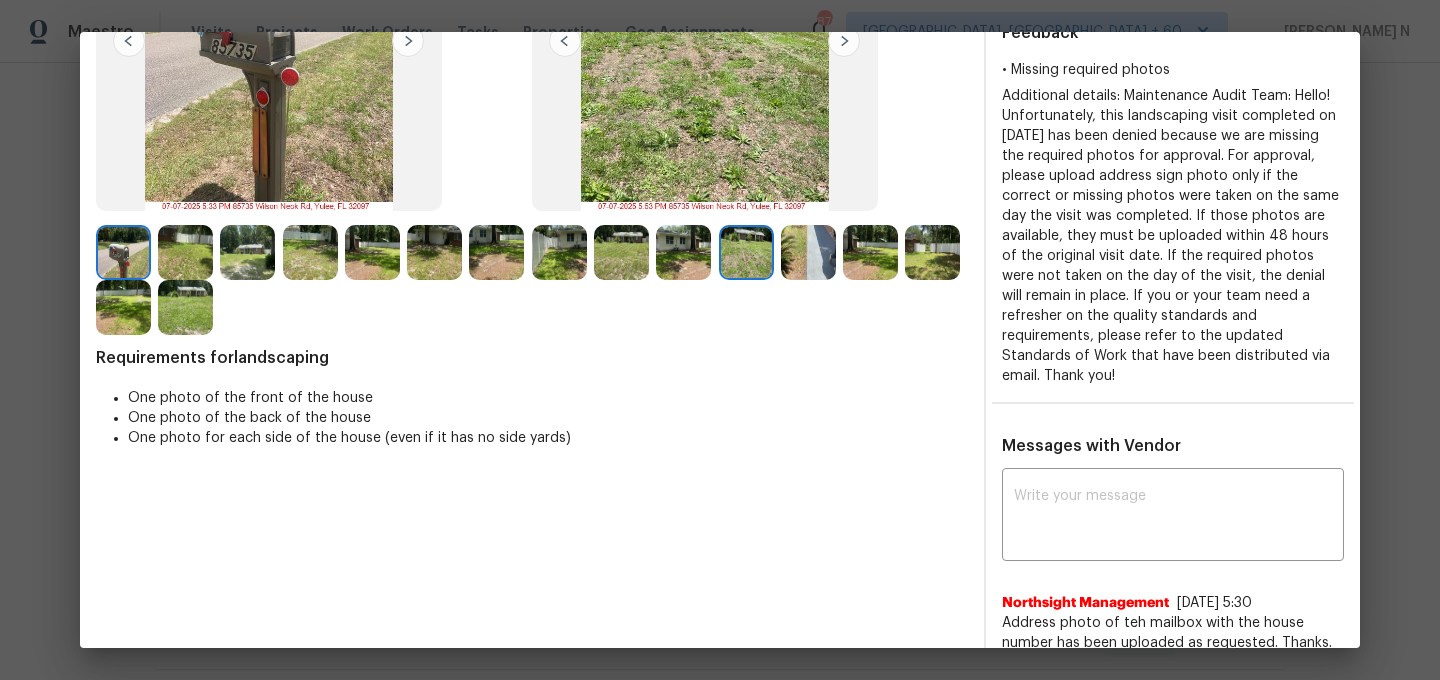 scroll, scrollTop: 424, scrollLeft: 0, axis: vertical 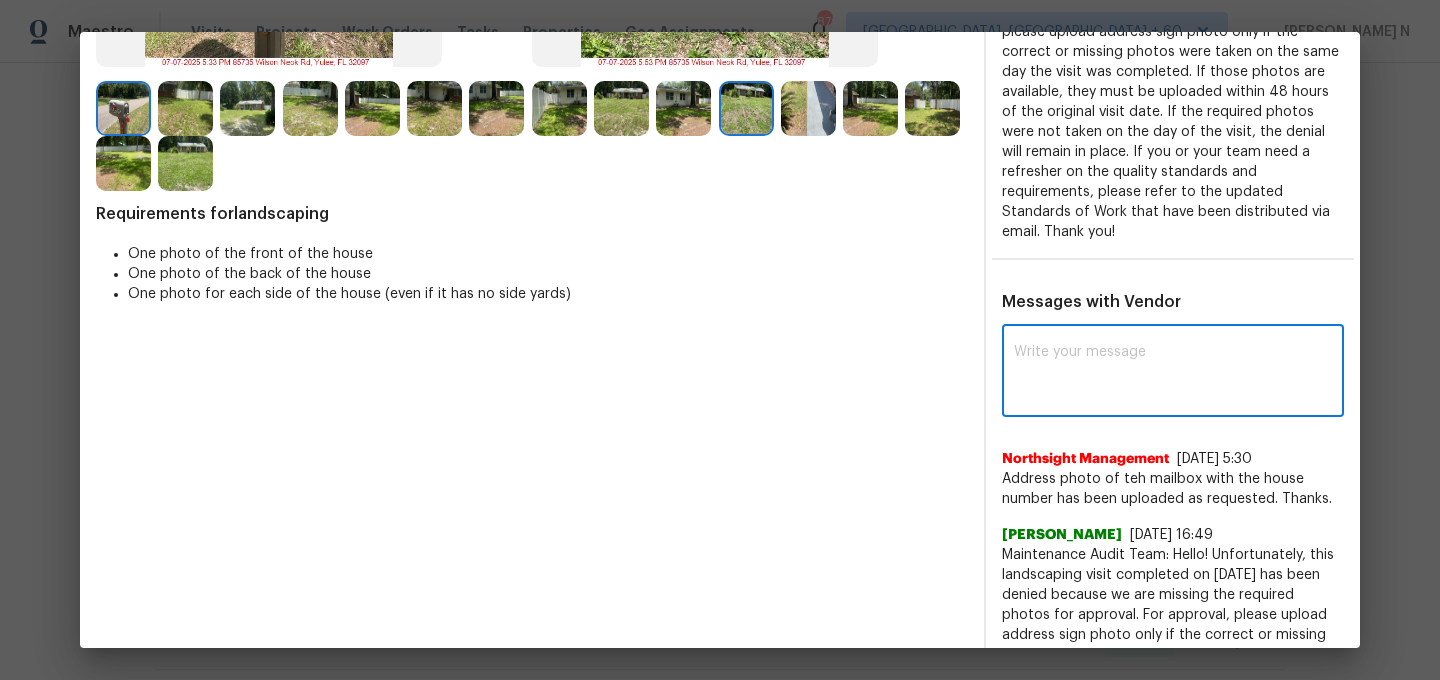 click at bounding box center [1173, 373] 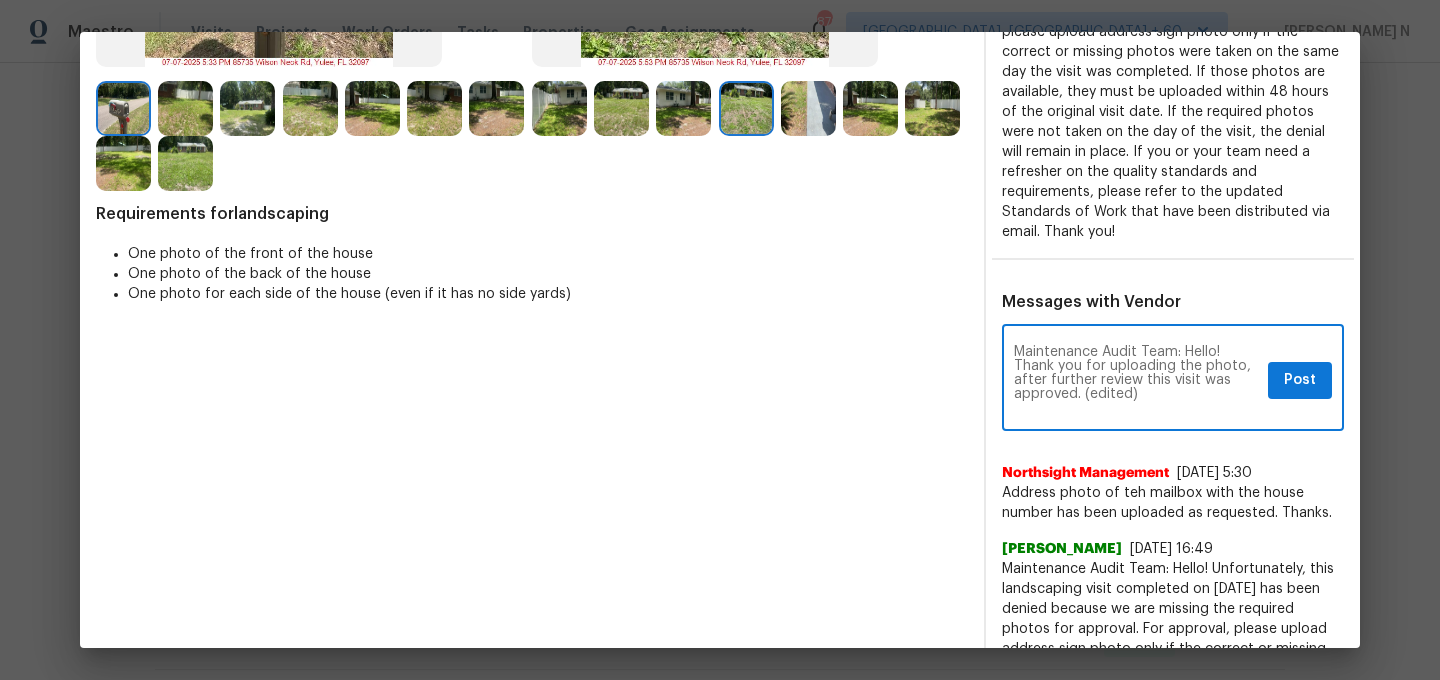 scroll, scrollTop: 0, scrollLeft: 0, axis: both 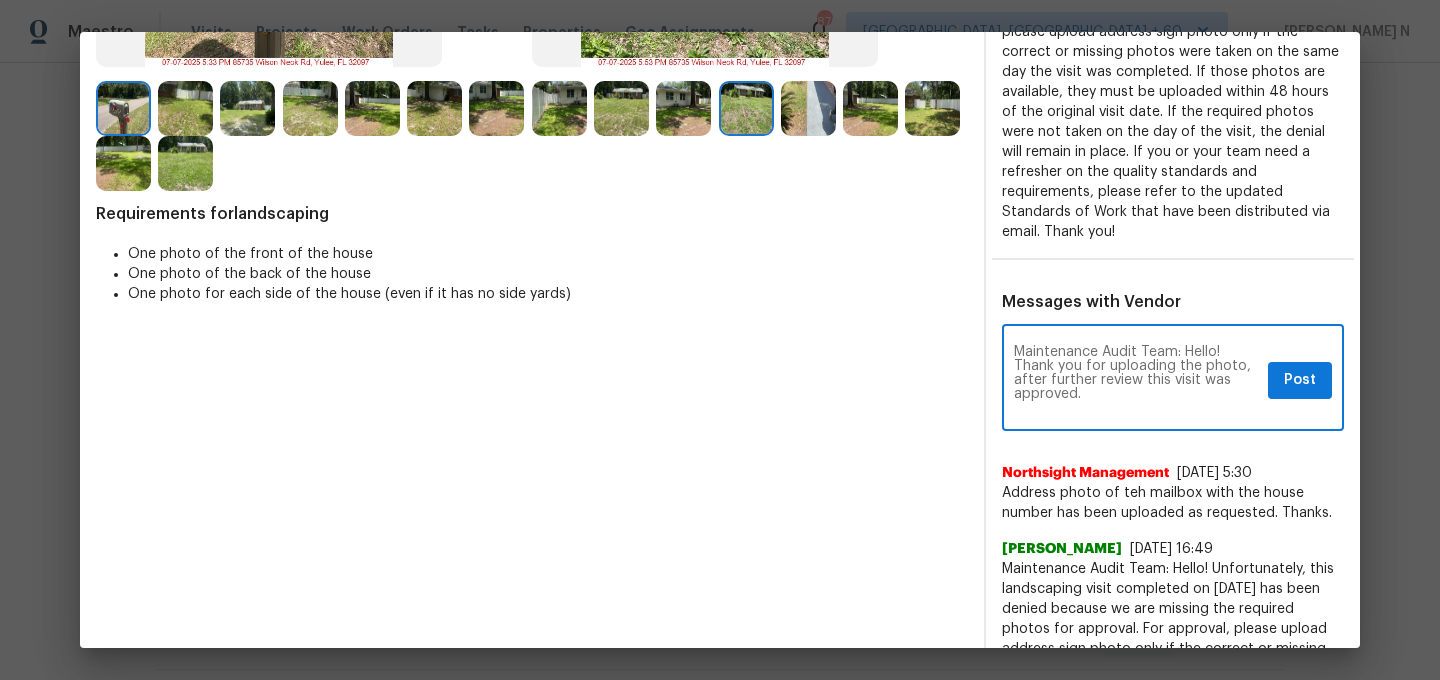 type on "Maintenance Audit Team: Hello! Thank you for uploading the photo, after further review this visit was approved." 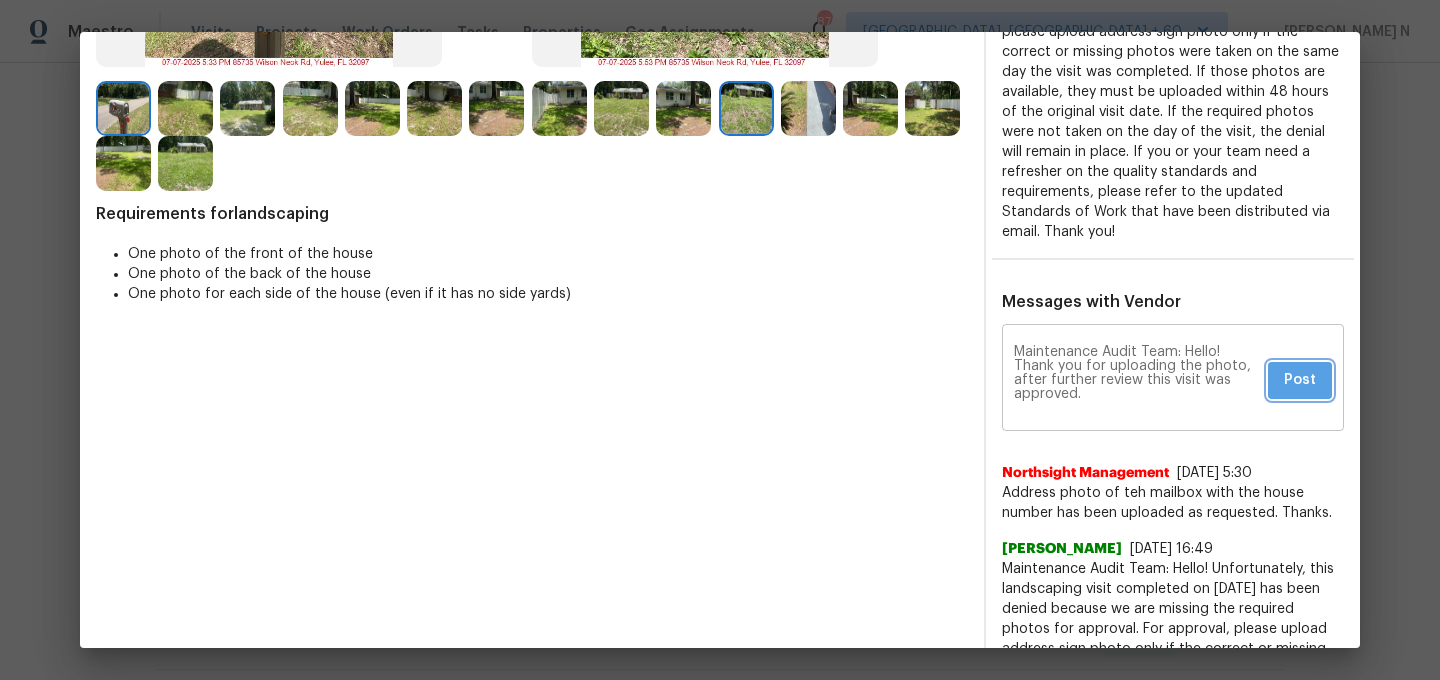 click on "Post" at bounding box center (1300, 380) 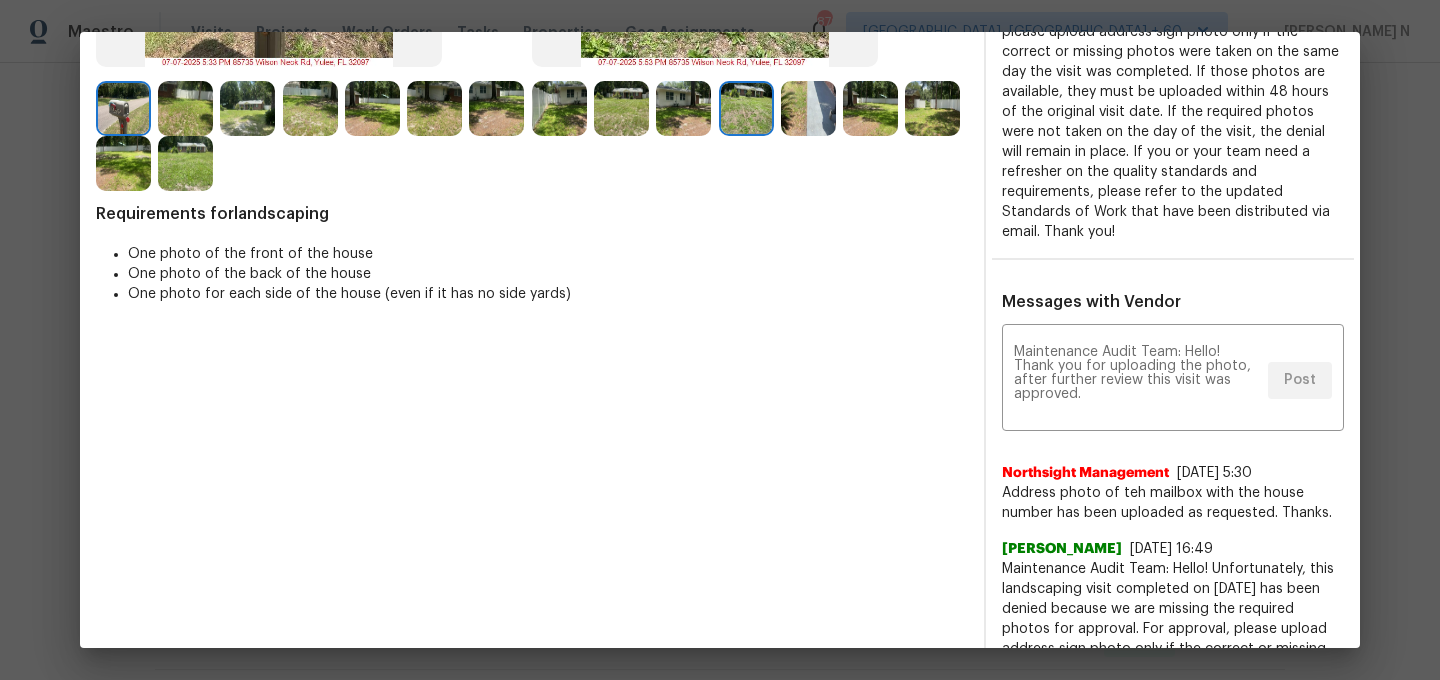 scroll, scrollTop: 0, scrollLeft: 0, axis: both 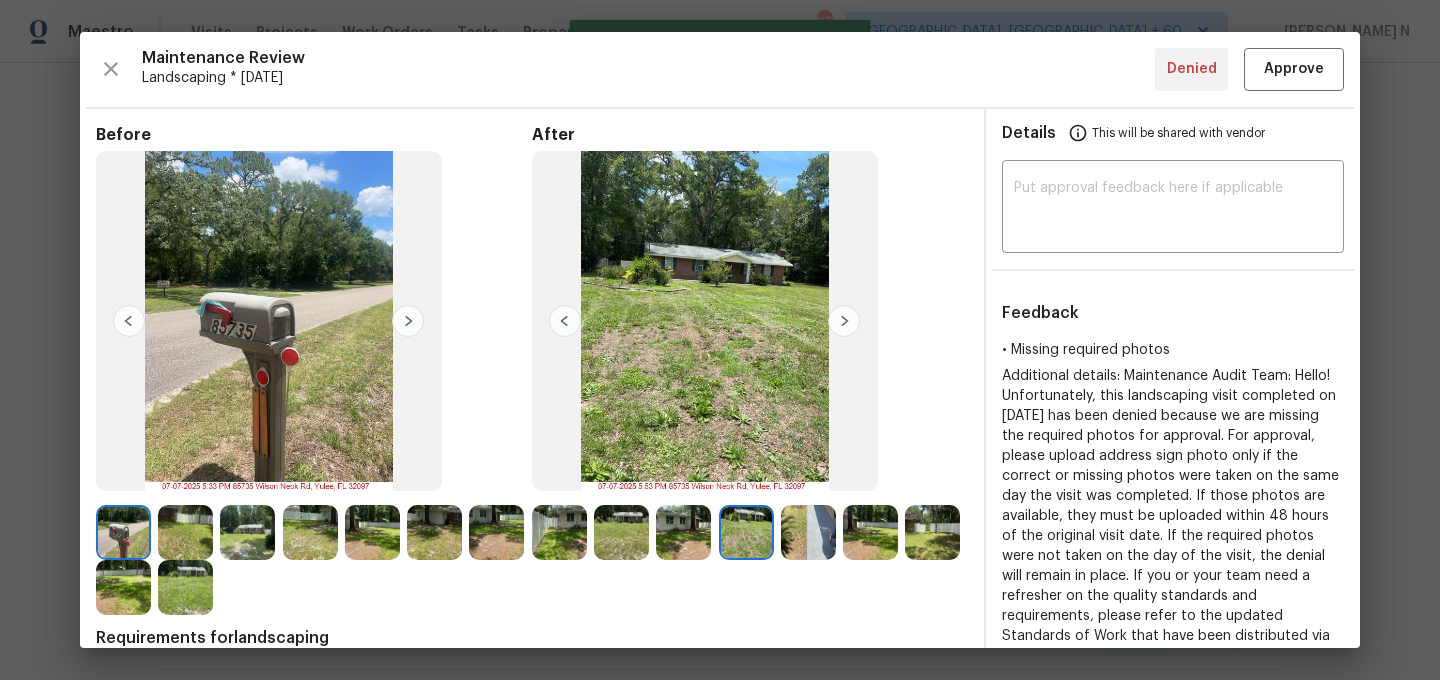 type 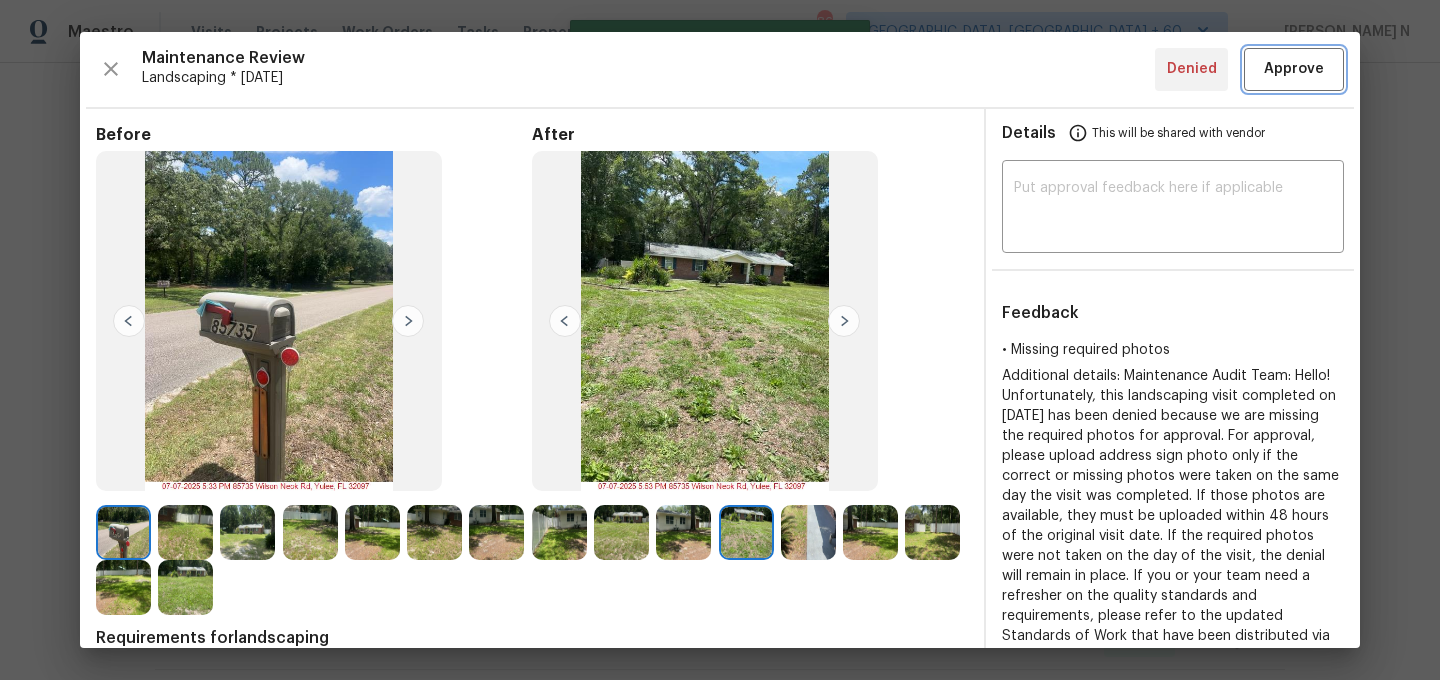 click on "Approve" at bounding box center (1294, 69) 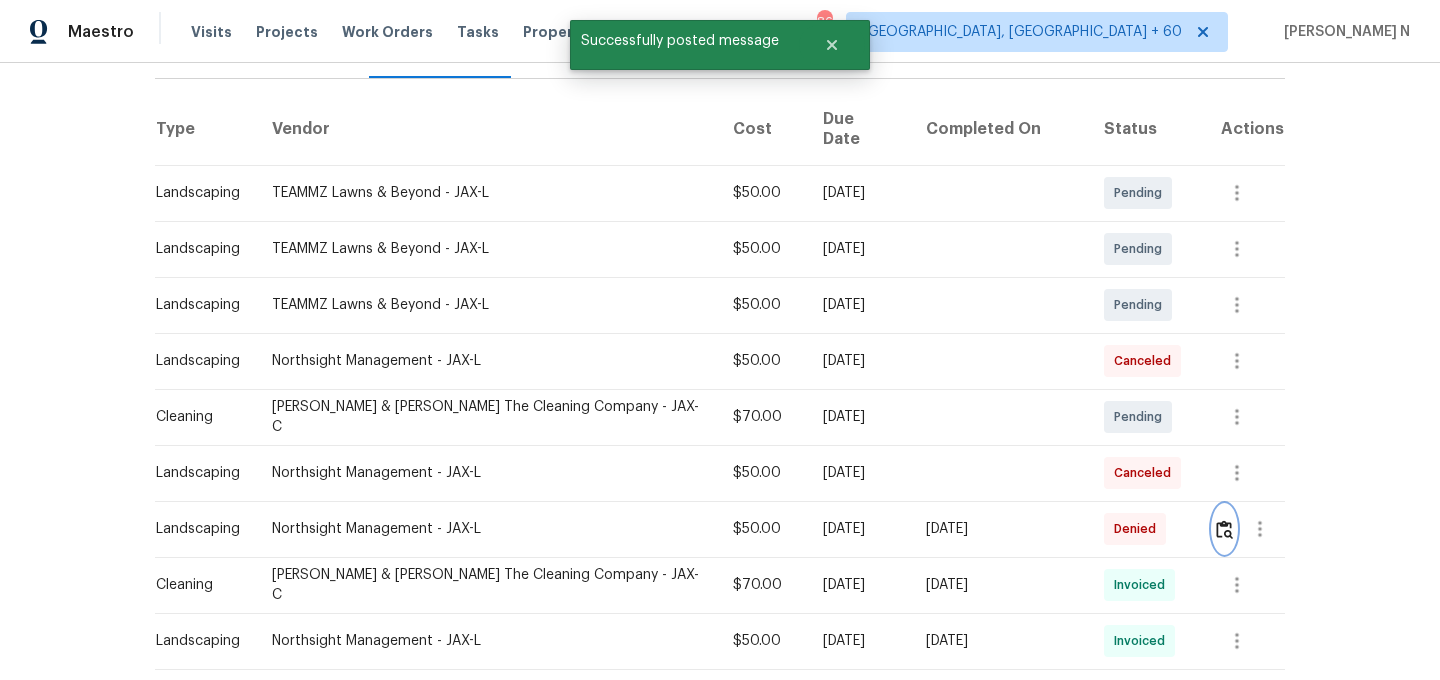 scroll, scrollTop: 0, scrollLeft: 0, axis: both 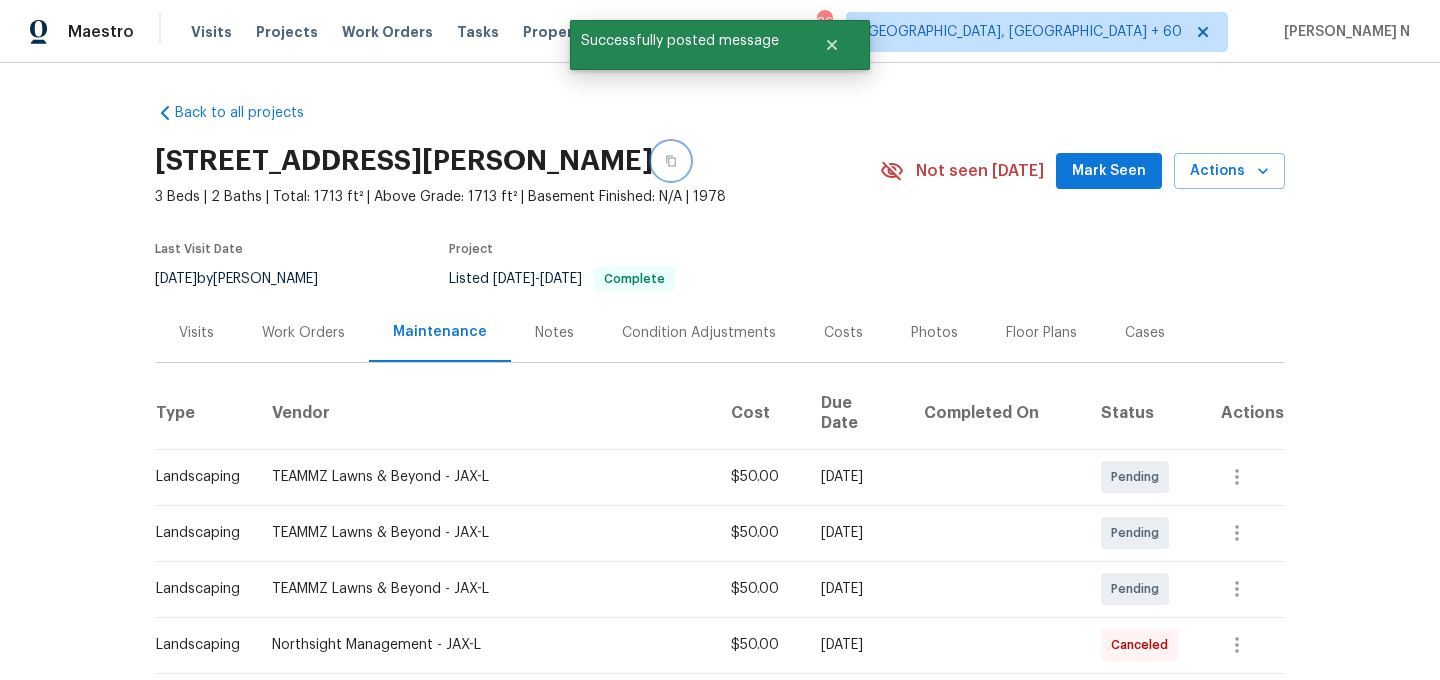 click at bounding box center [671, 161] 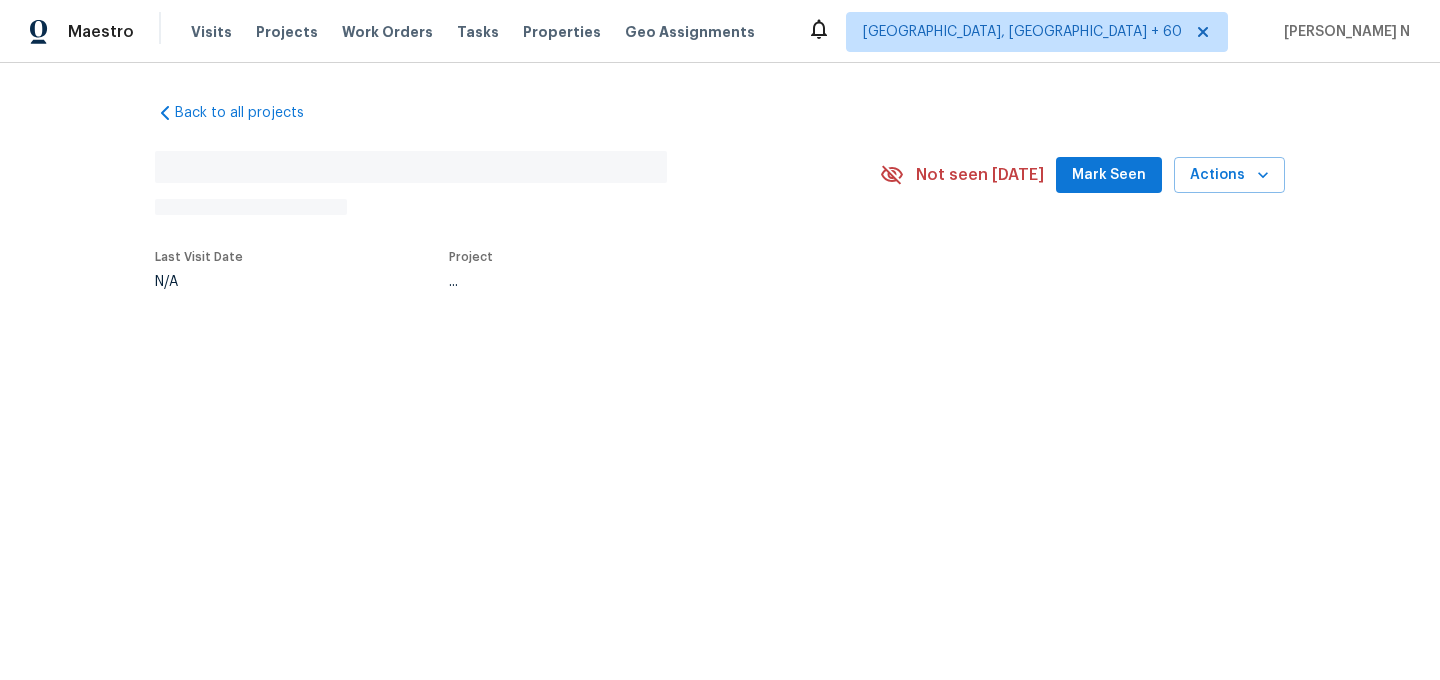 scroll, scrollTop: 0, scrollLeft: 0, axis: both 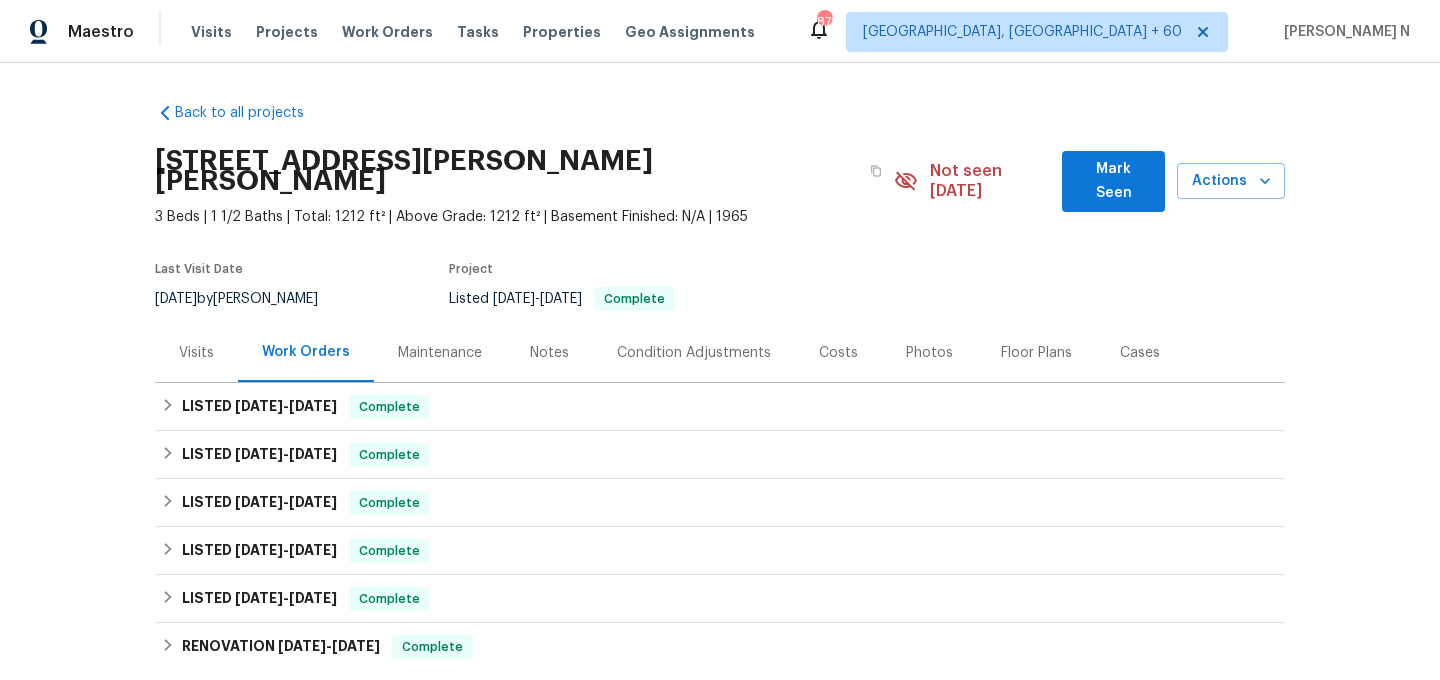 click on "Maintenance" at bounding box center (440, 353) 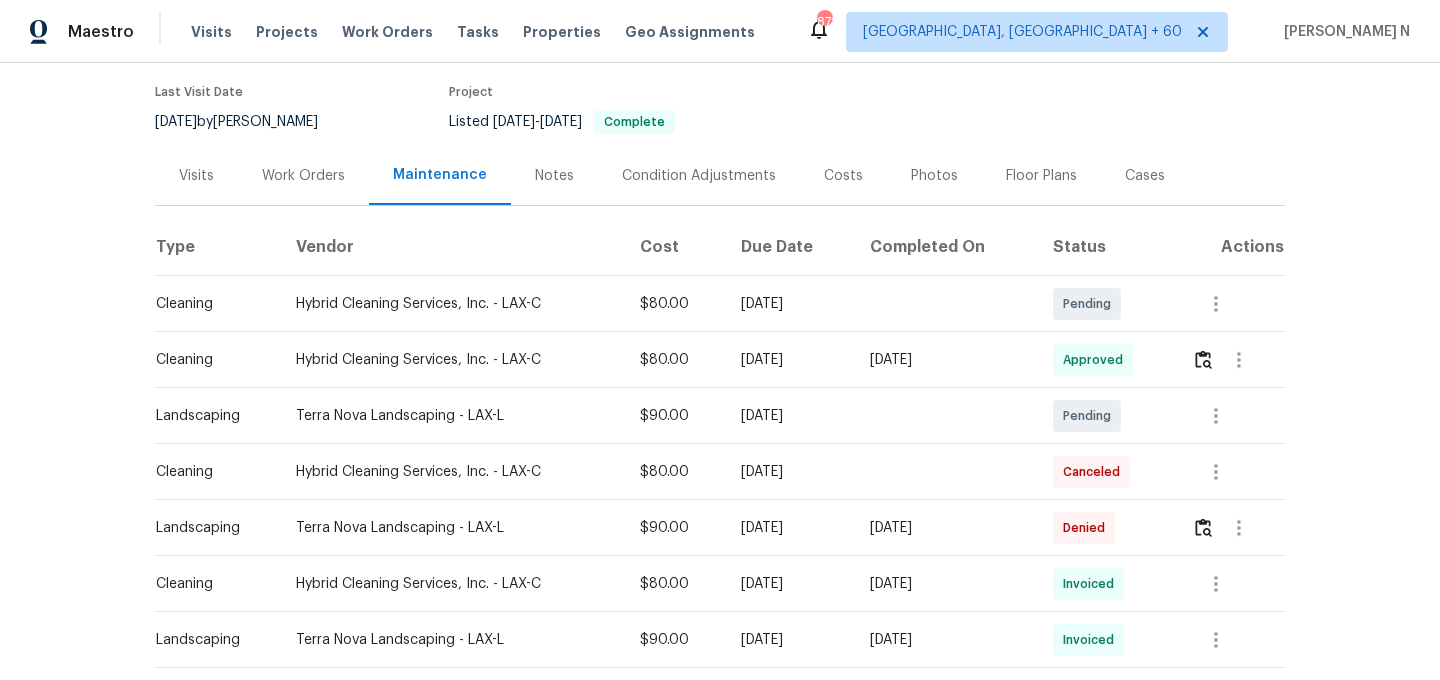 scroll, scrollTop: 213, scrollLeft: 0, axis: vertical 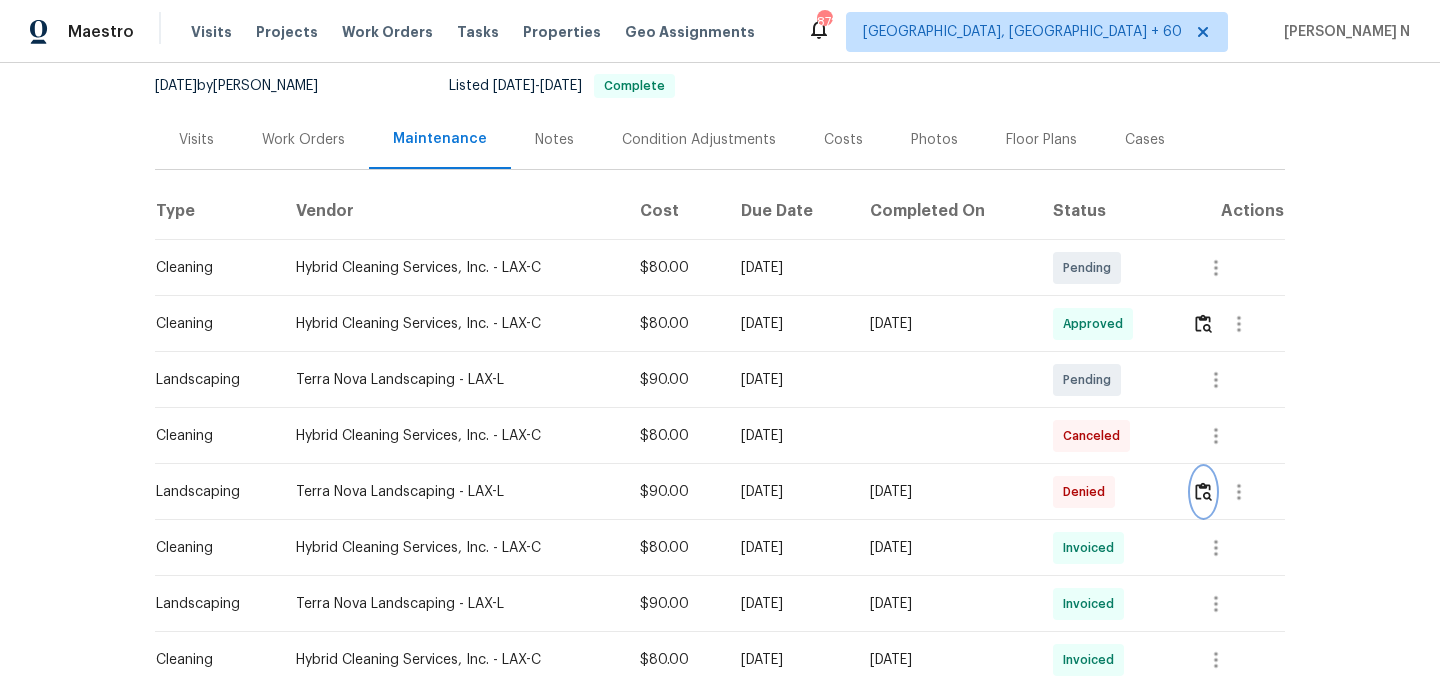 click at bounding box center (1203, 492) 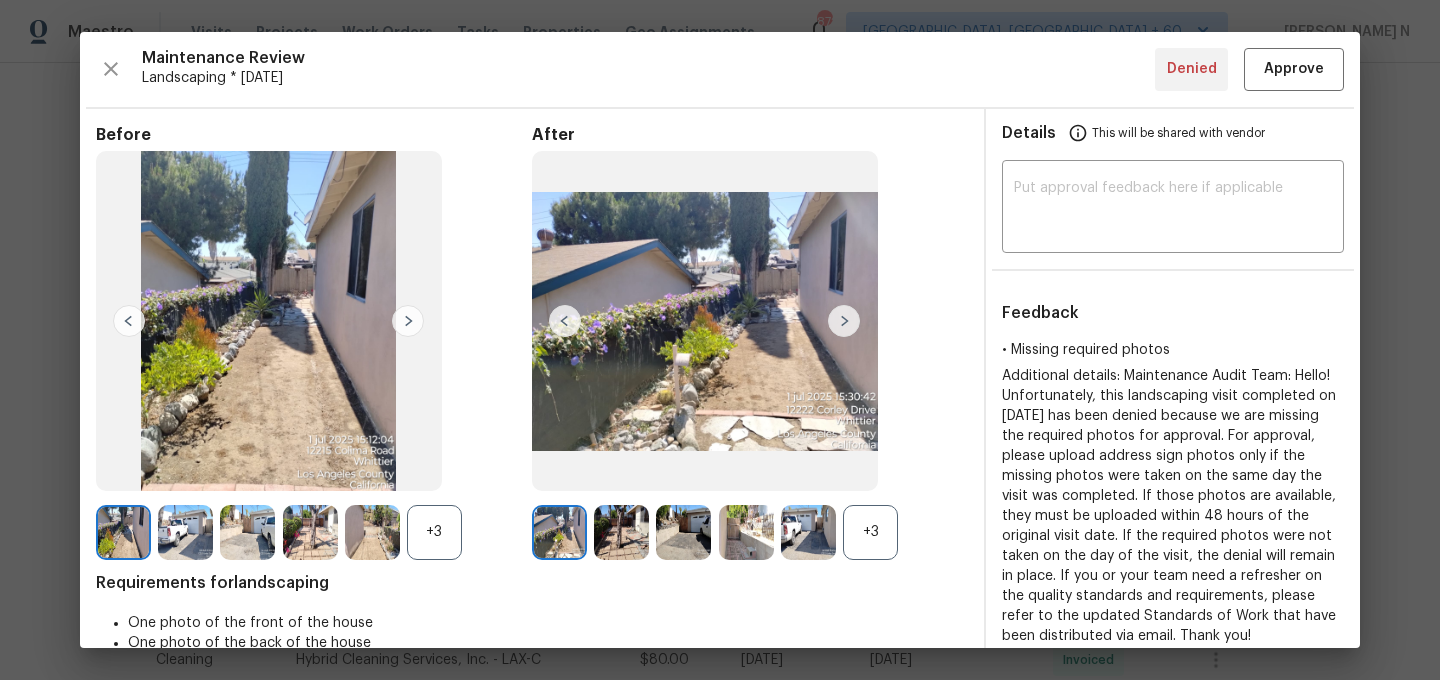 click on "+3" at bounding box center (434, 532) 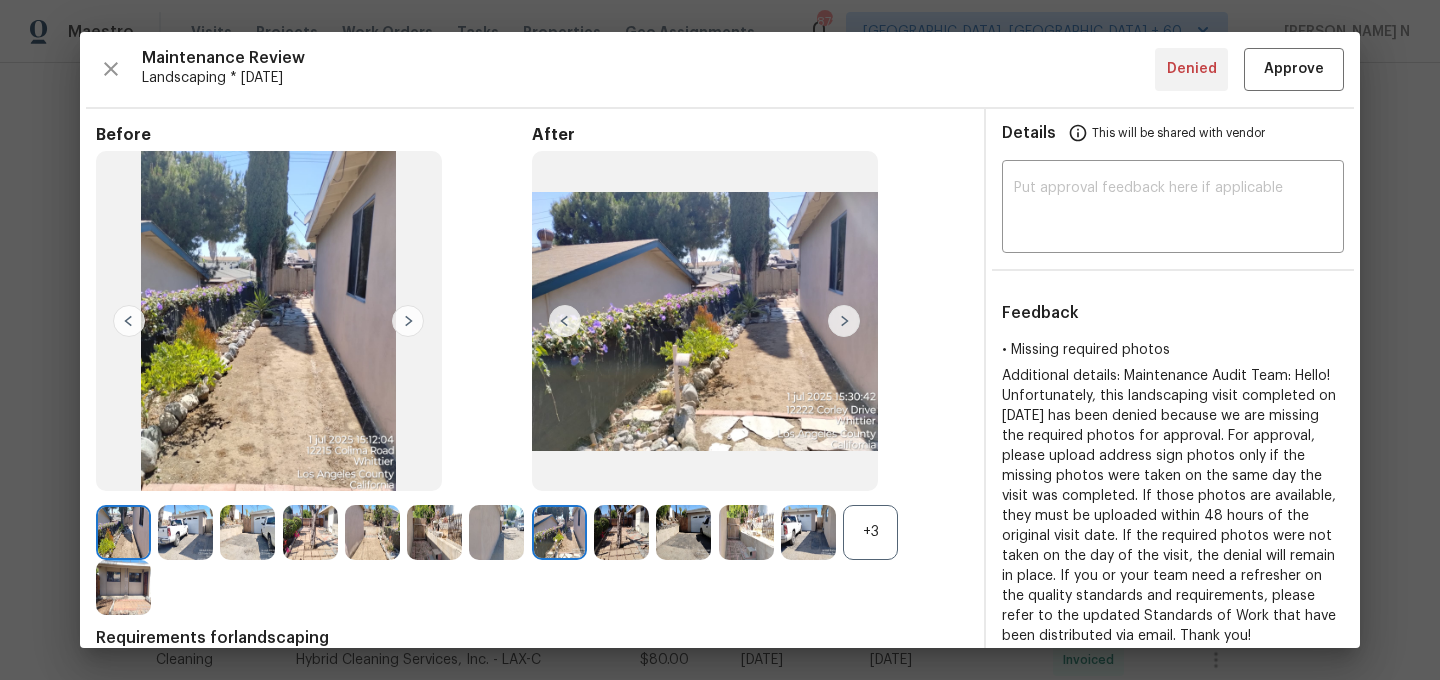 click on "+3" at bounding box center (870, 532) 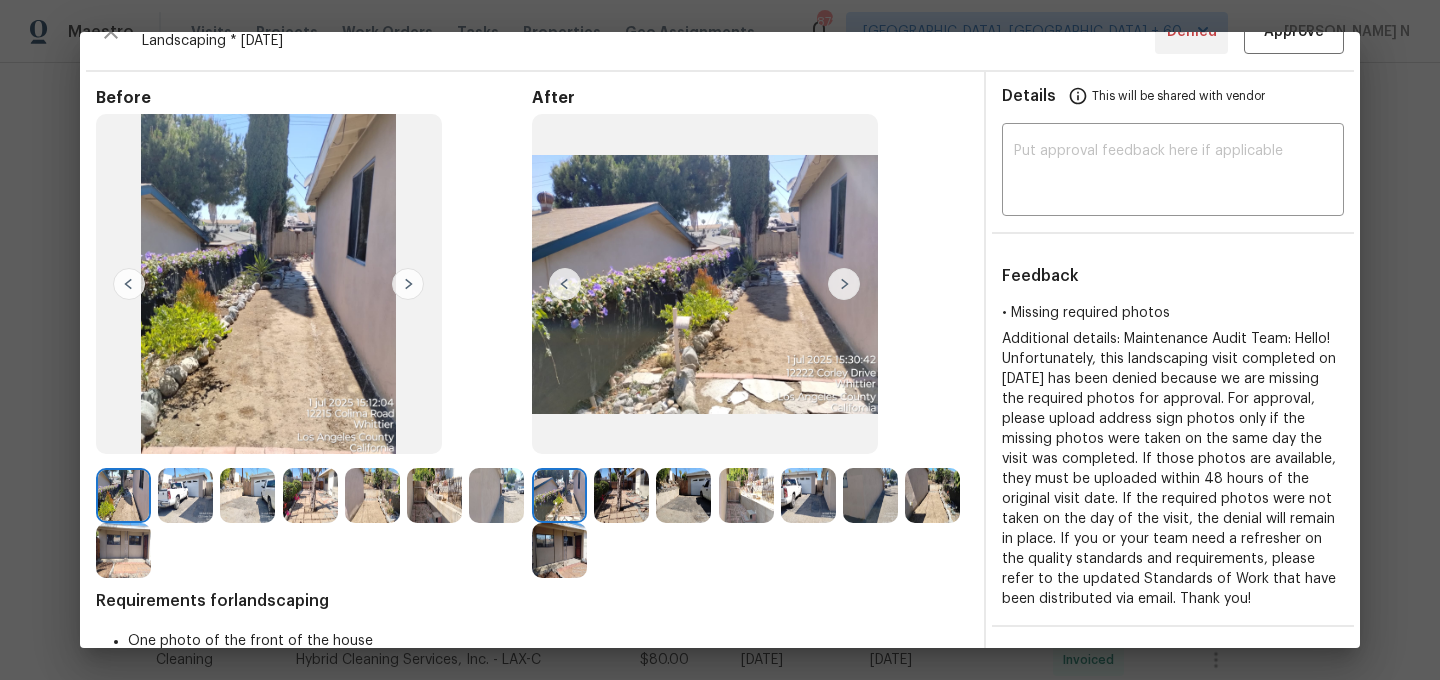 scroll, scrollTop: 38, scrollLeft: 0, axis: vertical 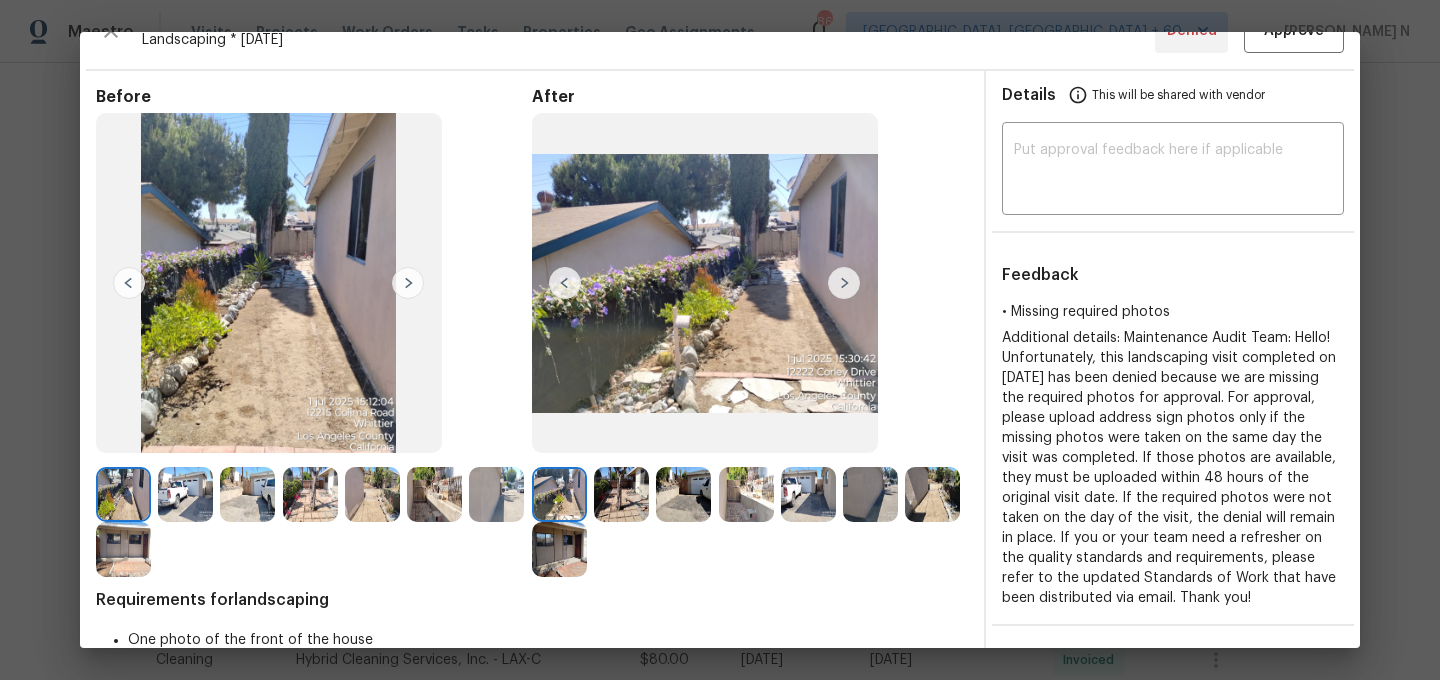 click at bounding box center (559, 549) 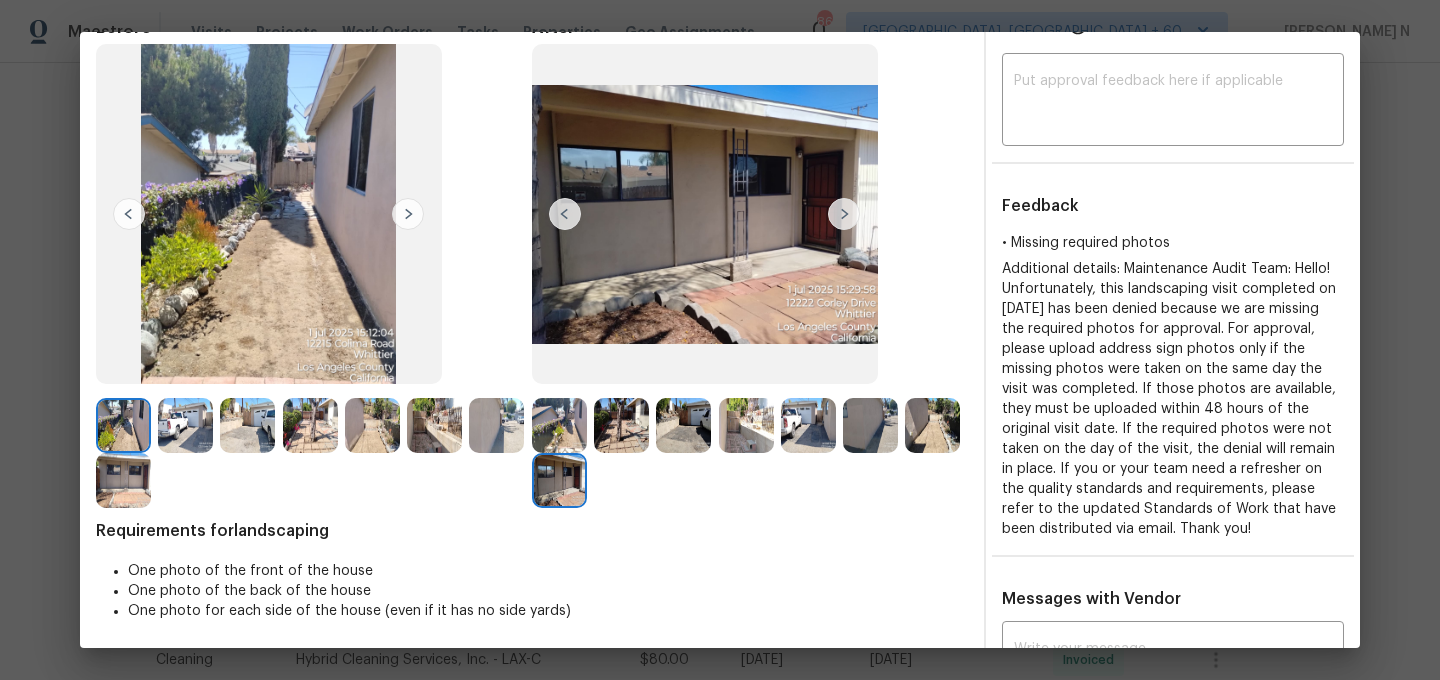 scroll, scrollTop: 93, scrollLeft: 0, axis: vertical 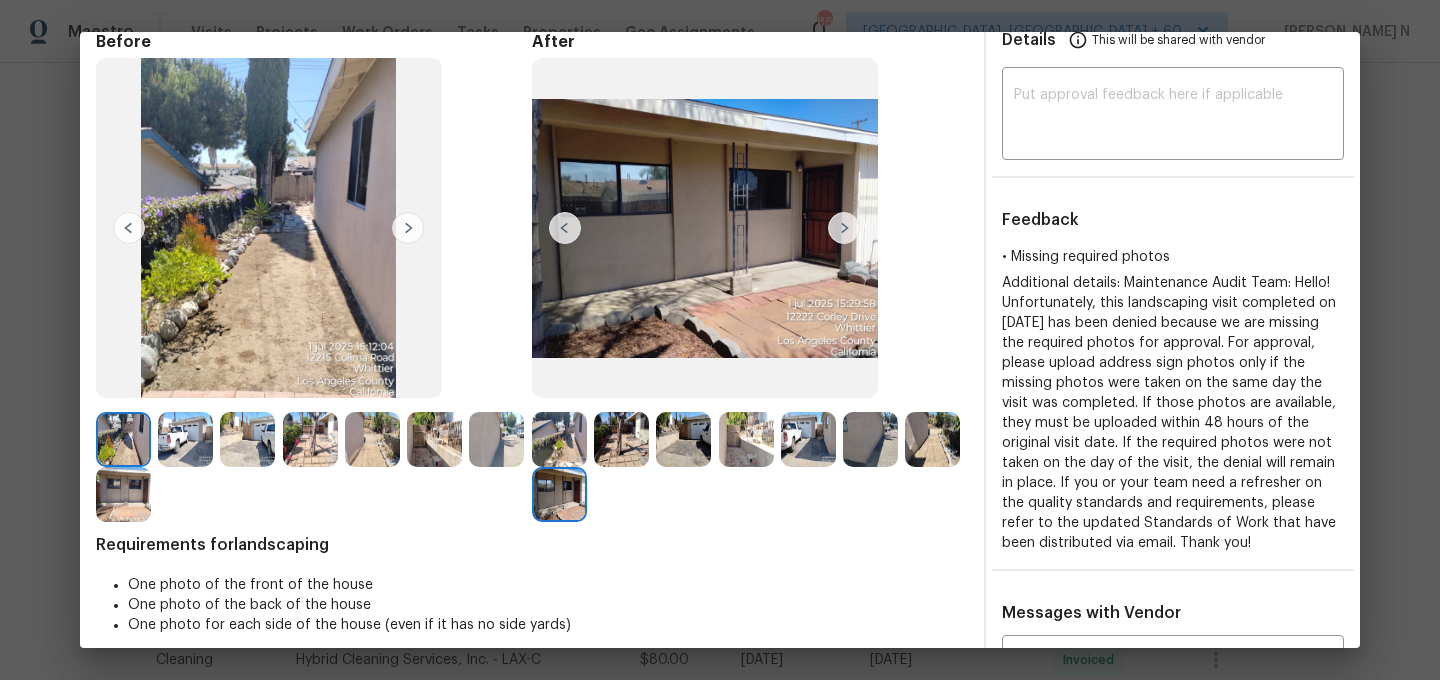 click at bounding box center (683, 439) 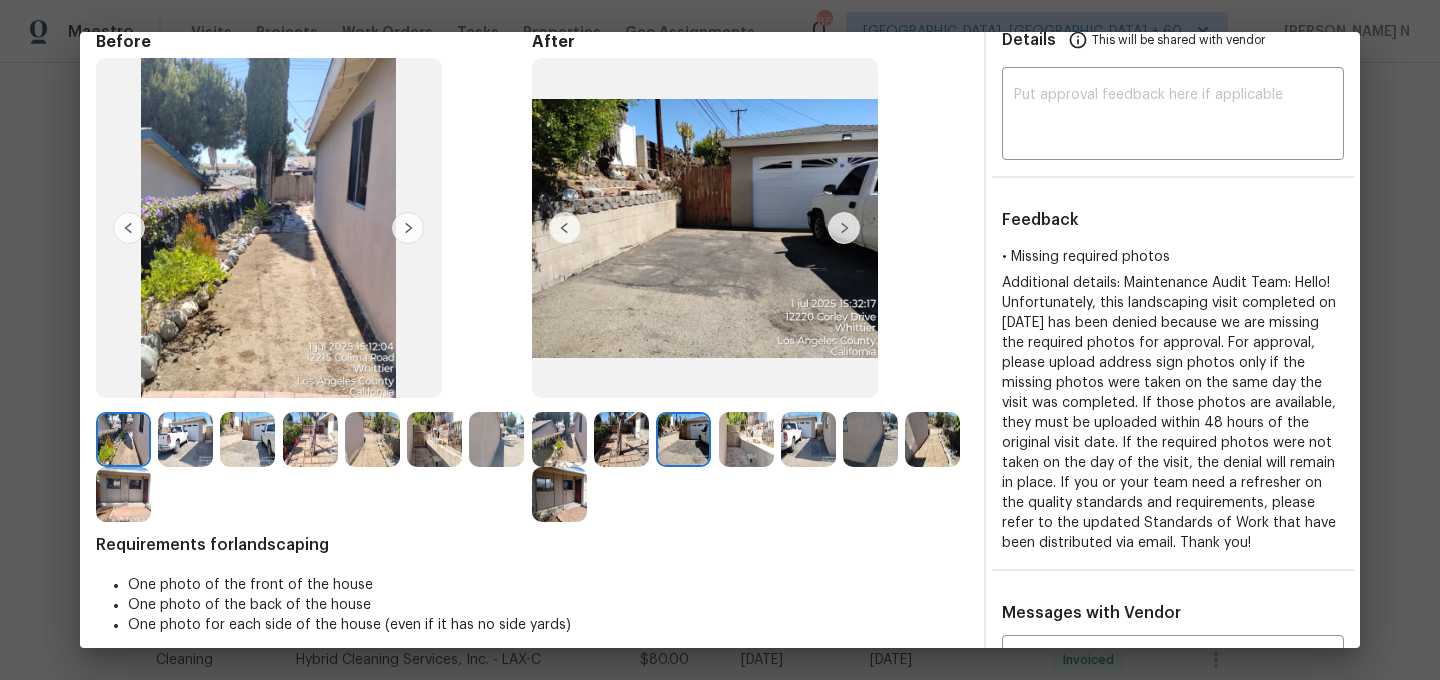 click at bounding box center [185, 439] 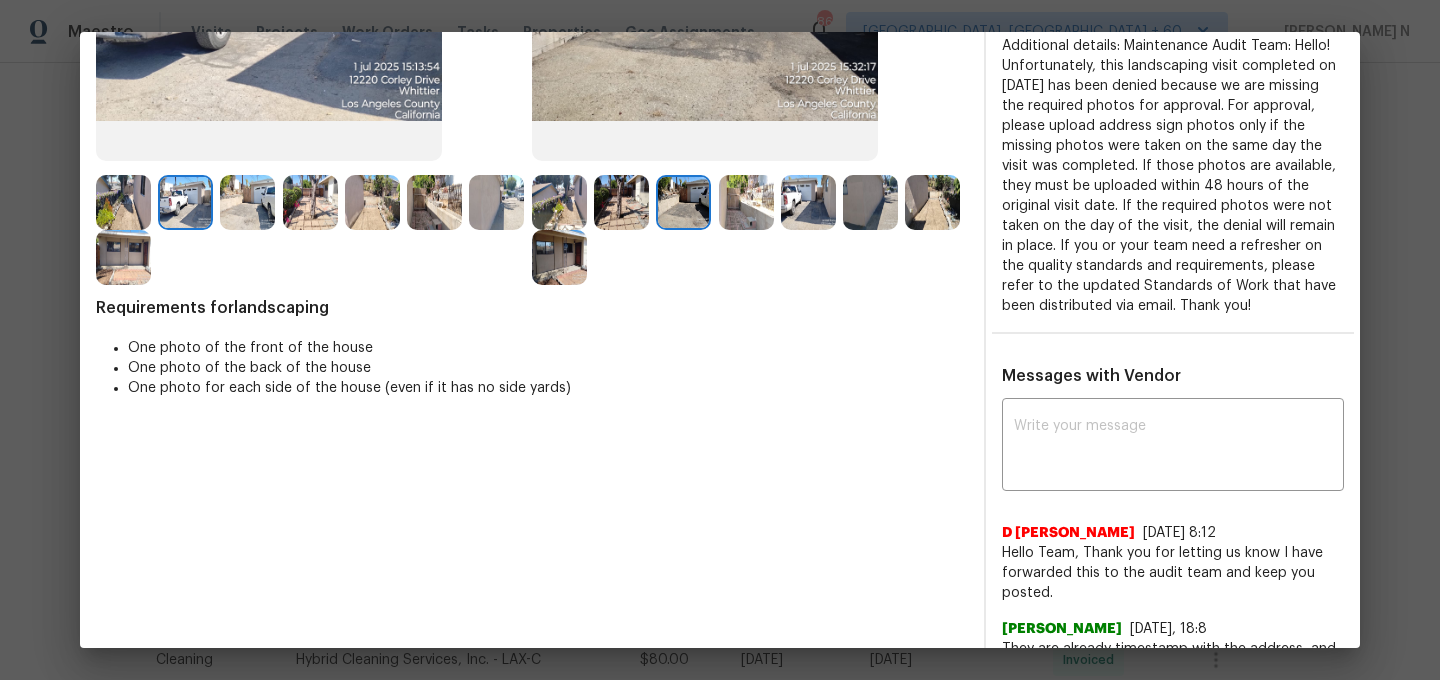 scroll, scrollTop: 245, scrollLeft: 0, axis: vertical 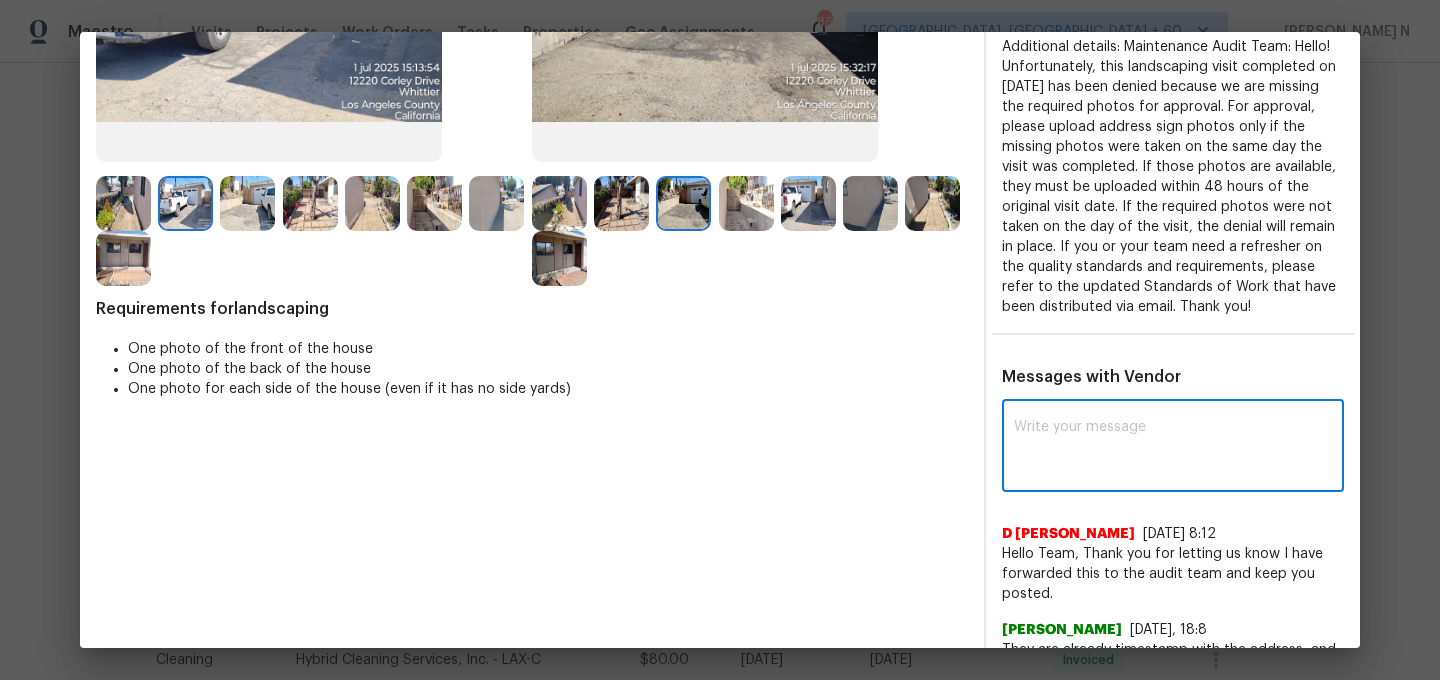 click at bounding box center [1173, 448] 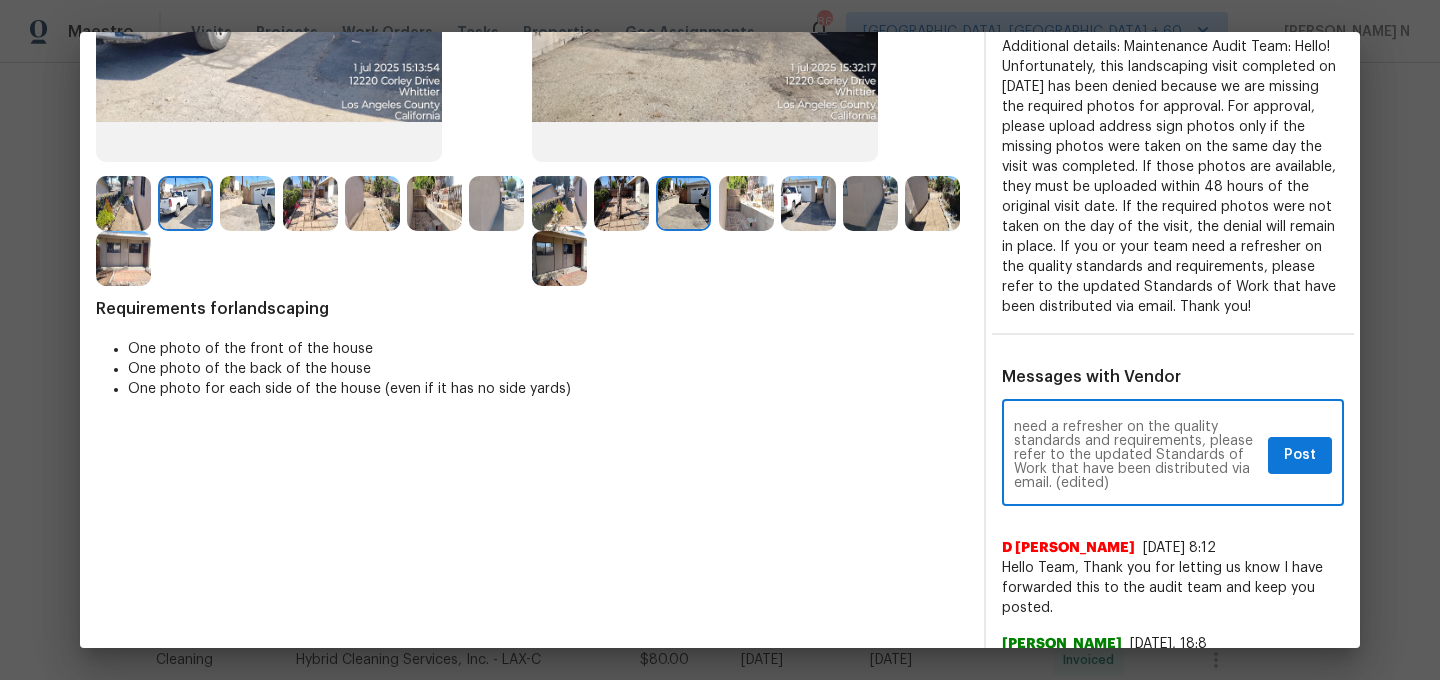 scroll, scrollTop: 160, scrollLeft: 0, axis: vertical 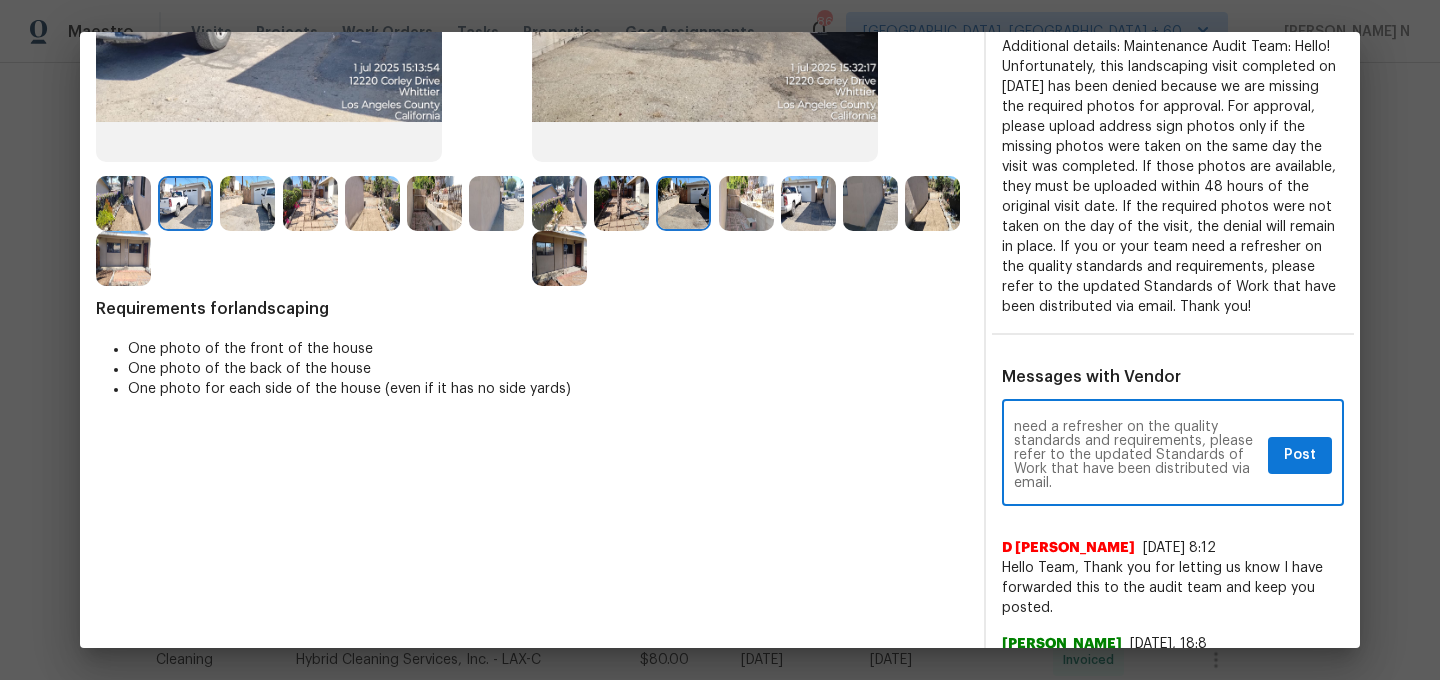 type on "Maintenance Audit Team: Hello! As per our updated SWO address sign photo is required for approval. The photos must be uploaded within 48 hours of the original visit date. If the required photos were not taken on the day of the visit, the denial will remain in place. If you or your team need a refresher on the quality standards and requirements, please refer to the updated Standards of Work that have been distributed via email." 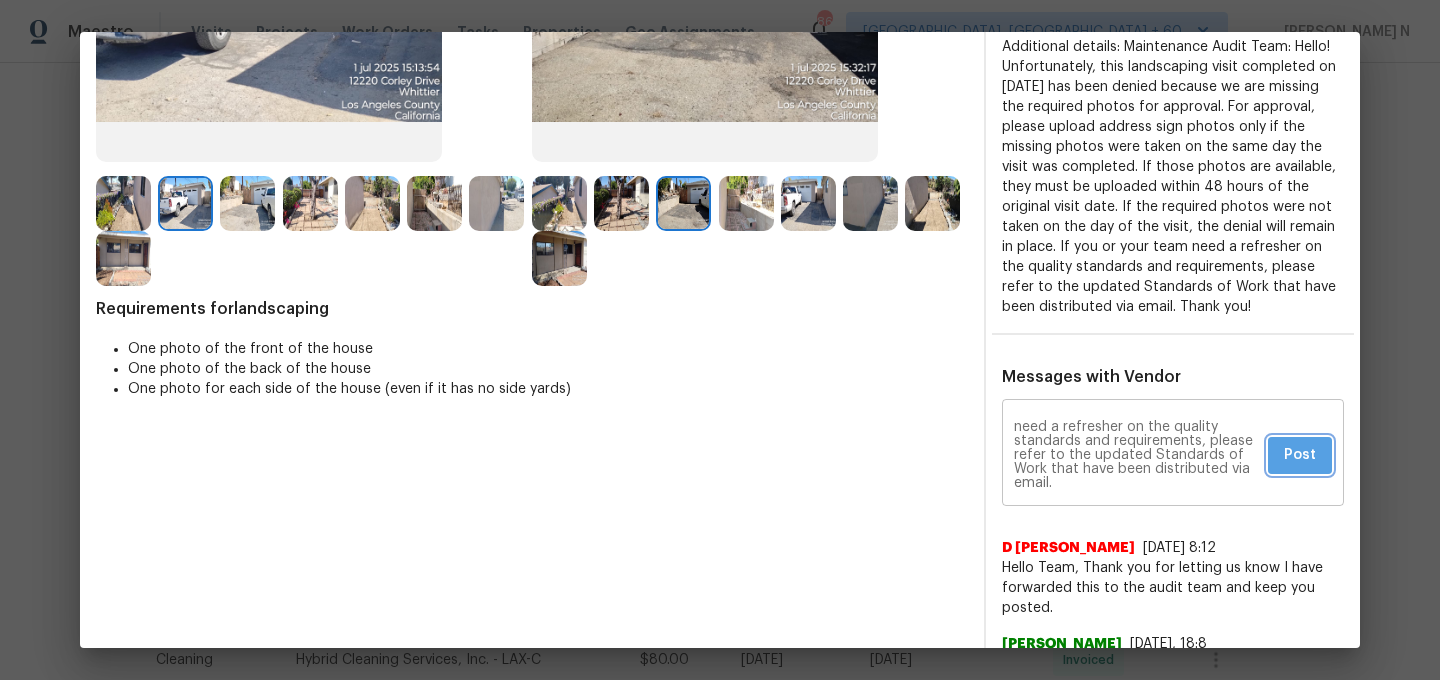 click on "Post" at bounding box center [1300, 455] 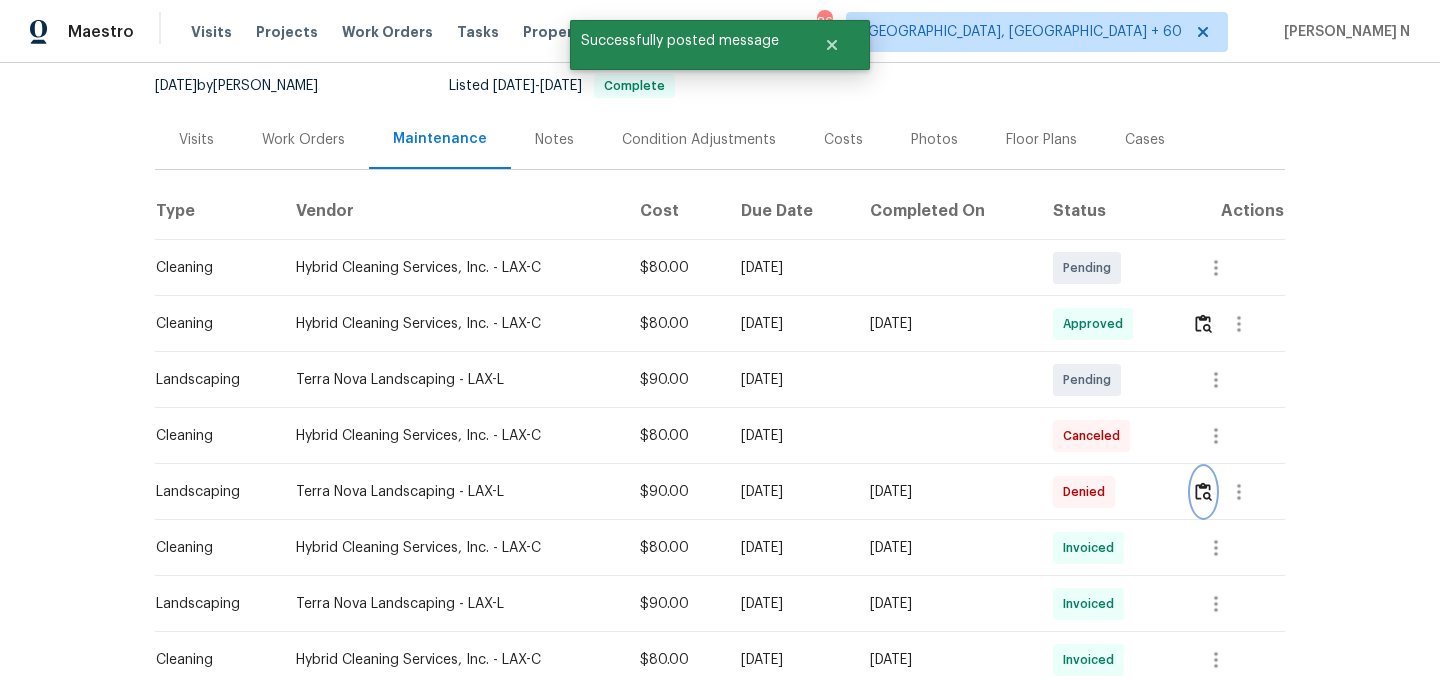 scroll, scrollTop: 0, scrollLeft: 0, axis: both 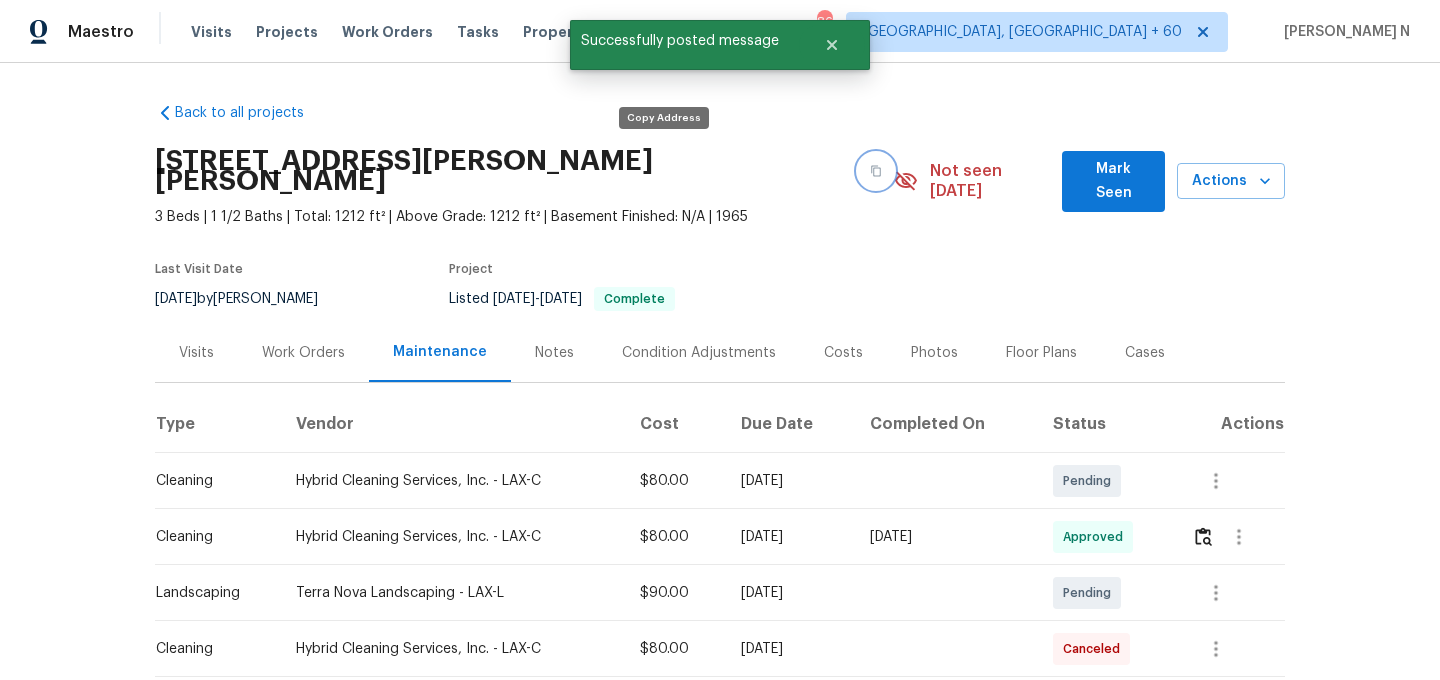 click at bounding box center [876, 171] 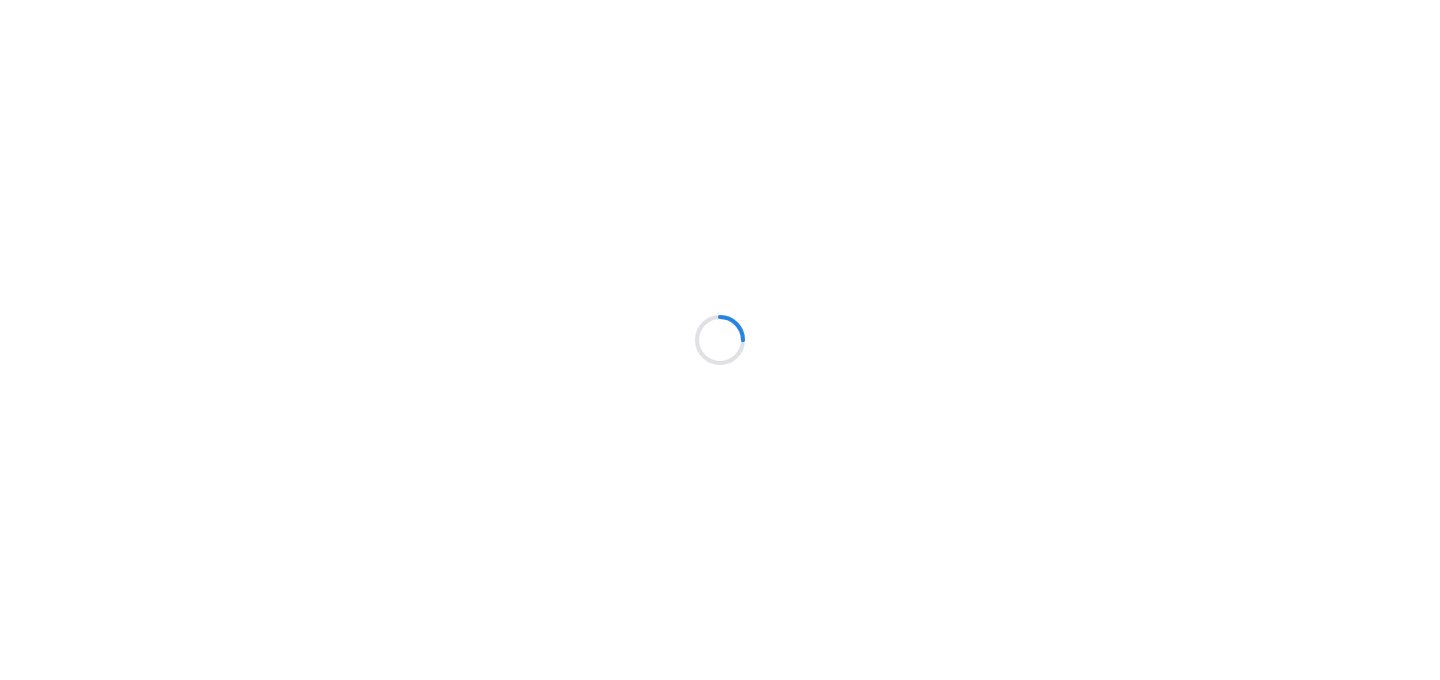 scroll, scrollTop: 0, scrollLeft: 0, axis: both 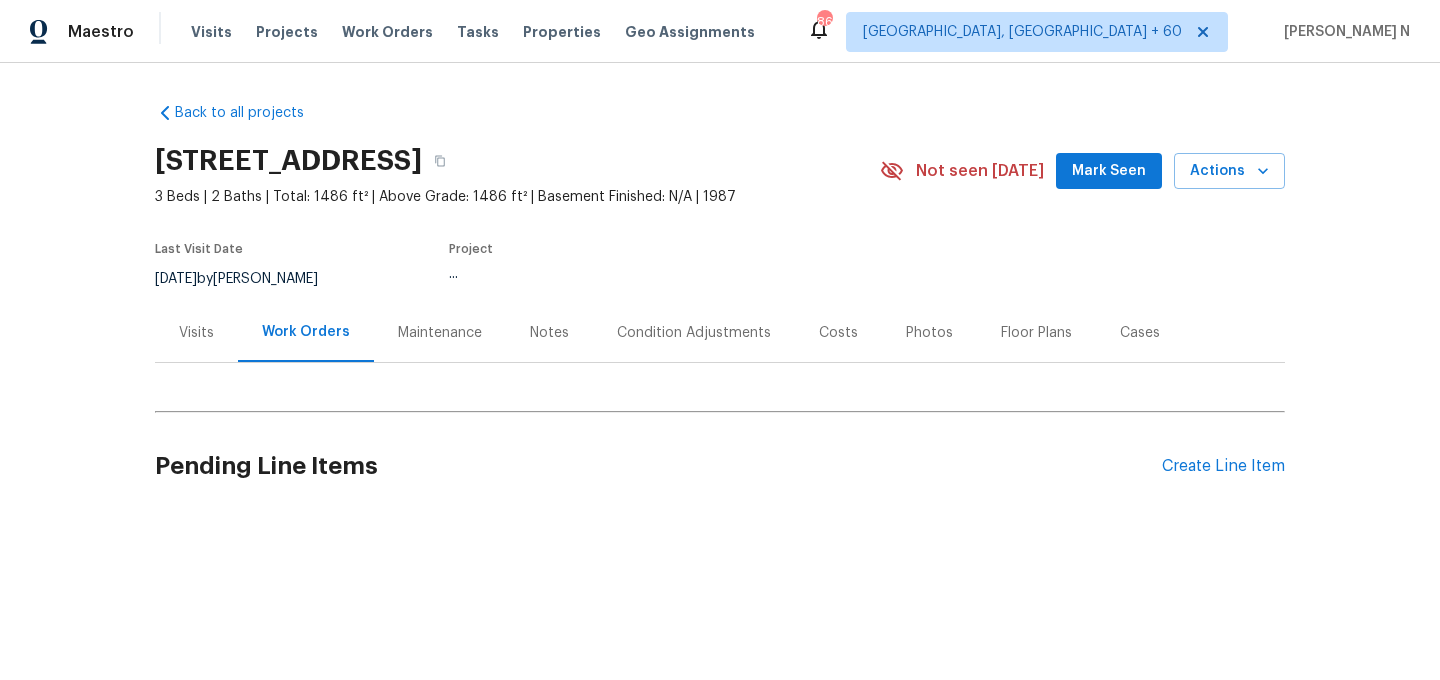 click on "Maintenance" at bounding box center (440, 333) 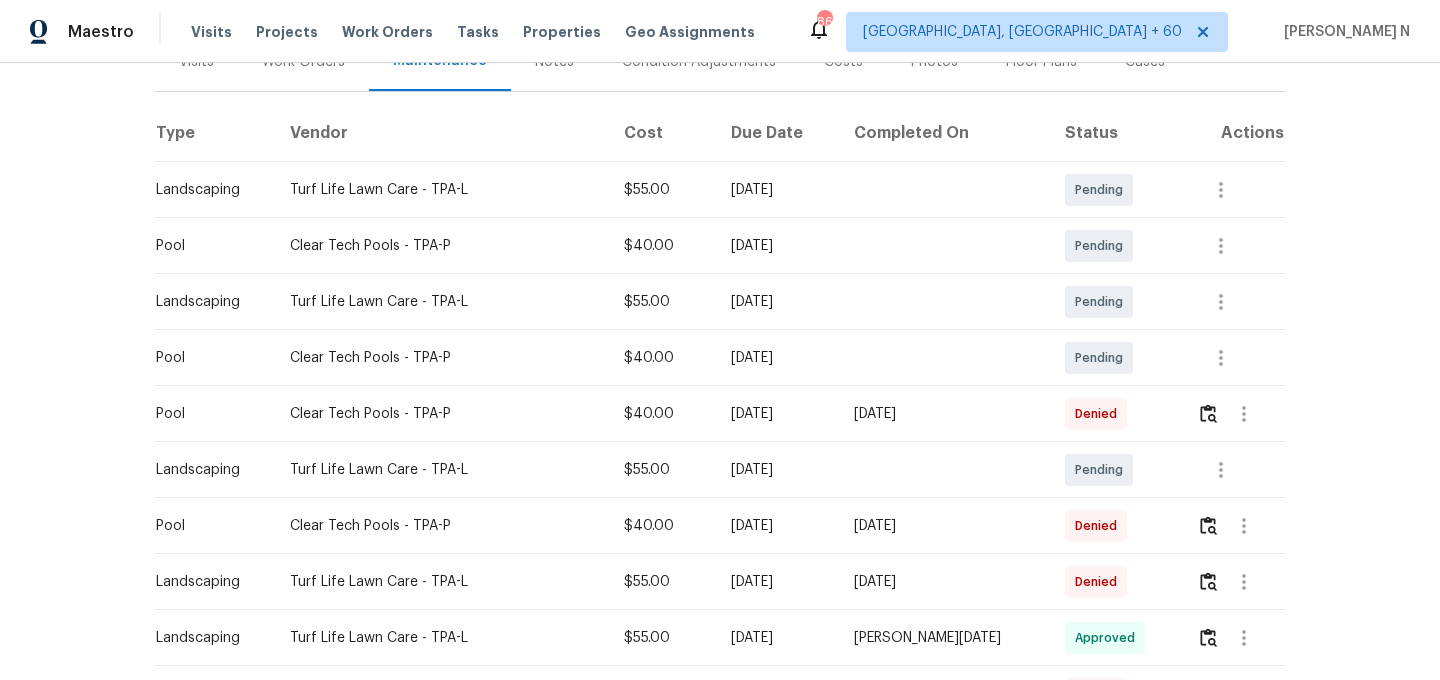 scroll, scrollTop: 430, scrollLeft: 0, axis: vertical 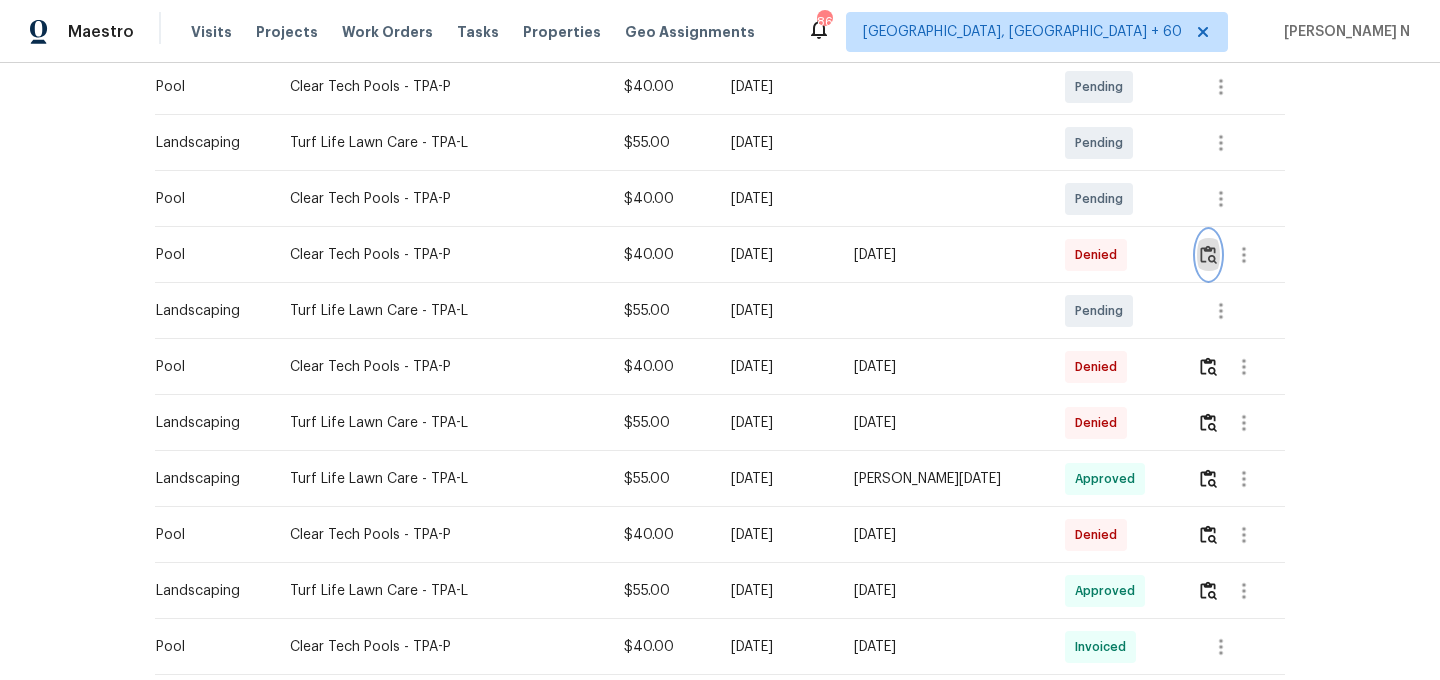 click at bounding box center (1208, 255) 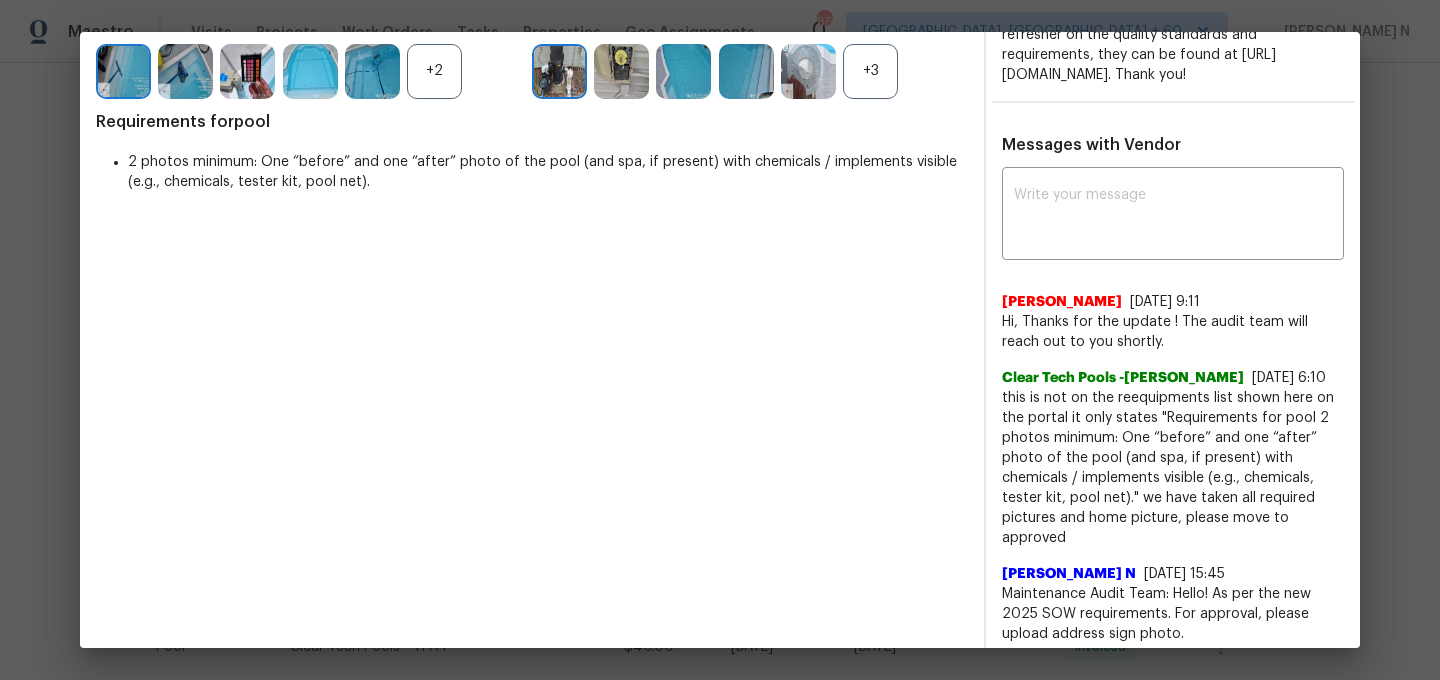 scroll, scrollTop: 695, scrollLeft: 0, axis: vertical 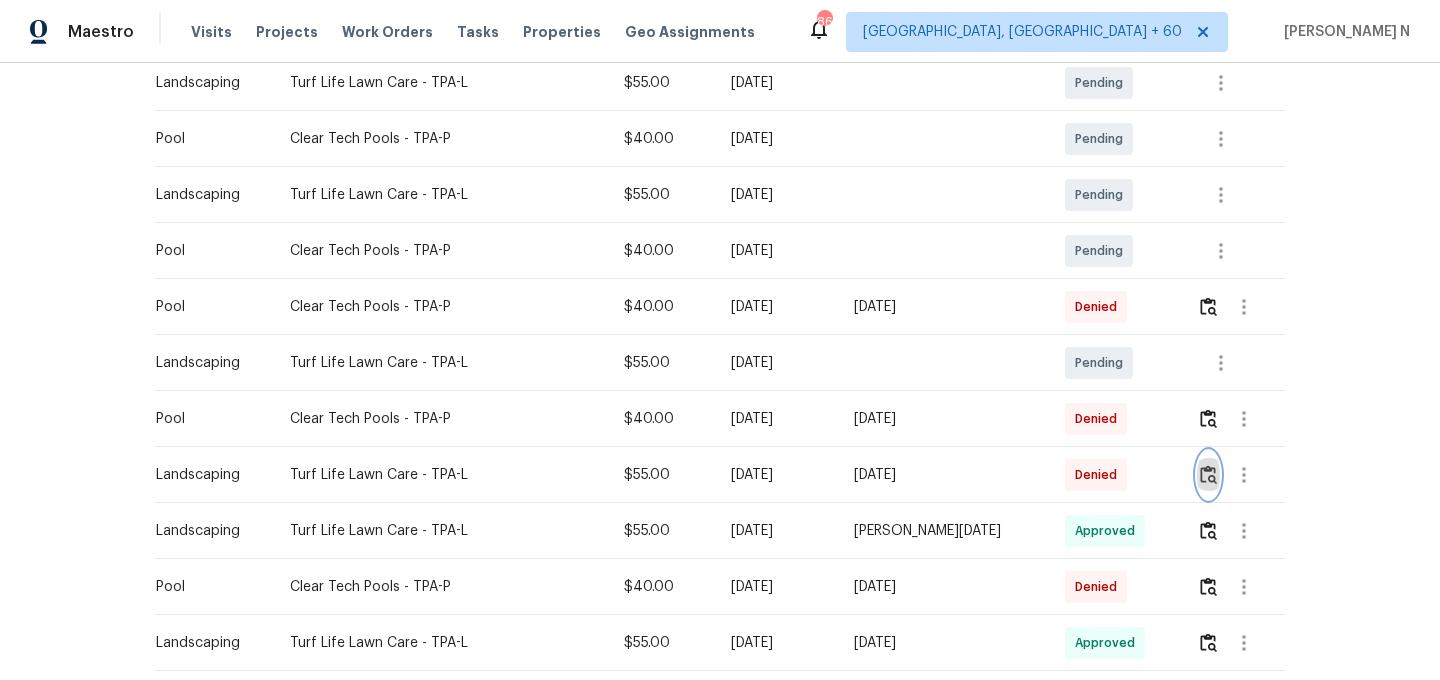 click at bounding box center (1208, 474) 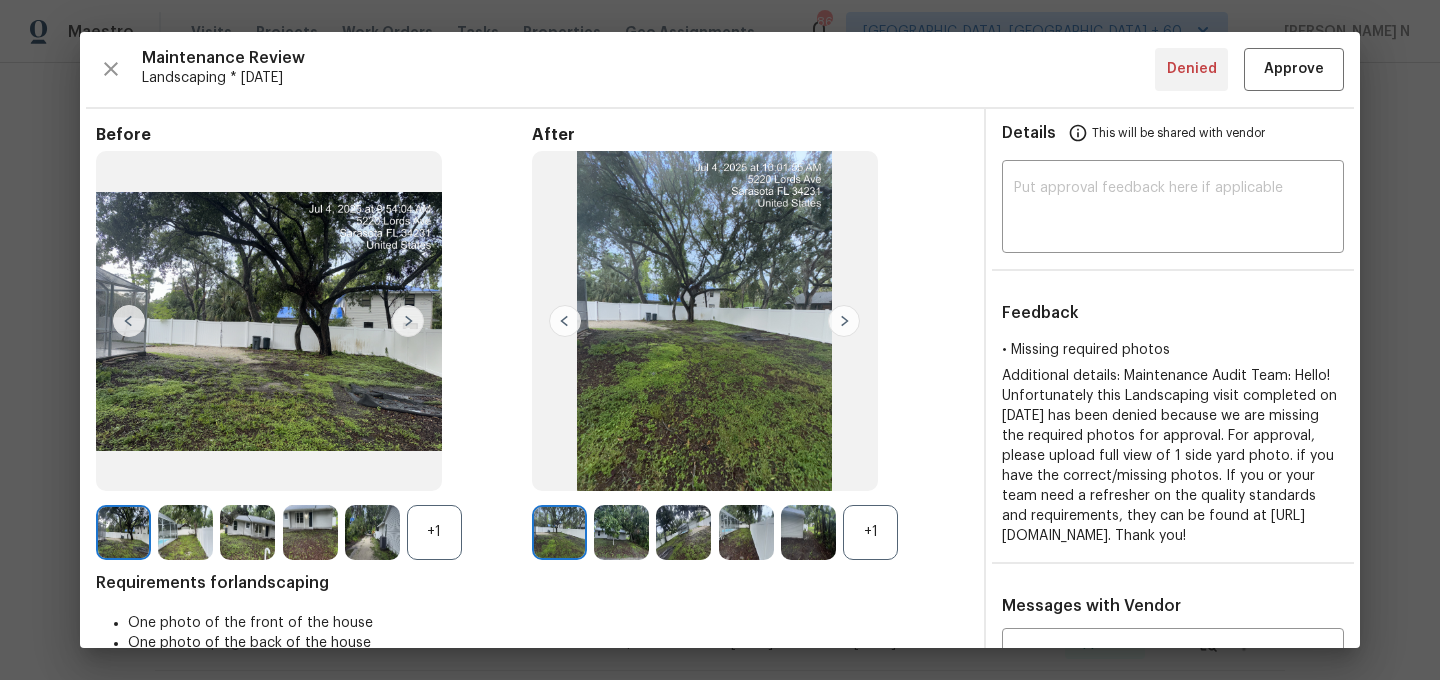 click on "+1" at bounding box center [870, 532] 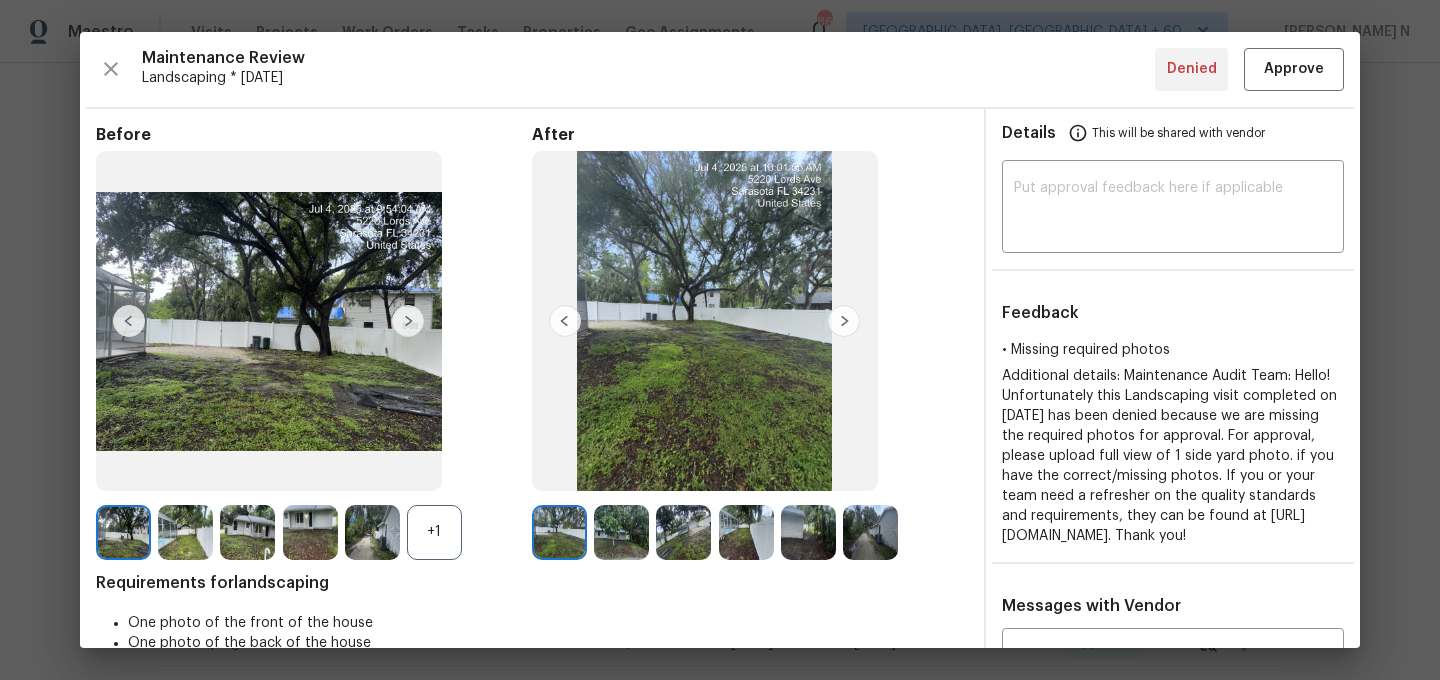 click on "+1" at bounding box center [434, 532] 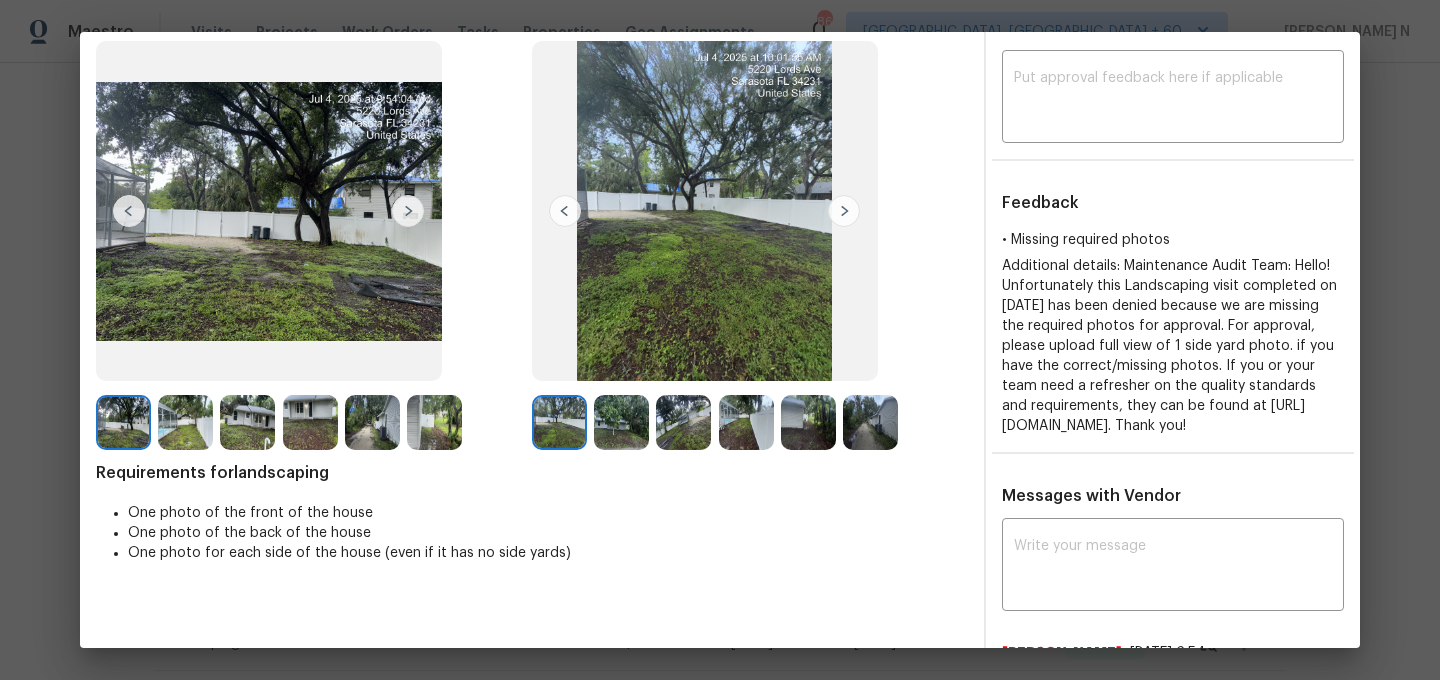 scroll, scrollTop: 76, scrollLeft: 0, axis: vertical 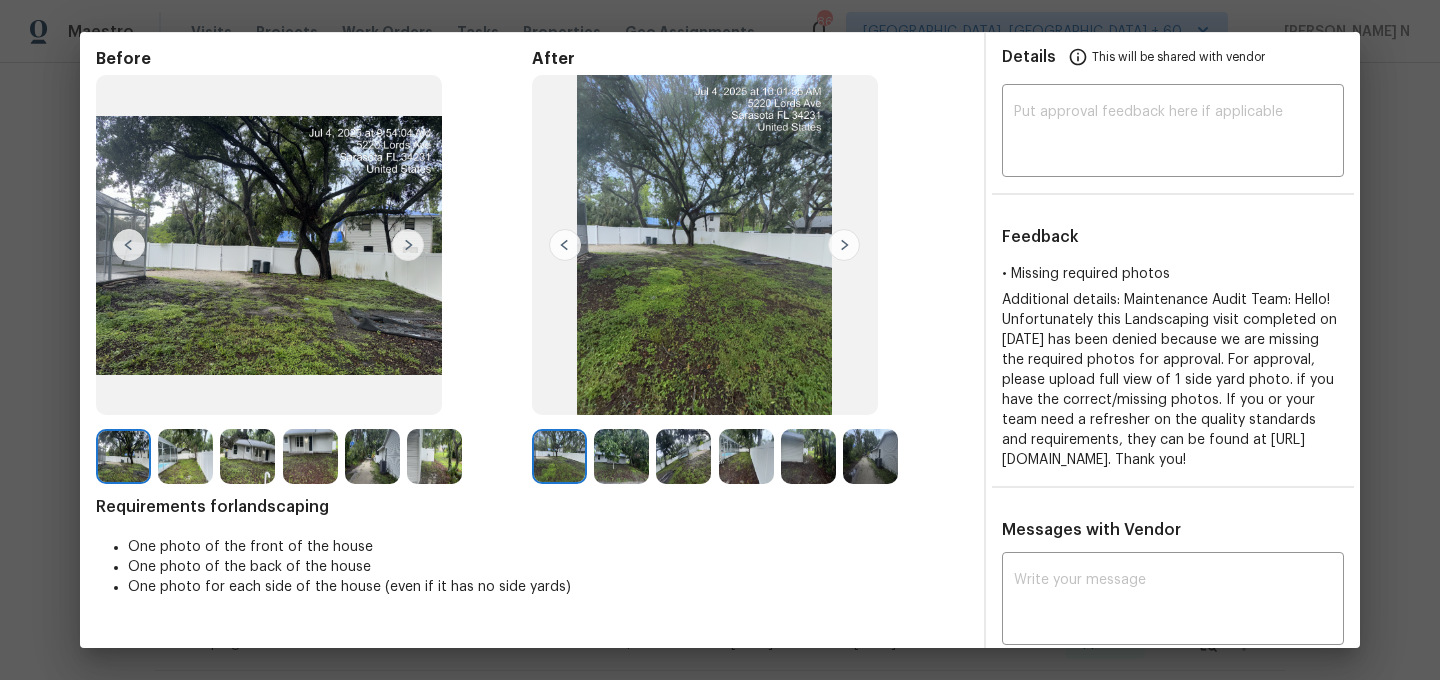 click at bounding box center [621, 456] 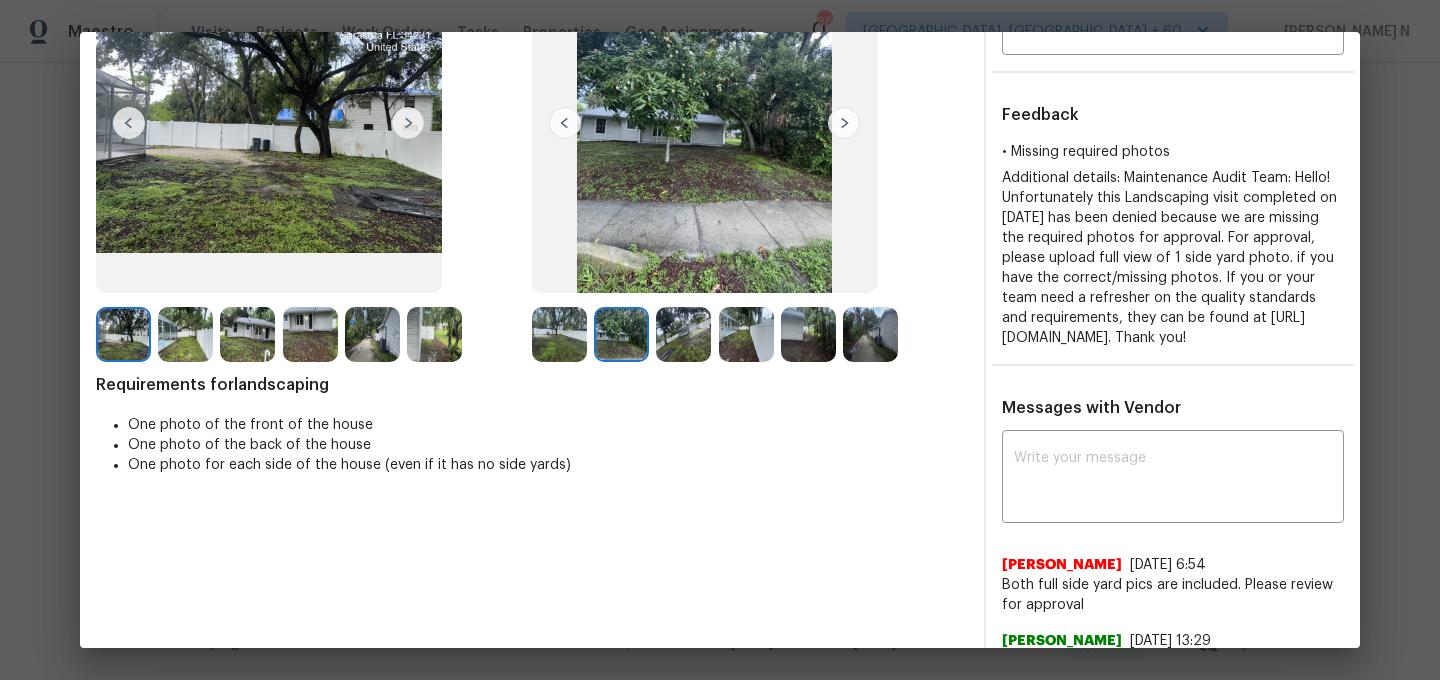 scroll, scrollTop: 291, scrollLeft: 0, axis: vertical 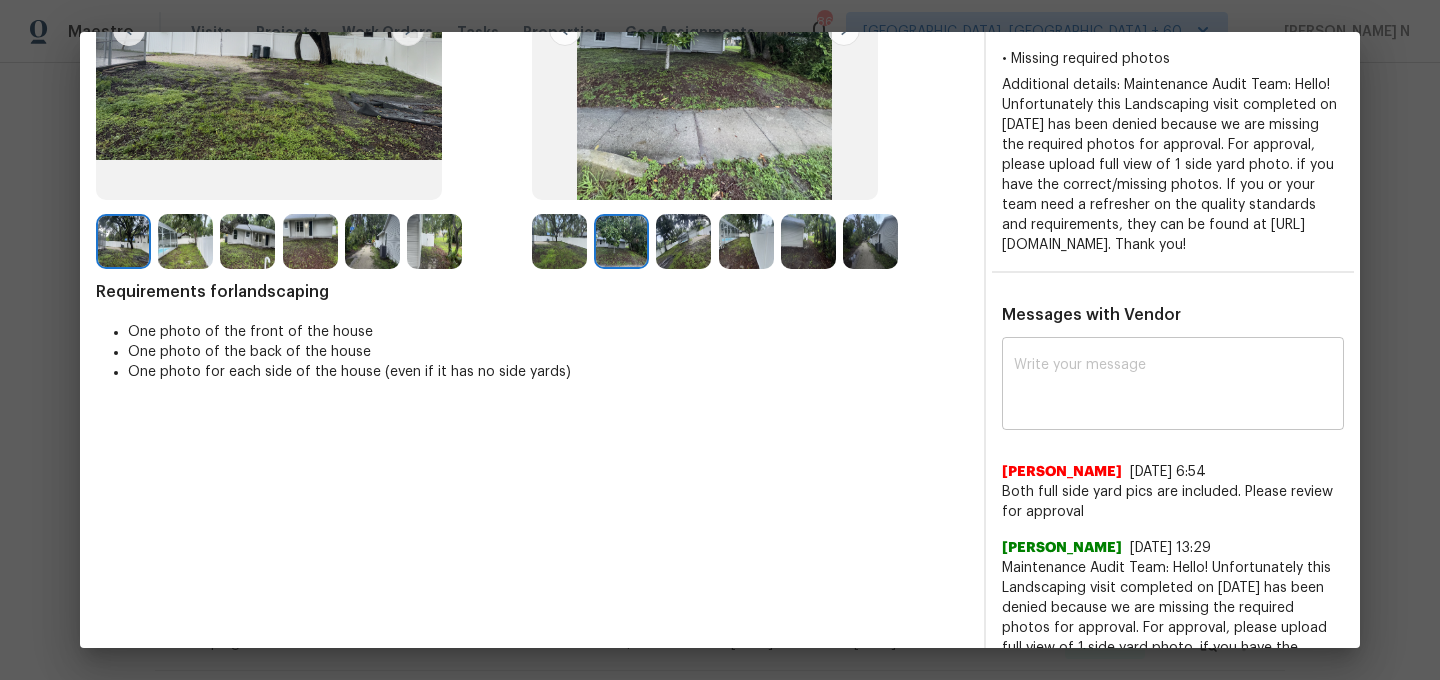 click at bounding box center (1173, 386) 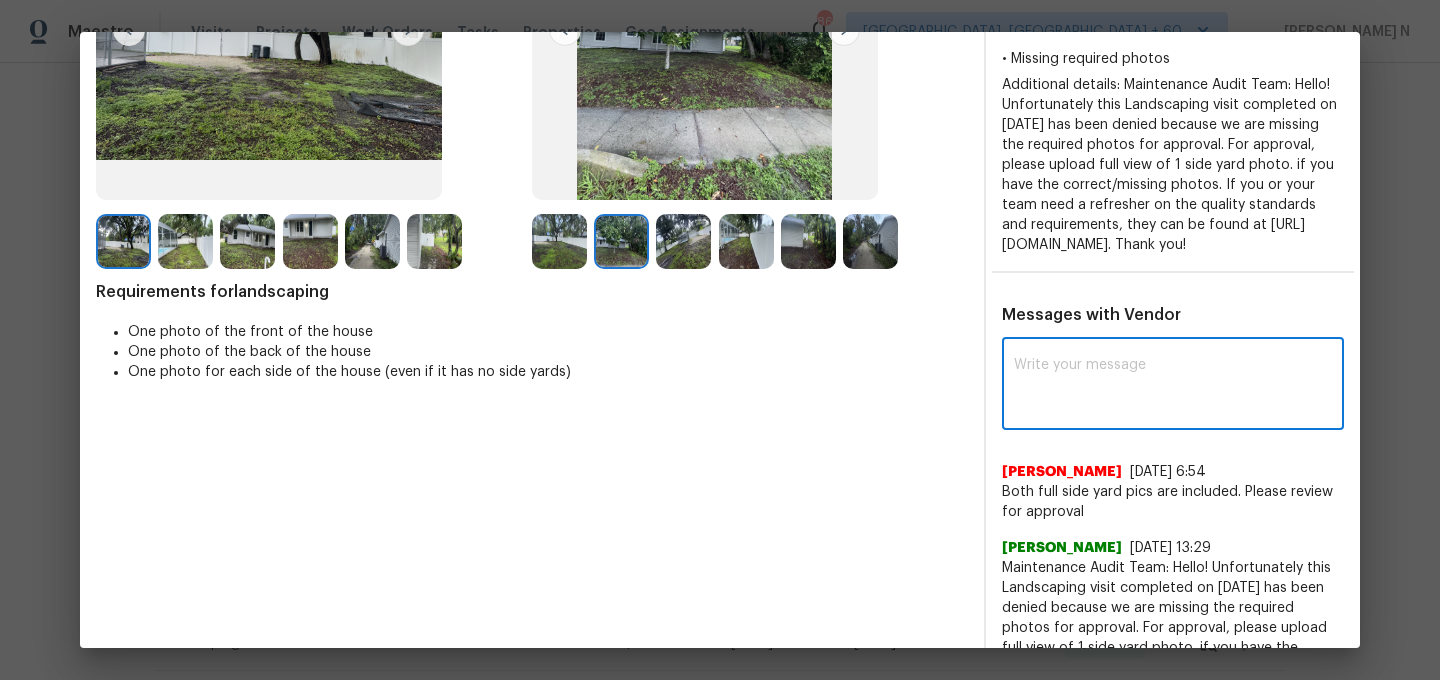 paste on "Maintenance Audit Team: Hello! Thank you for the feedback after further review this visit was approved." 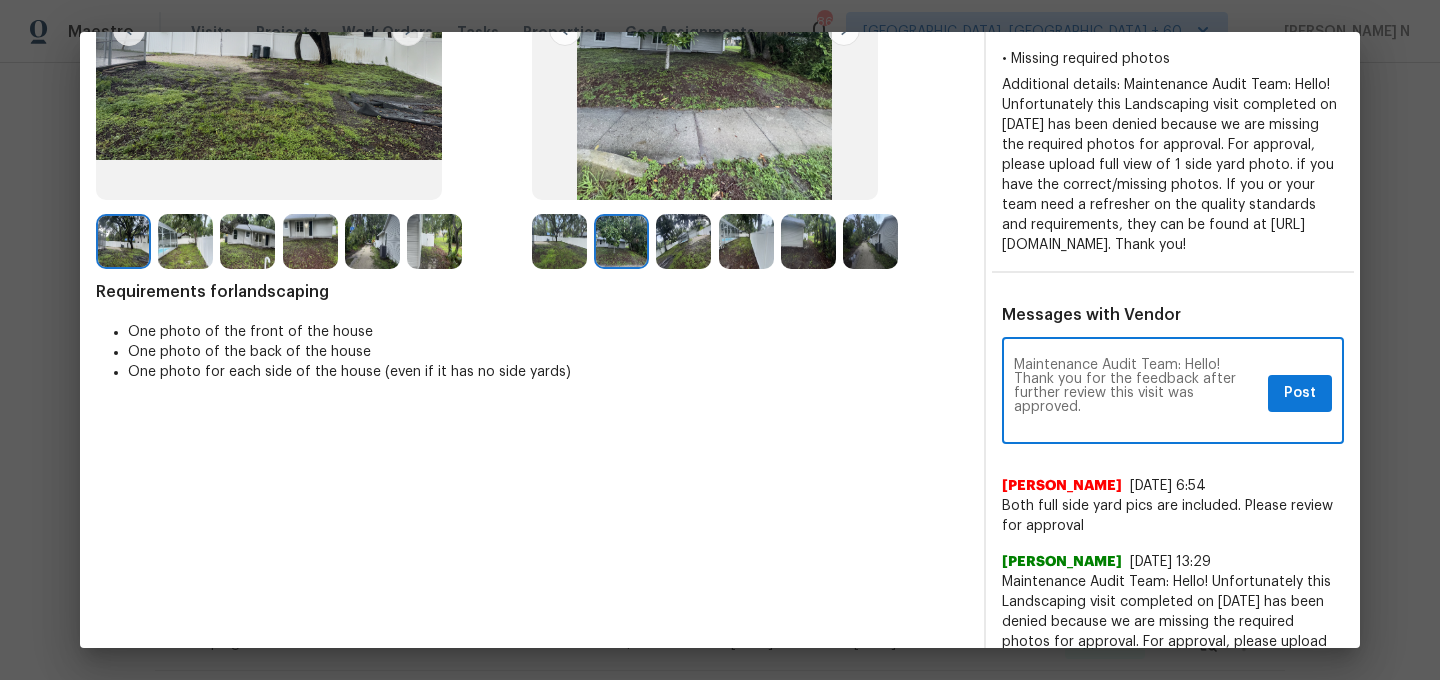 scroll, scrollTop: 0, scrollLeft: 0, axis: both 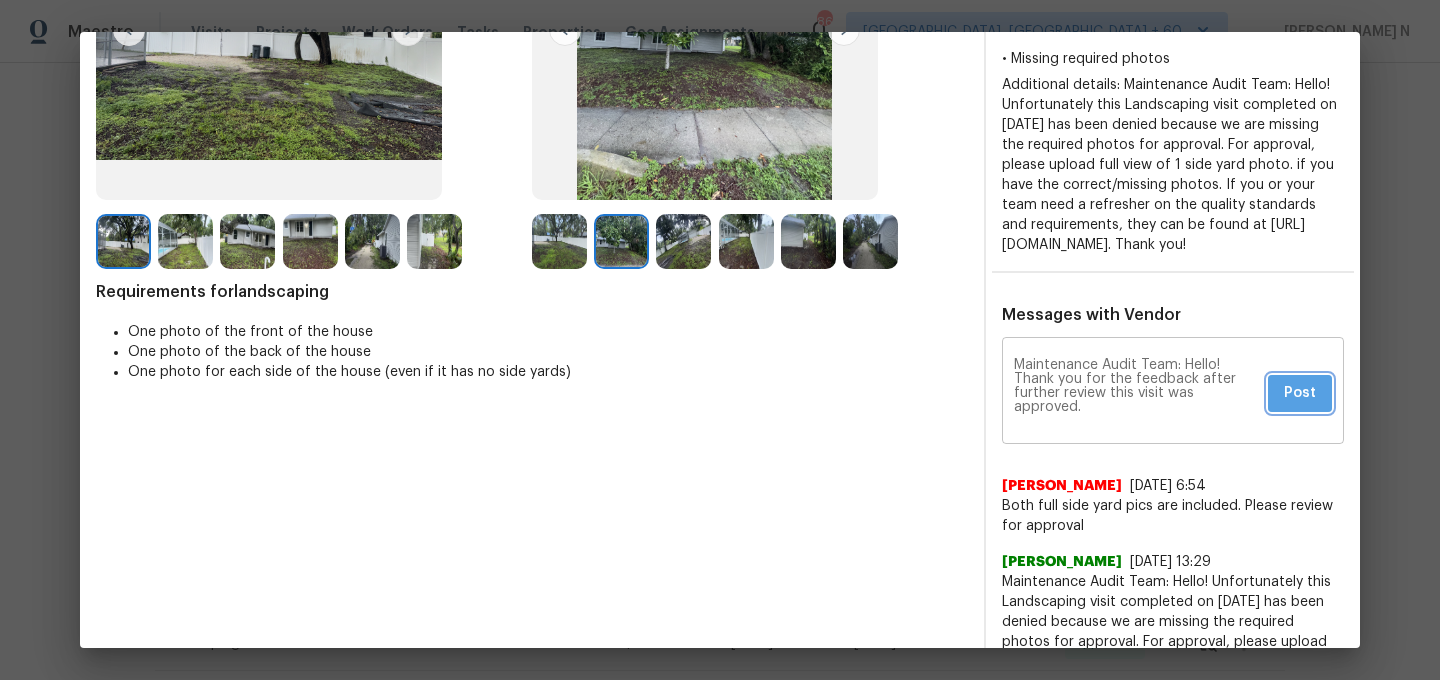click on "Post" at bounding box center [1300, 393] 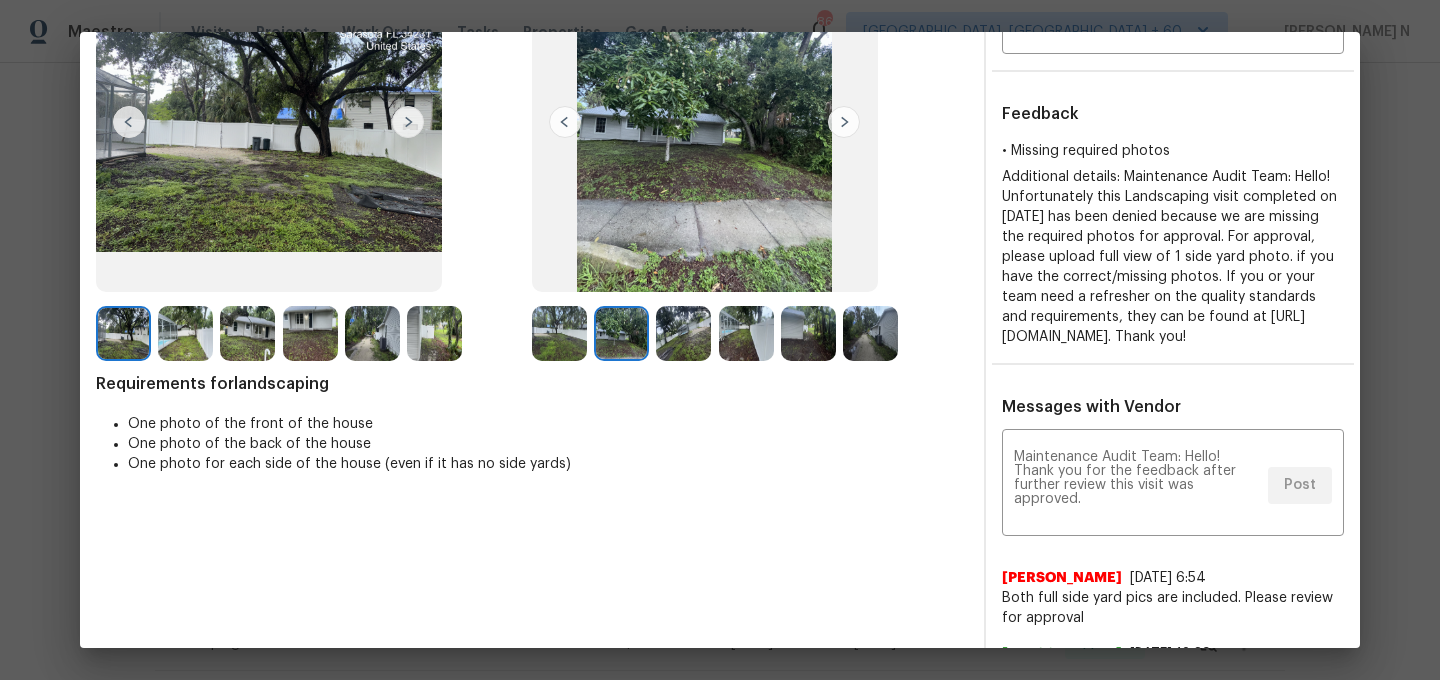 scroll, scrollTop: 0, scrollLeft: 0, axis: both 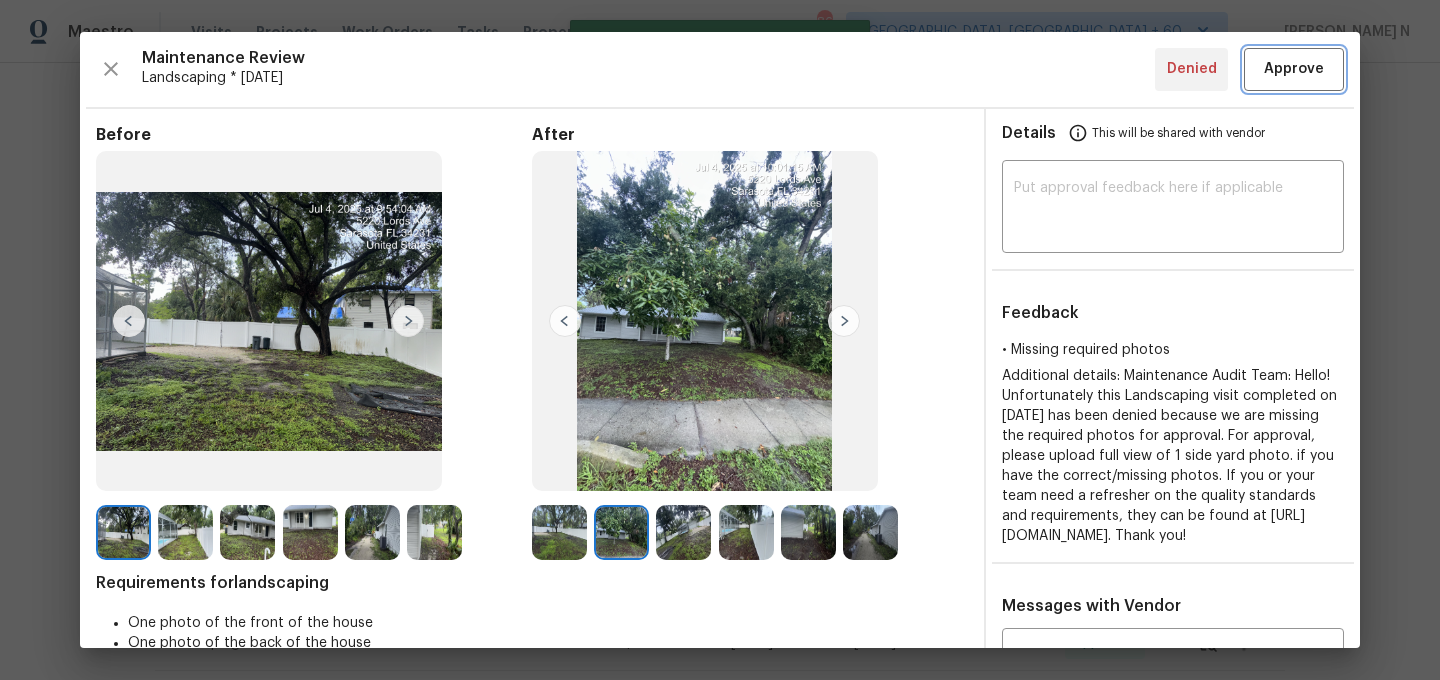click on "Approve" at bounding box center [1294, 69] 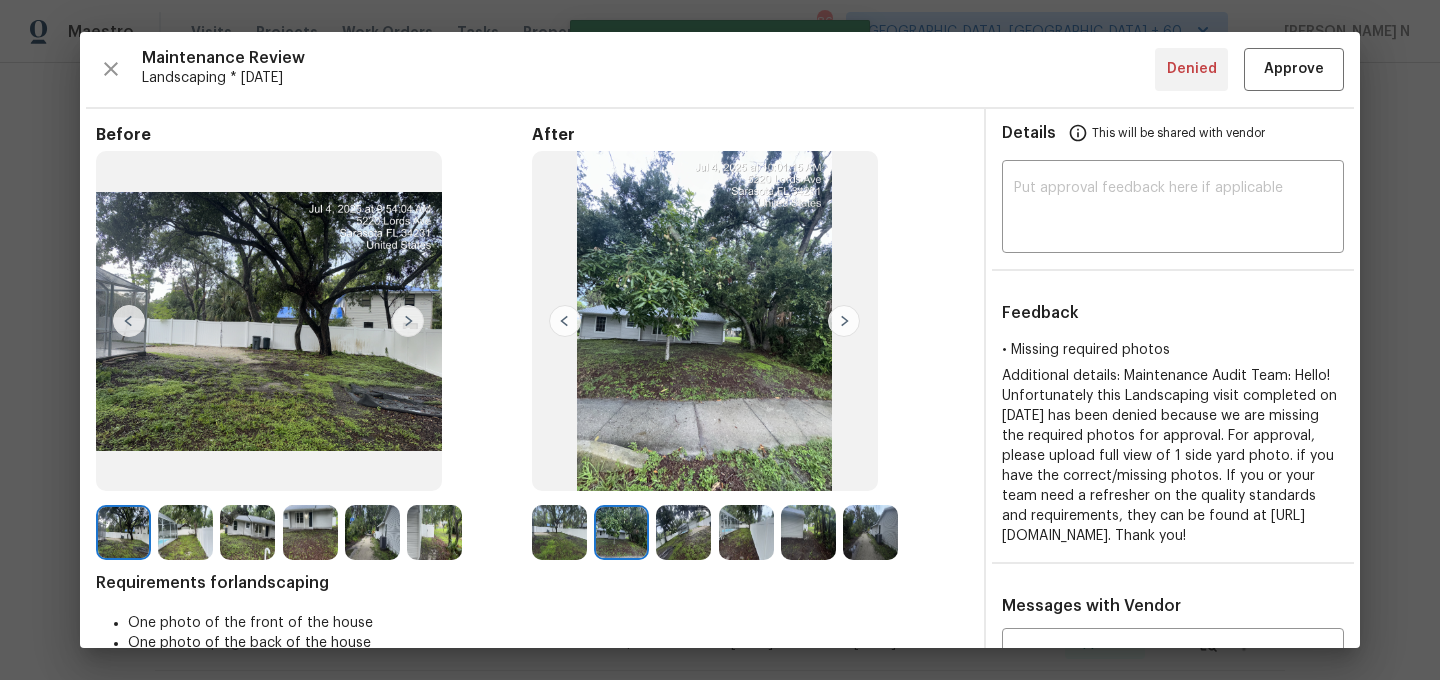 type 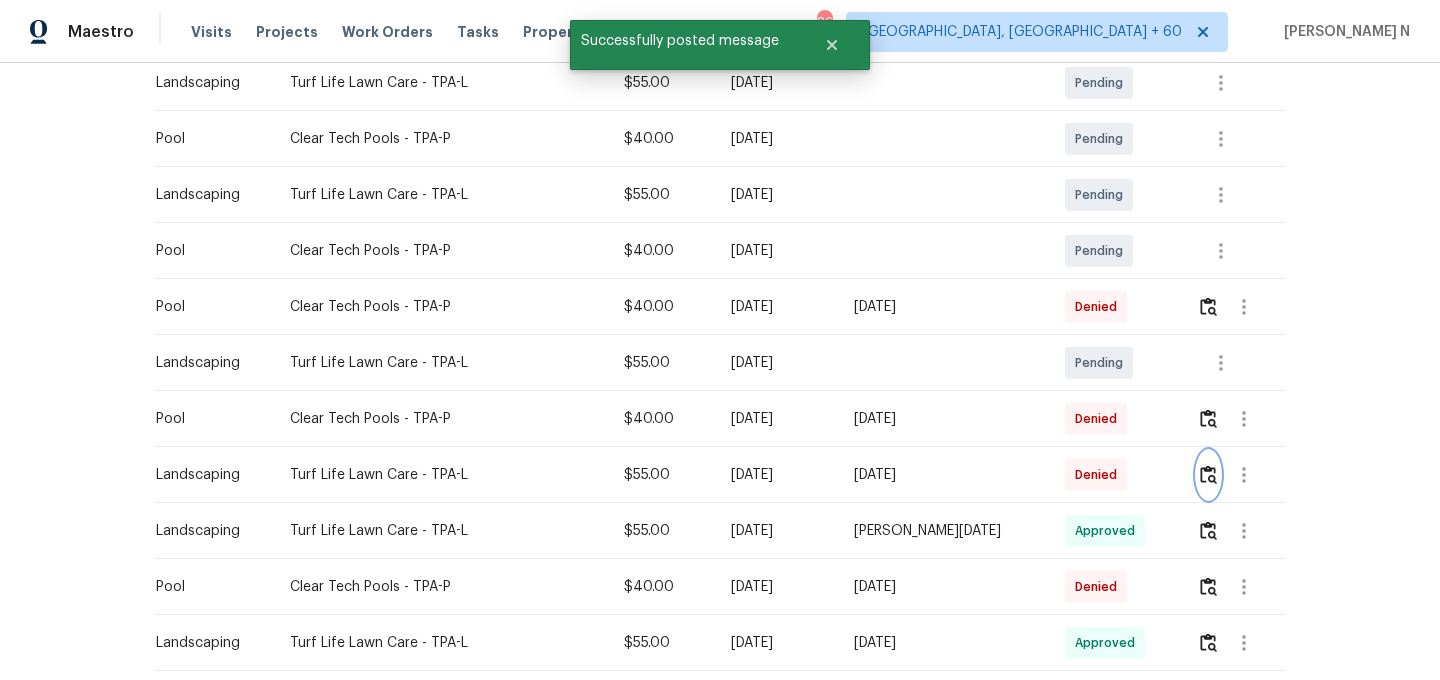 scroll, scrollTop: 0, scrollLeft: 0, axis: both 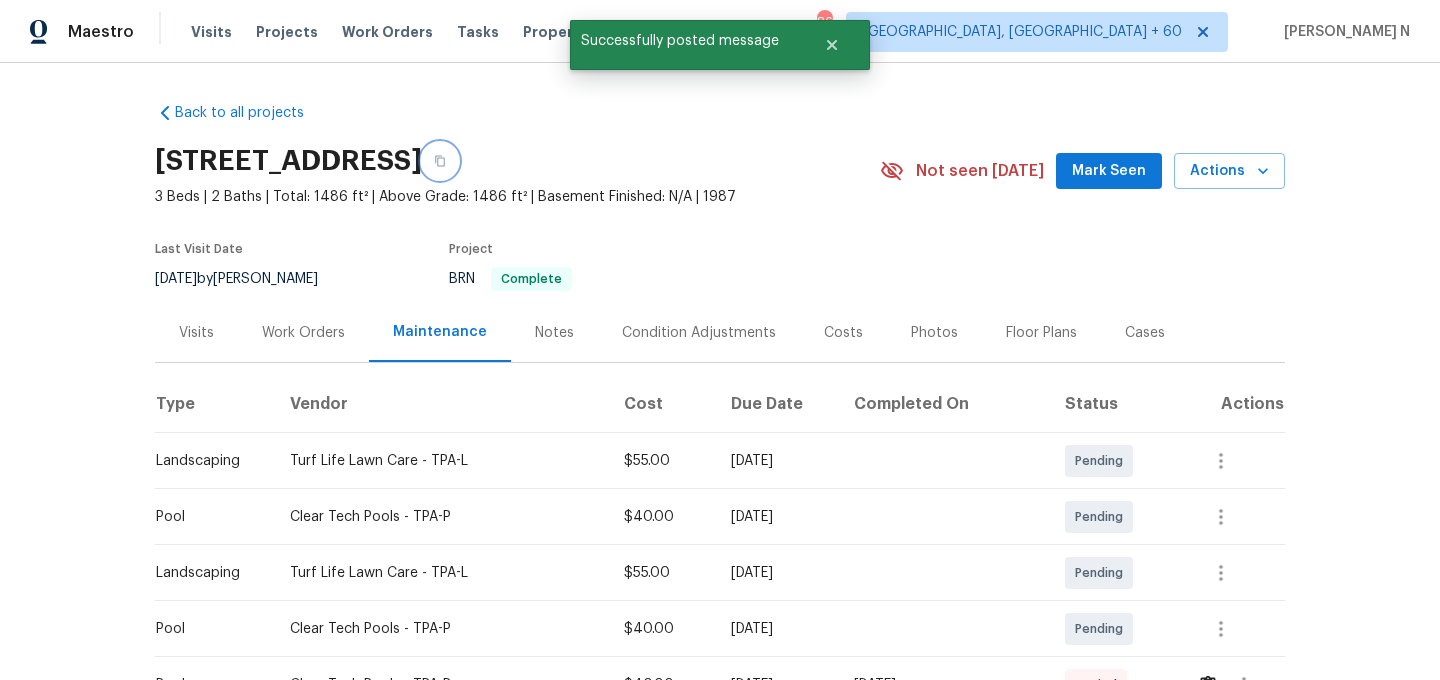 click at bounding box center [440, 161] 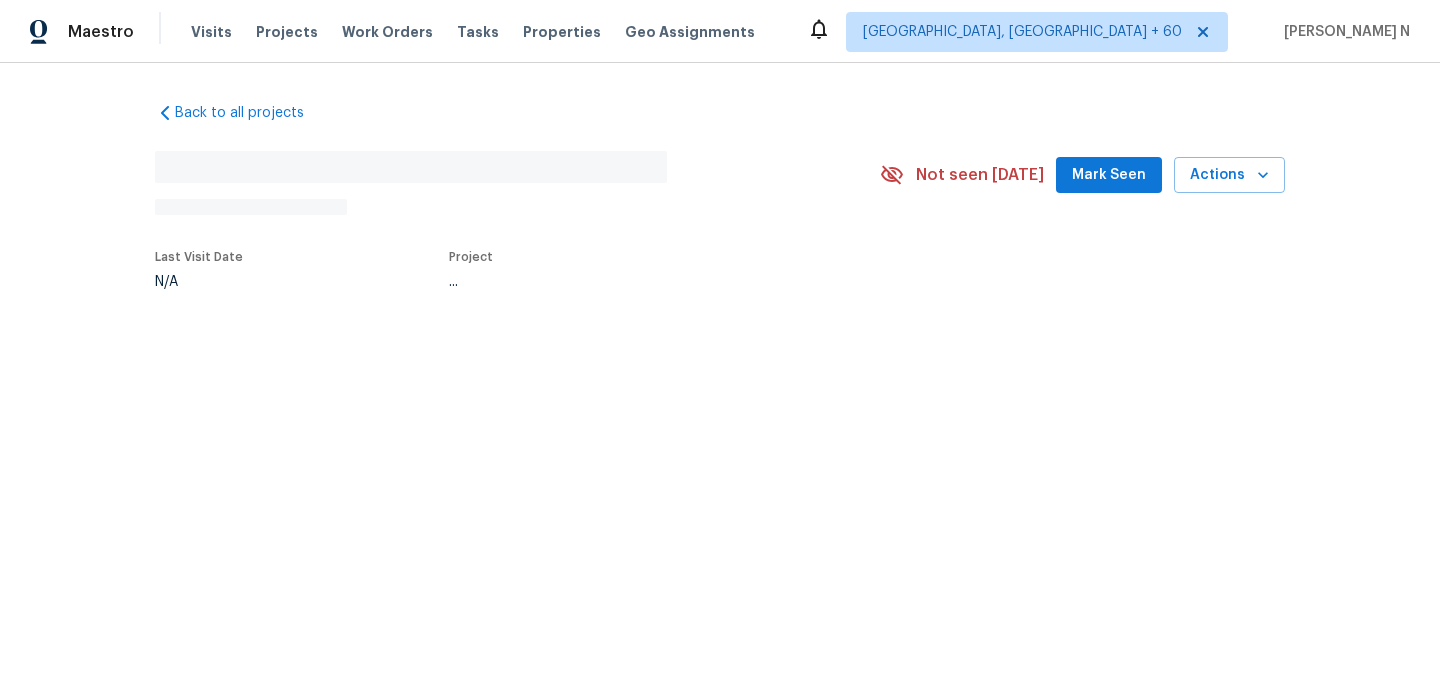 scroll, scrollTop: 0, scrollLeft: 0, axis: both 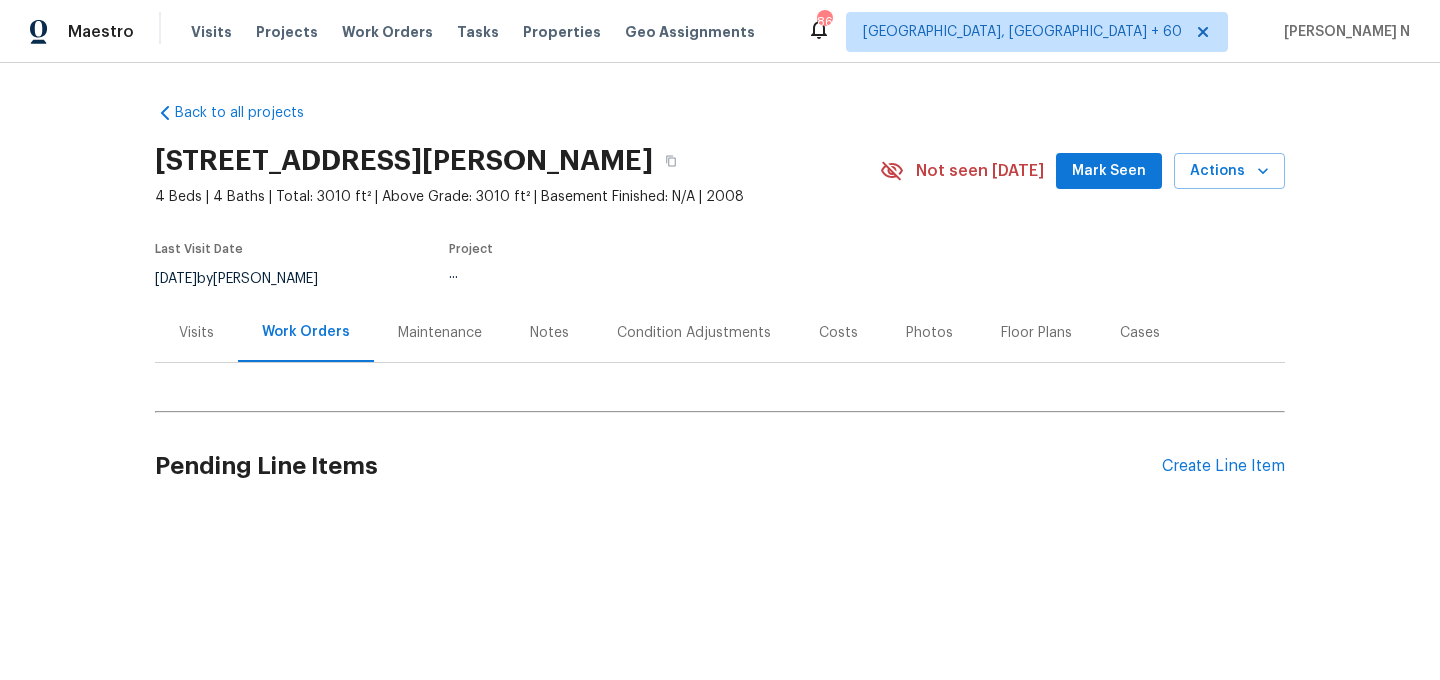 click on "Maintenance" at bounding box center [440, 333] 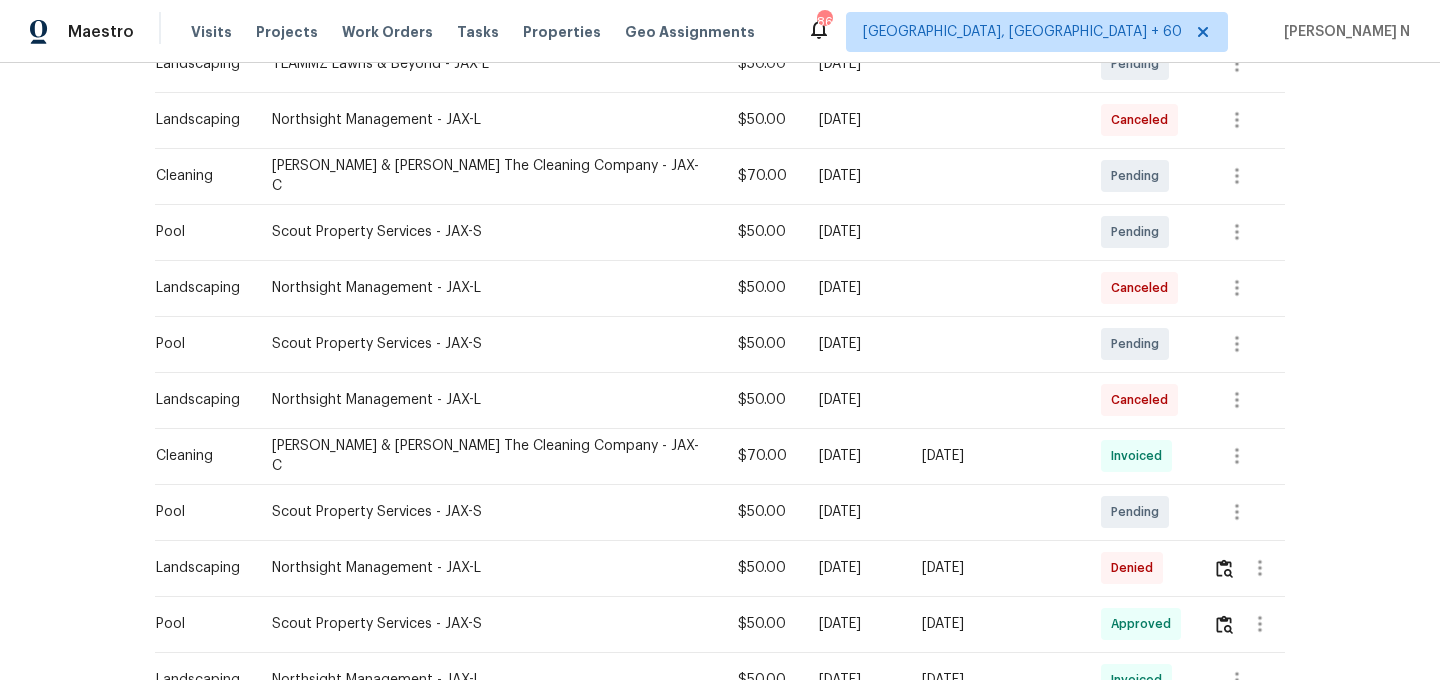 scroll, scrollTop: 586, scrollLeft: 0, axis: vertical 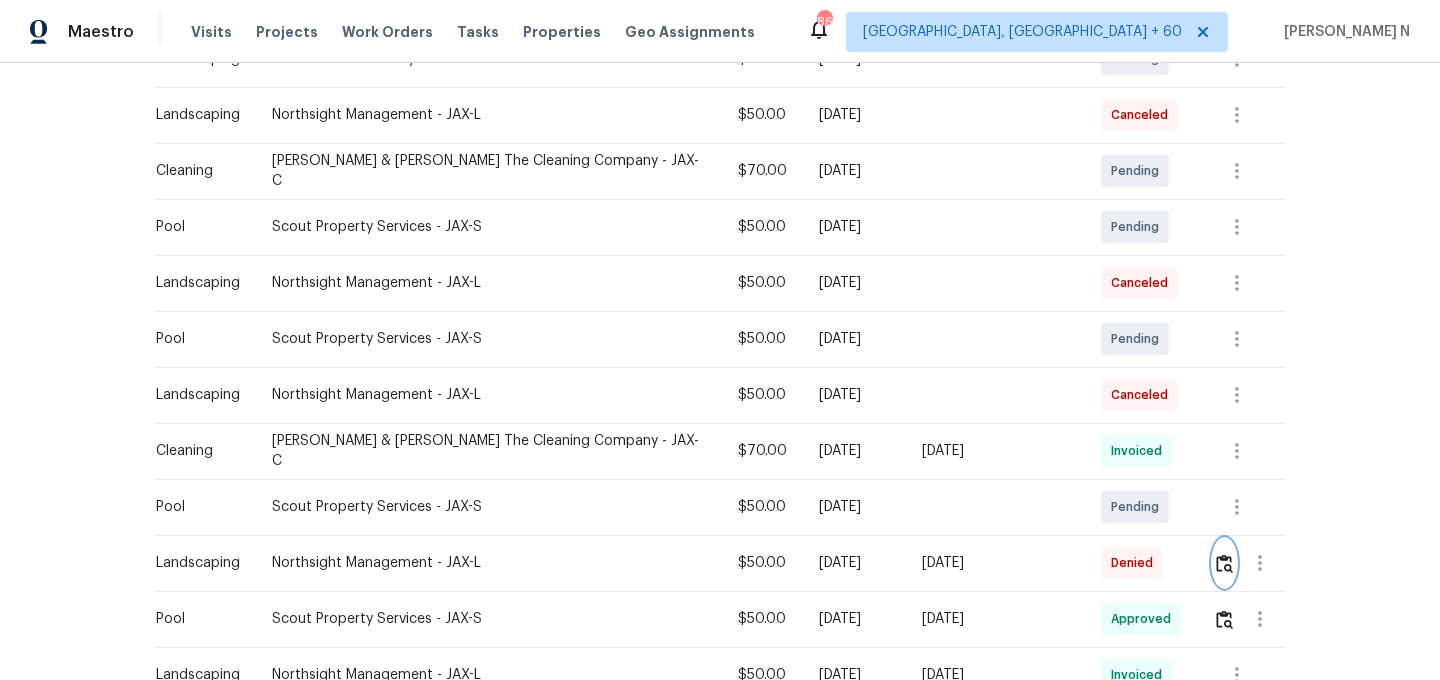 click at bounding box center (1224, 563) 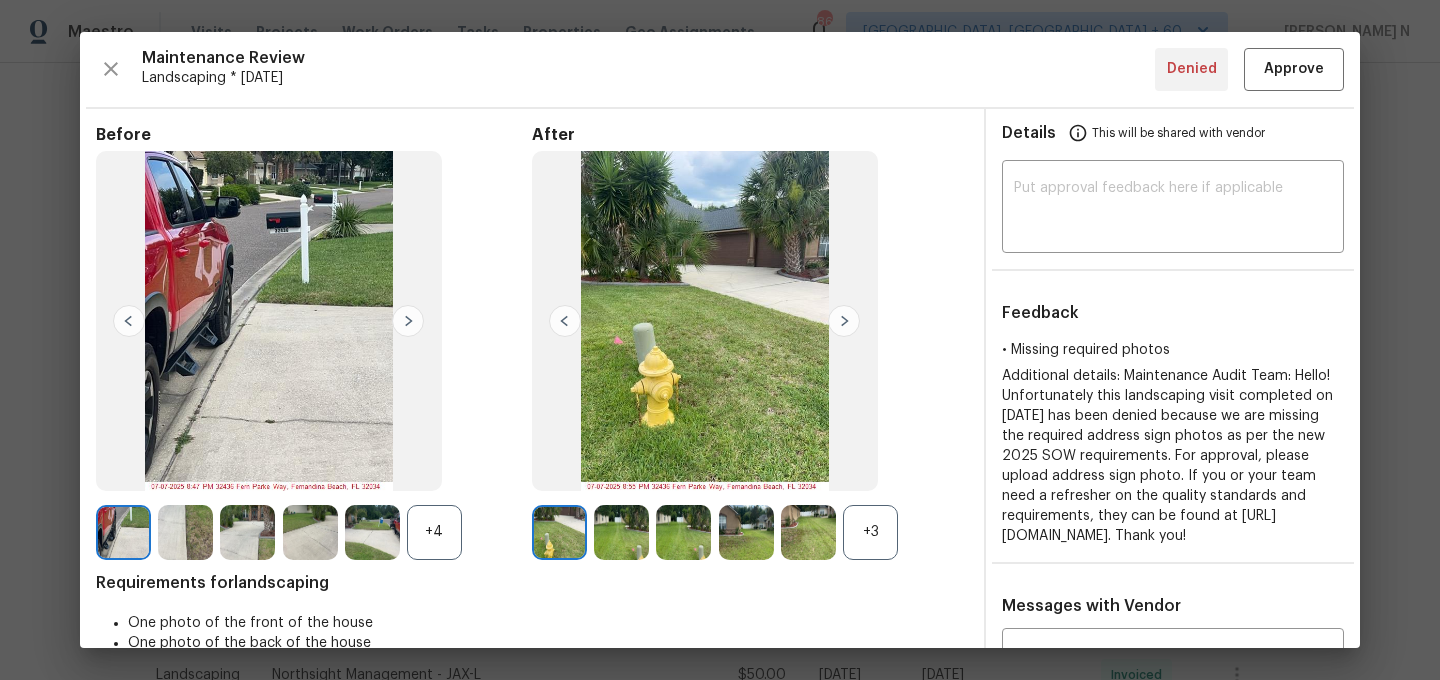click on "Before  +4 After  +3 Requirements for  landscaping One photo of the front of the house One photo of the back of the house One photo for each side of the house (even if it has no side yards)" at bounding box center (532, 585) 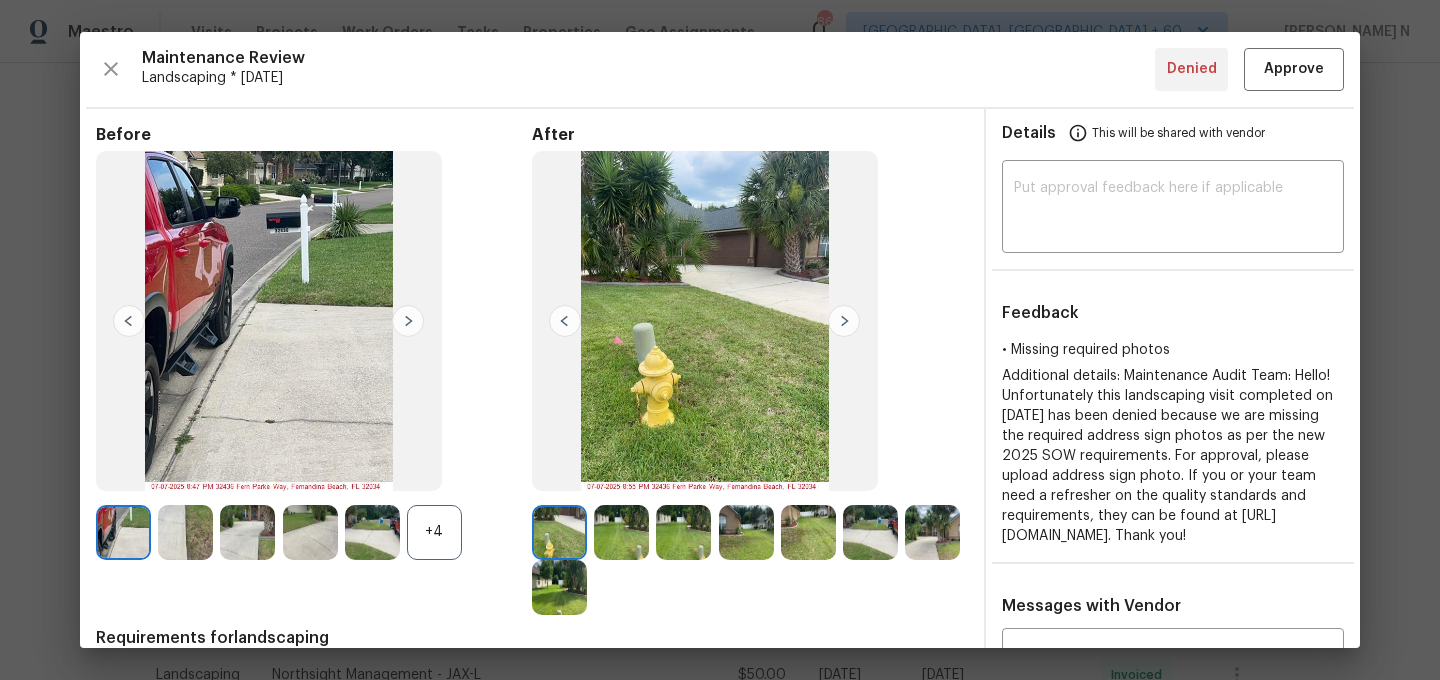 click on "+4" at bounding box center (434, 532) 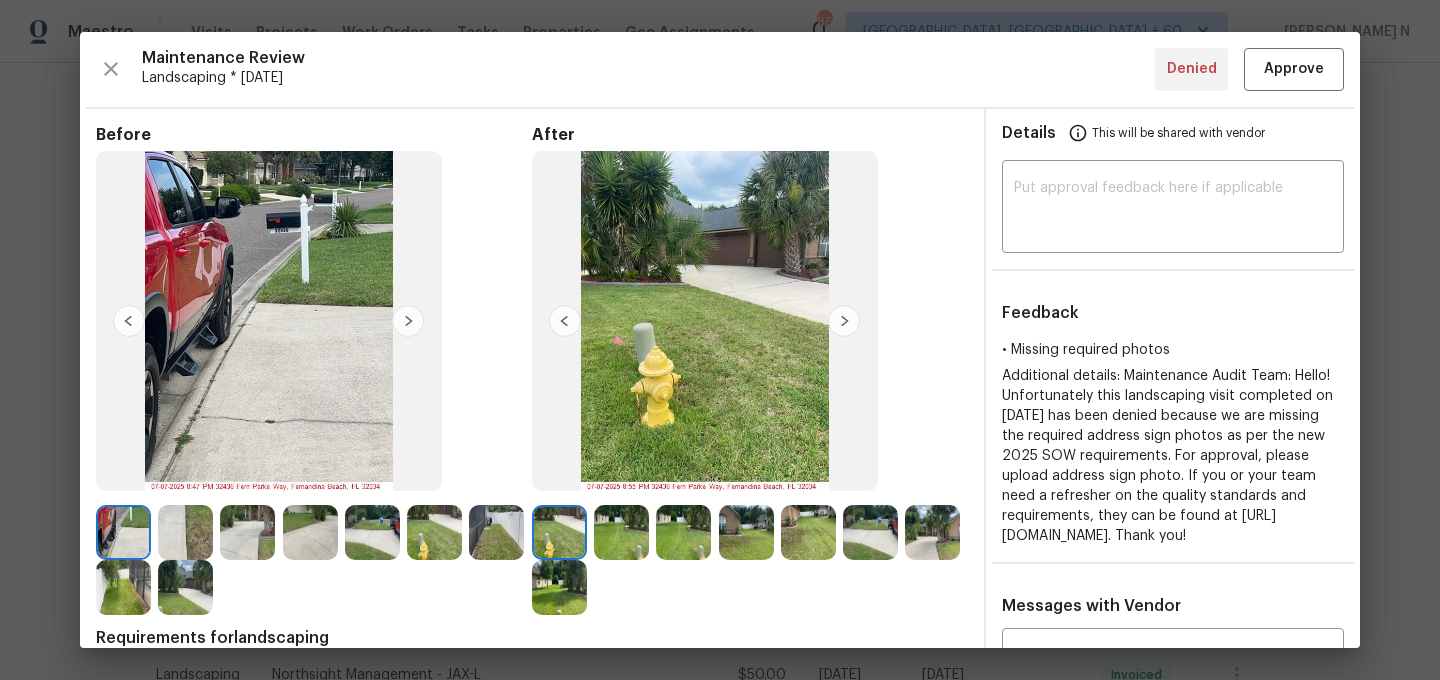 click at bounding box center (808, 532) 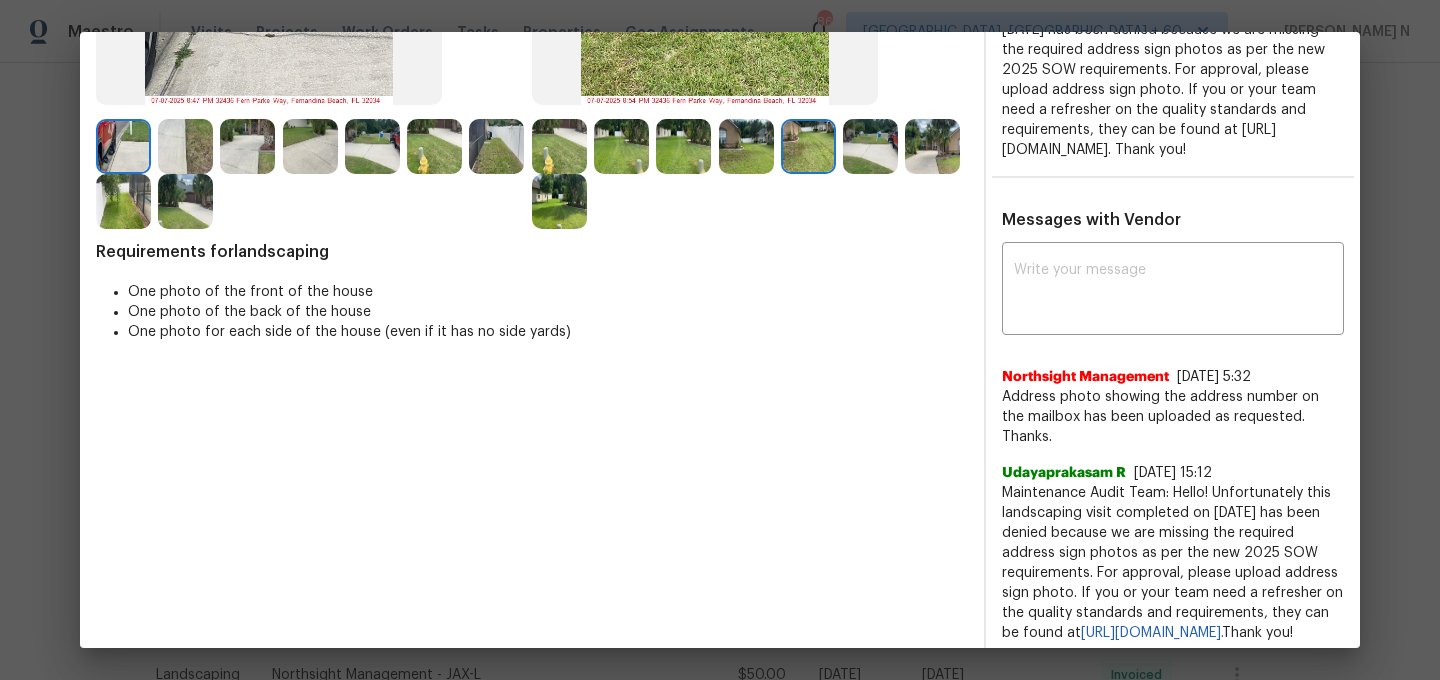 scroll, scrollTop: 416, scrollLeft: 0, axis: vertical 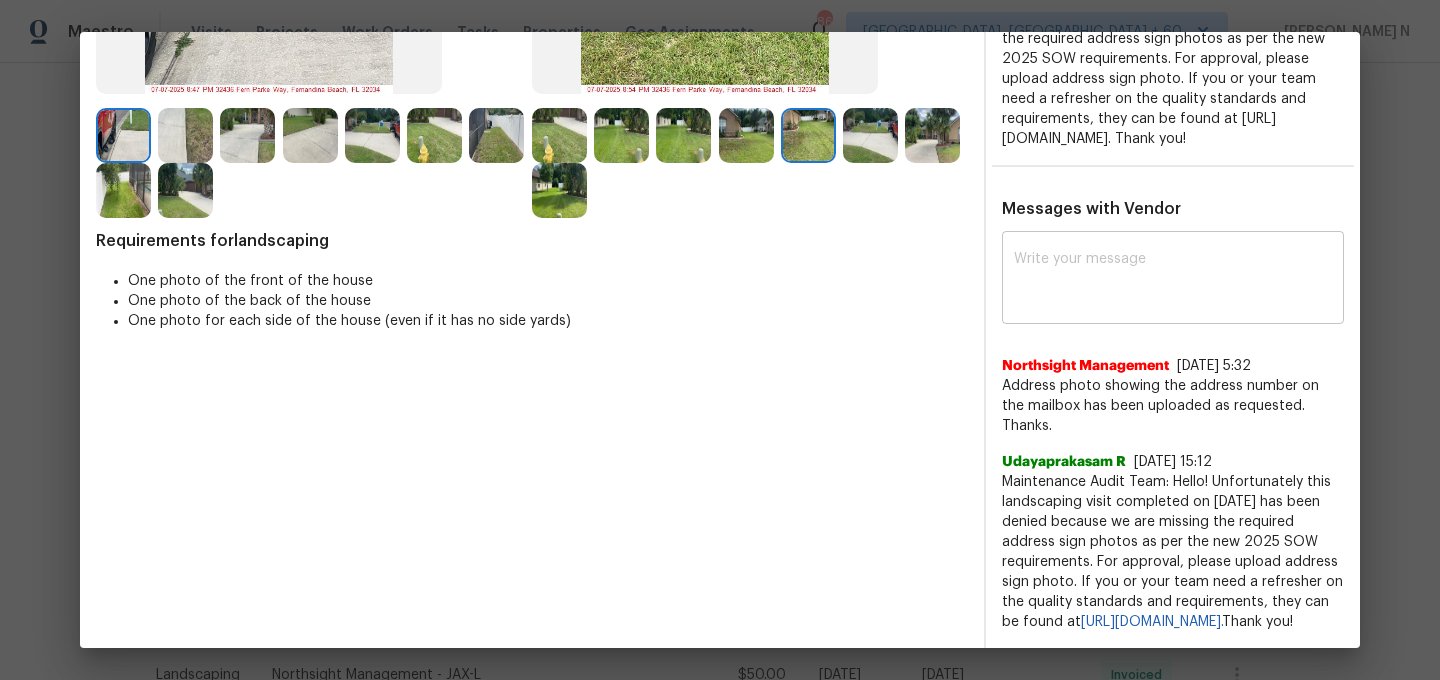 click on "x ​" at bounding box center (1173, 280) 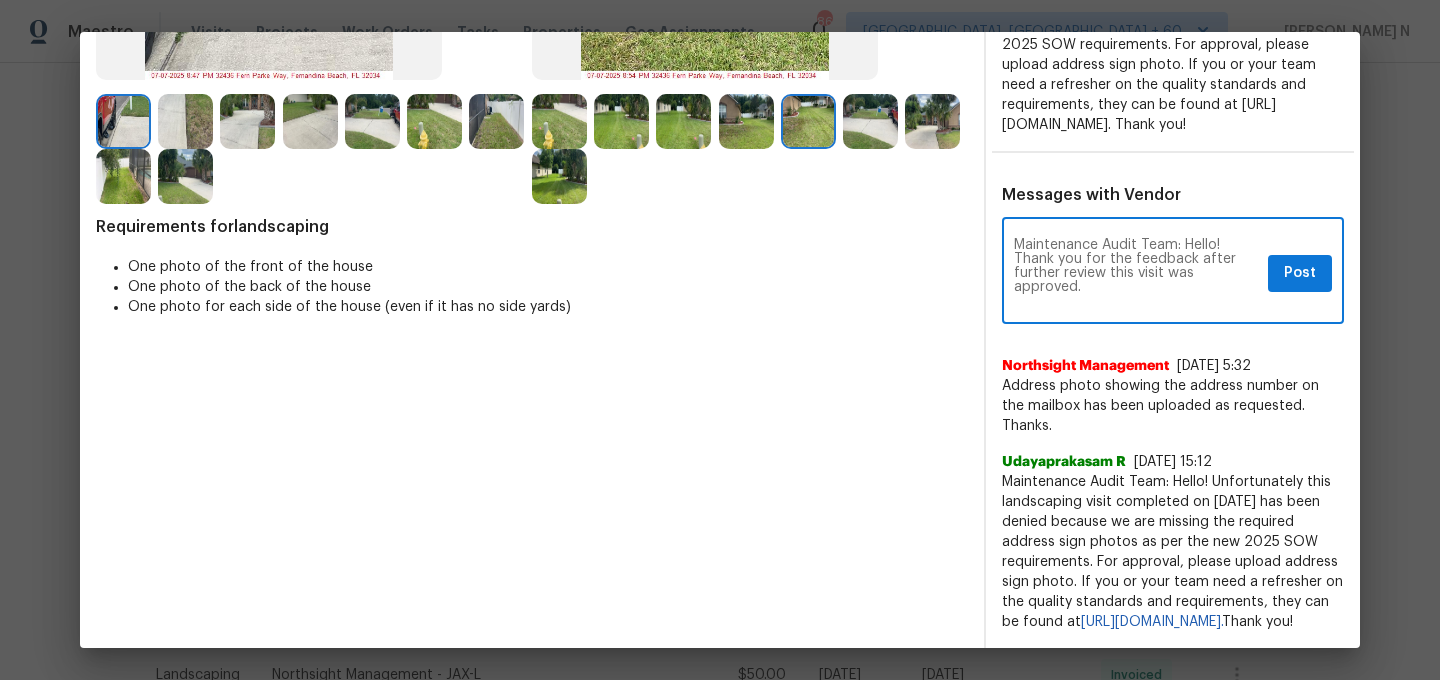 scroll, scrollTop: 0, scrollLeft: 0, axis: both 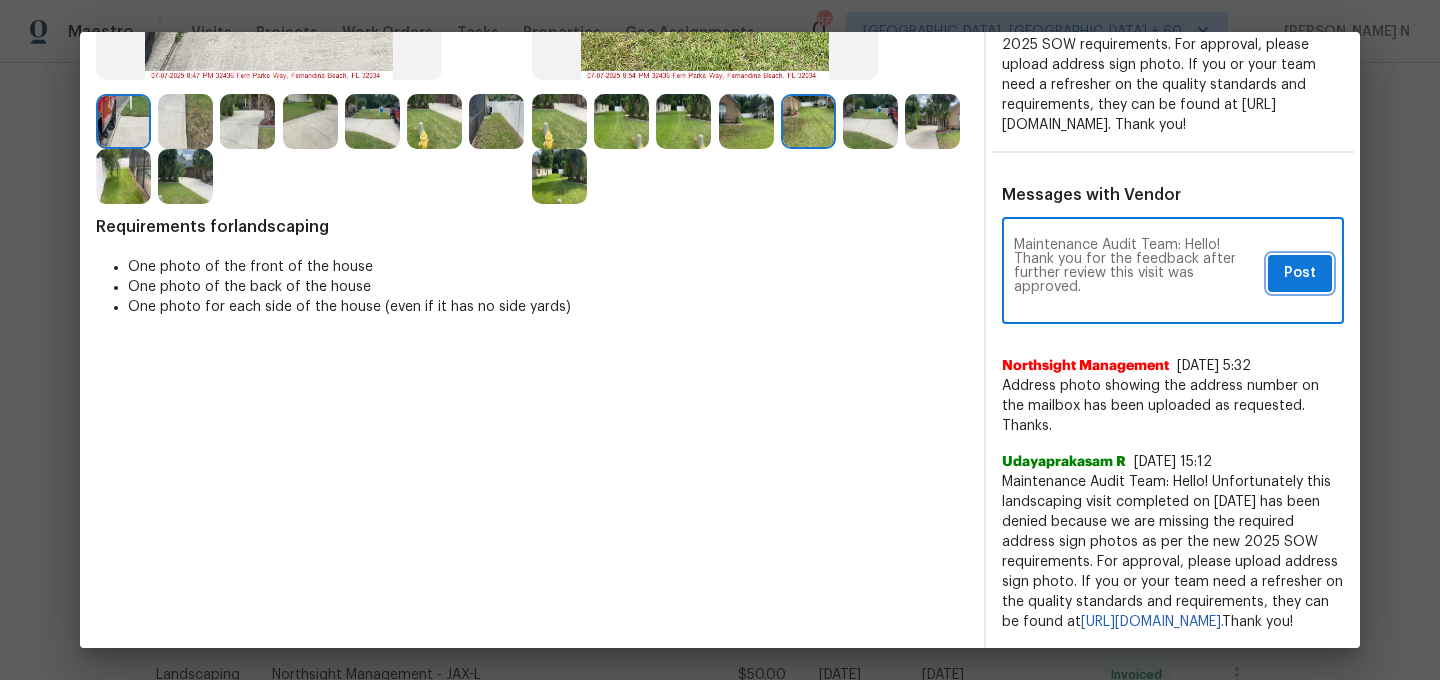 click on "Post" at bounding box center [1300, 273] 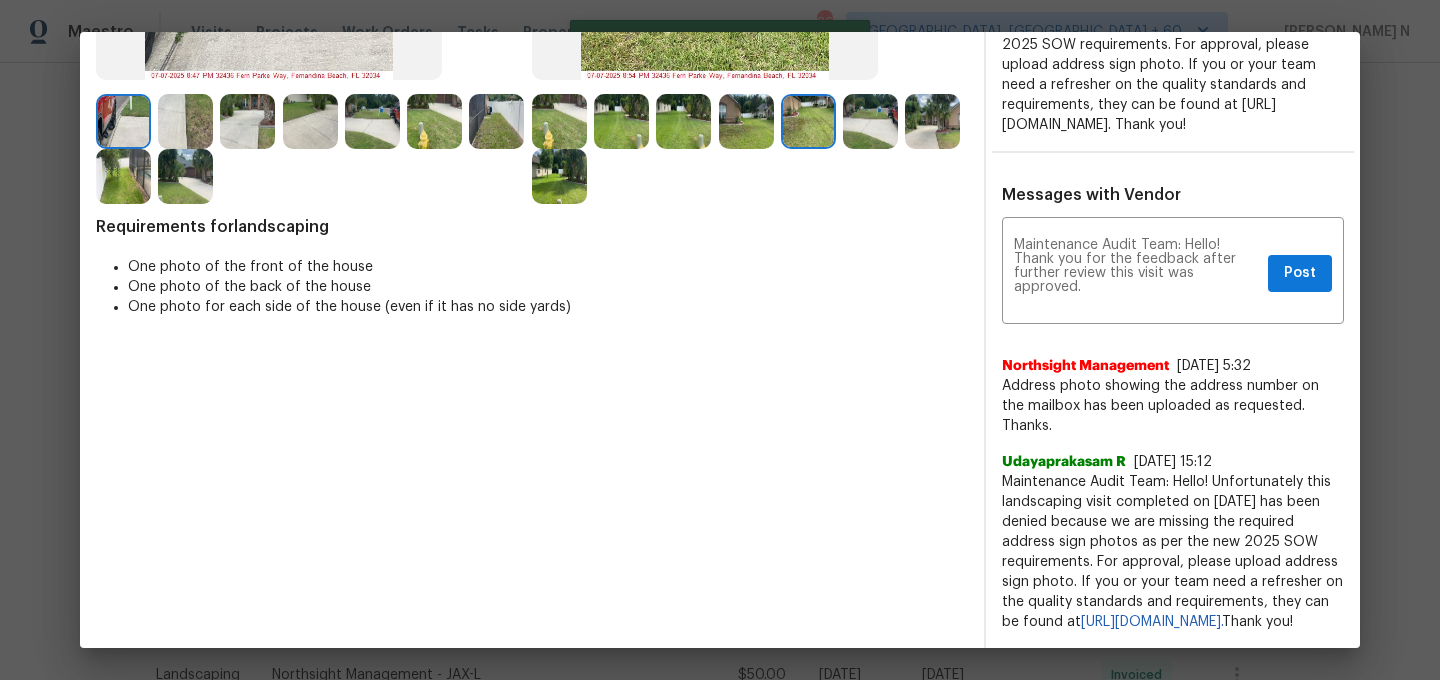 scroll, scrollTop: 0, scrollLeft: 0, axis: both 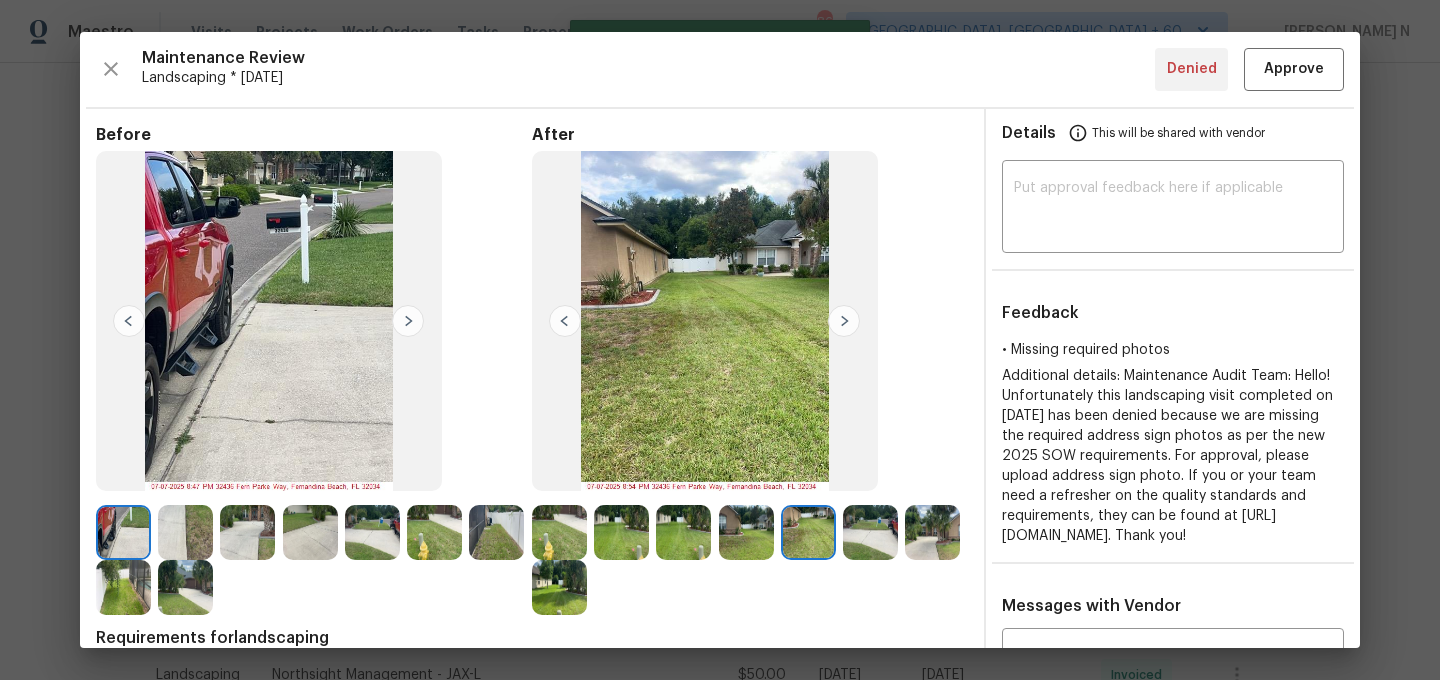 type 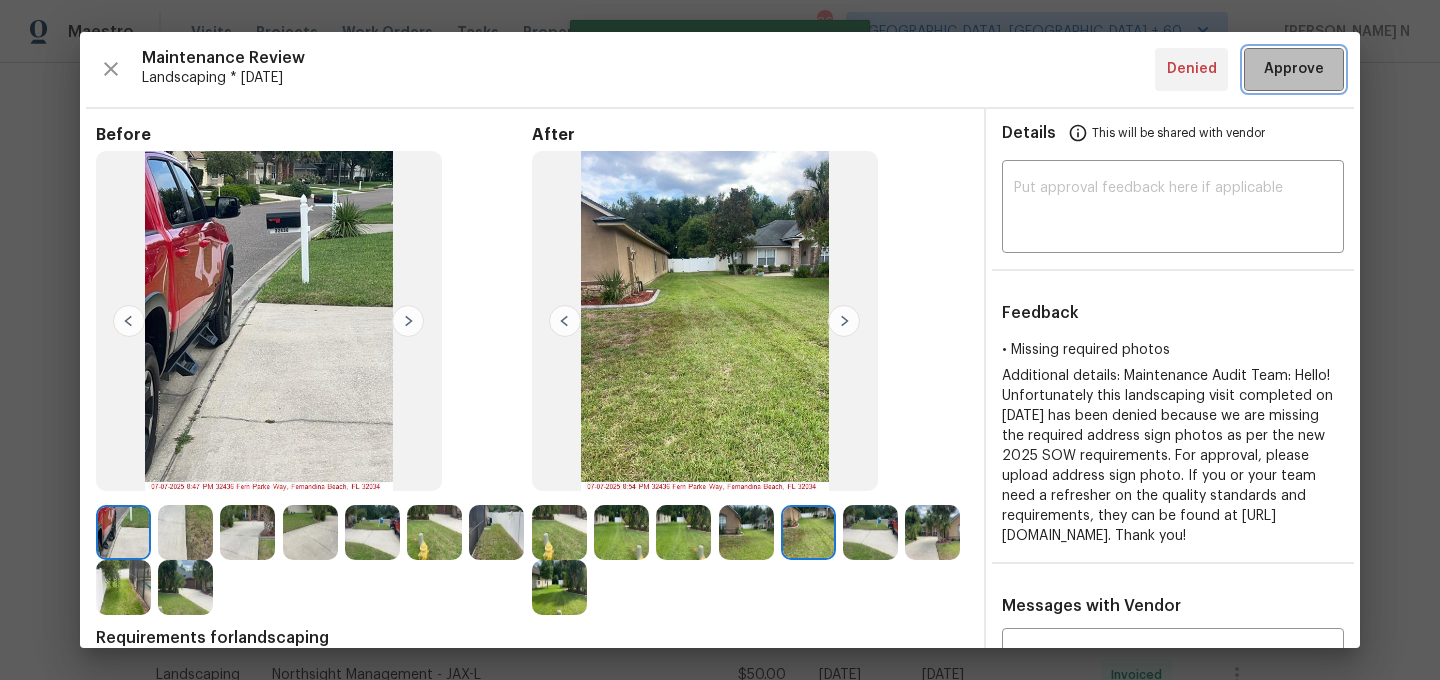scroll, scrollTop: 0, scrollLeft: 0, axis: both 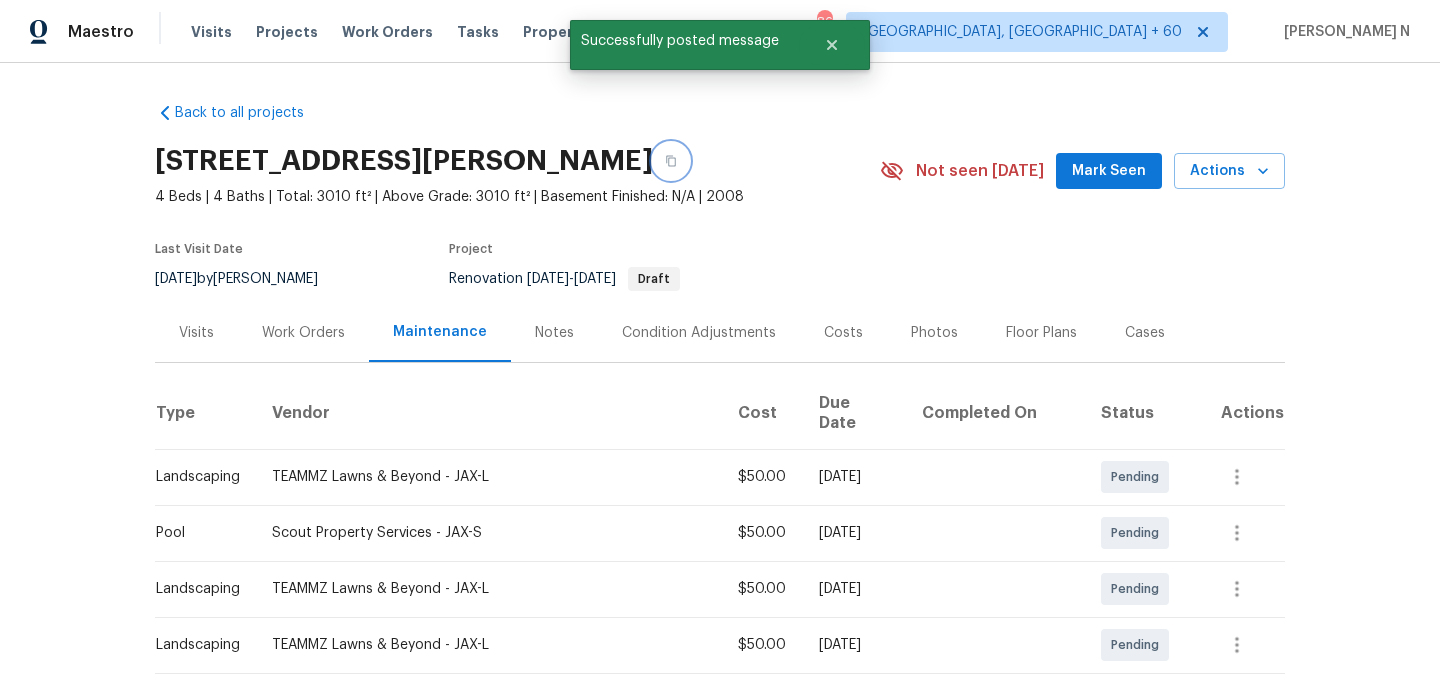 click at bounding box center [671, 161] 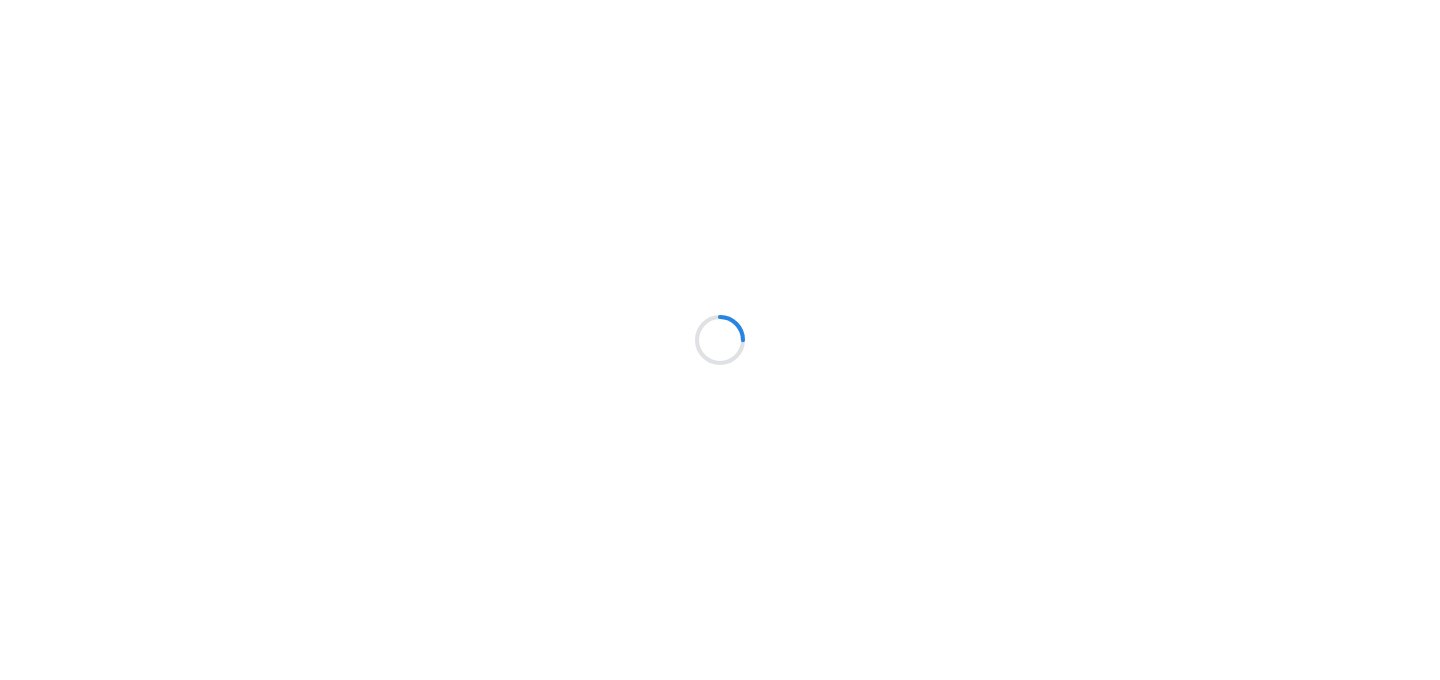 scroll, scrollTop: 0, scrollLeft: 0, axis: both 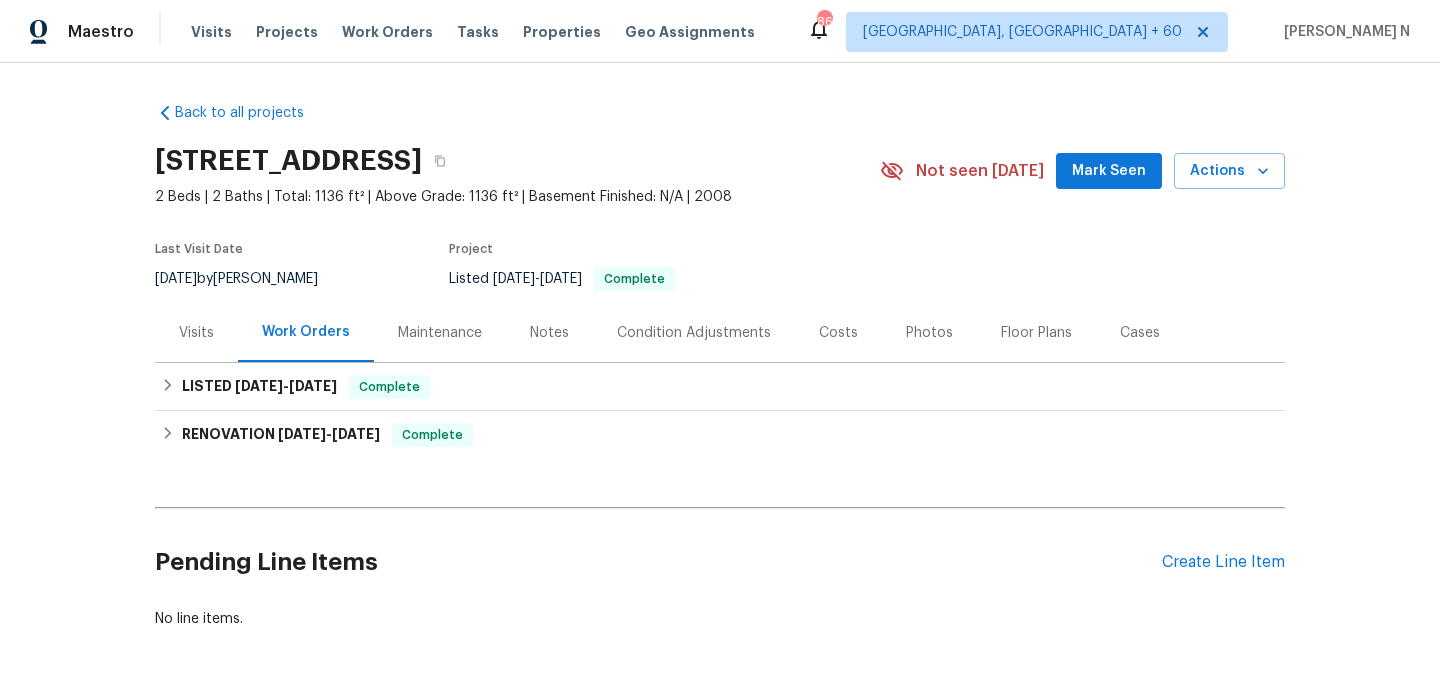 click on "Maintenance" at bounding box center [440, 333] 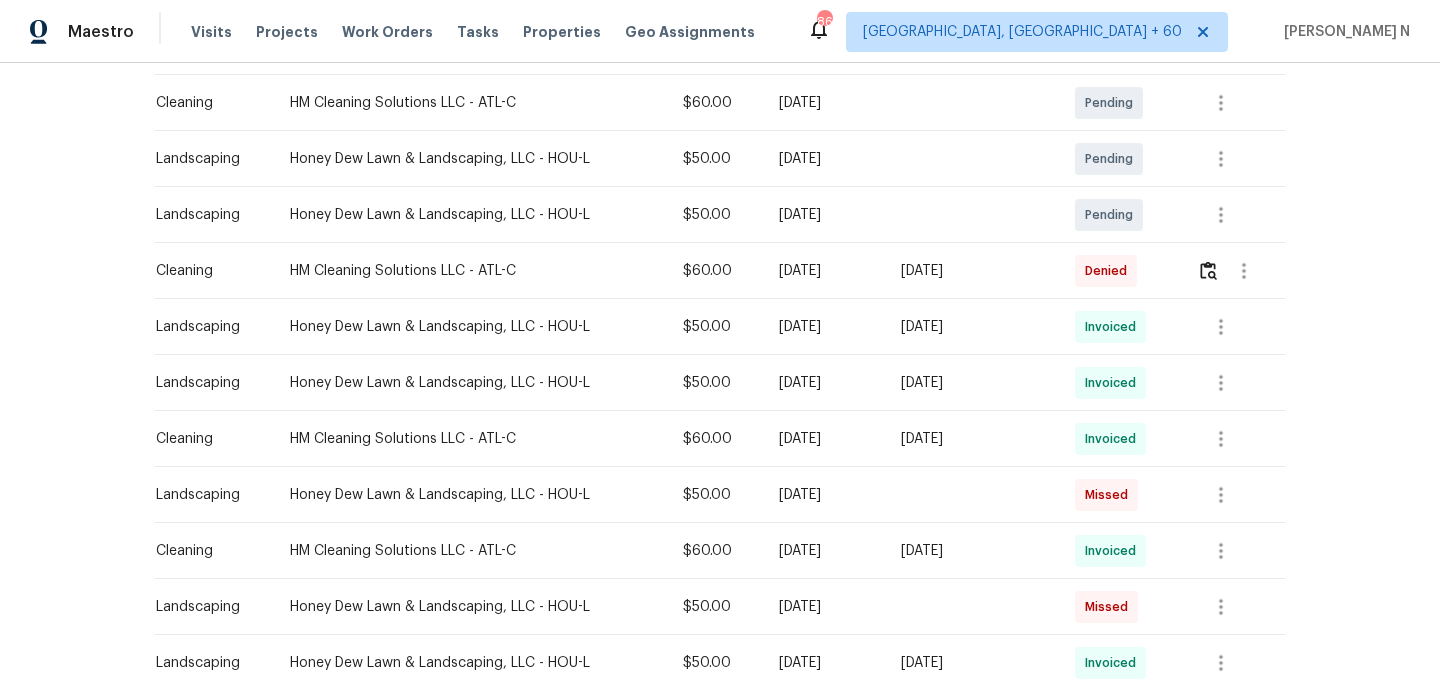 scroll, scrollTop: 442, scrollLeft: 0, axis: vertical 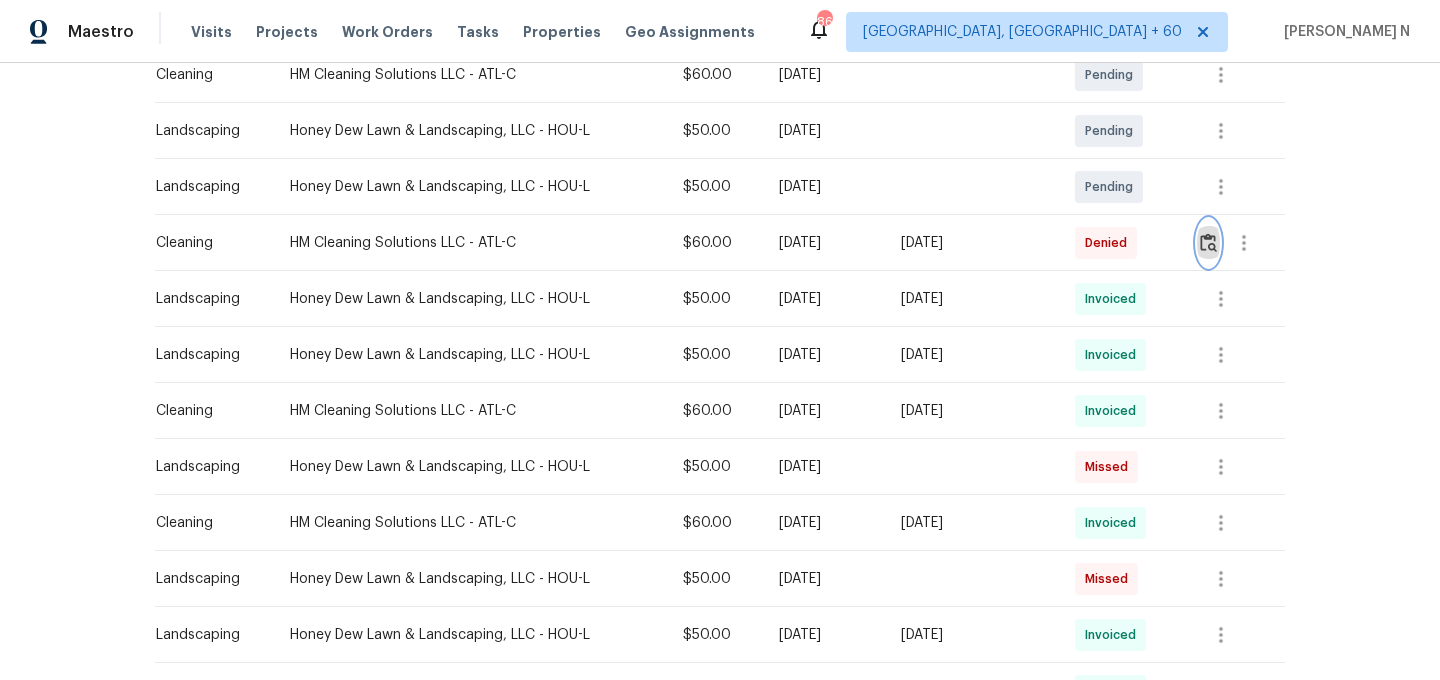 click at bounding box center (1208, 243) 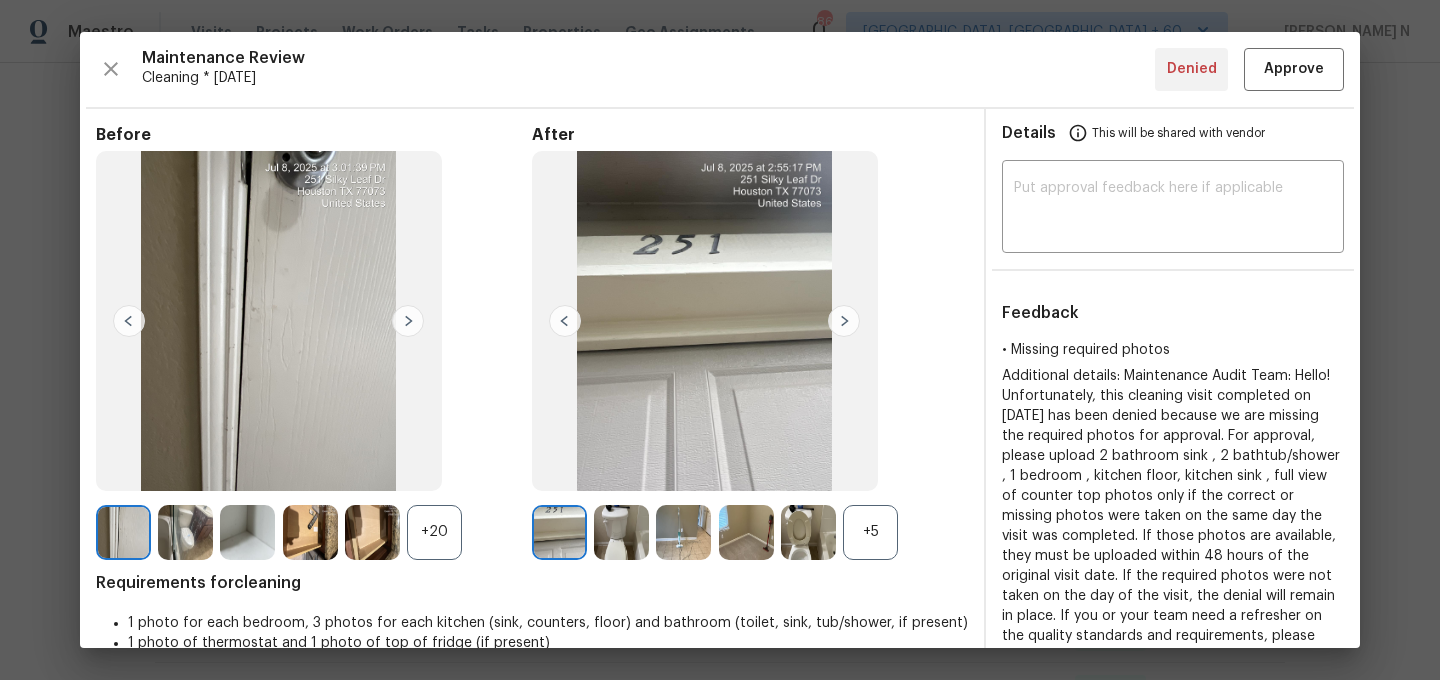 click on "+5" at bounding box center (870, 532) 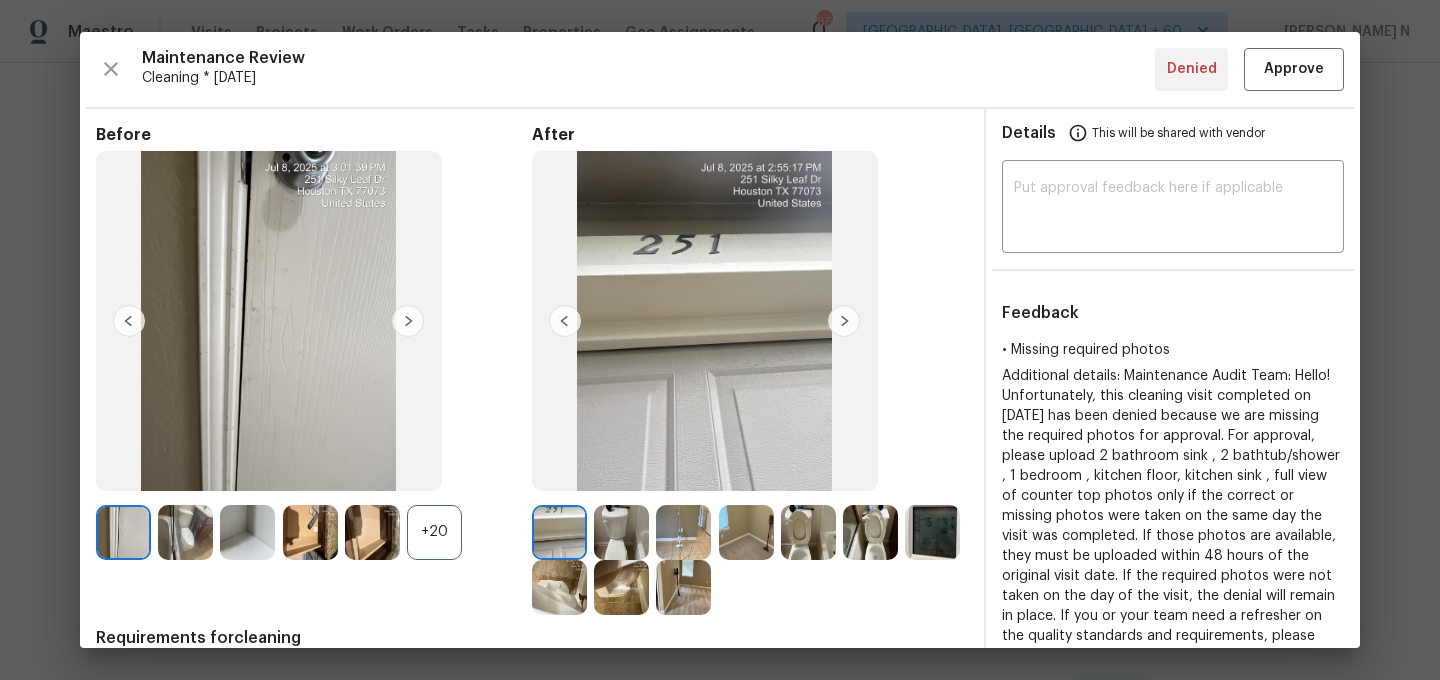 click on "+20" at bounding box center [434, 532] 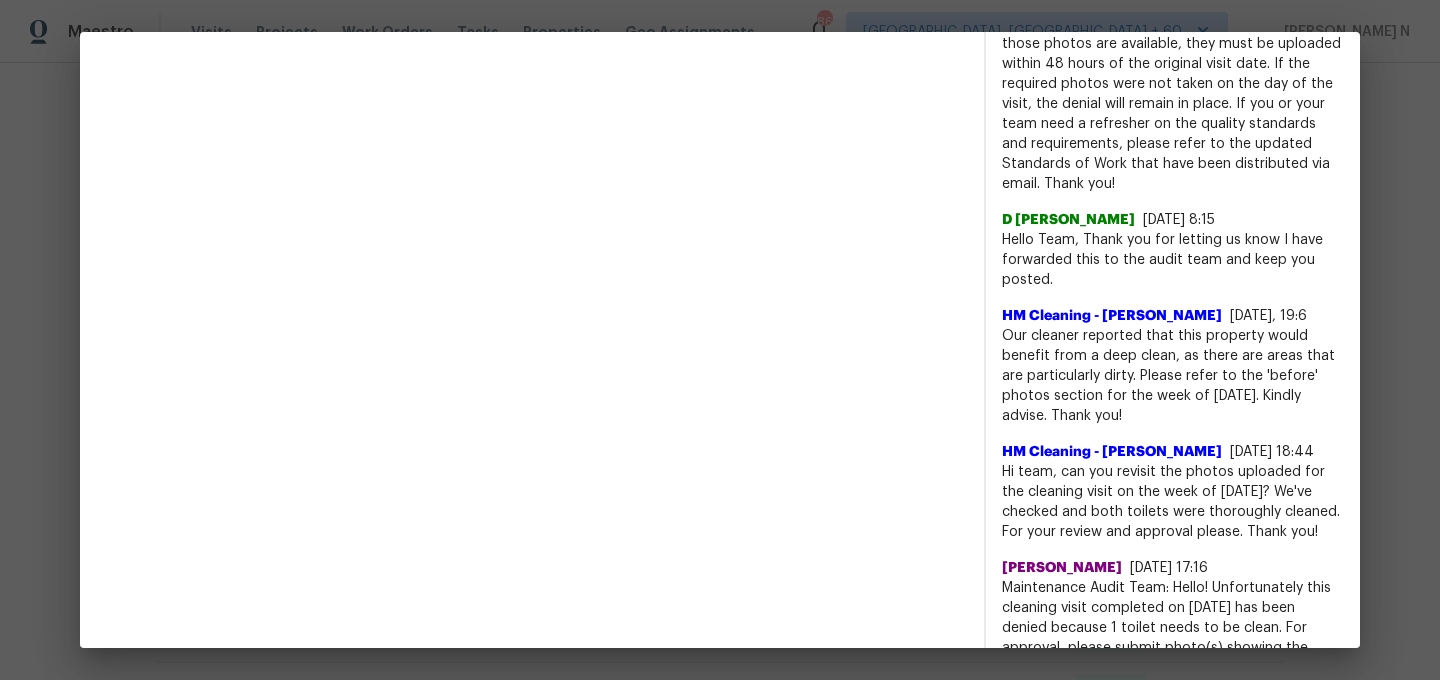 scroll, scrollTop: 1184, scrollLeft: 0, axis: vertical 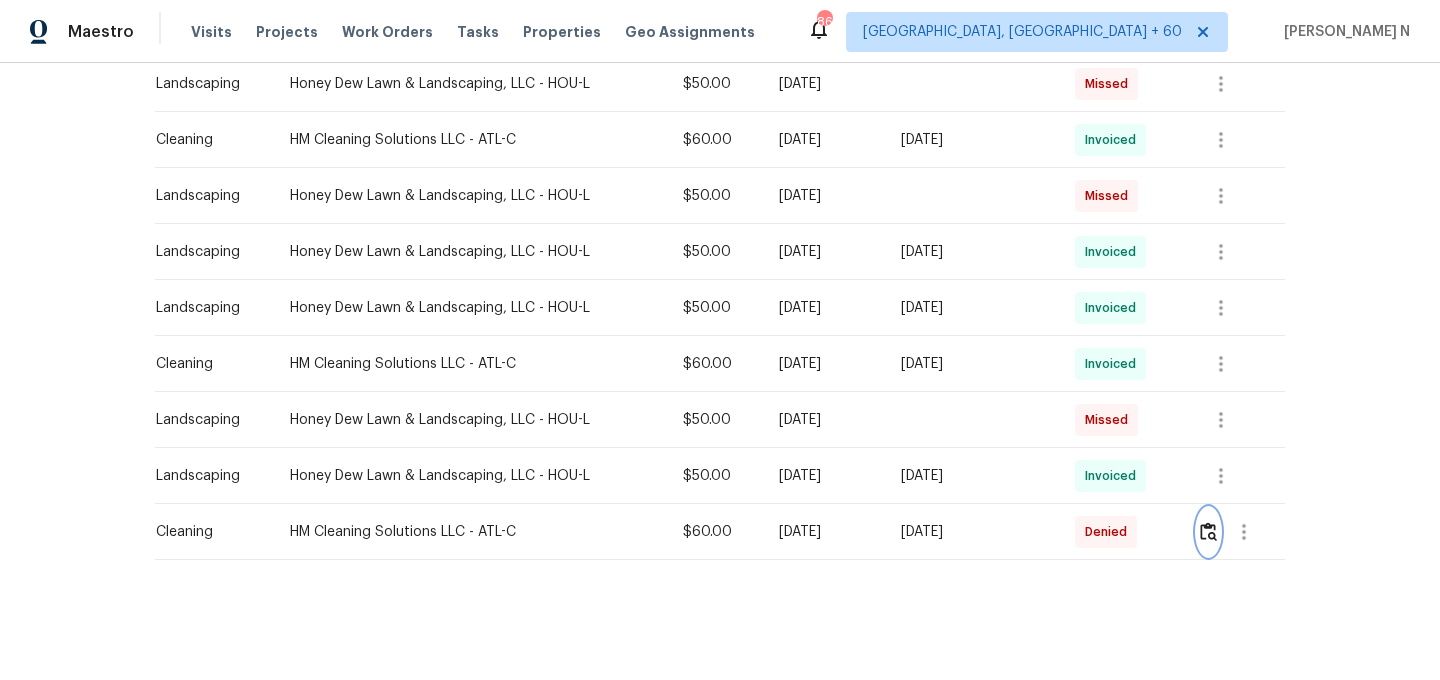 click at bounding box center (1208, 531) 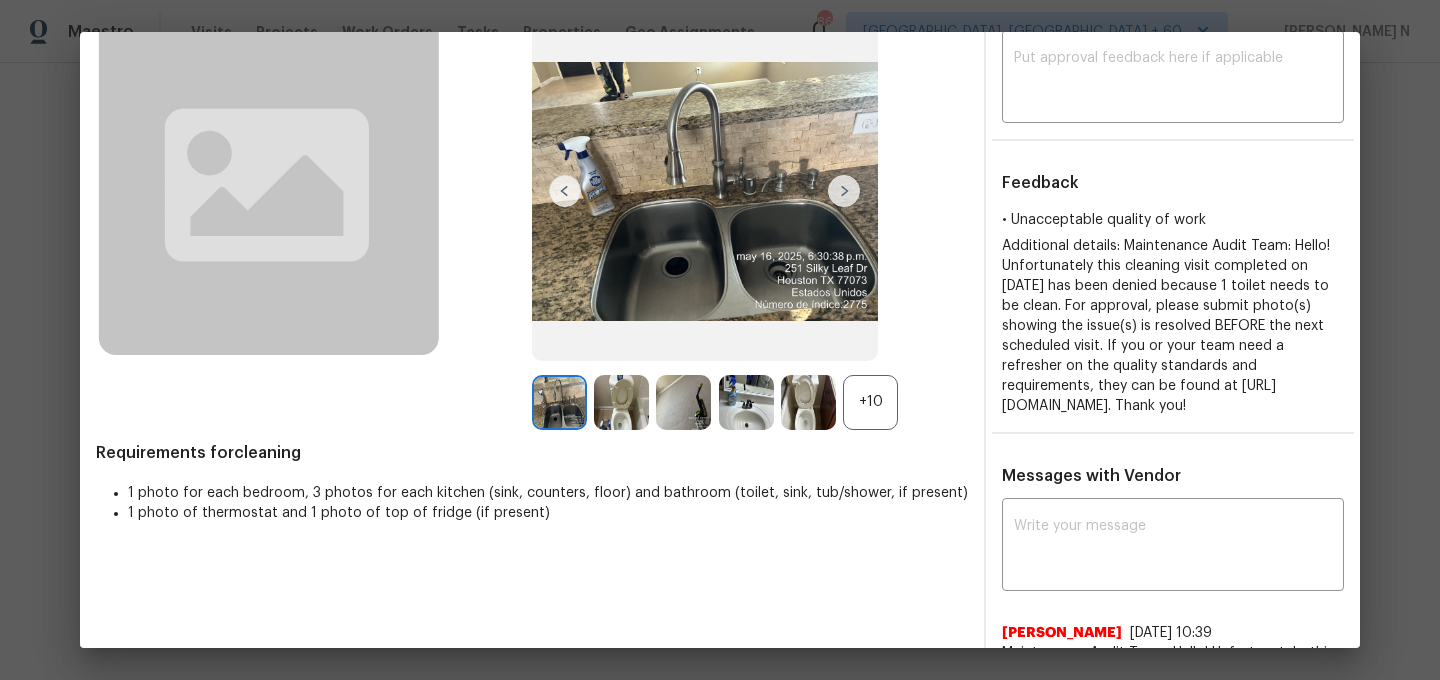 scroll, scrollTop: 106, scrollLeft: 0, axis: vertical 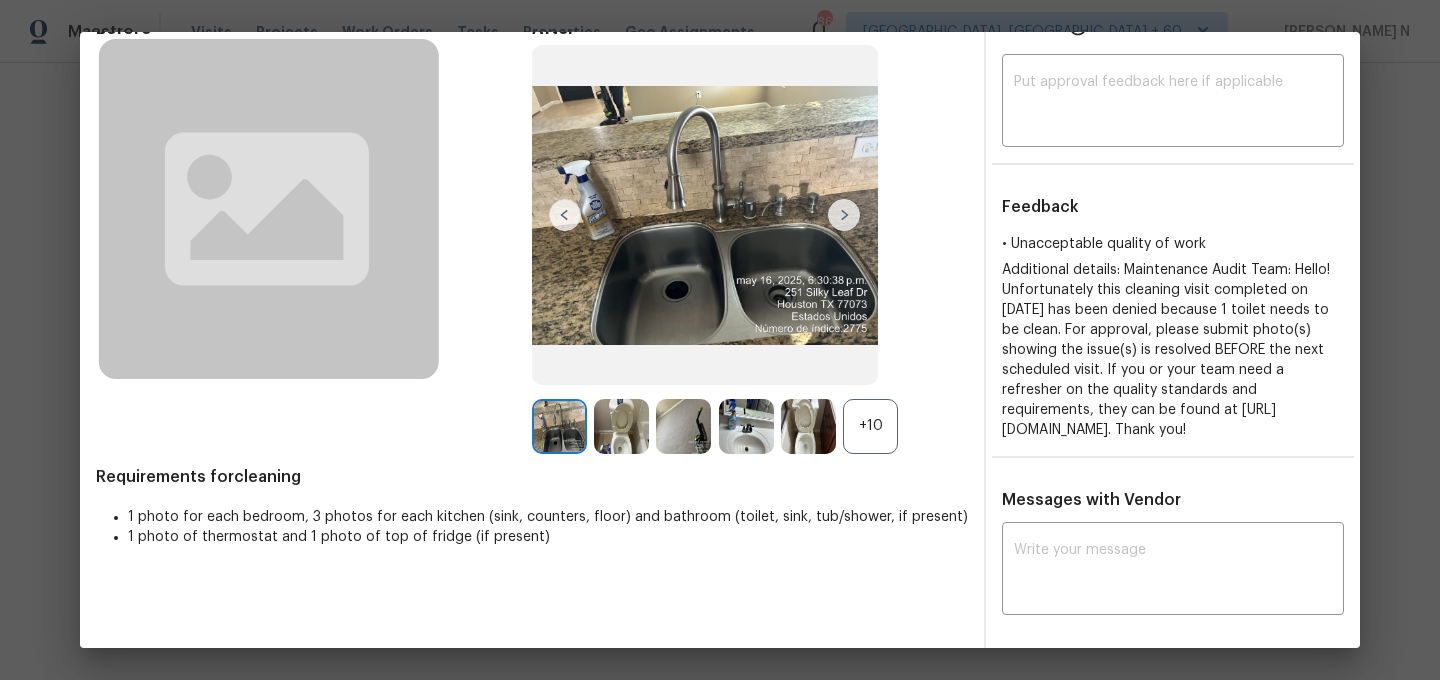 click on "+10" at bounding box center [870, 426] 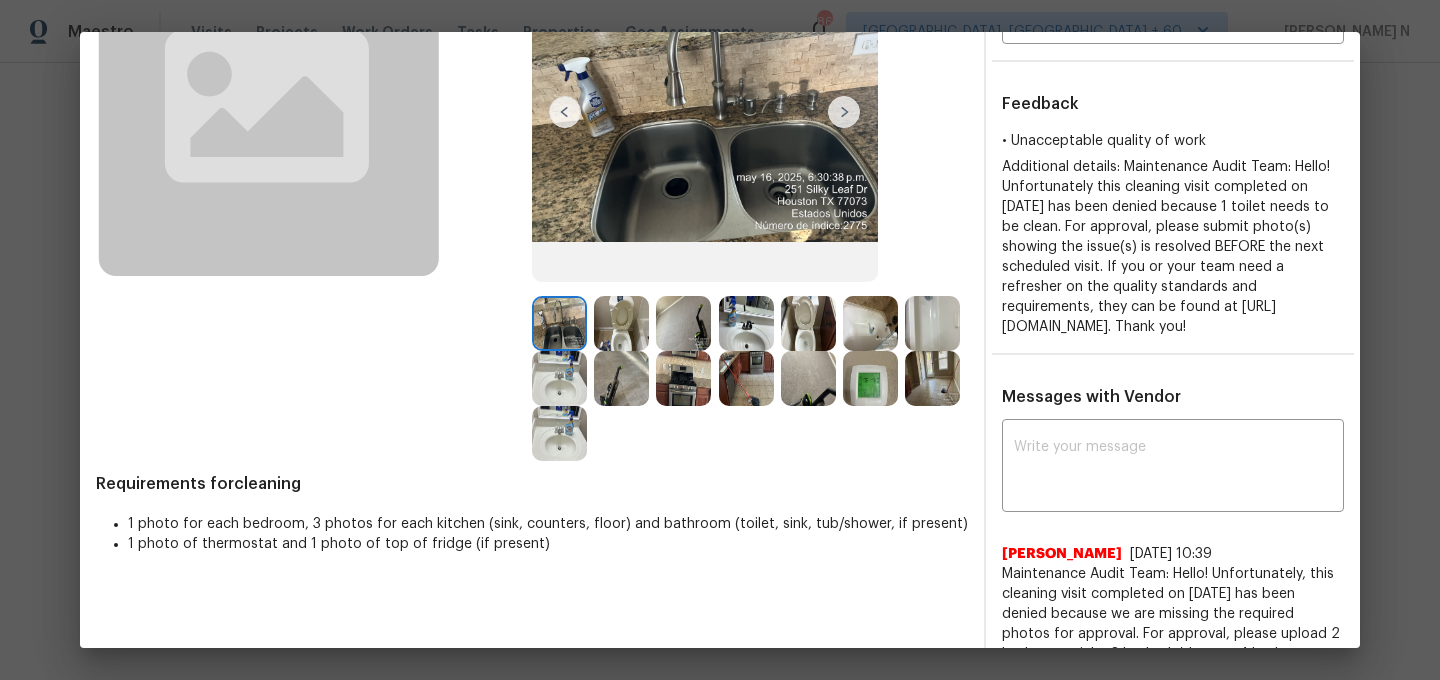 scroll, scrollTop: 201, scrollLeft: 0, axis: vertical 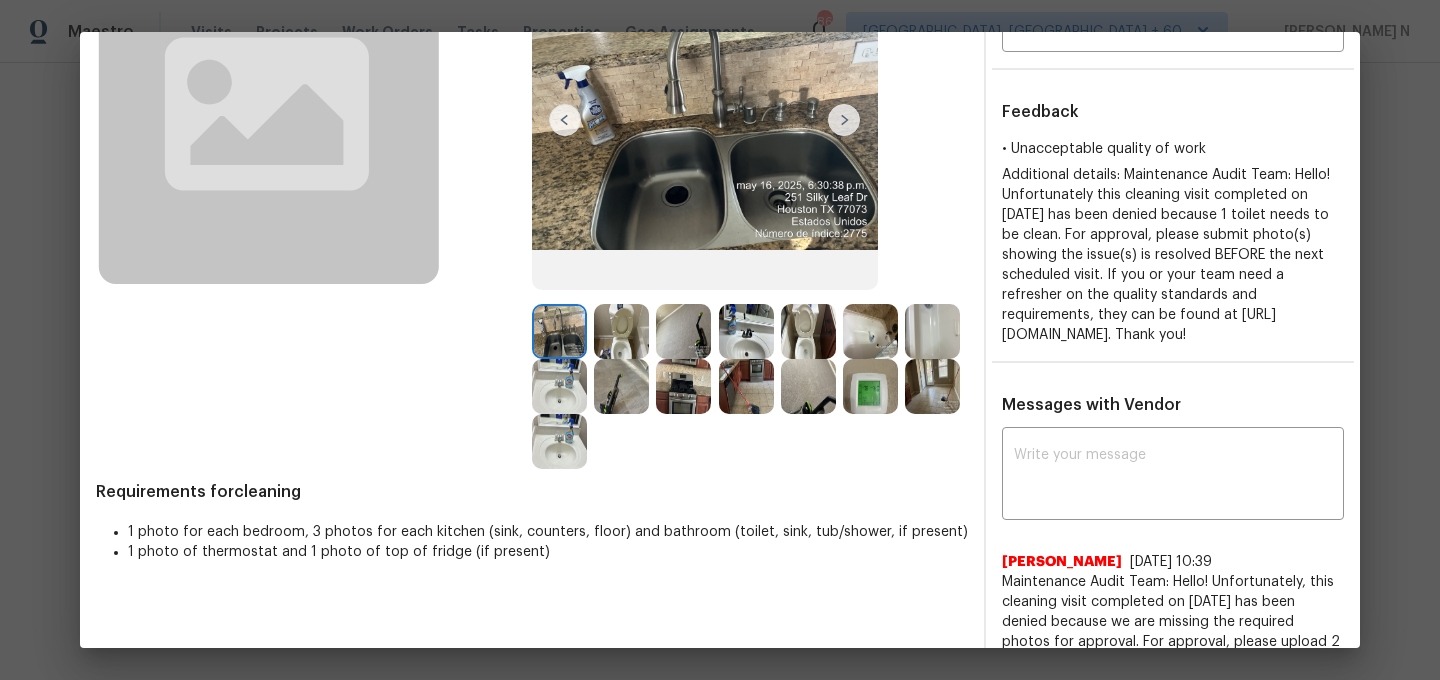 click at bounding box center (621, 331) 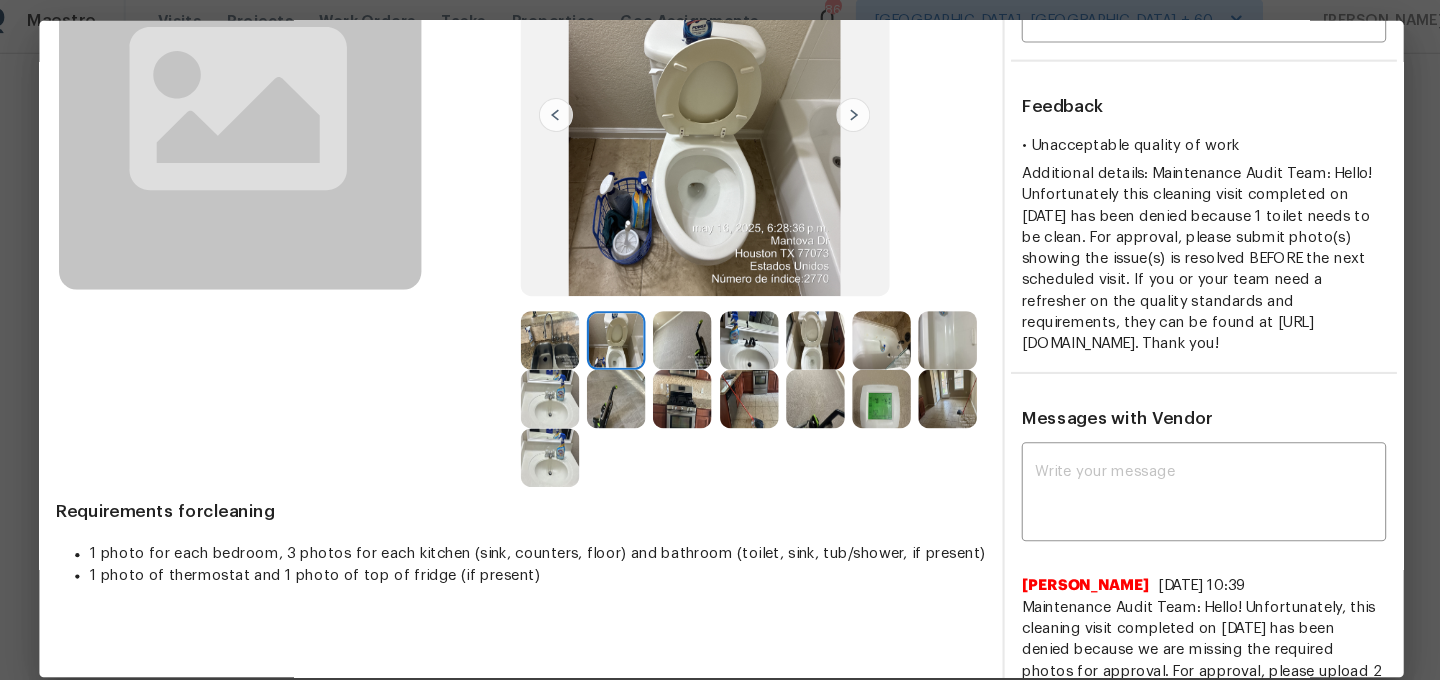 click at bounding box center [808, 331] 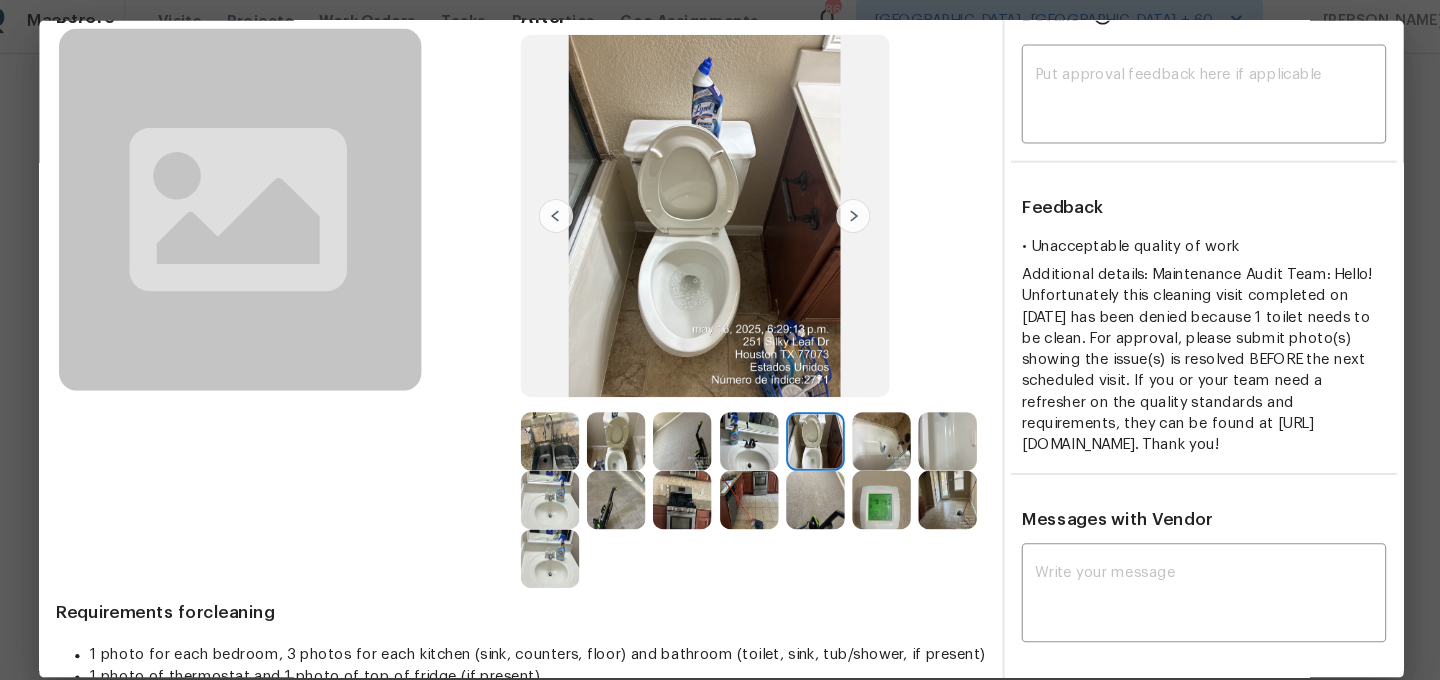 scroll, scrollTop: 0, scrollLeft: 0, axis: both 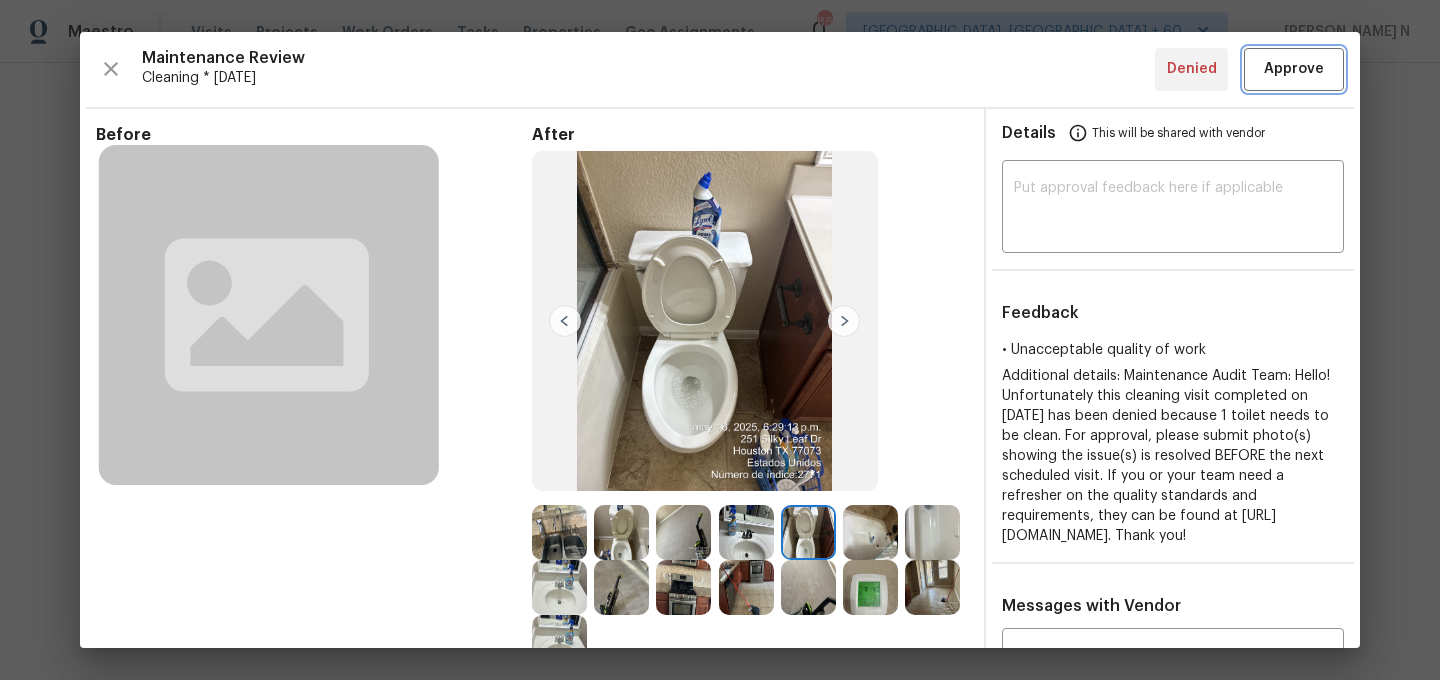 click on "Approve" at bounding box center [1294, 69] 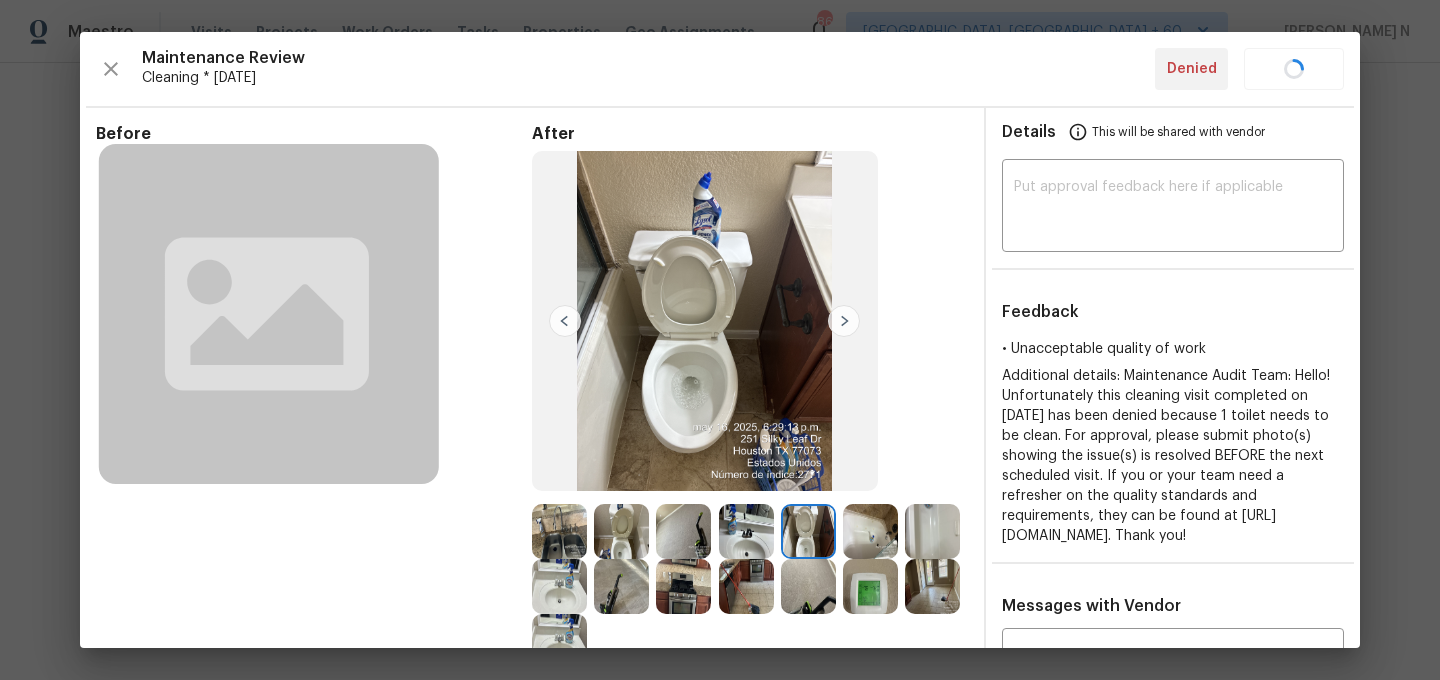 click on "Back to all projects 251 Silky Leaf Dr, Houston, TX 77073 2 Beds | 2 Baths | Total: 1136 ft² | Above Grade: 1136 ft² | Basement Finished: N/A | 2008 Not seen today Mark Seen Actions Last Visit Date 6/2/2025  by  Joseph Wolfe   Project Listed   5/3/2025  -  5/7/2025 Complete Visits Work Orders Maintenance Notes Condition Adjustments Costs Photos Floor Plans Cases Type Vendor Cost Due Date Completed On Status Actions Landscaping Honey Dew Lawn & Landscaping, LLC - HOU-L $50.00 Mon, Jul 21 2025 Pending Cleaning HM Cleaning Solutions LLC - ATL-C $60.00 Mon, Jul 21 2025 Pending Landscaping Honey Dew Lawn & Landscaping, LLC - HOU-L $50.00 Mon, Jul 14 2025 Pending Landscaping Honey Dew Lawn & Landscaping, LLC - HOU-L $50.00 Mon, Jul 07 2025 Pending Cleaning HM Cleaning Solutions LLC - ATL-C $60.00 Mon, Jul 07 2025 Tue, Jul 08 2025 Denied Landscaping Honey Dew Lawn & Landscaping, LLC - HOU-L $50.00 Mon, Jun 30 2025 Sun, Jul 06 2025 Invoiced Landscaping Honey Dew Lawn & Landscaping, LLC - HOU-L $50.00 Invoiced" at bounding box center [720, 371] 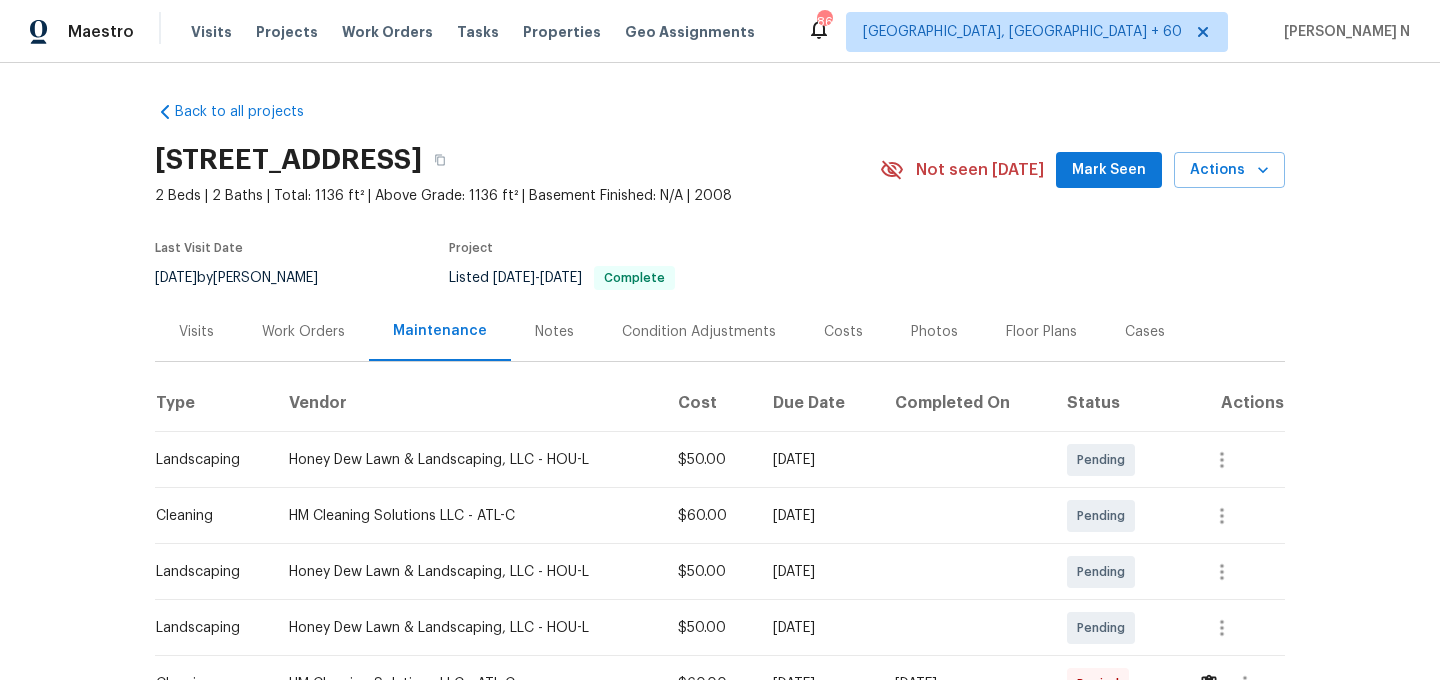 scroll, scrollTop: 0, scrollLeft: 0, axis: both 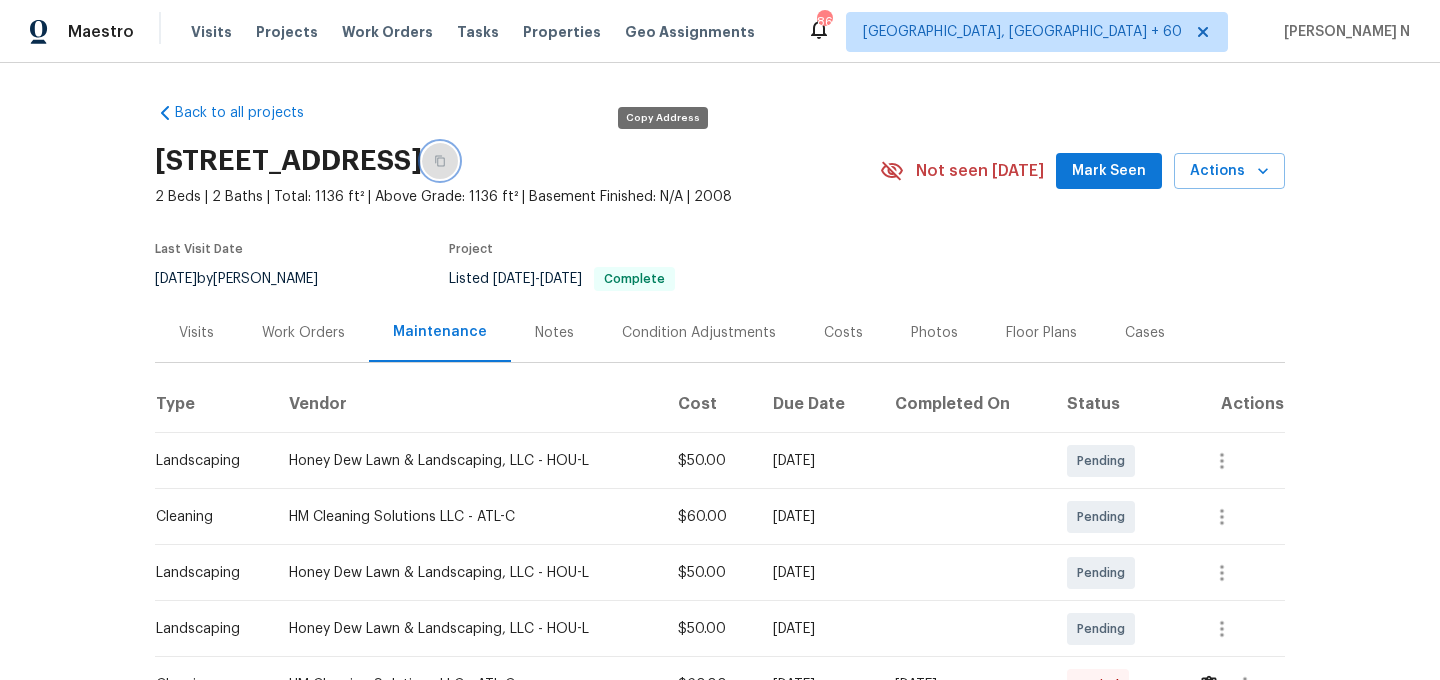 click at bounding box center (440, 161) 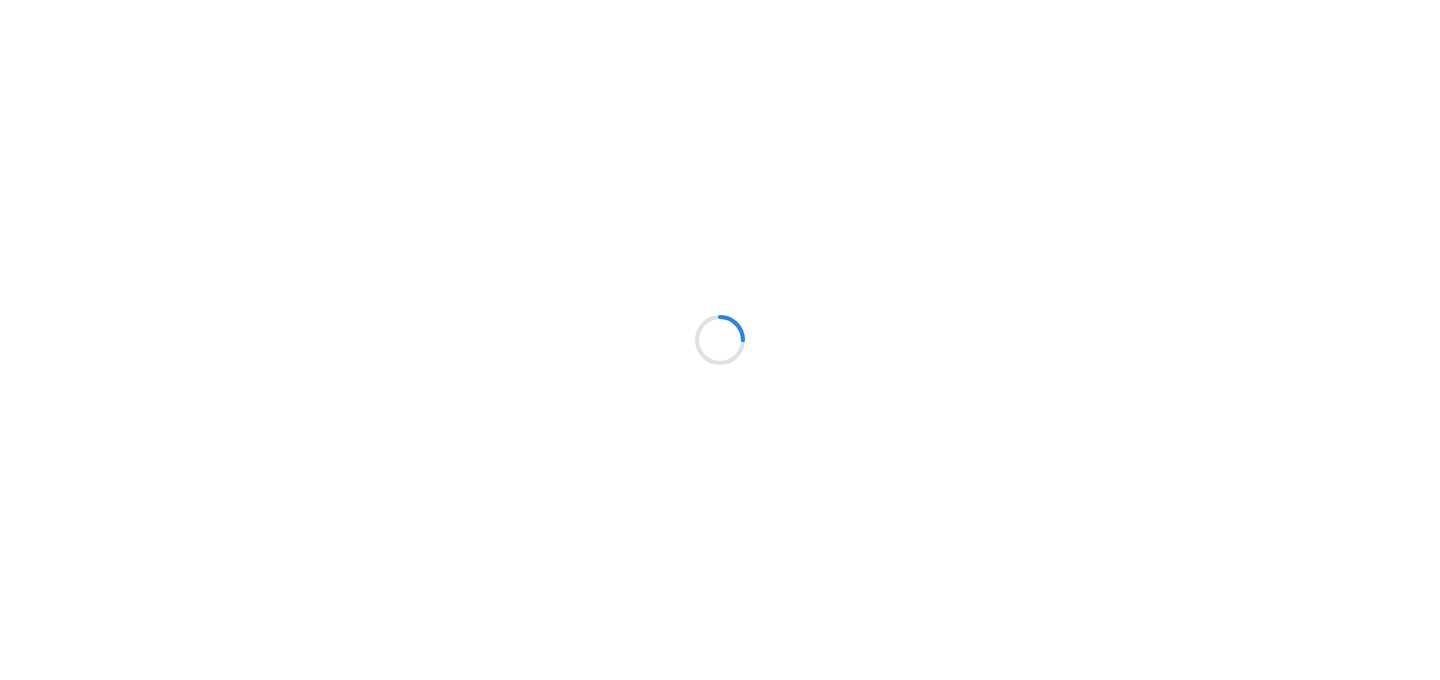 scroll, scrollTop: 0, scrollLeft: 0, axis: both 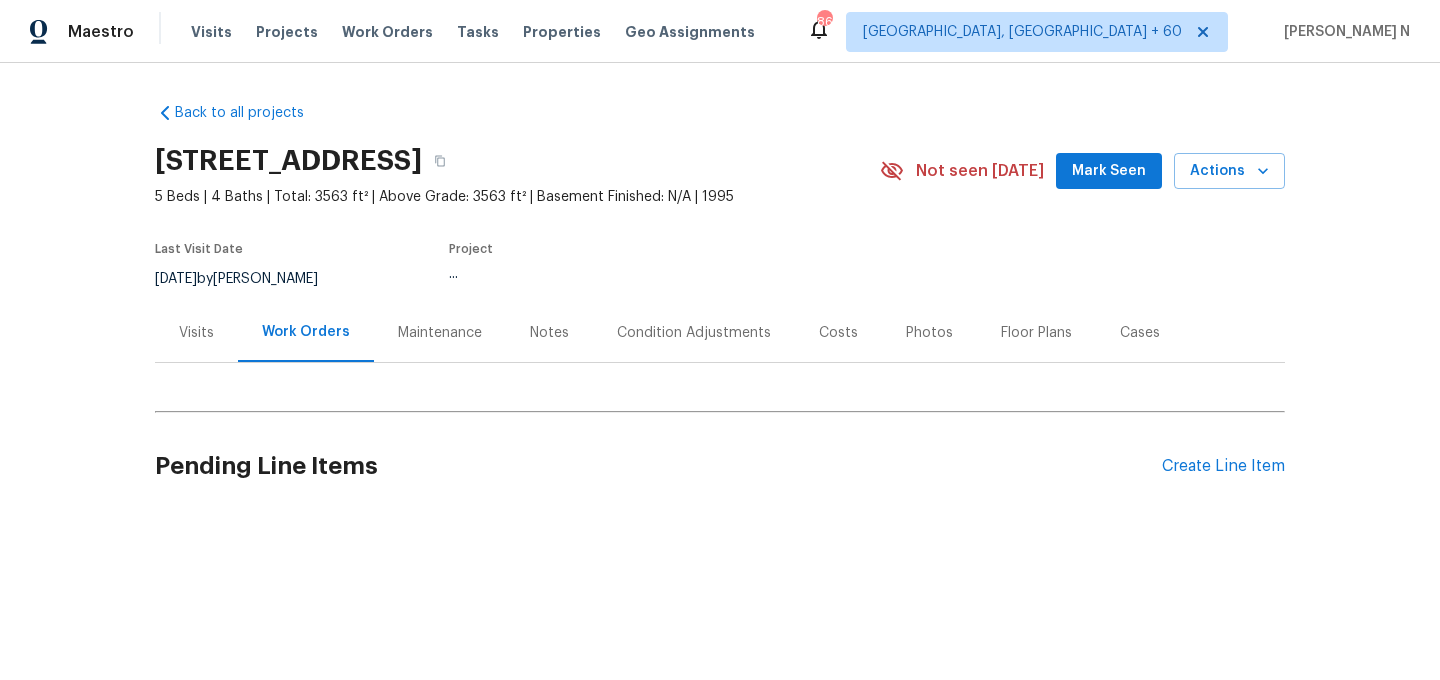 click on "Maintenance" at bounding box center [440, 332] 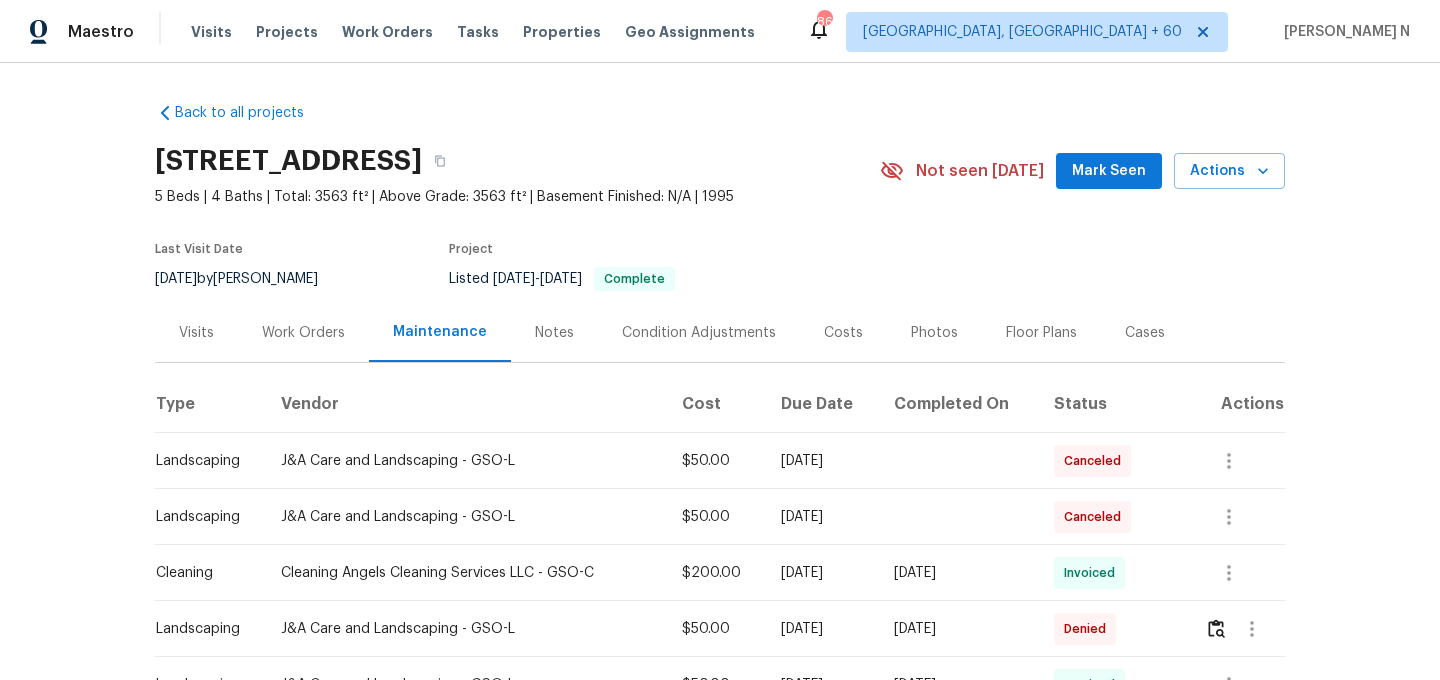 scroll, scrollTop: 237, scrollLeft: 0, axis: vertical 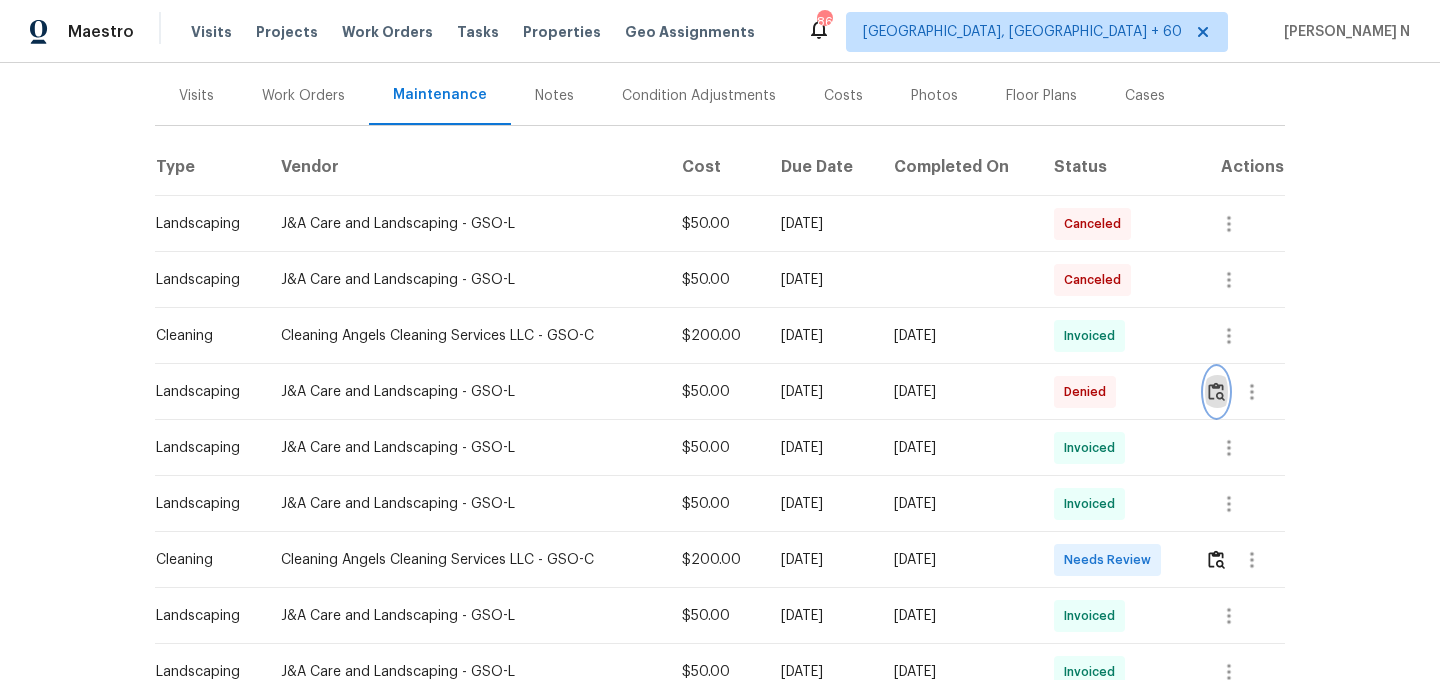 click at bounding box center (1216, 392) 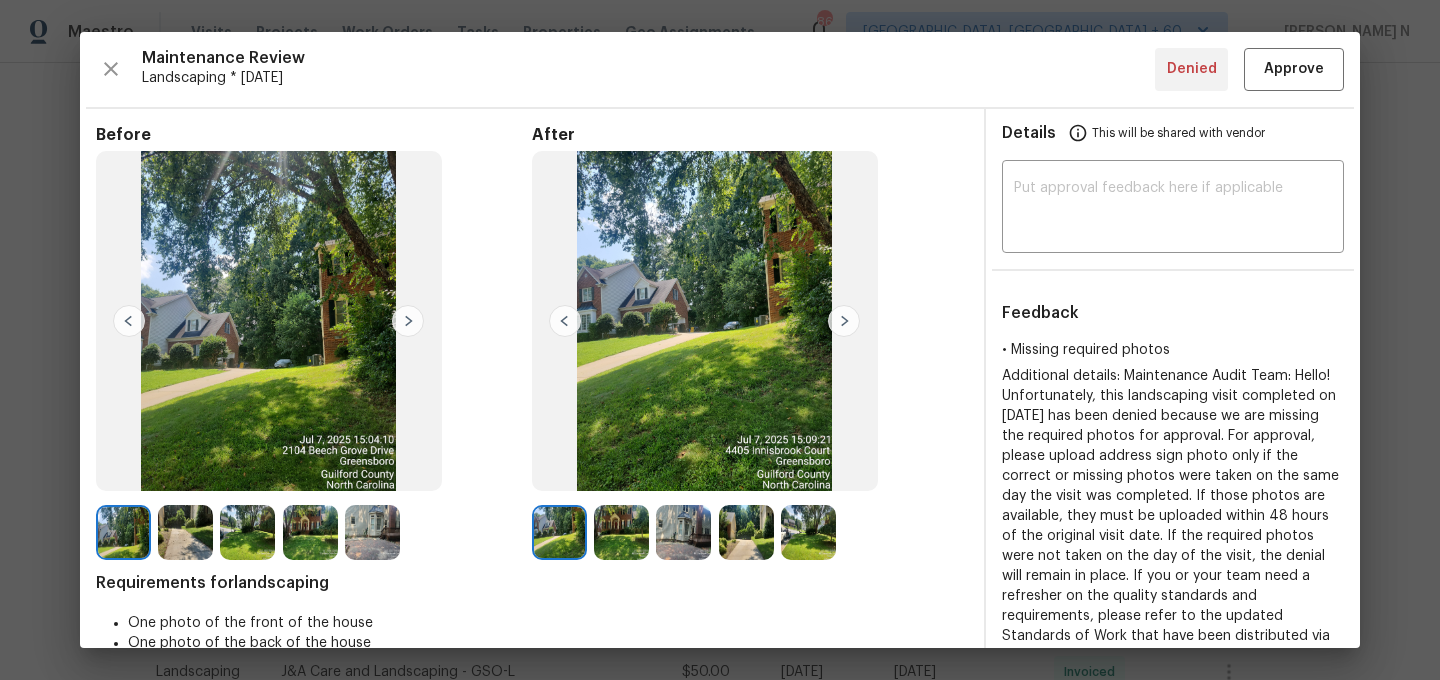 click at bounding box center (683, 532) 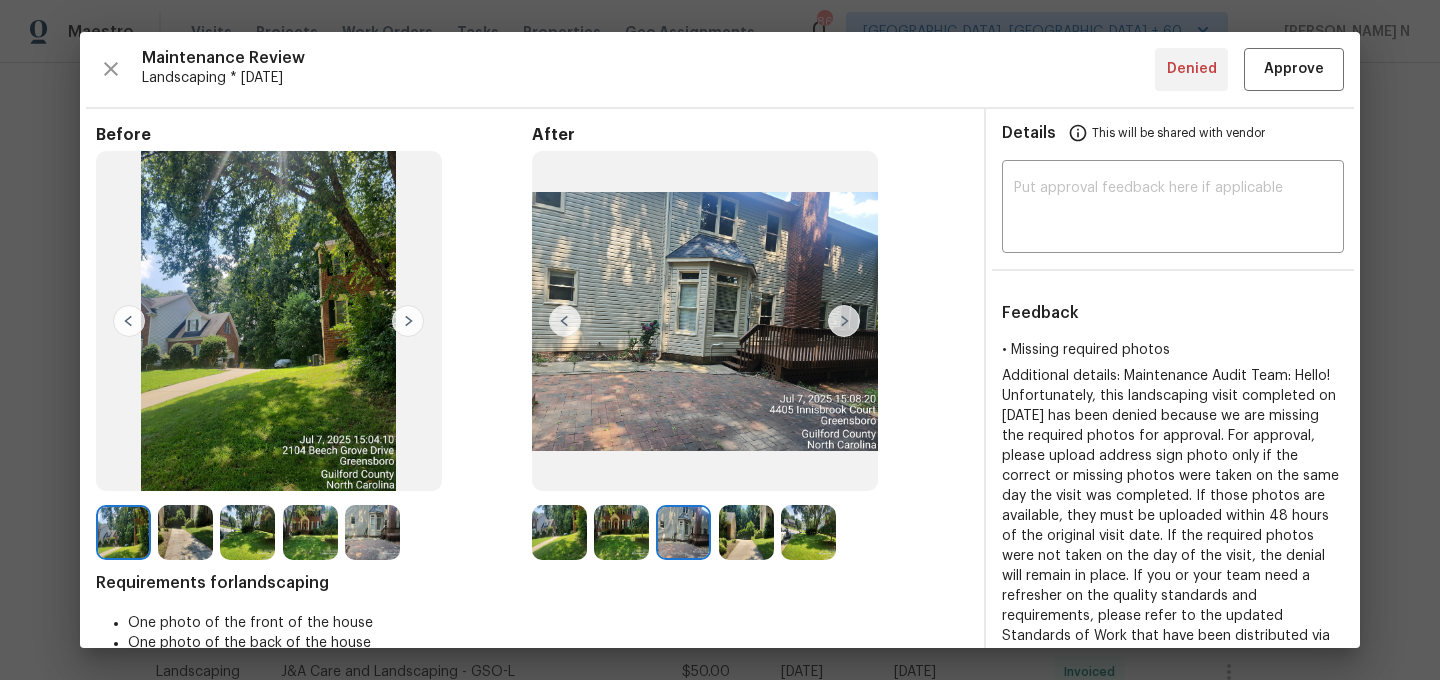 click at bounding box center [185, 532] 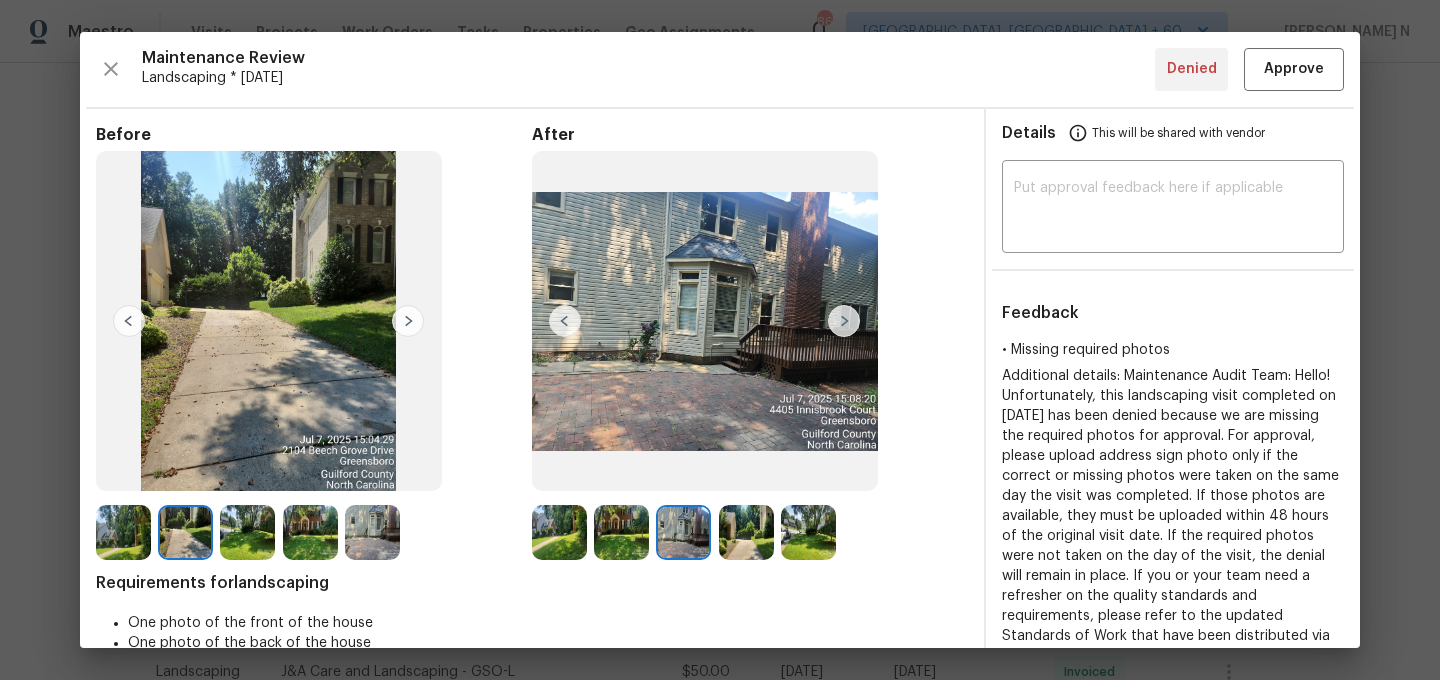 click at bounding box center (310, 532) 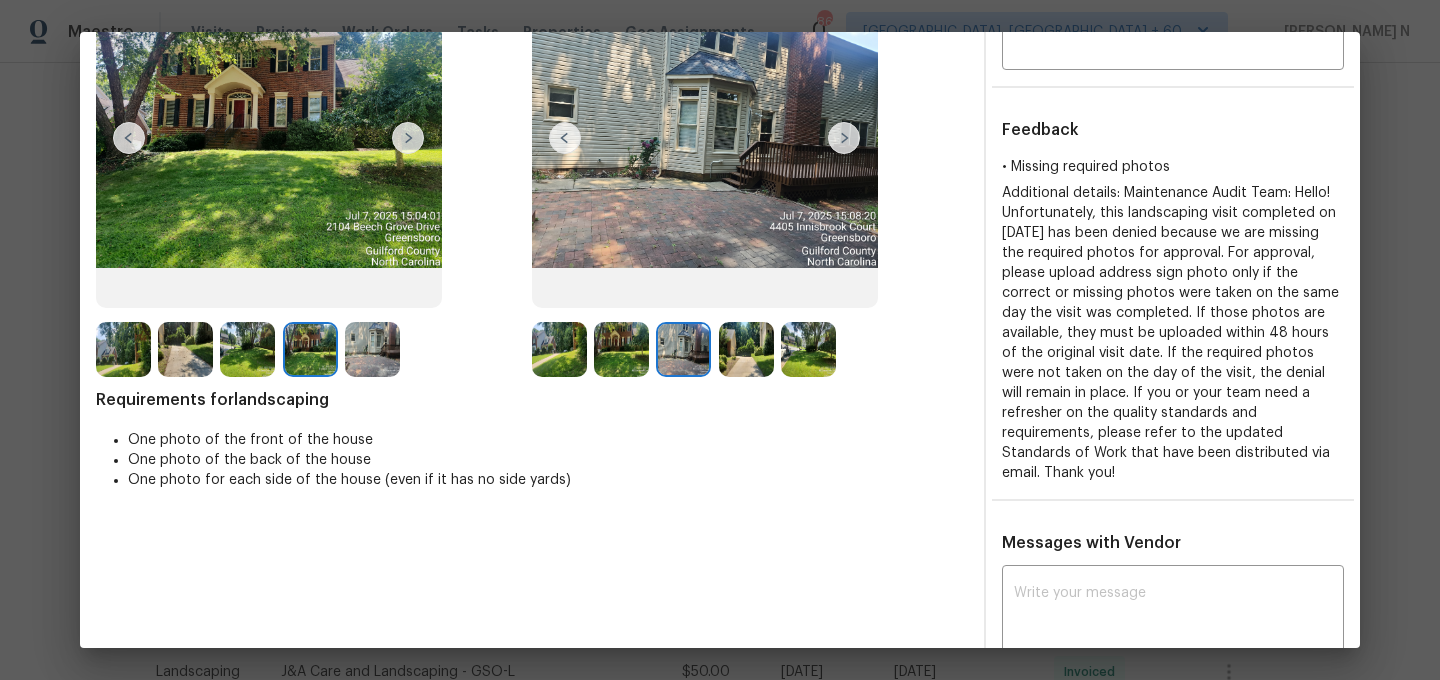 scroll, scrollTop: 0, scrollLeft: 0, axis: both 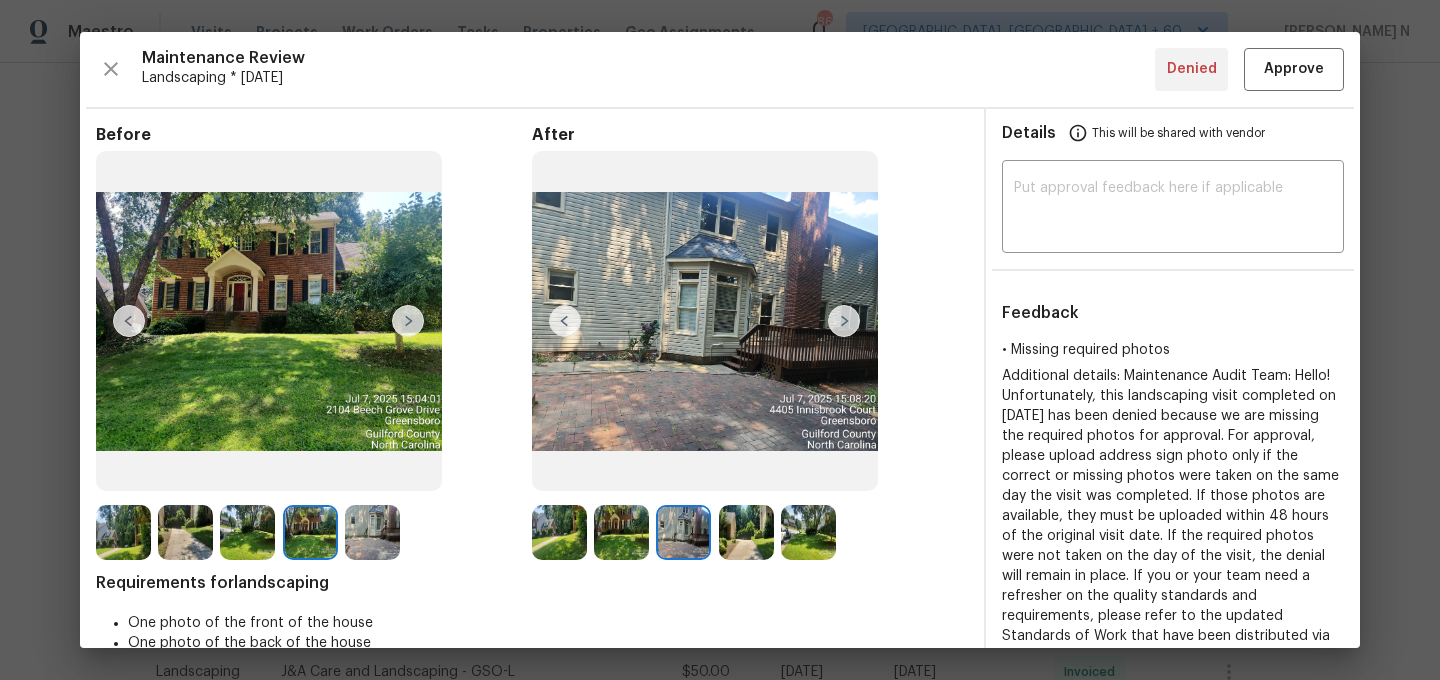 click at bounding box center [123, 532] 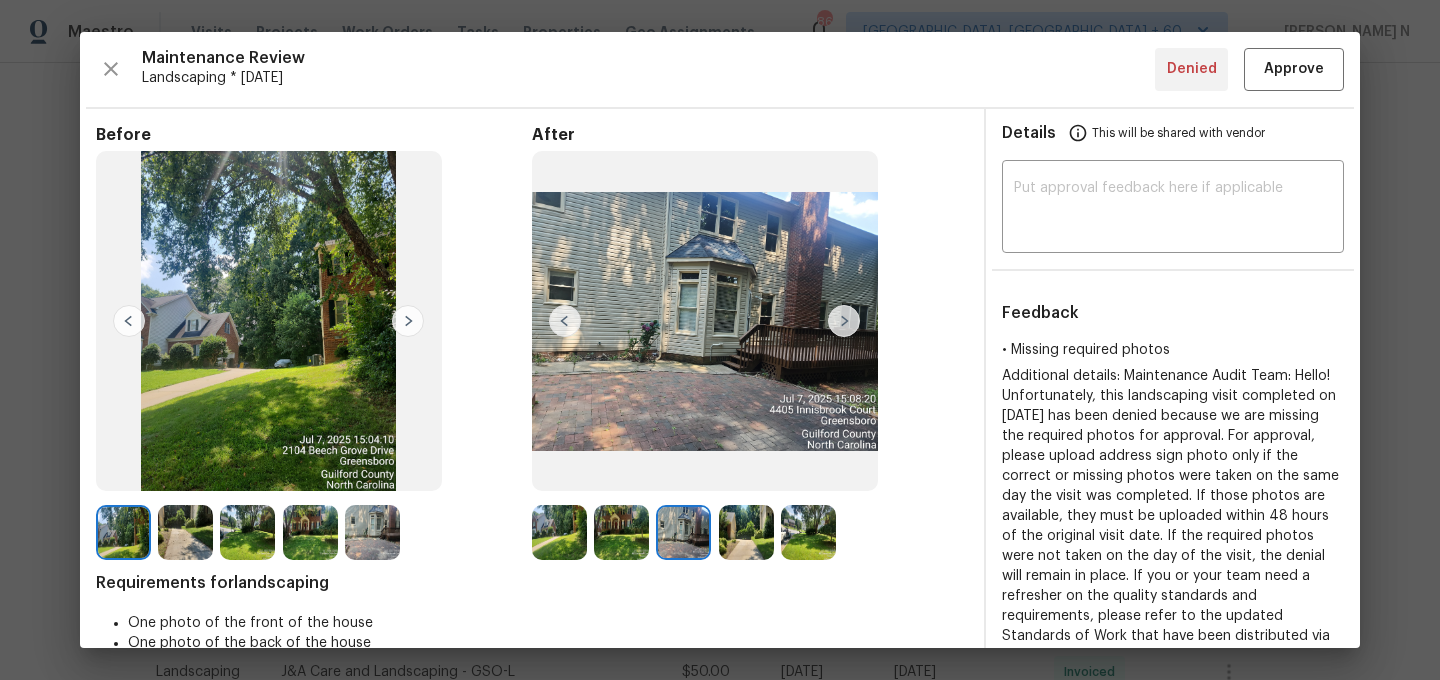 click at bounding box center (310, 532) 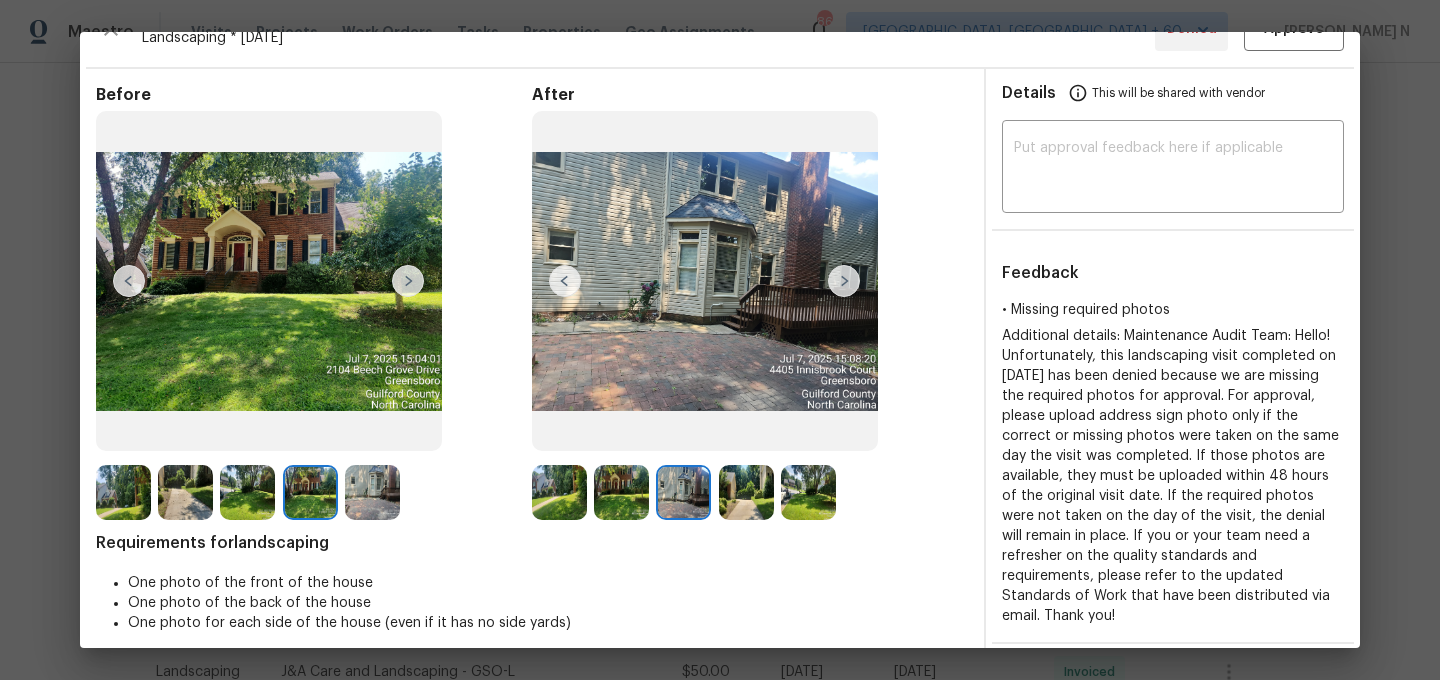 scroll, scrollTop: 43, scrollLeft: 0, axis: vertical 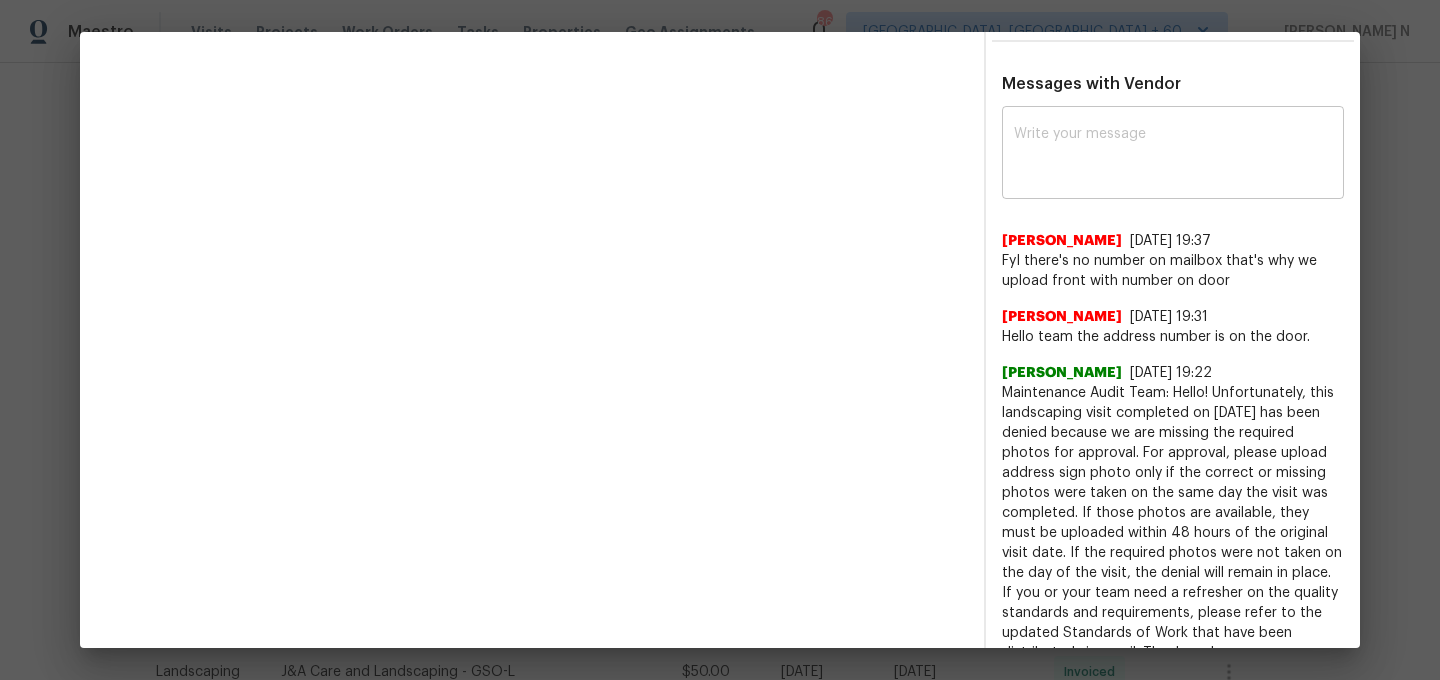 click at bounding box center (1173, 155) 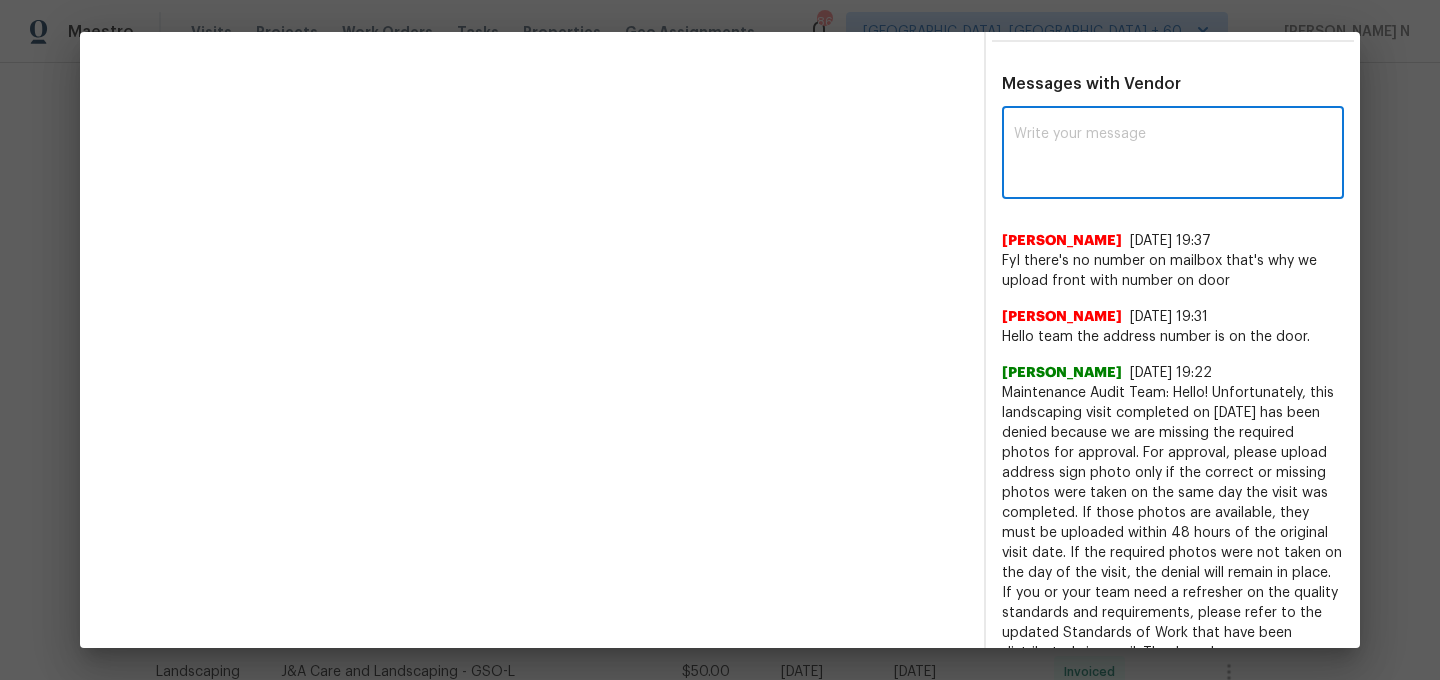 paste on "Maintenance Audit Team: Hello! Thank you for the feedback after further review this visit was approved." 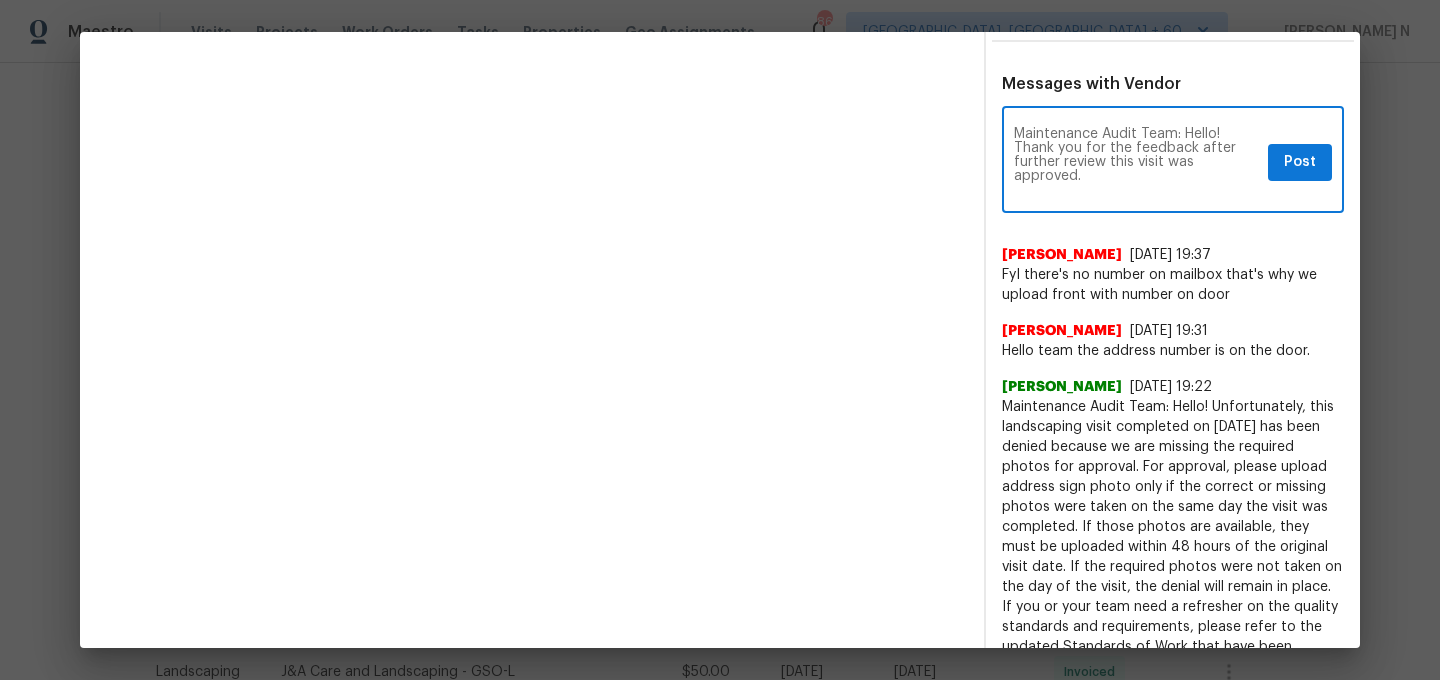 scroll, scrollTop: 0, scrollLeft: 0, axis: both 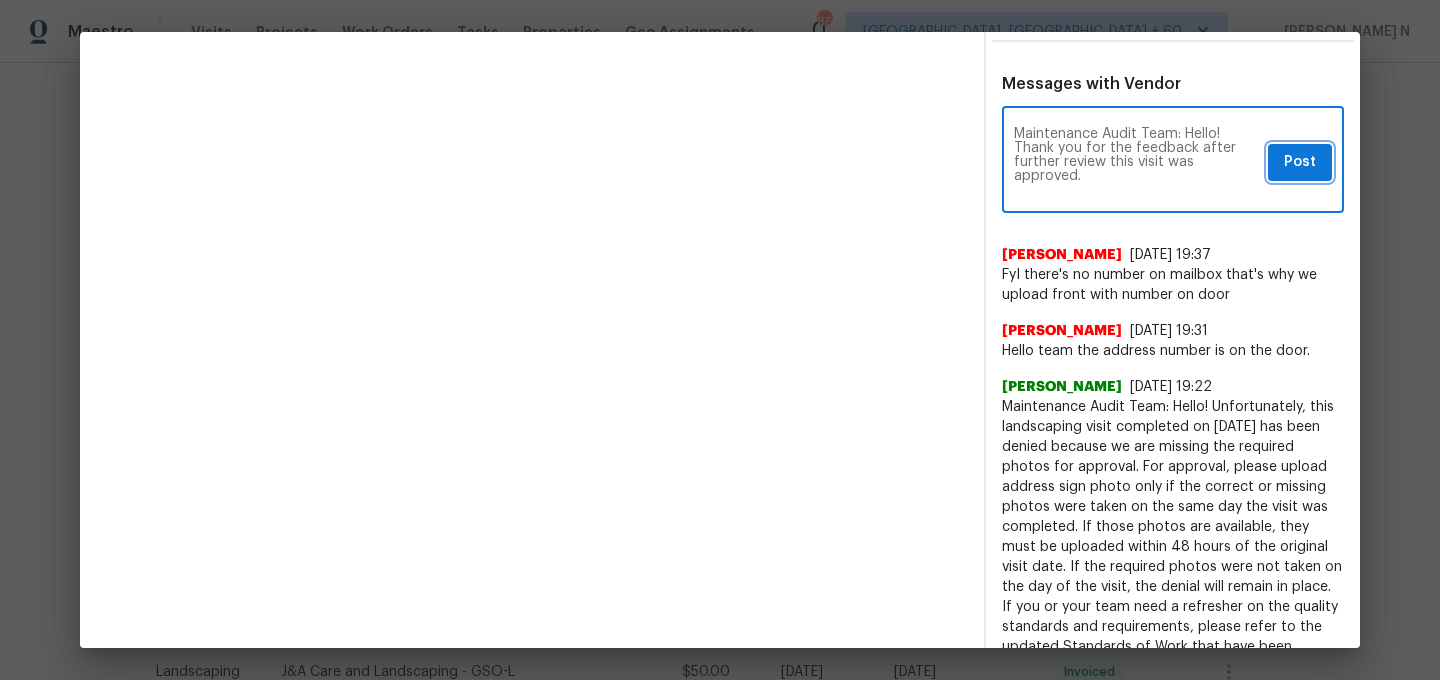 click on "Post" at bounding box center [1300, 162] 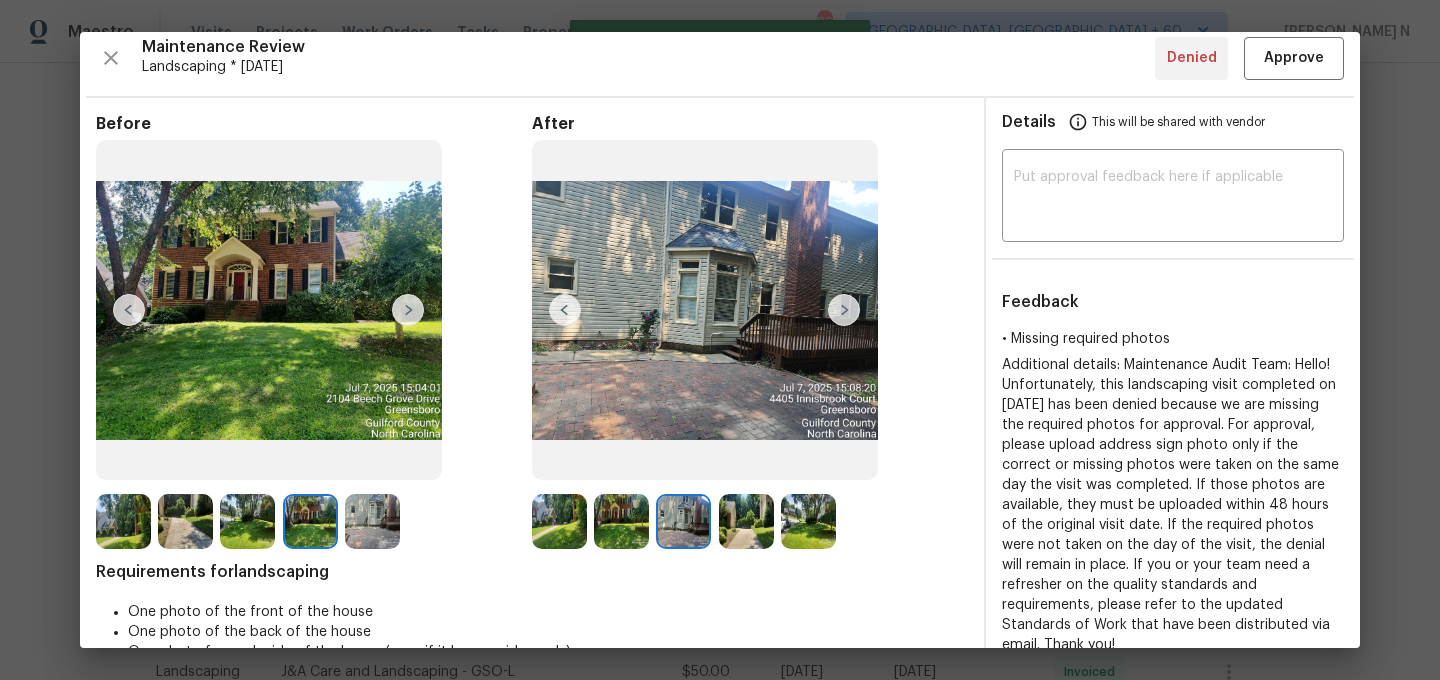 scroll, scrollTop: 0, scrollLeft: 0, axis: both 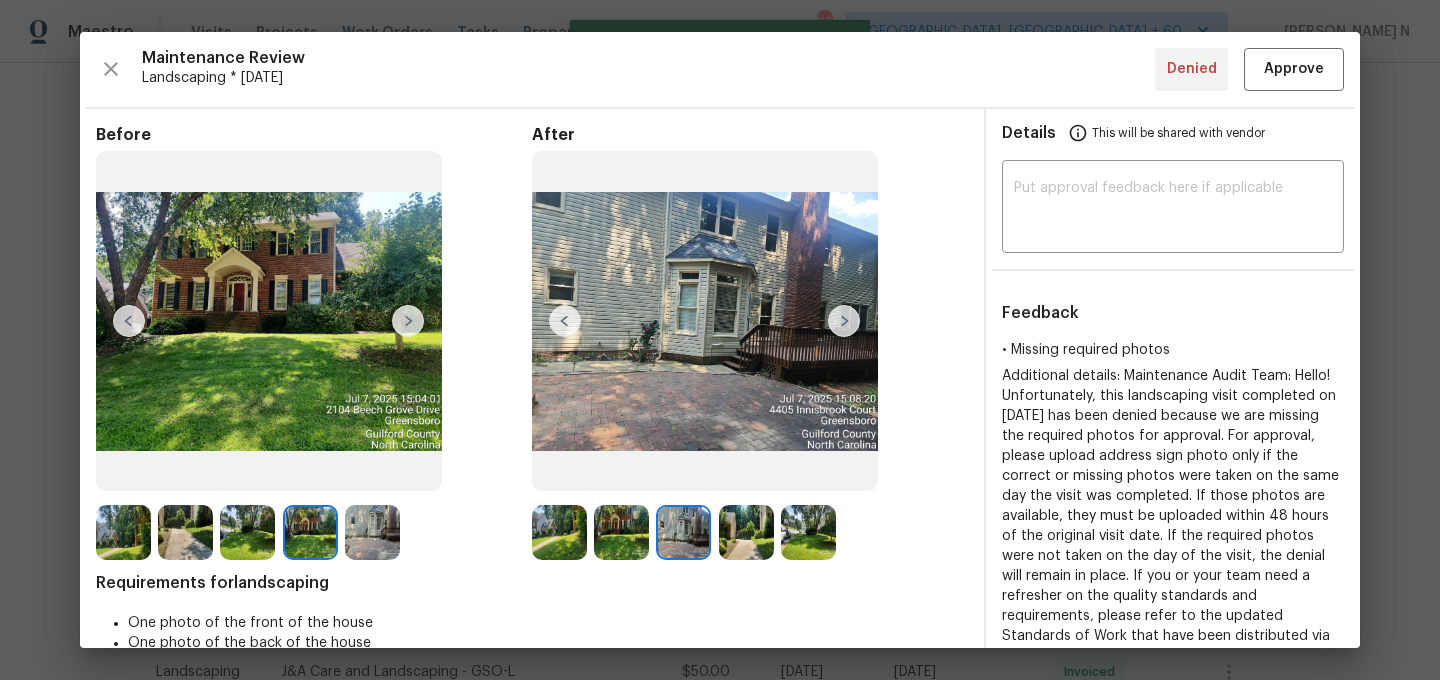 type 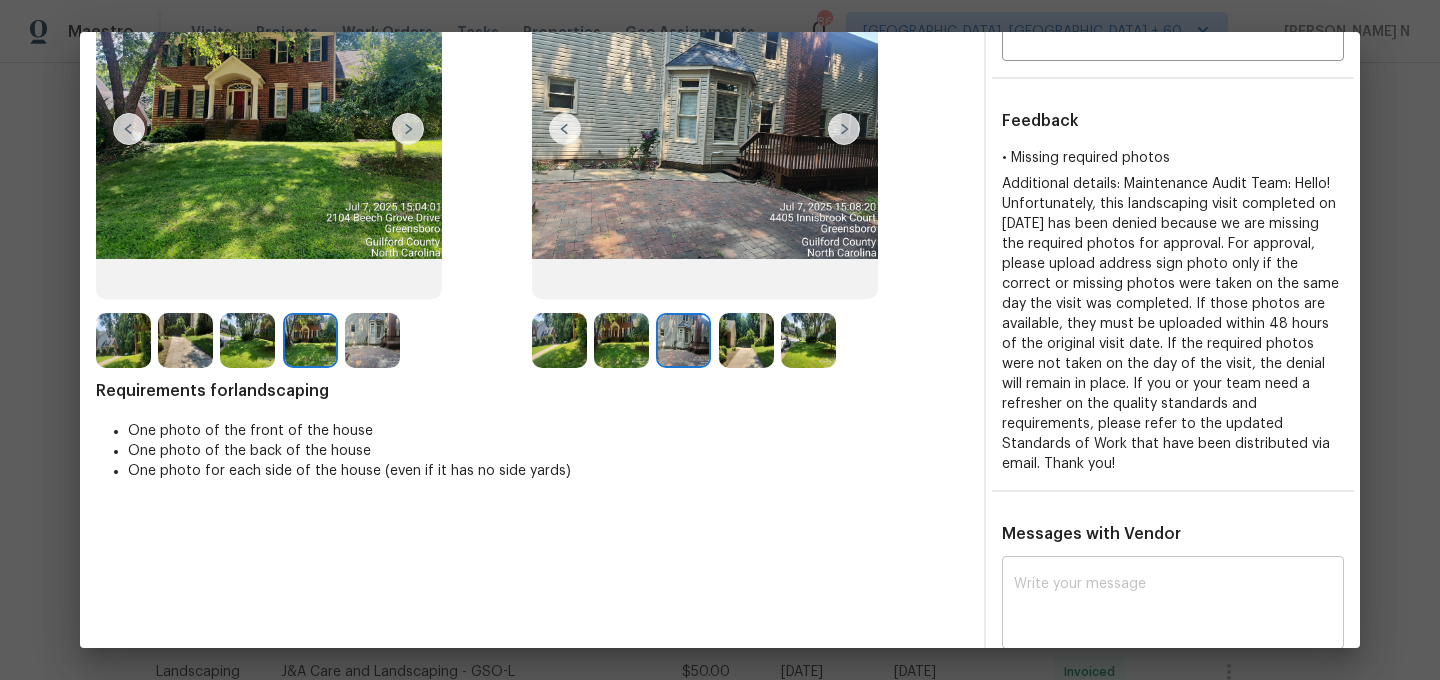 scroll, scrollTop: 132, scrollLeft: 0, axis: vertical 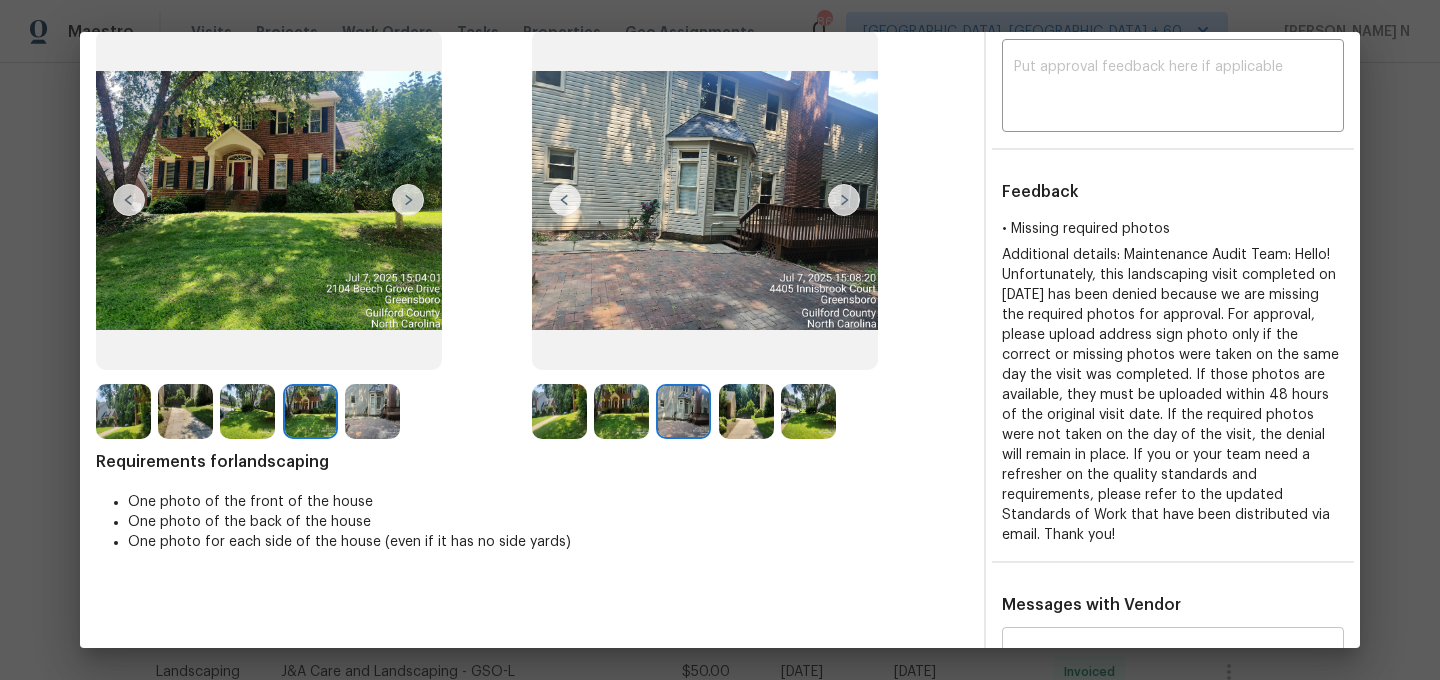 click at bounding box center [310, 411] 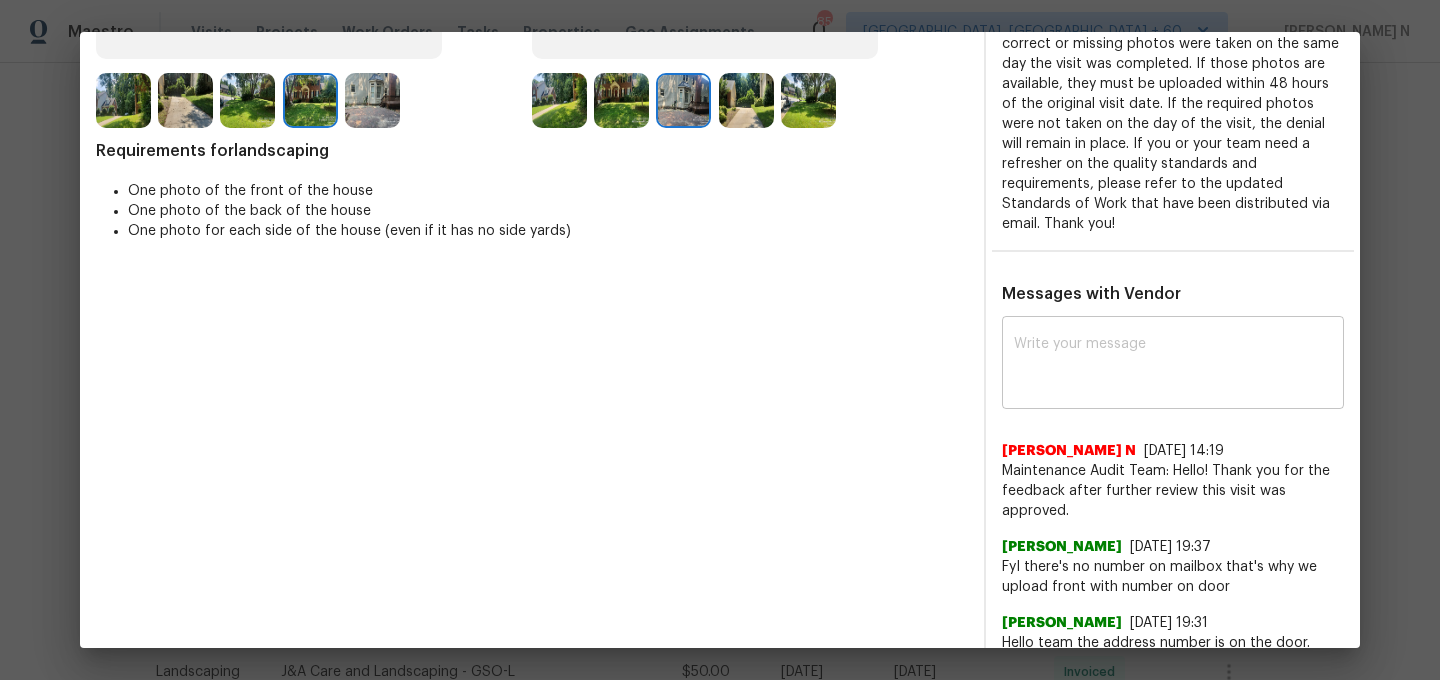 scroll, scrollTop: 0, scrollLeft: 0, axis: both 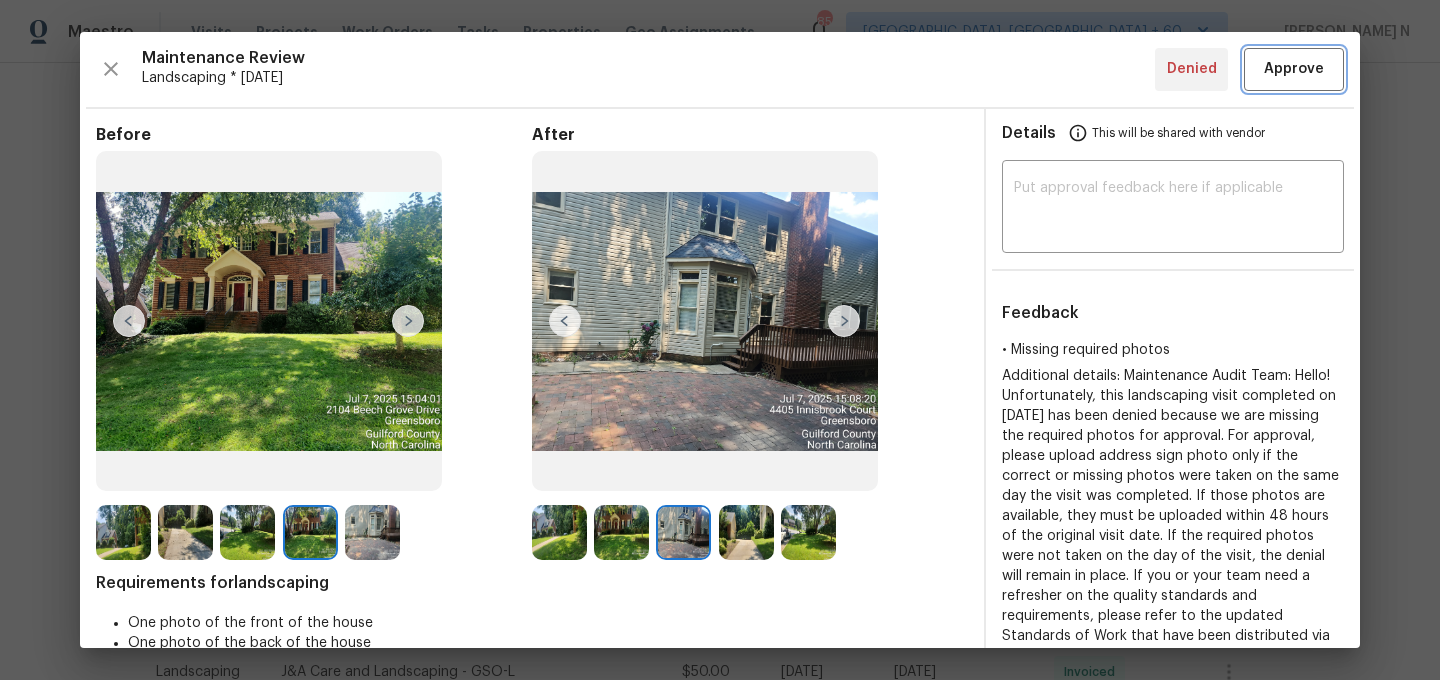 click on "Approve" at bounding box center [1294, 69] 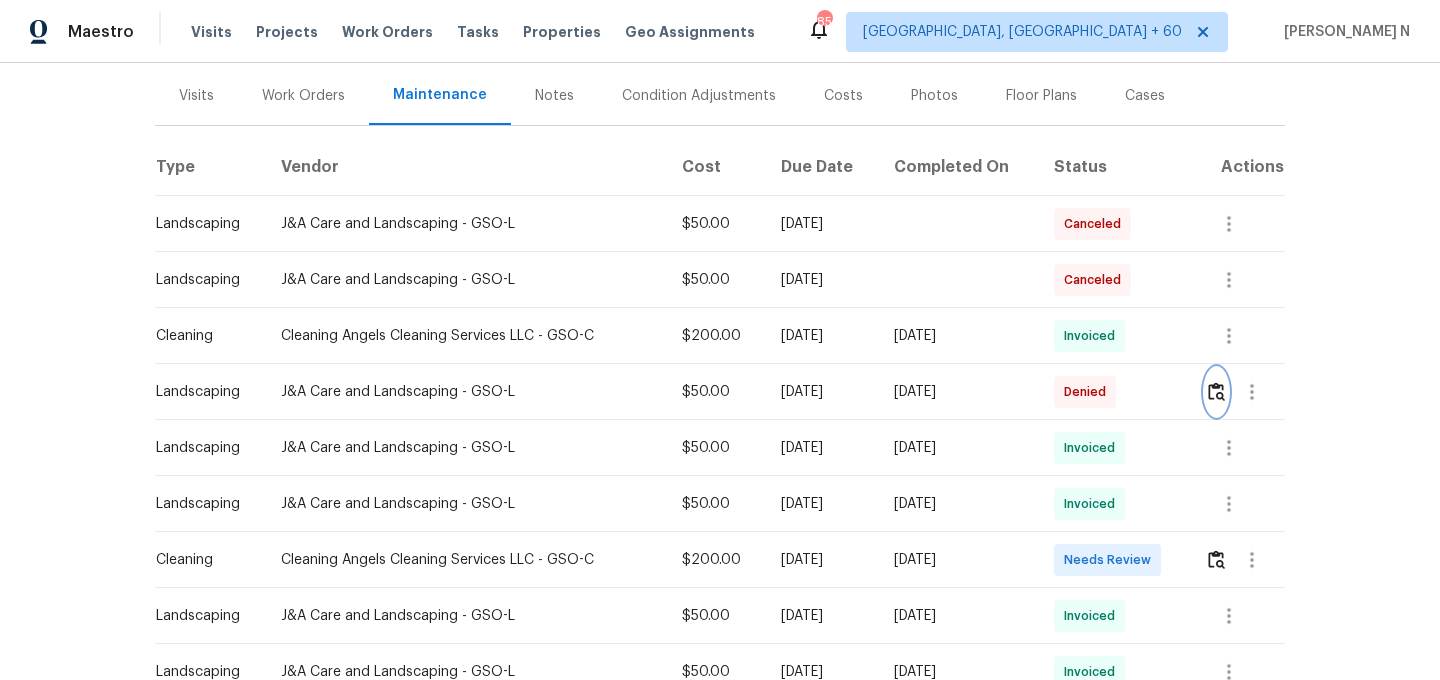 scroll, scrollTop: 0, scrollLeft: 0, axis: both 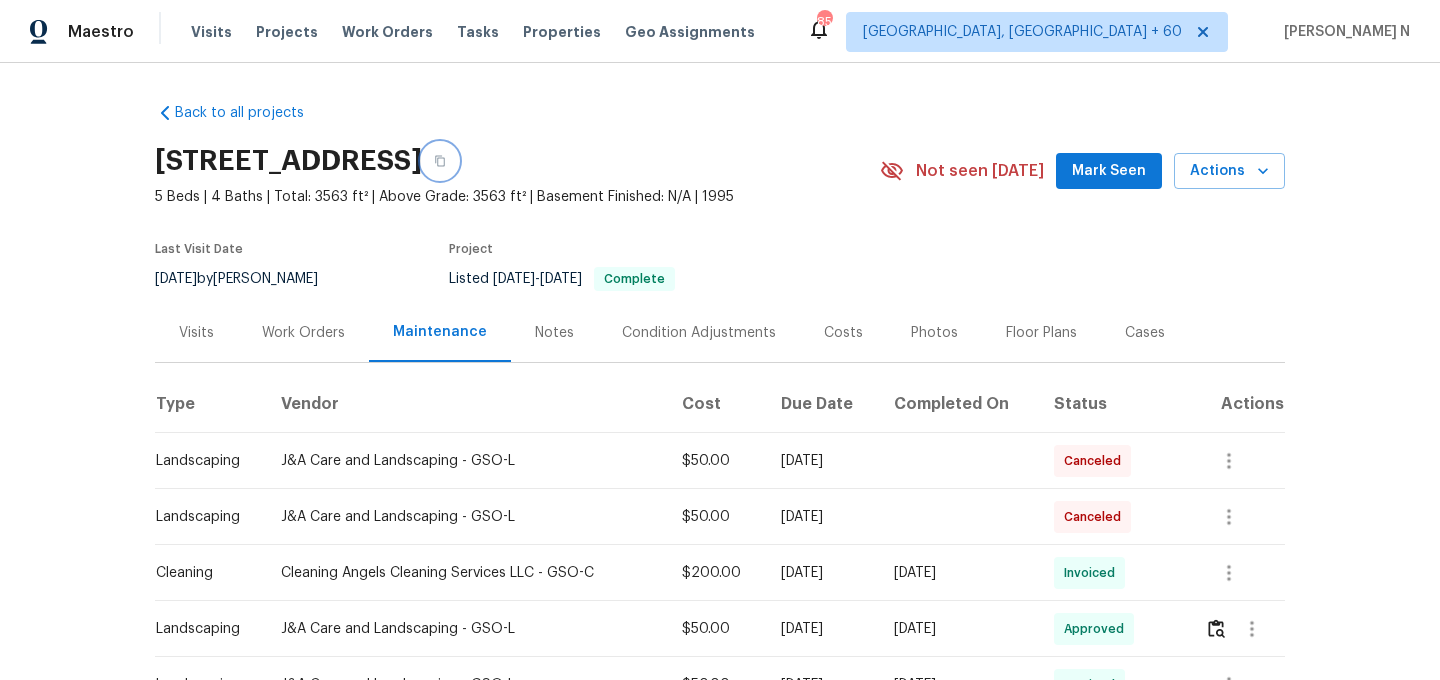 click at bounding box center [440, 161] 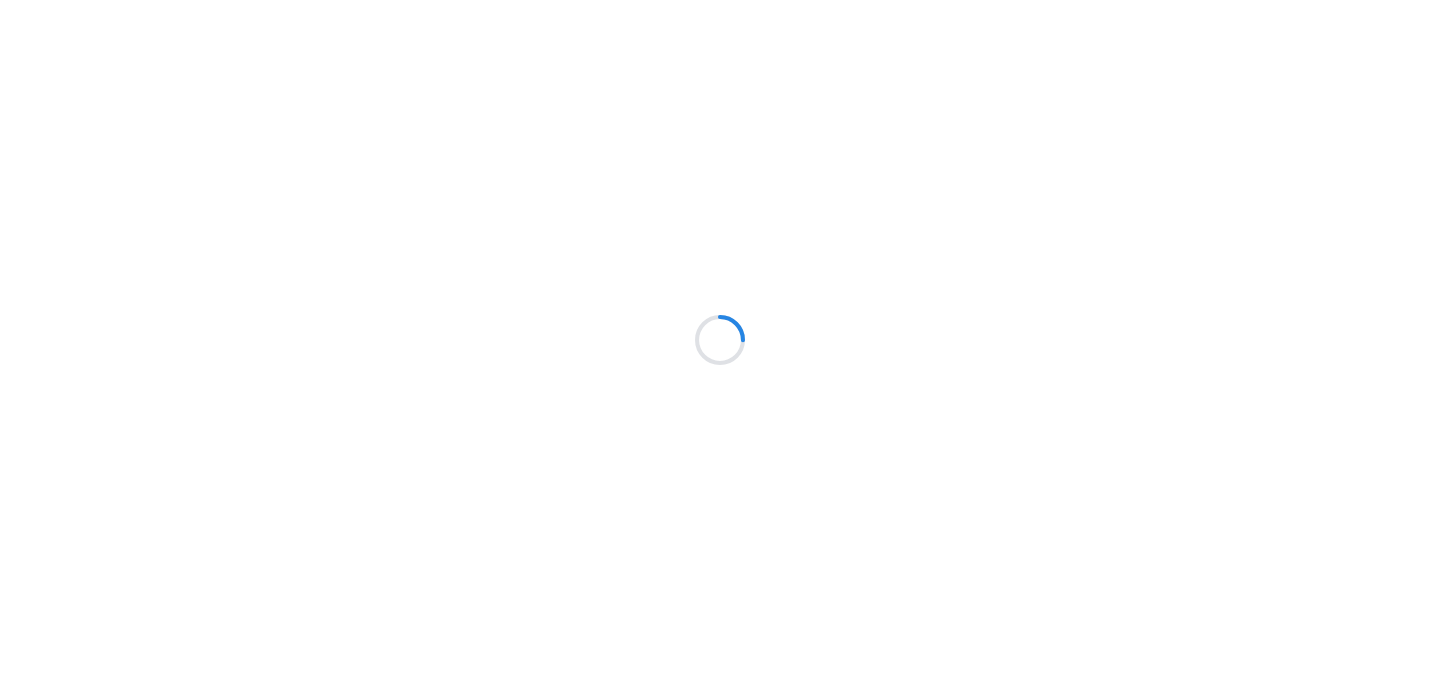 scroll, scrollTop: 0, scrollLeft: 0, axis: both 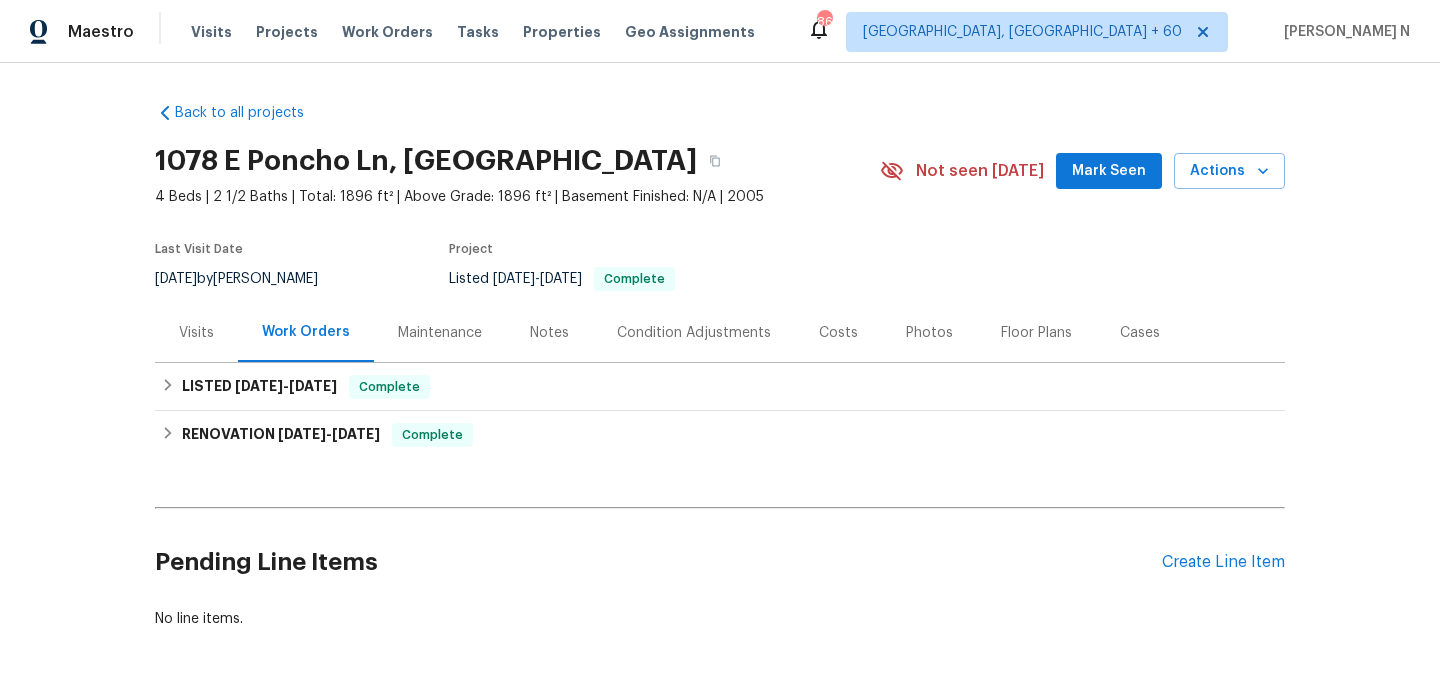 click on "Maintenance" at bounding box center (440, 333) 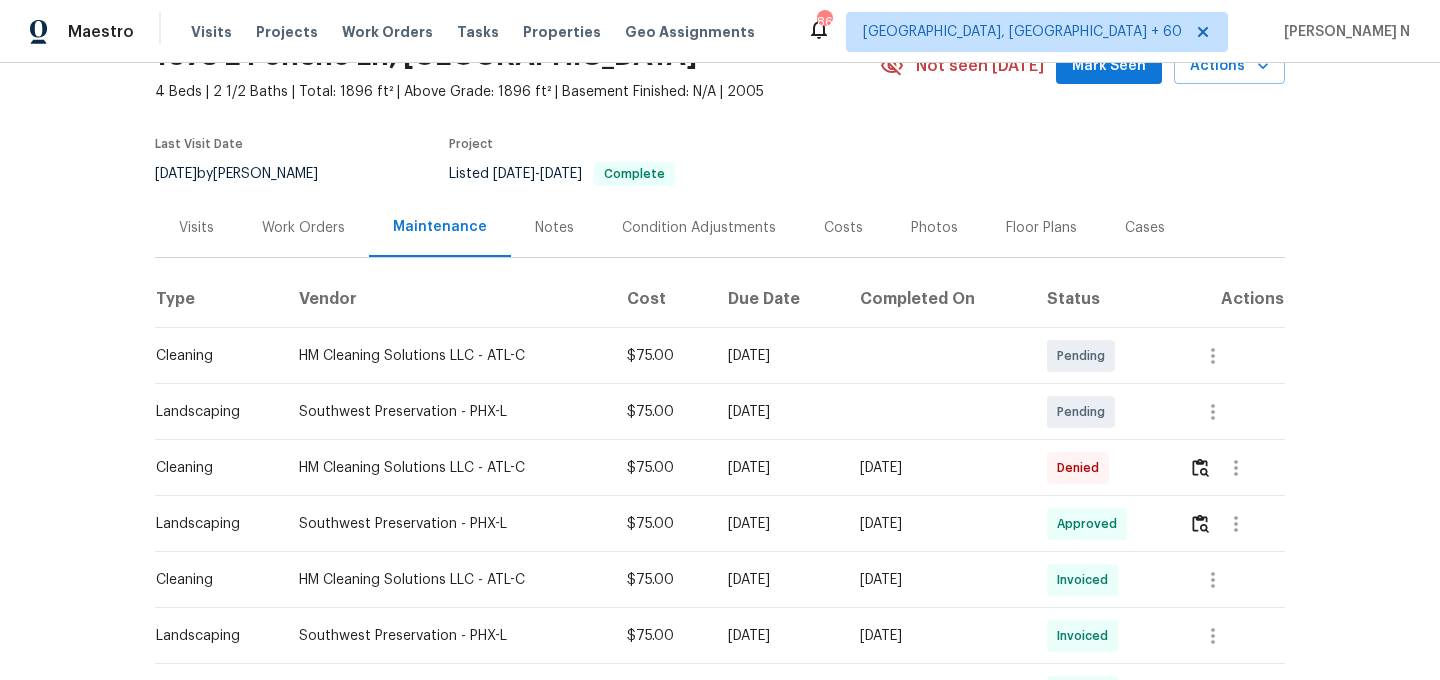 scroll, scrollTop: 224, scrollLeft: 0, axis: vertical 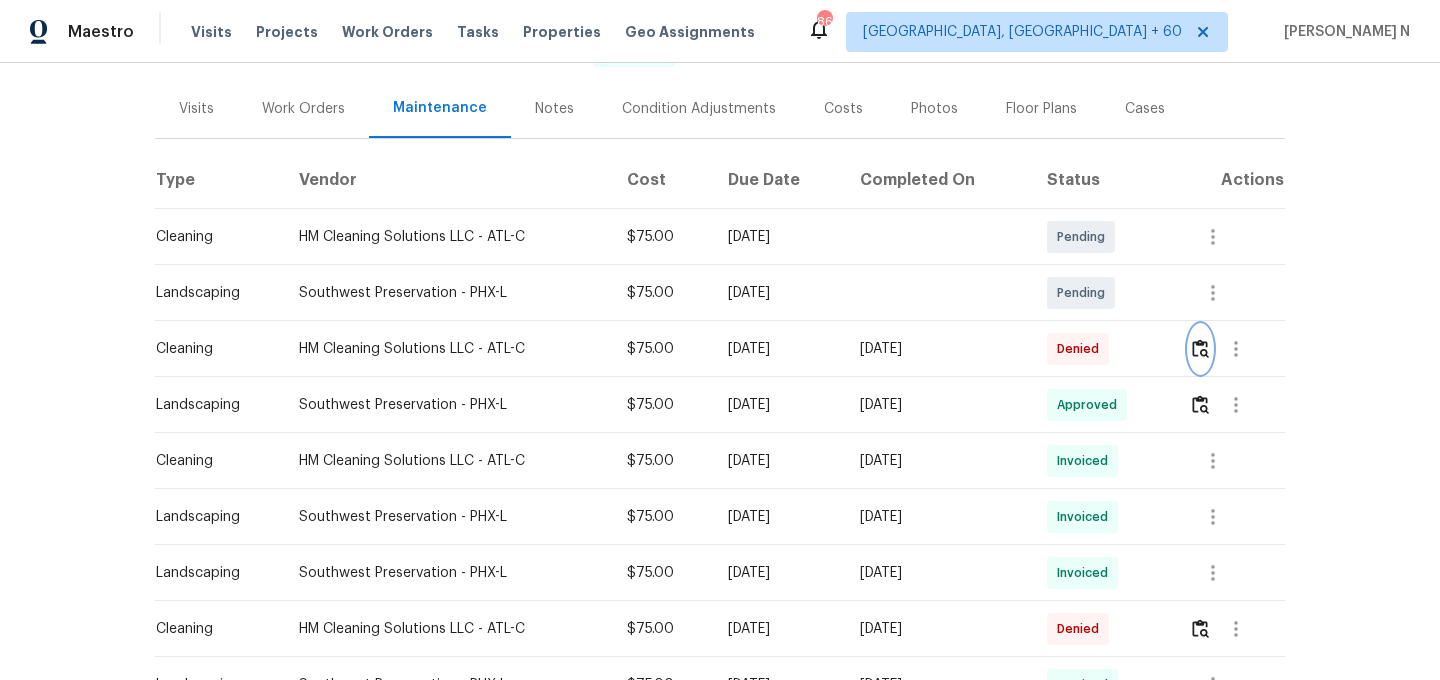 click at bounding box center [1200, 348] 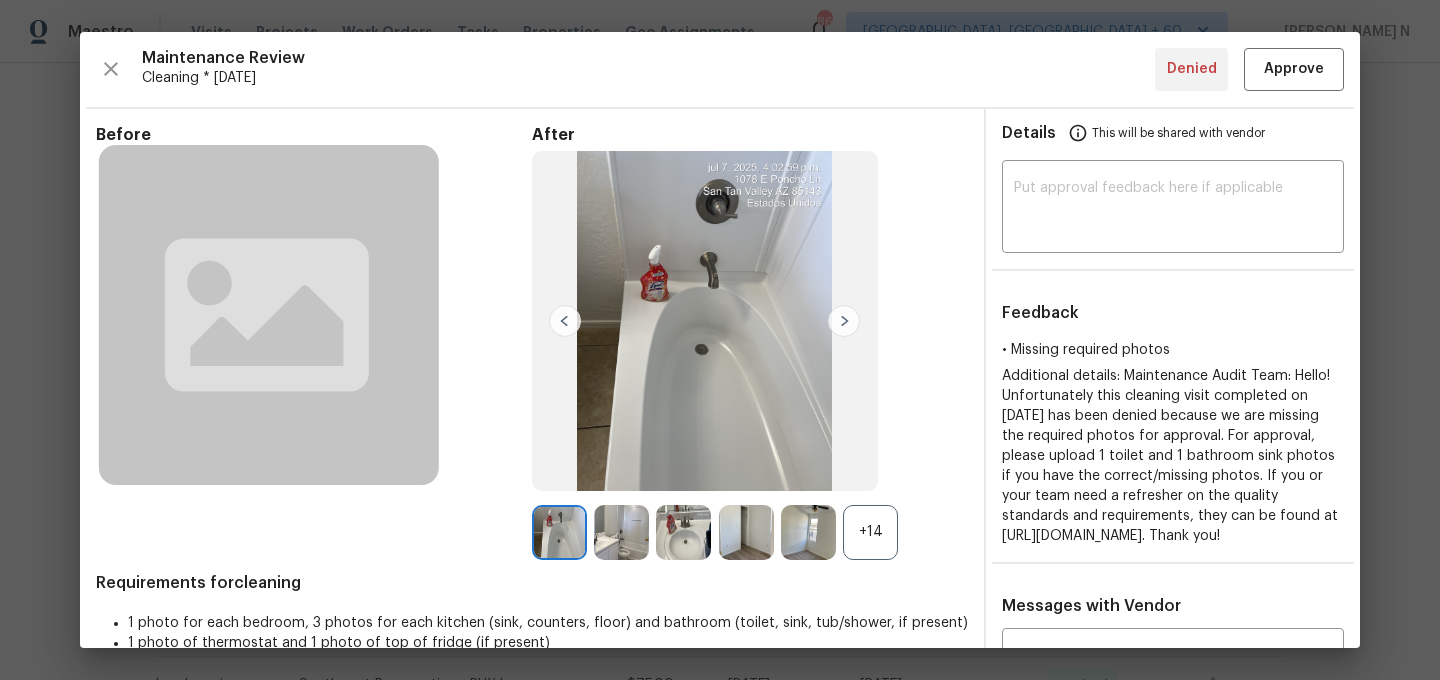 click on "+14" at bounding box center (870, 532) 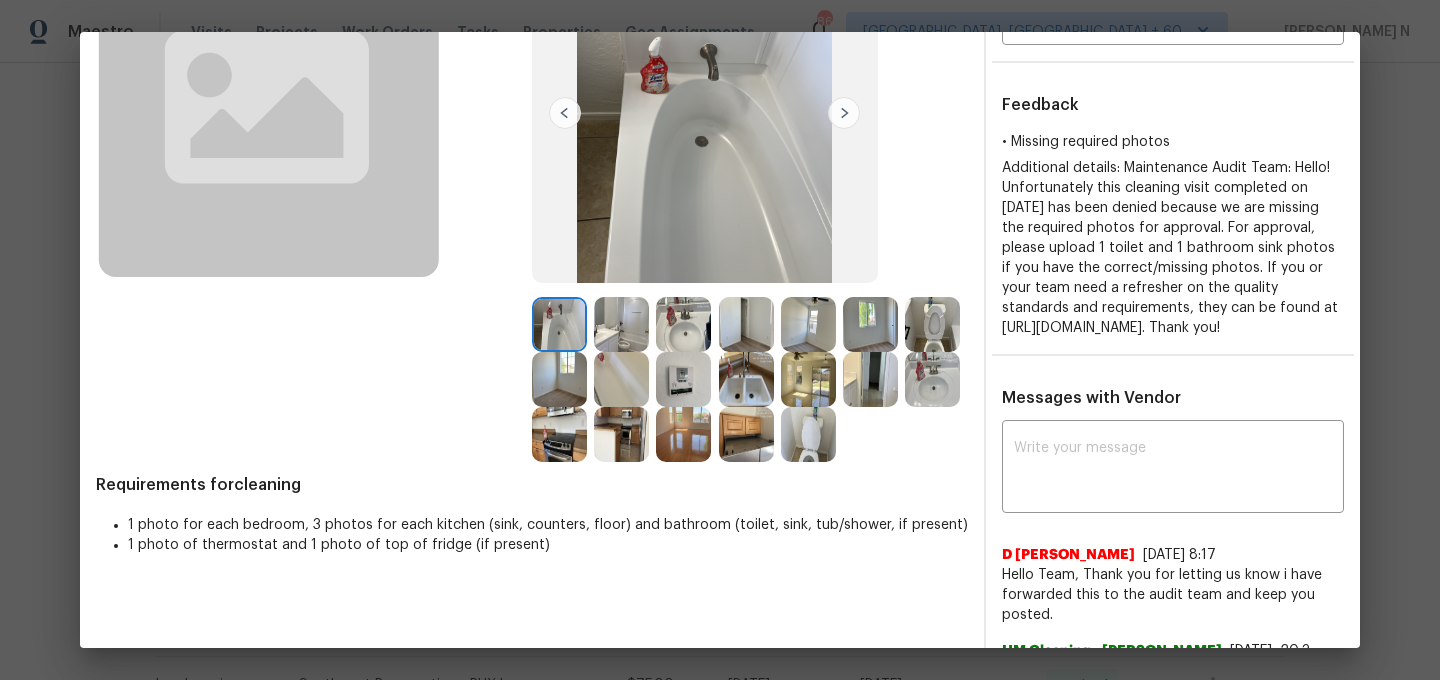 scroll, scrollTop: 83, scrollLeft: 0, axis: vertical 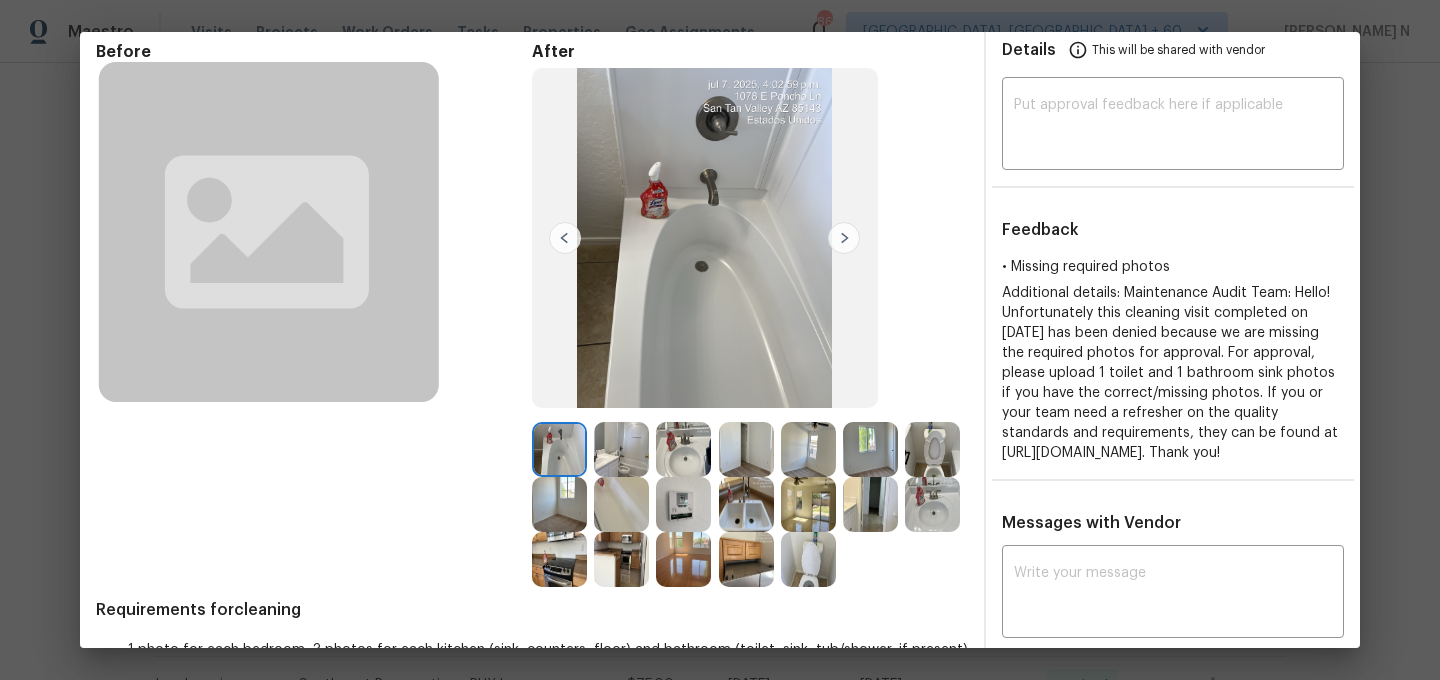 click at bounding box center [746, 559] 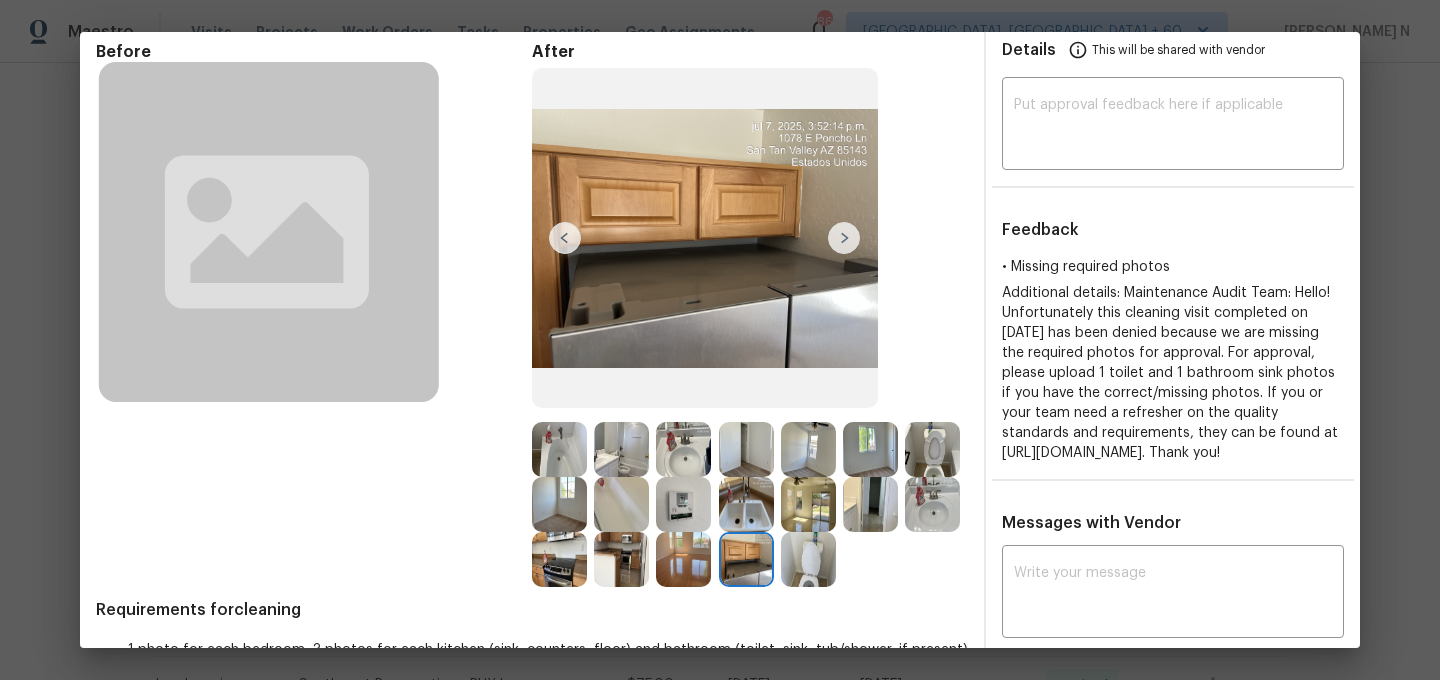 scroll, scrollTop: 156, scrollLeft: 0, axis: vertical 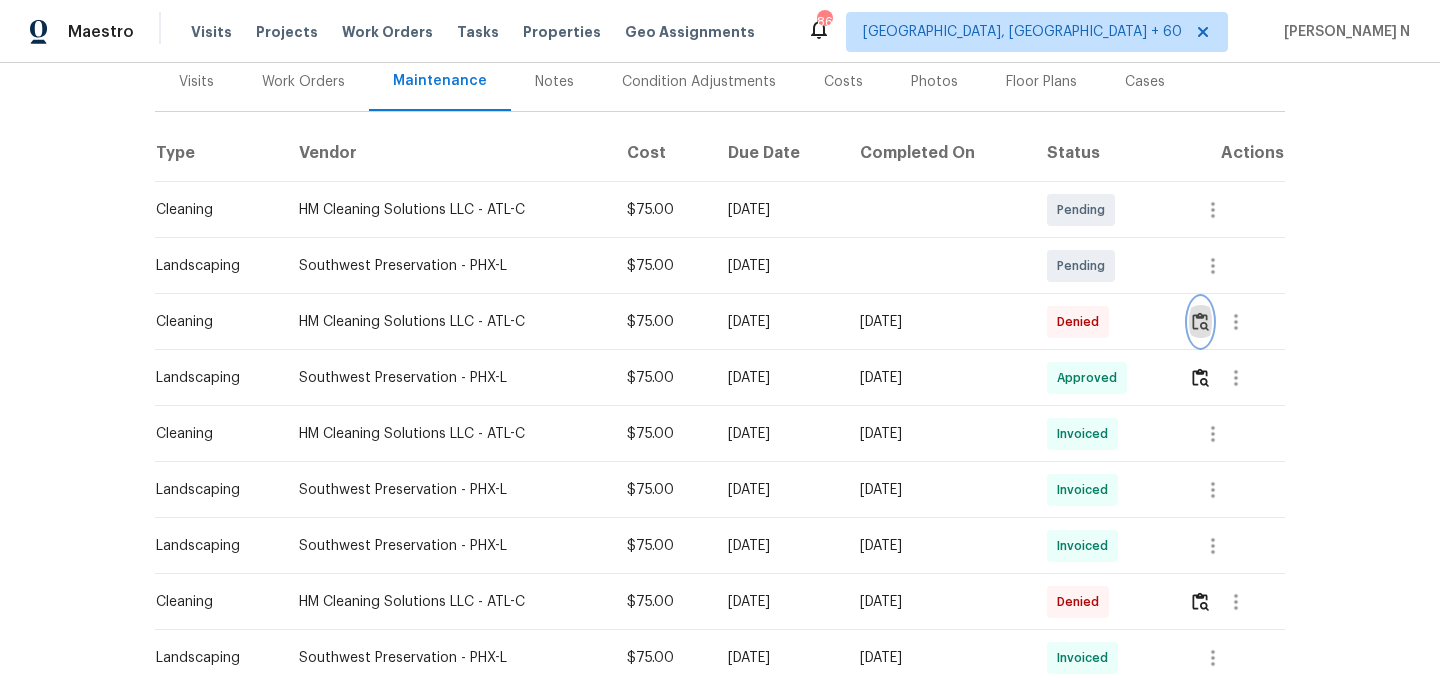 click at bounding box center [1200, 322] 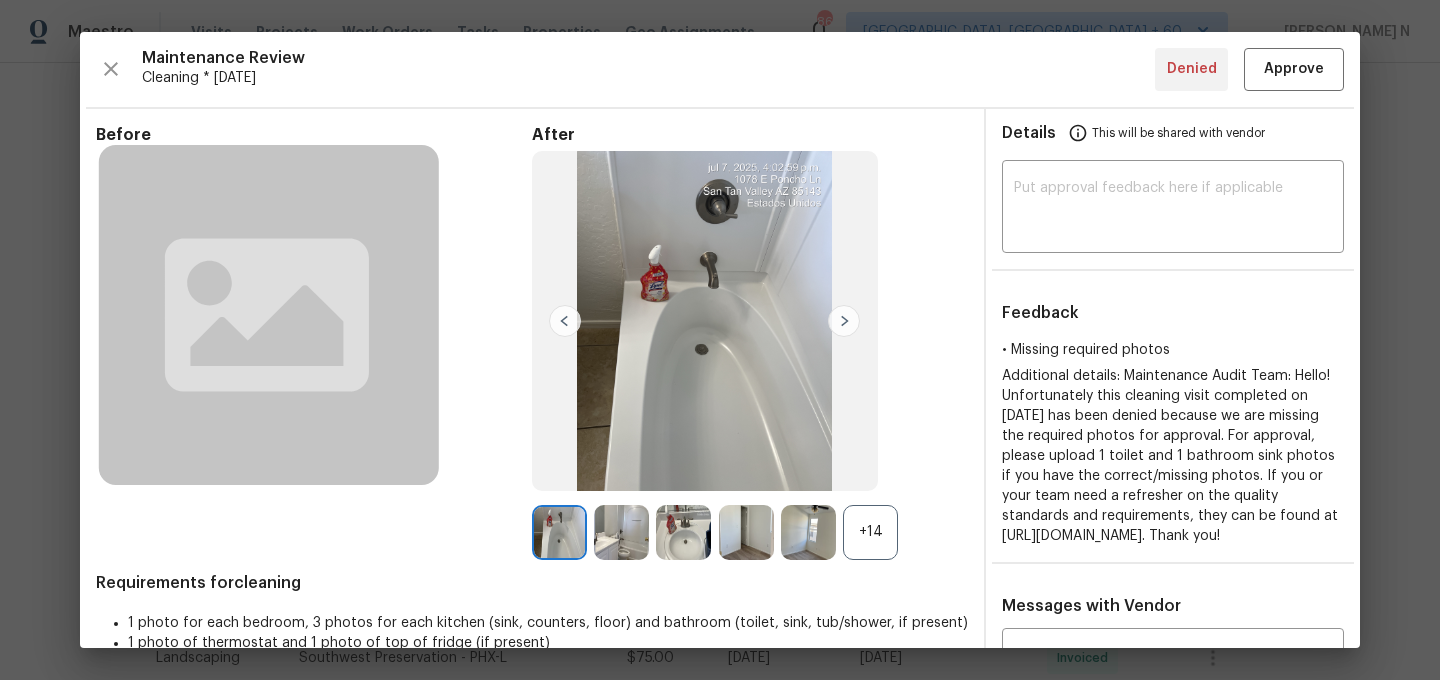 click on "+14" at bounding box center (870, 532) 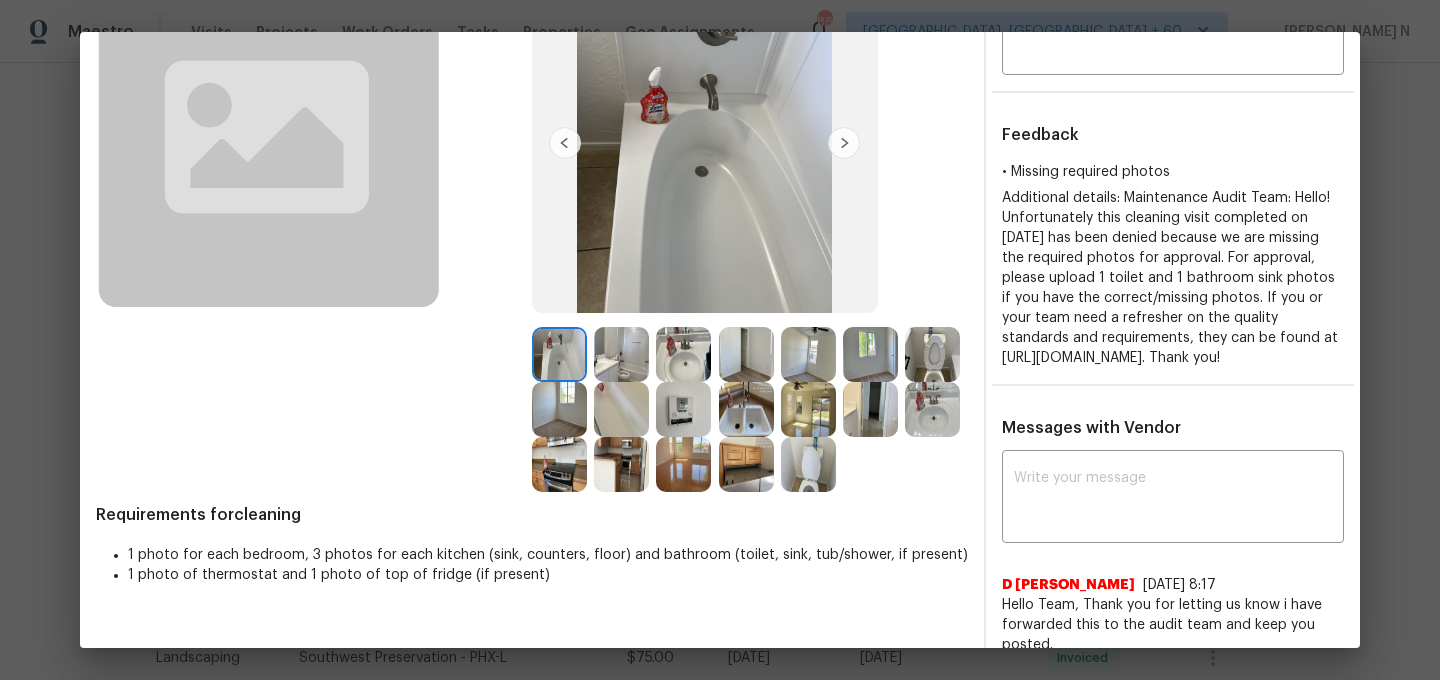 scroll, scrollTop: 154, scrollLeft: 0, axis: vertical 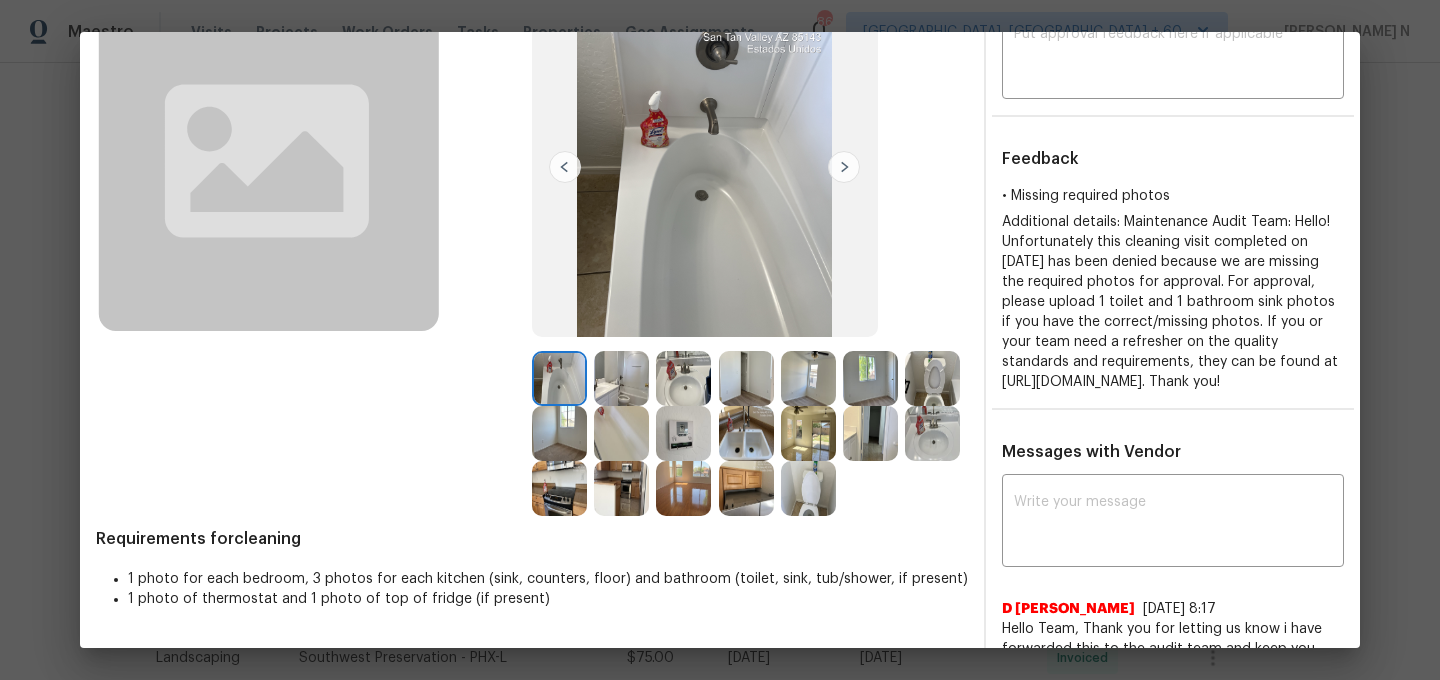 click at bounding box center (683, 378) 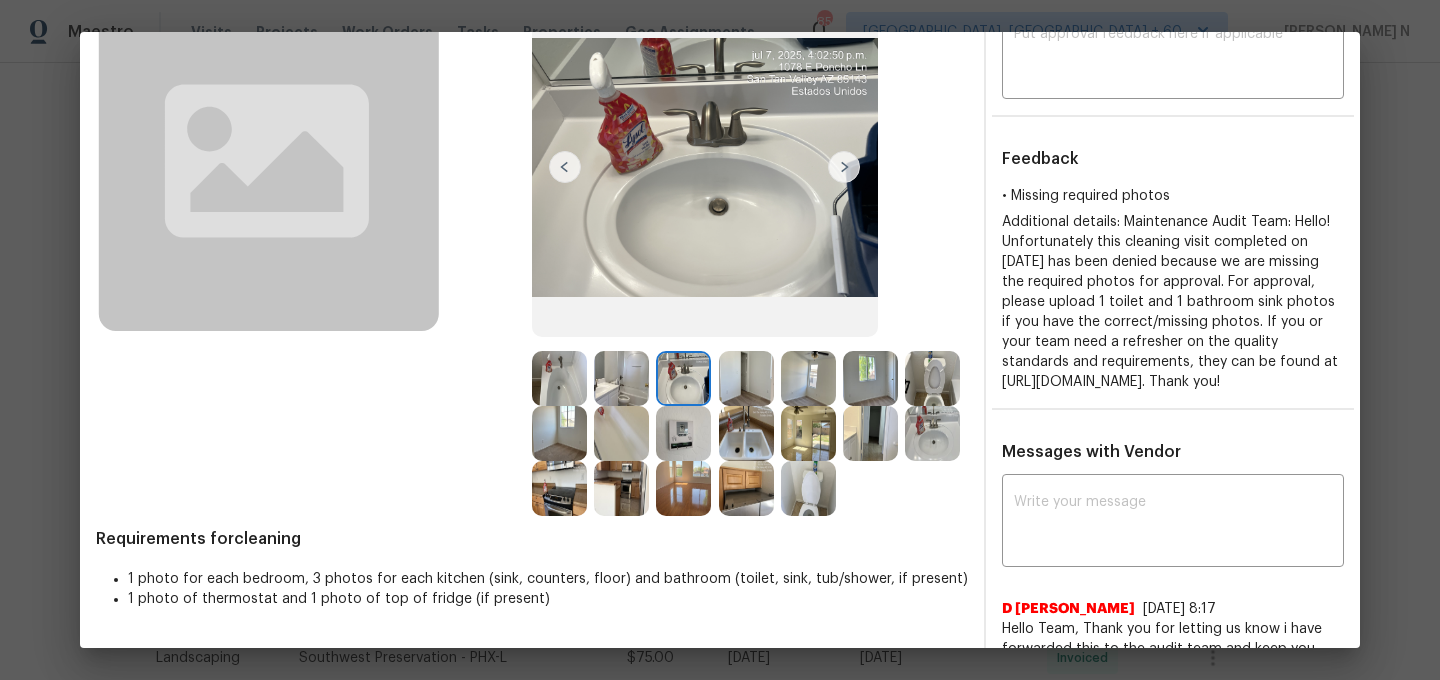 click at bounding box center [621, 378] 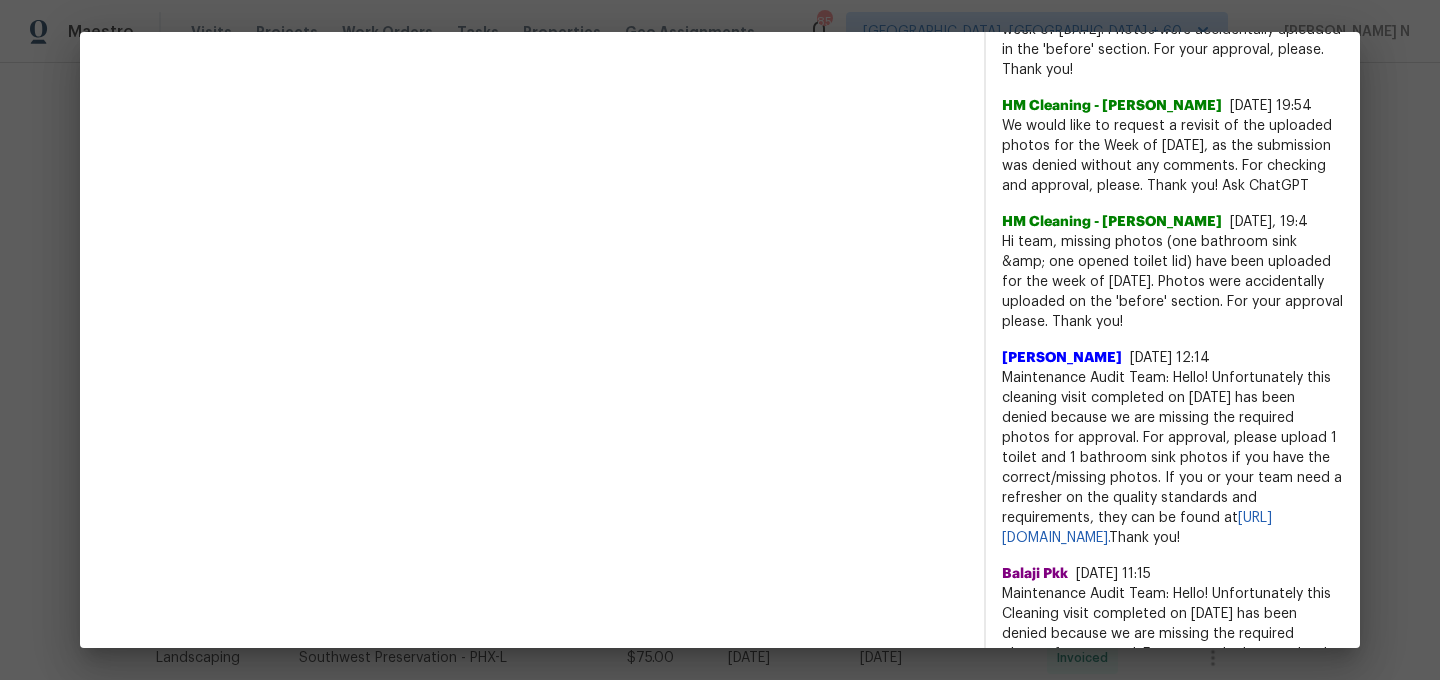 scroll, scrollTop: 903, scrollLeft: 0, axis: vertical 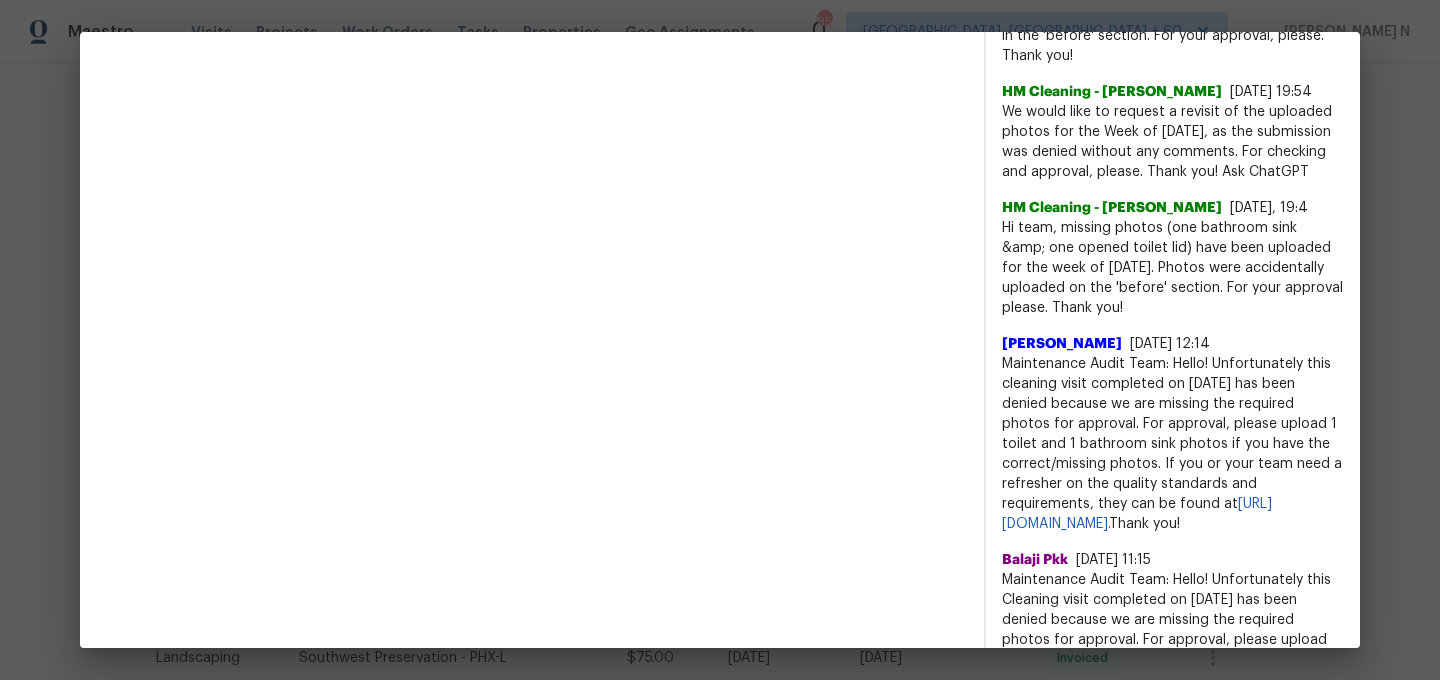 click on "Maintenance Audit Team: Hello! Unfortunately this cleaning visit completed on [DATE] has been denied because we are missing the required photos for approval. For approval, please upload 1 toilet and 1 bathroom sink photos if you have the correct/missing photos. If you or your team need a refresher on the quality standards and requirements, they can be found at  [URL][DOMAIN_NAME].  Thank you!" at bounding box center [1173, 444] 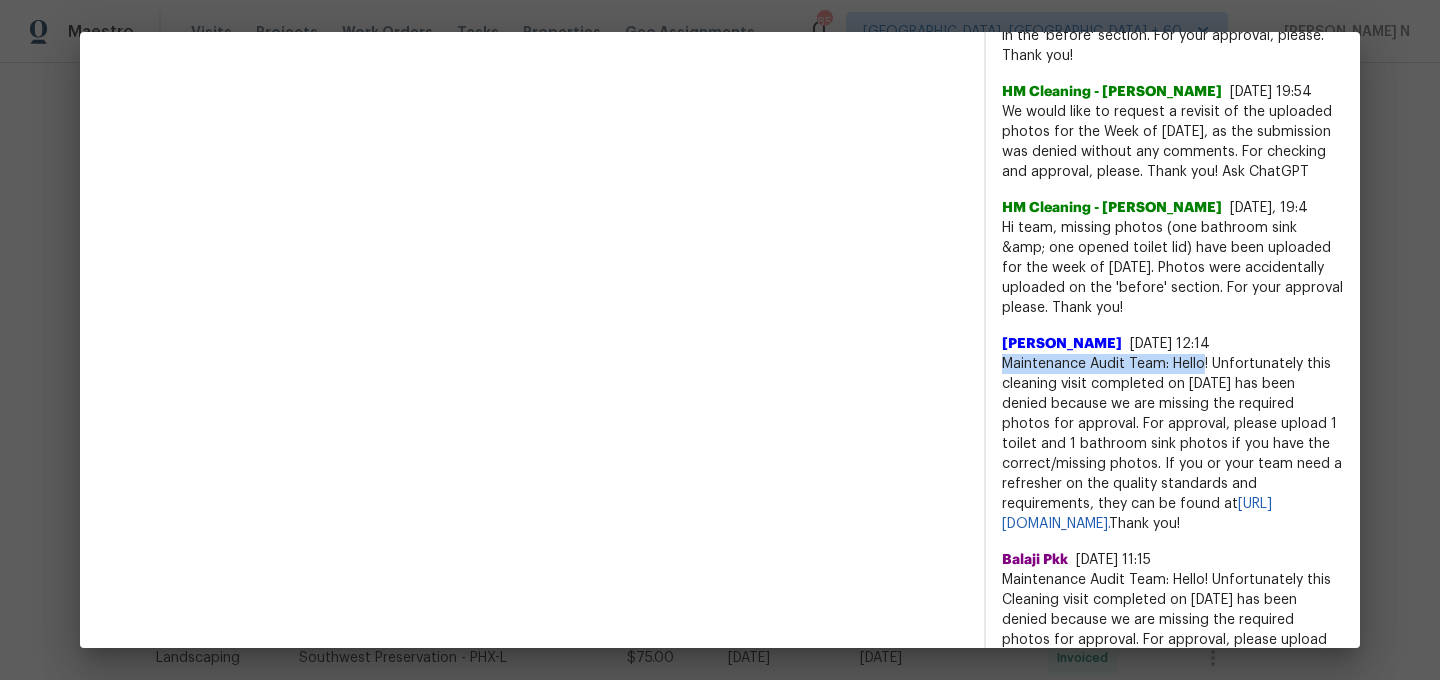 drag, startPoint x: 1044, startPoint y: 403, endPoint x: 1178, endPoint y: 402, distance: 134.00374 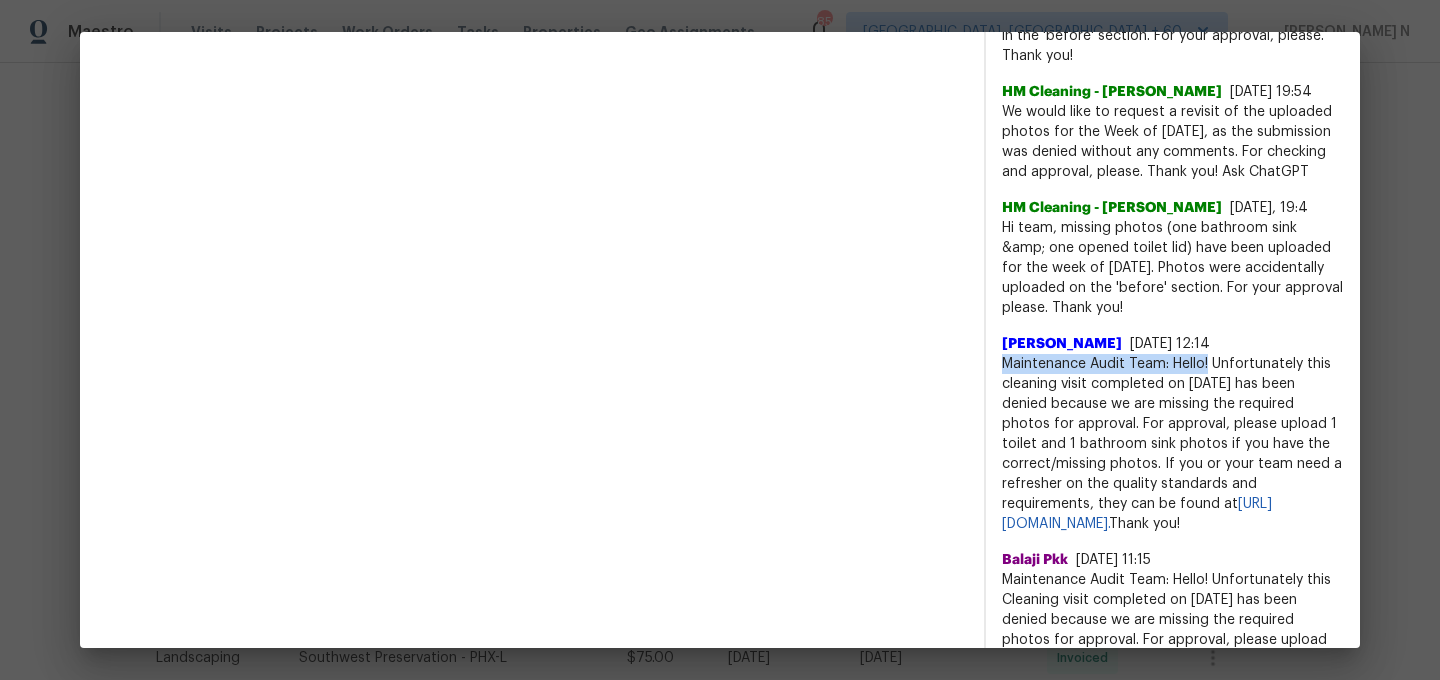 copy on "Maintenance Audit Team: Hello!" 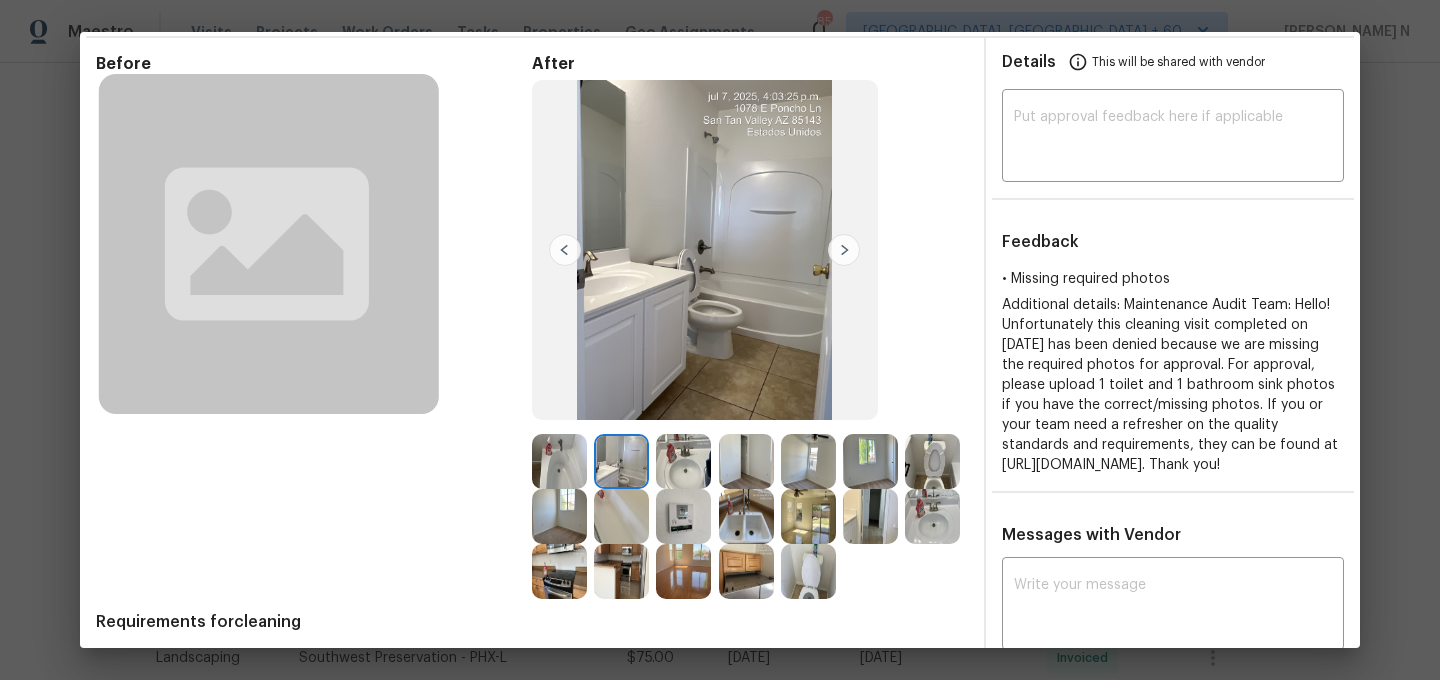scroll, scrollTop: 303, scrollLeft: 0, axis: vertical 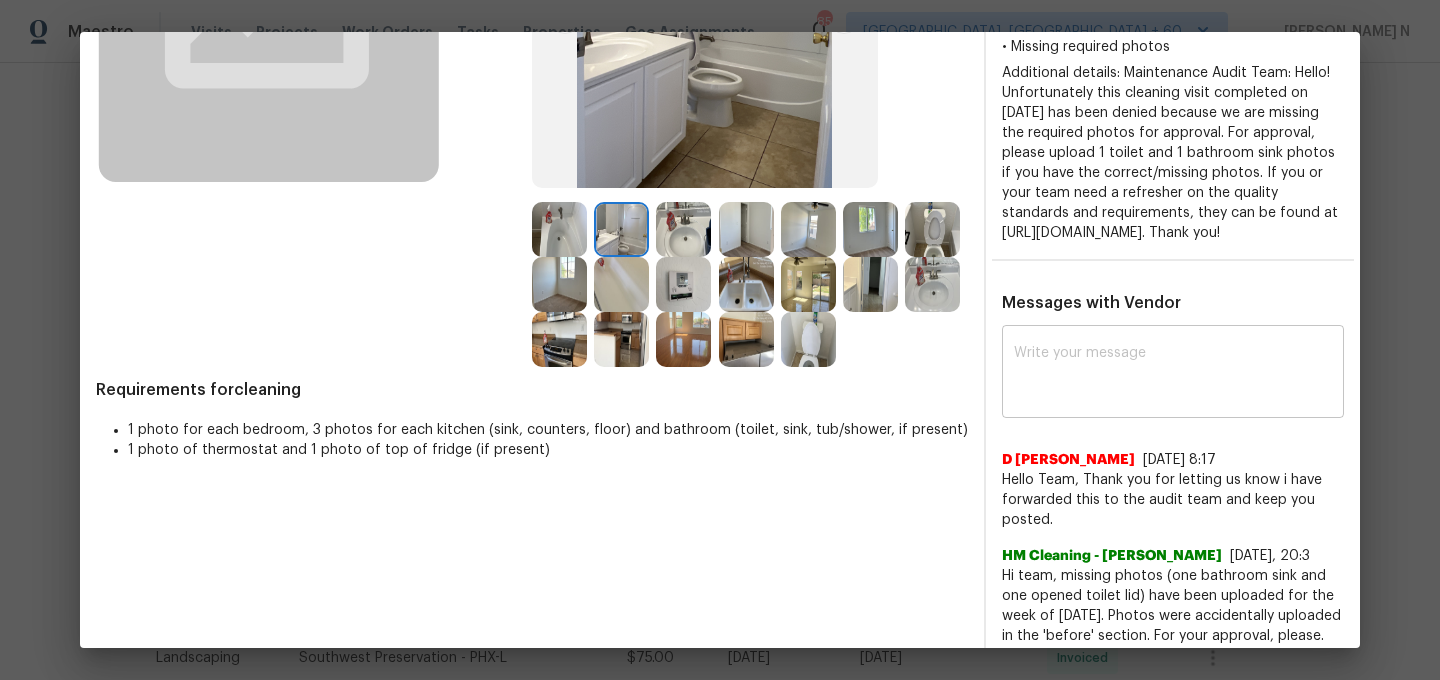 click on "x ​" at bounding box center [1173, 374] 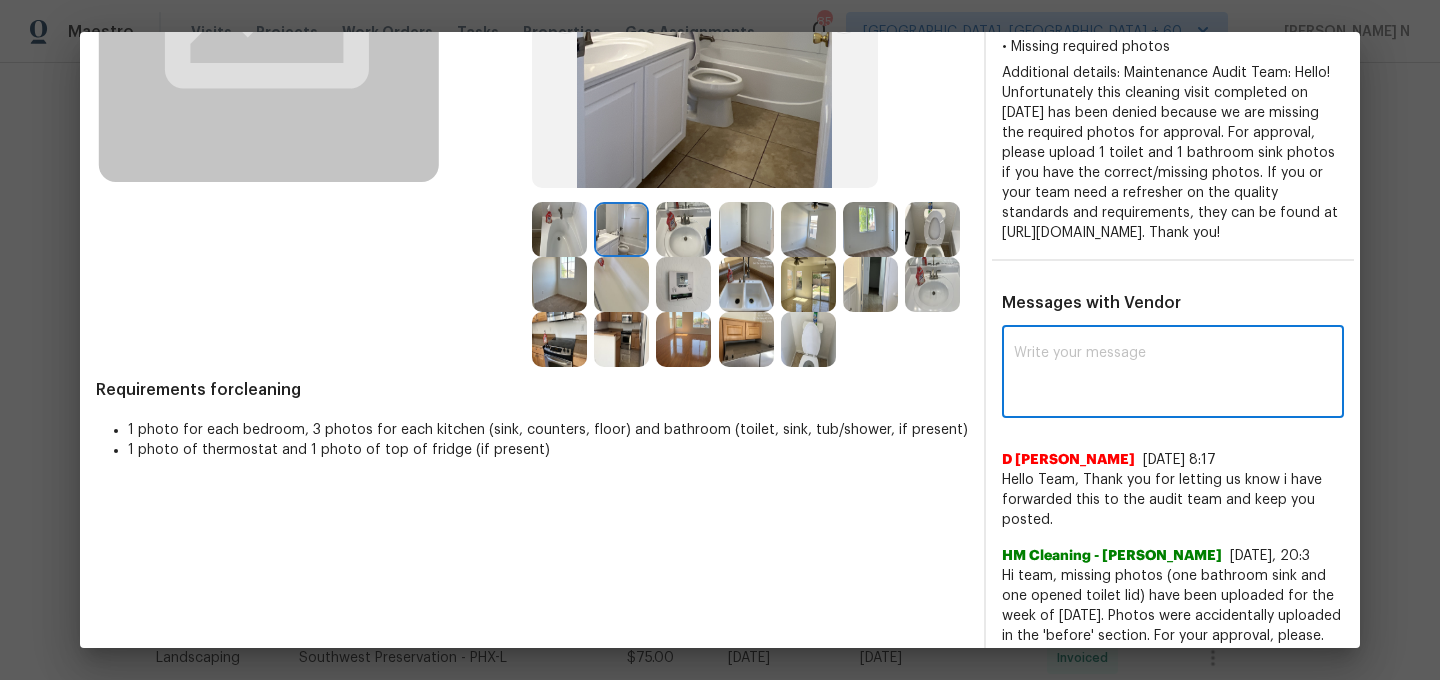 paste on "Maintenance Audit Team: Hello!" 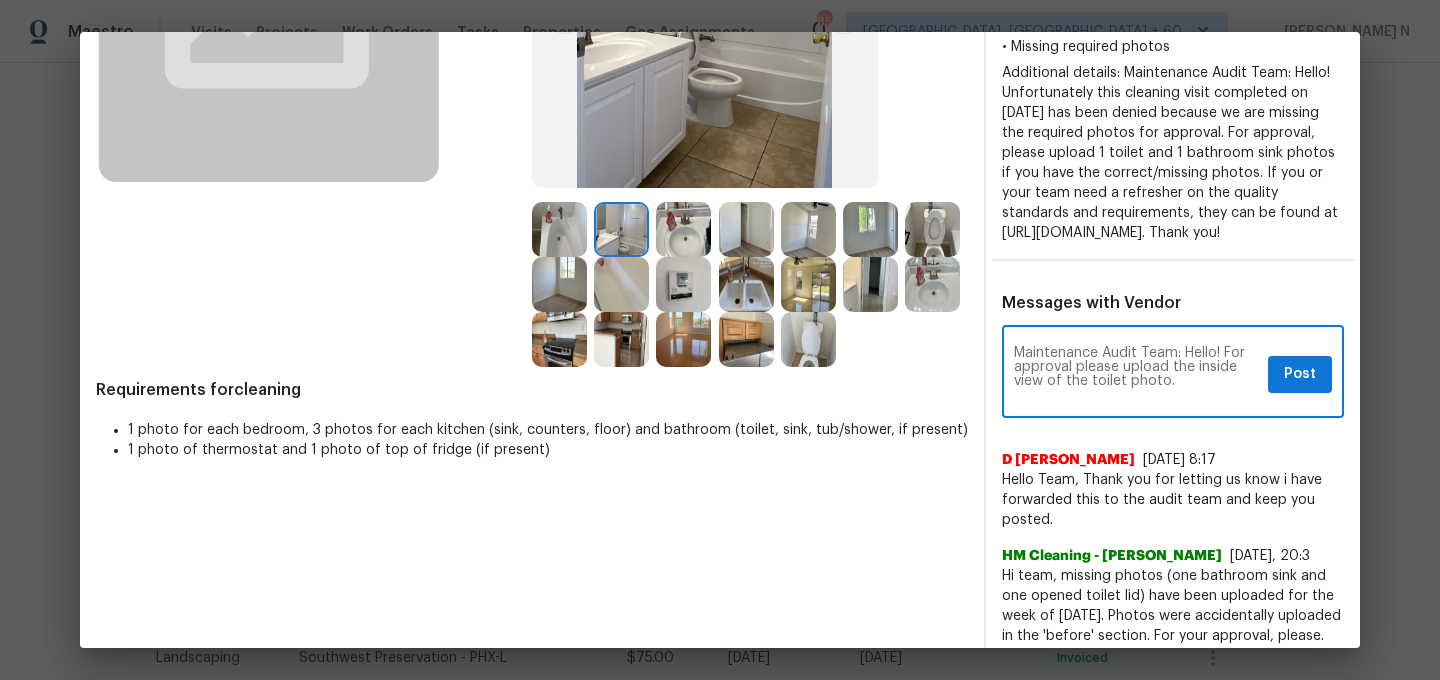 click on "Maintenance Audit Team: Hello! For approval please upload the inside view of the toilet photo." at bounding box center [1137, 374] 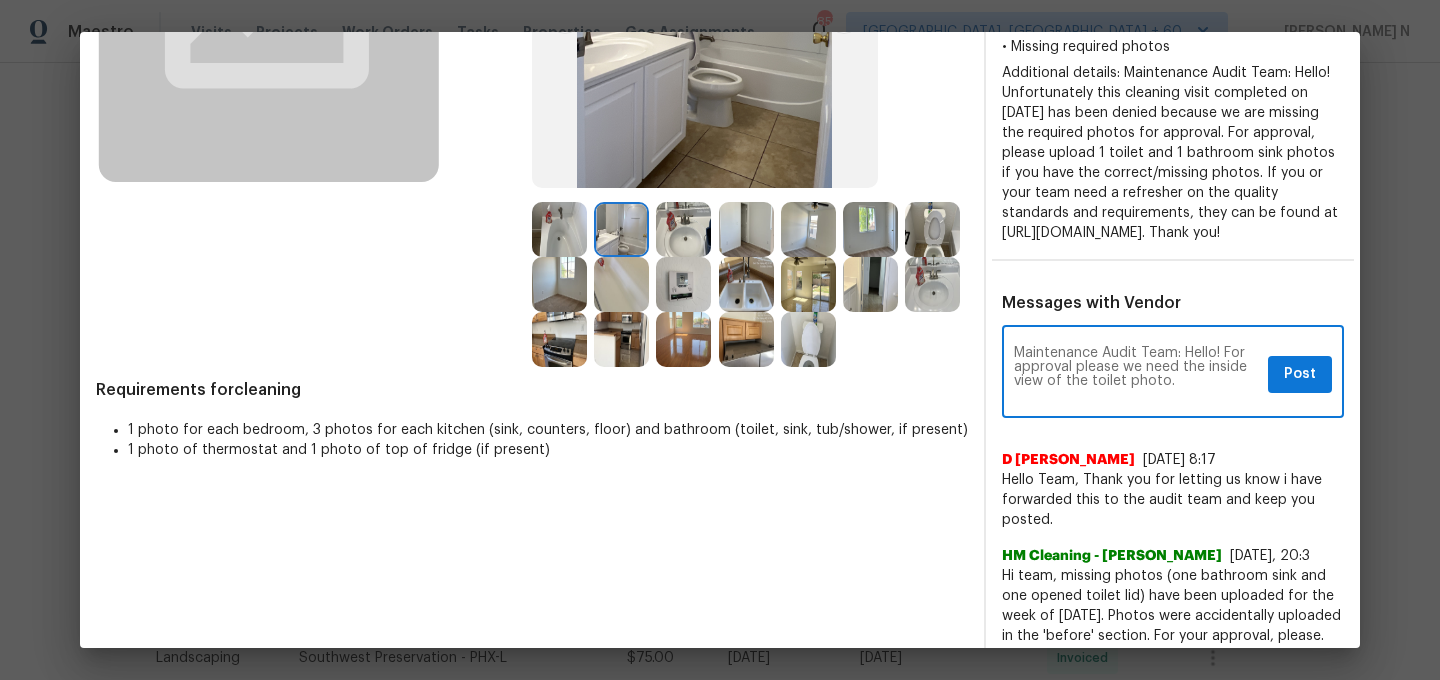 click on "Maintenance Audit Team: Hello! For approval please we need the inside view of the toilet photo." at bounding box center (1137, 374) 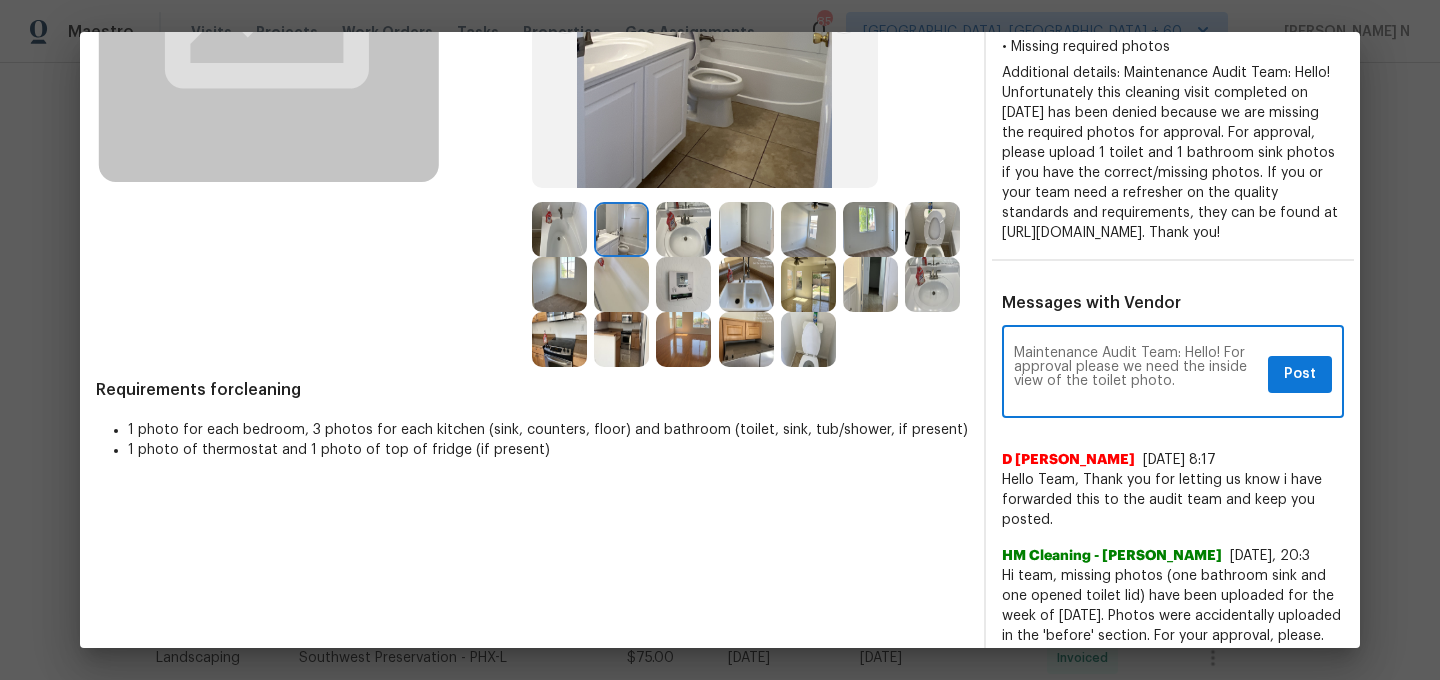 paste on "As per our updated SWO address sign photo is required for approval. The photos must be uploaded within 48 hours of the original visit date. If the required photos were not taken on the day of the visit, the denial will remain in place. If you or your team need a refresher on the quality standards and requirements, please refer to the updated Standards of Work that have been distributed via email." 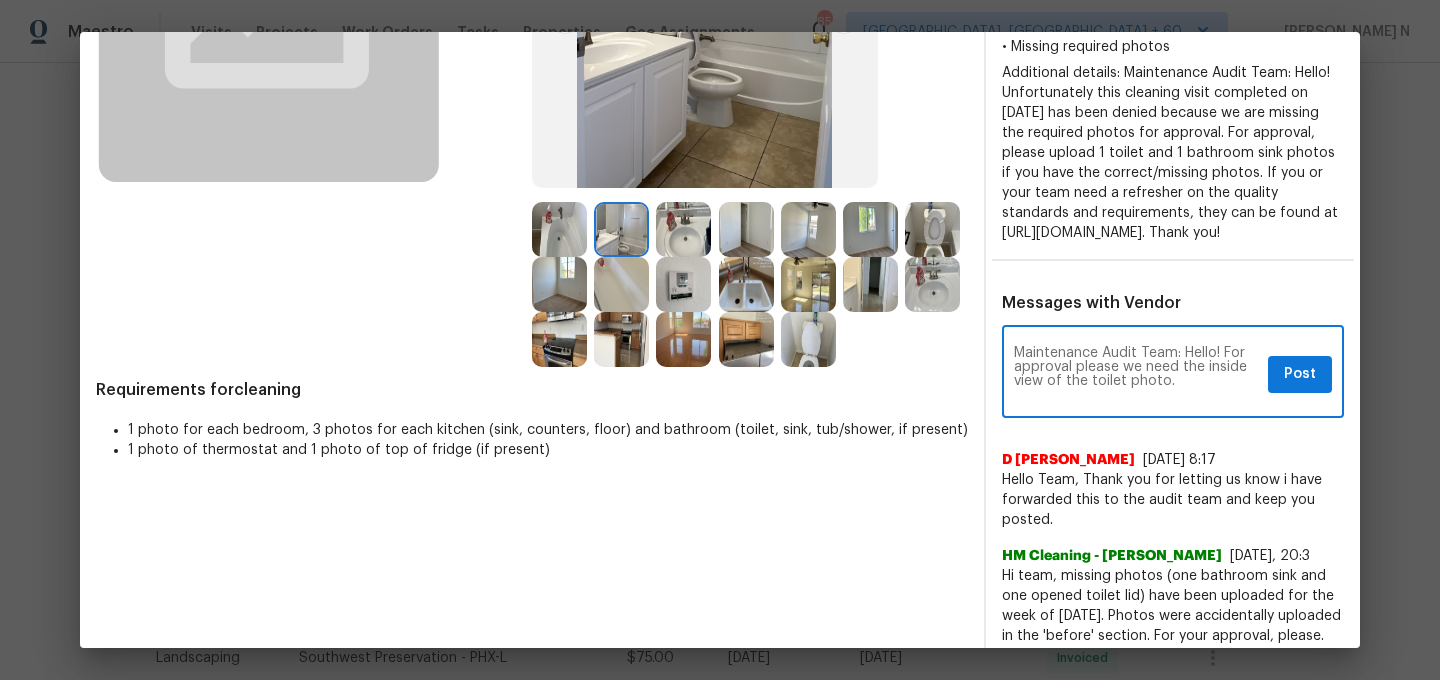 paste on "As per our updated SWO the photos must be uploaded within 48 hours of the original visit date. If the required photos were not taken on the day of the visit, the denial will remain in place. If you or your team need a refresher on the quality standards and requirements, please refer to the updated Standards of Work that have been distributed via email." 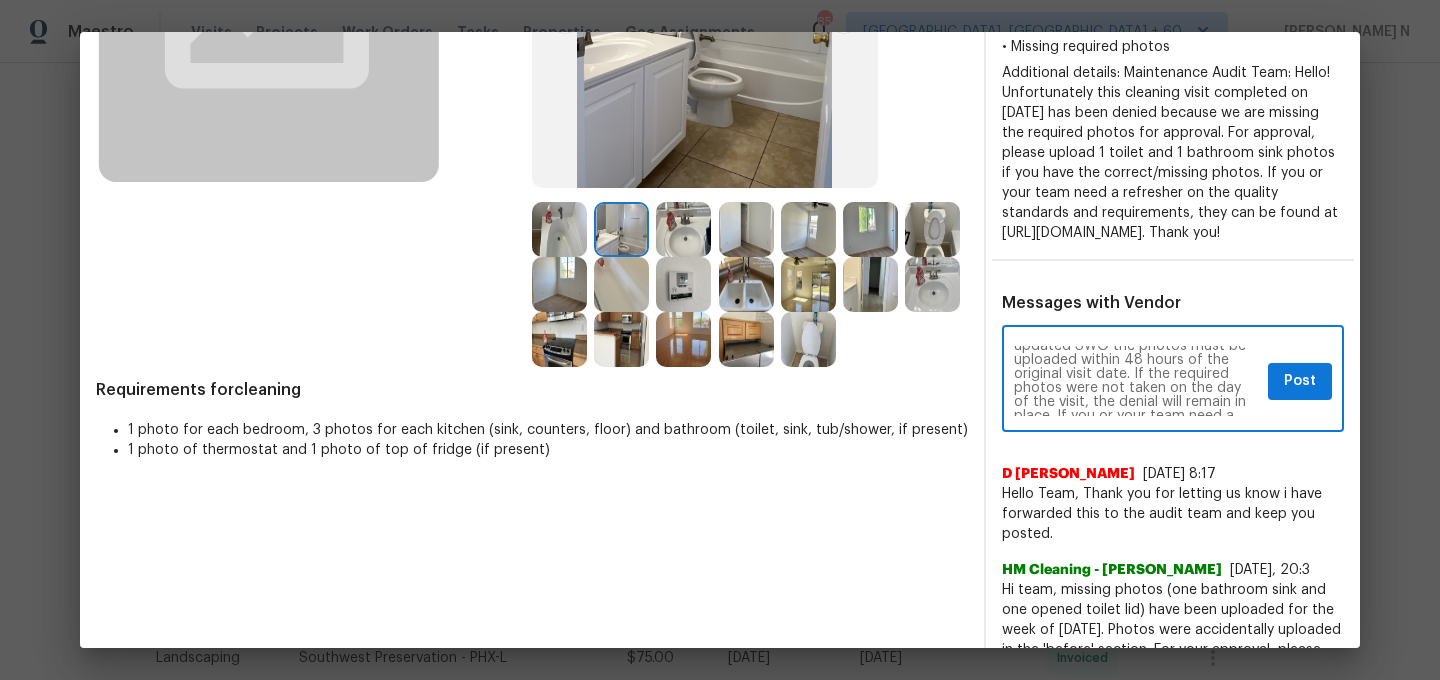 scroll, scrollTop: 0, scrollLeft: 0, axis: both 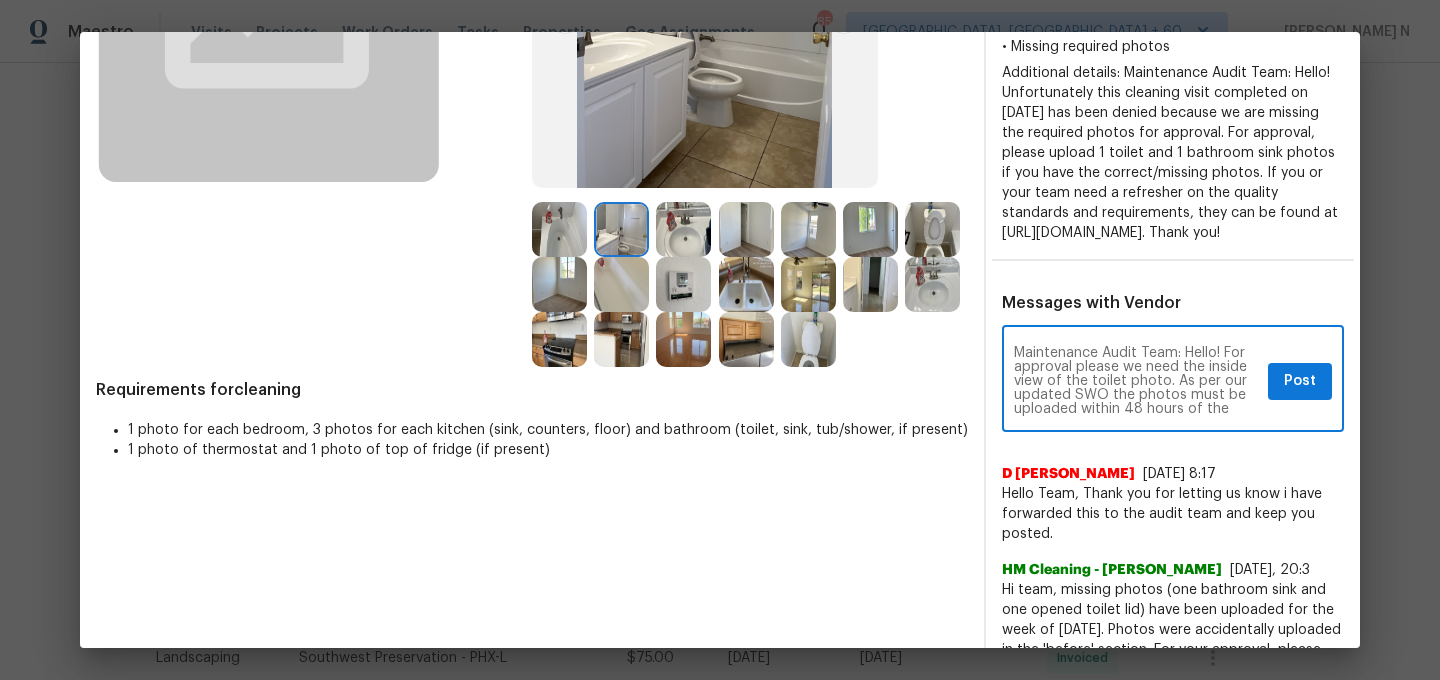 type on "Maintenance Audit Team: Hello! For approval please we need the inside view of the toilet photo. As per our updated SWO the photos must be uploaded within 48 hours of the original visit date. If the required photos were not taken on the day of the visit, the denial will remain in place. If you or your team need a refresher on the quality standards and requirements, please refer to the updated Standards of Work that have been distributed via email." 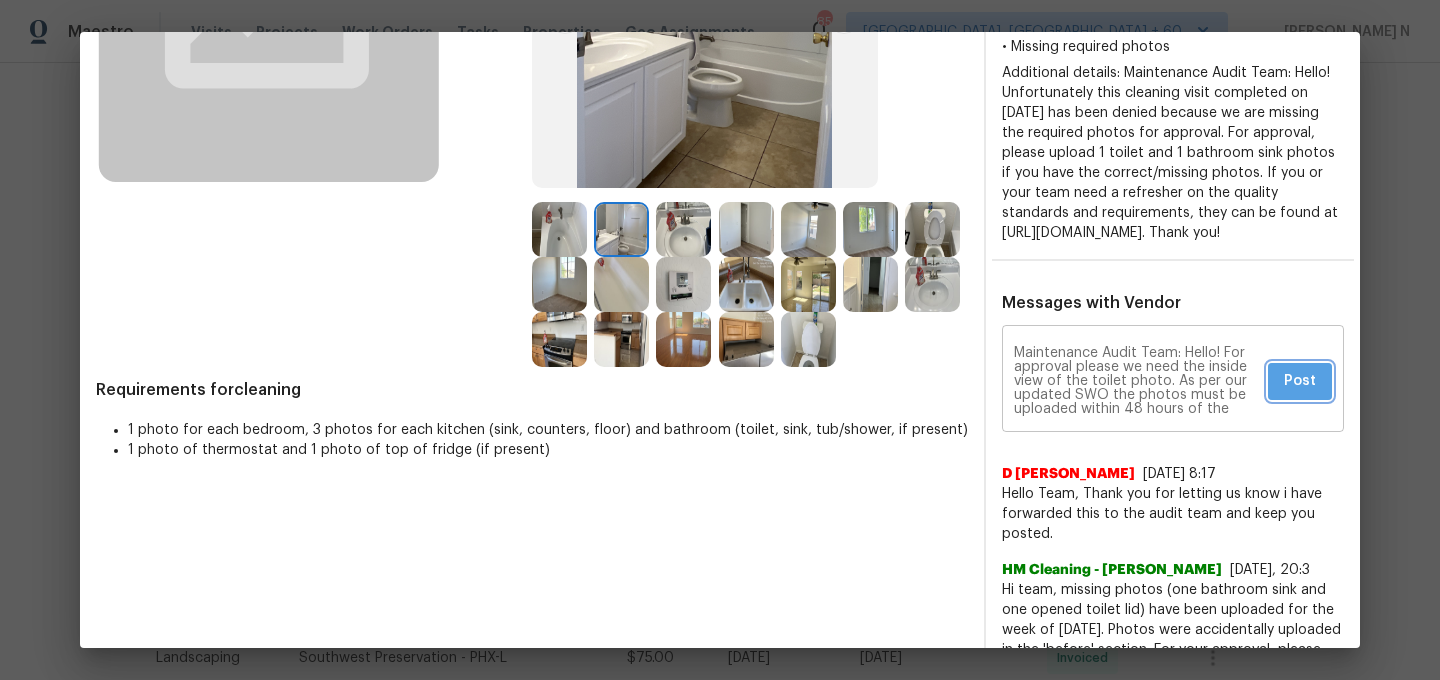click on "Post" at bounding box center (1300, 381) 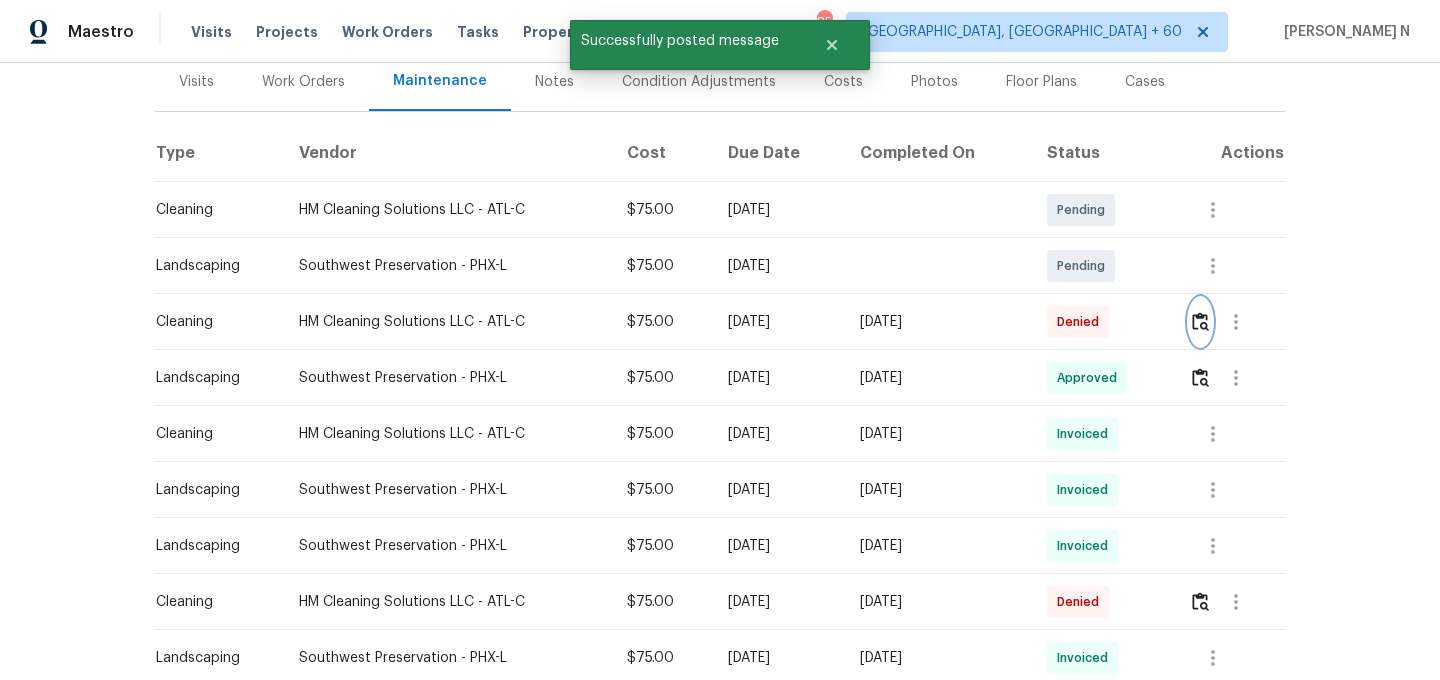 scroll, scrollTop: 0, scrollLeft: 0, axis: both 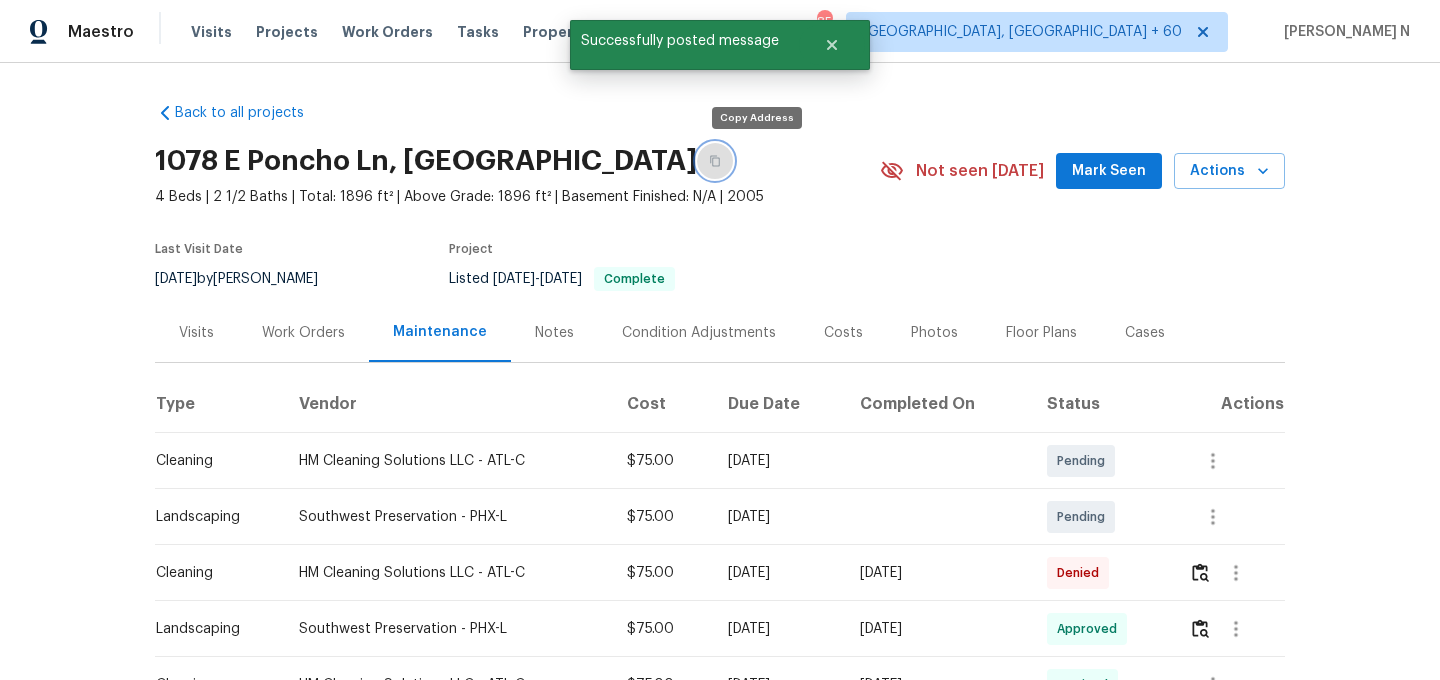 click at bounding box center [715, 161] 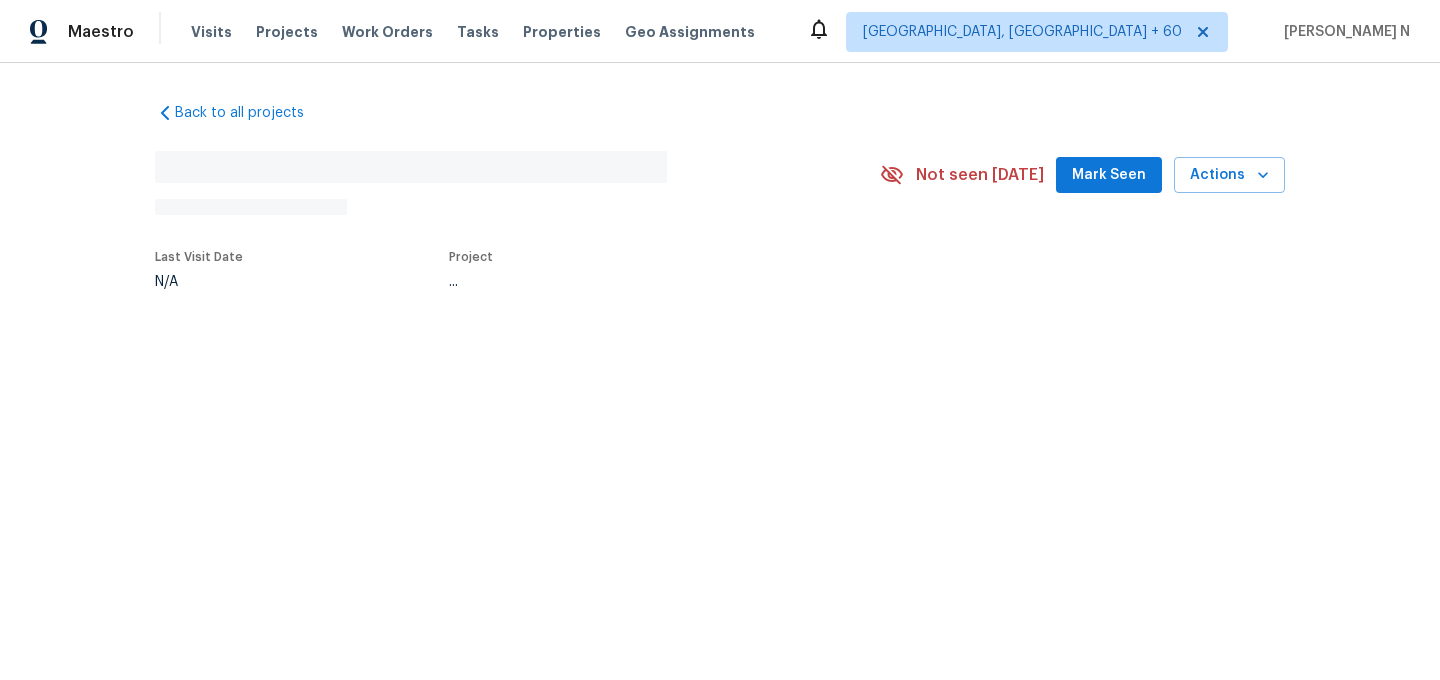 scroll, scrollTop: 0, scrollLeft: 0, axis: both 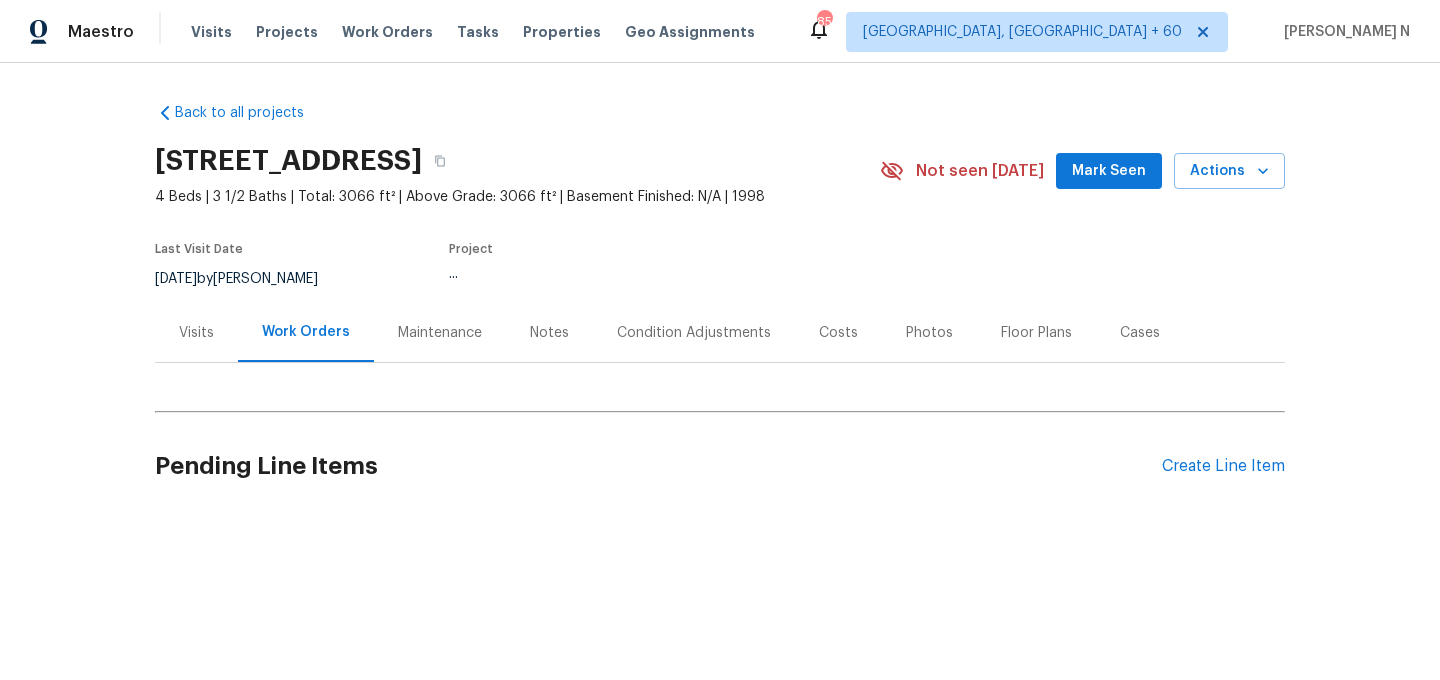 click on "Maintenance" at bounding box center [440, 333] 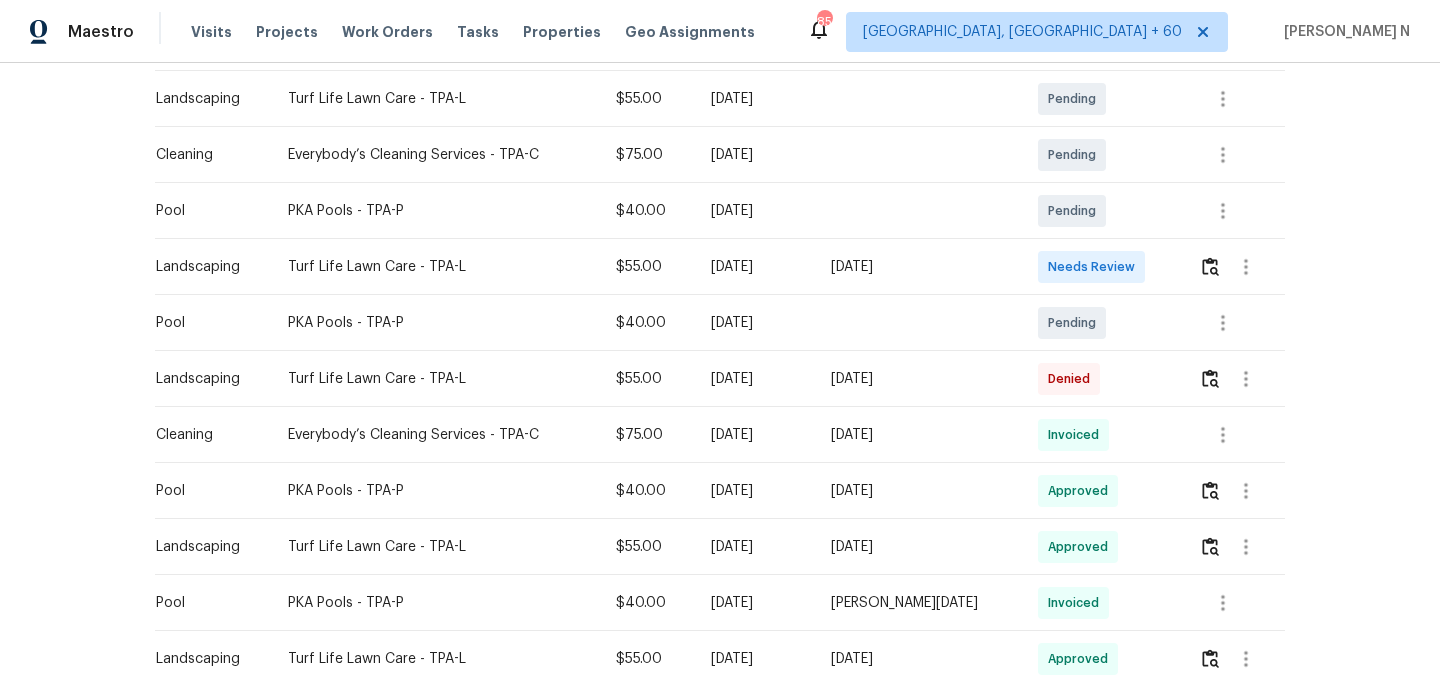 scroll, scrollTop: 476, scrollLeft: 0, axis: vertical 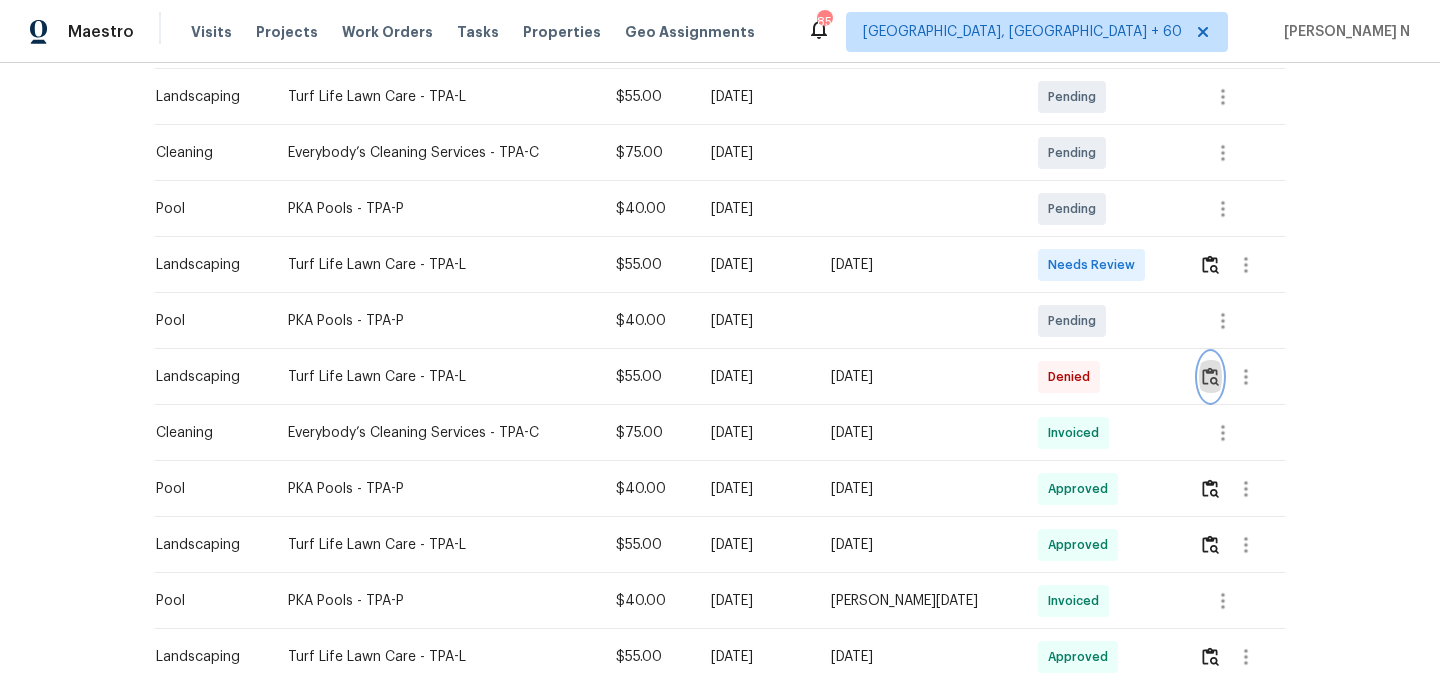 click at bounding box center [1210, 376] 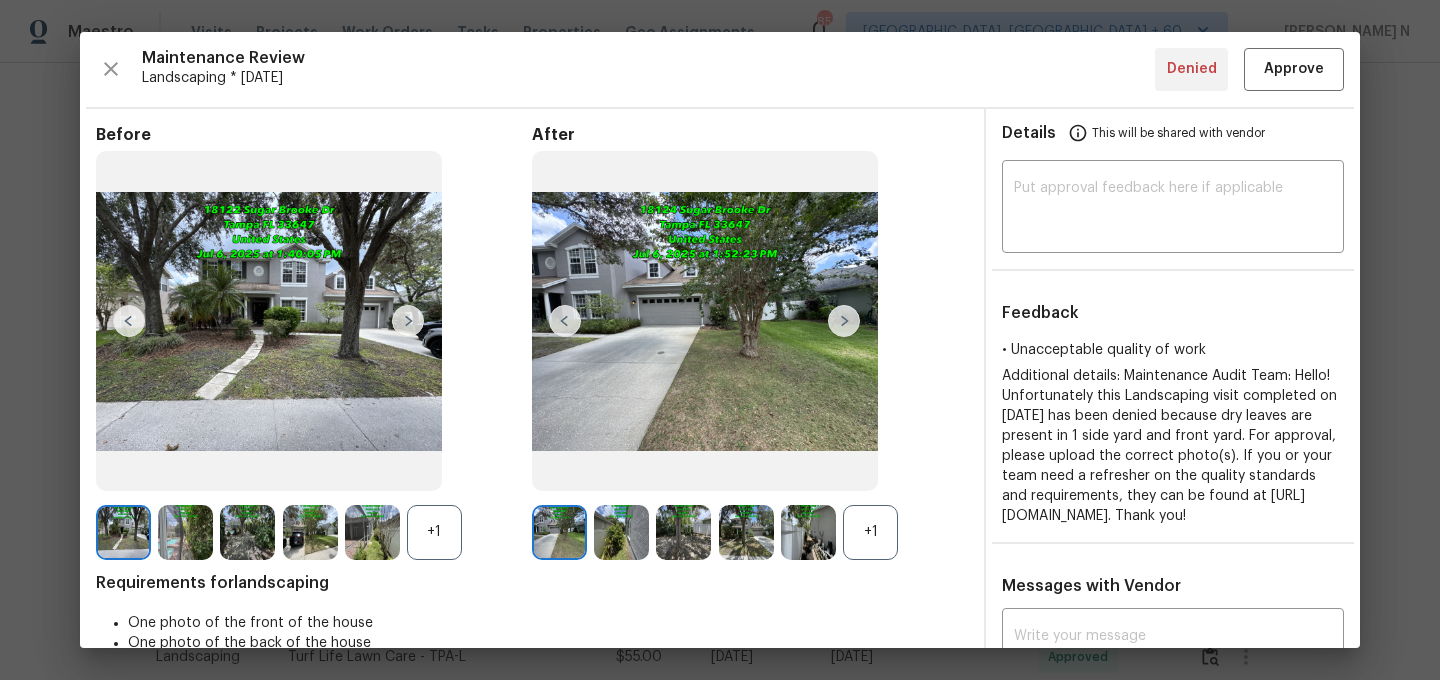 click on "+1" at bounding box center [870, 532] 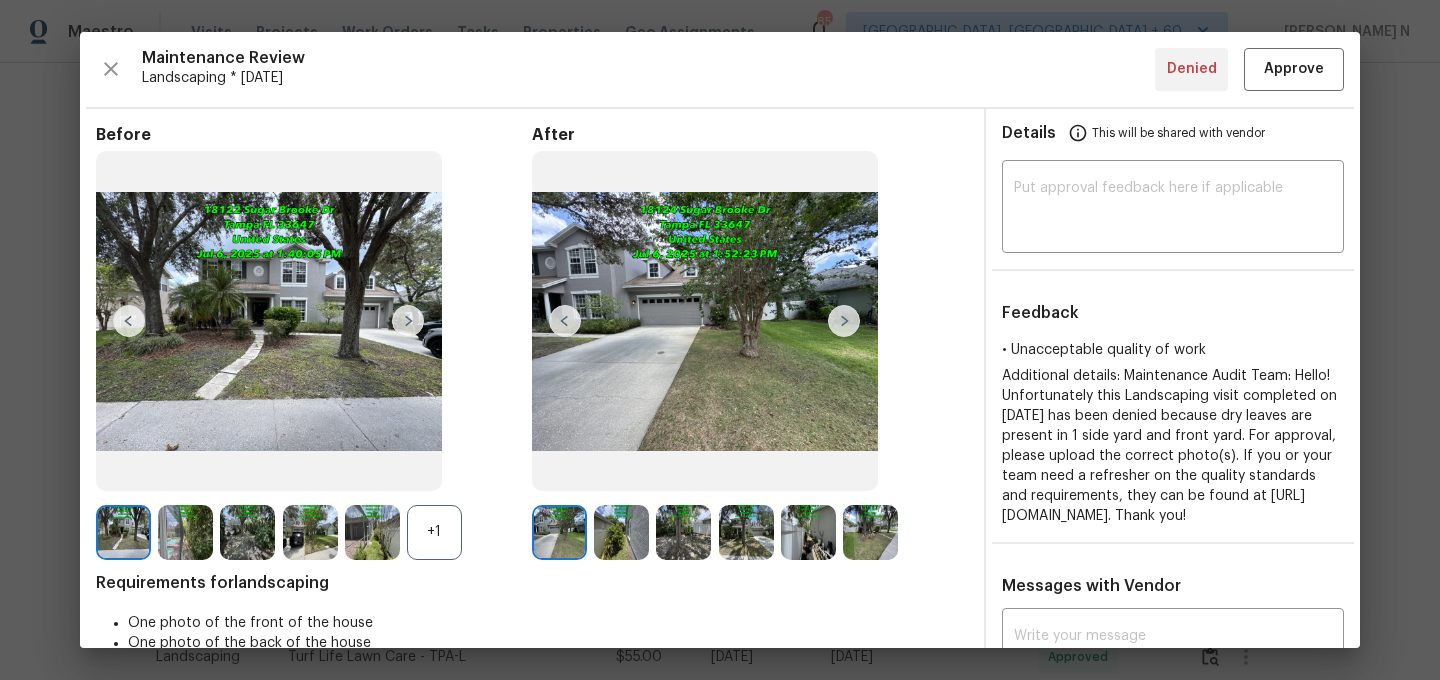 click on "+1" at bounding box center (434, 532) 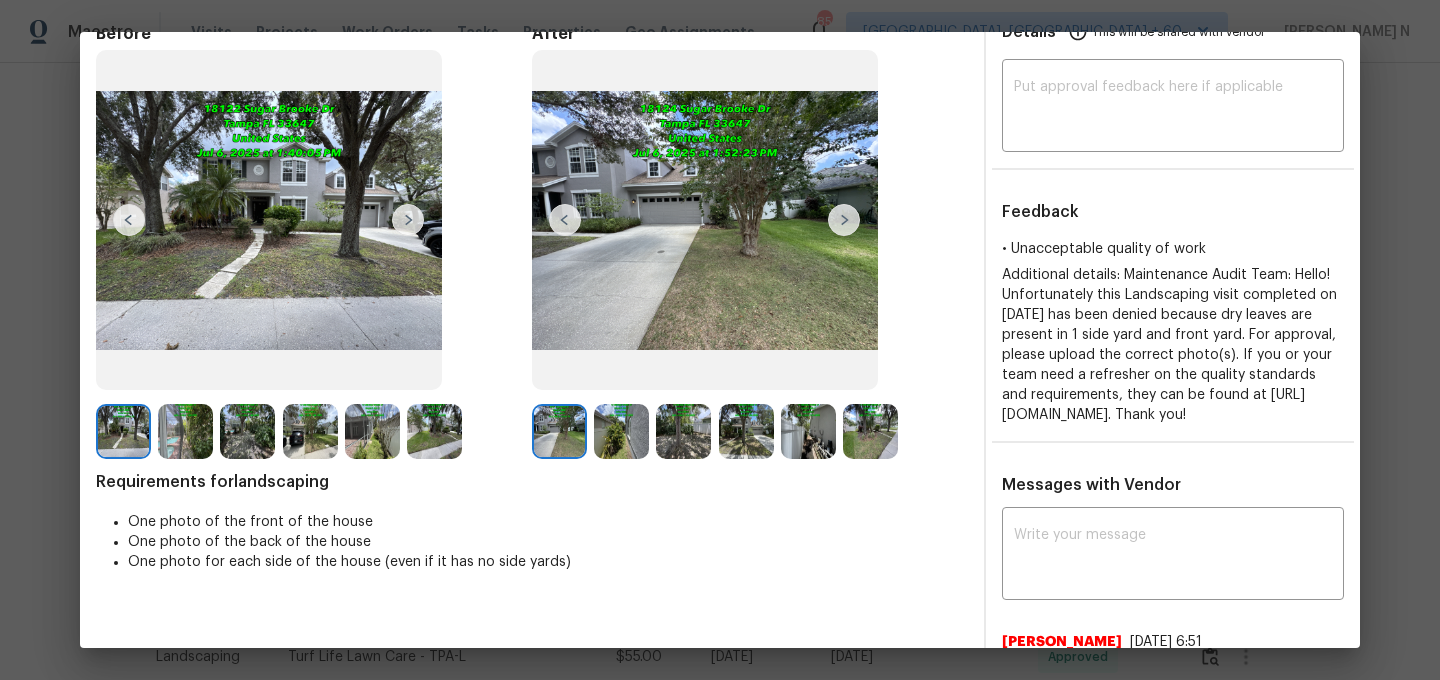 scroll, scrollTop: 95, scrollLeft: 0, axis: vertical 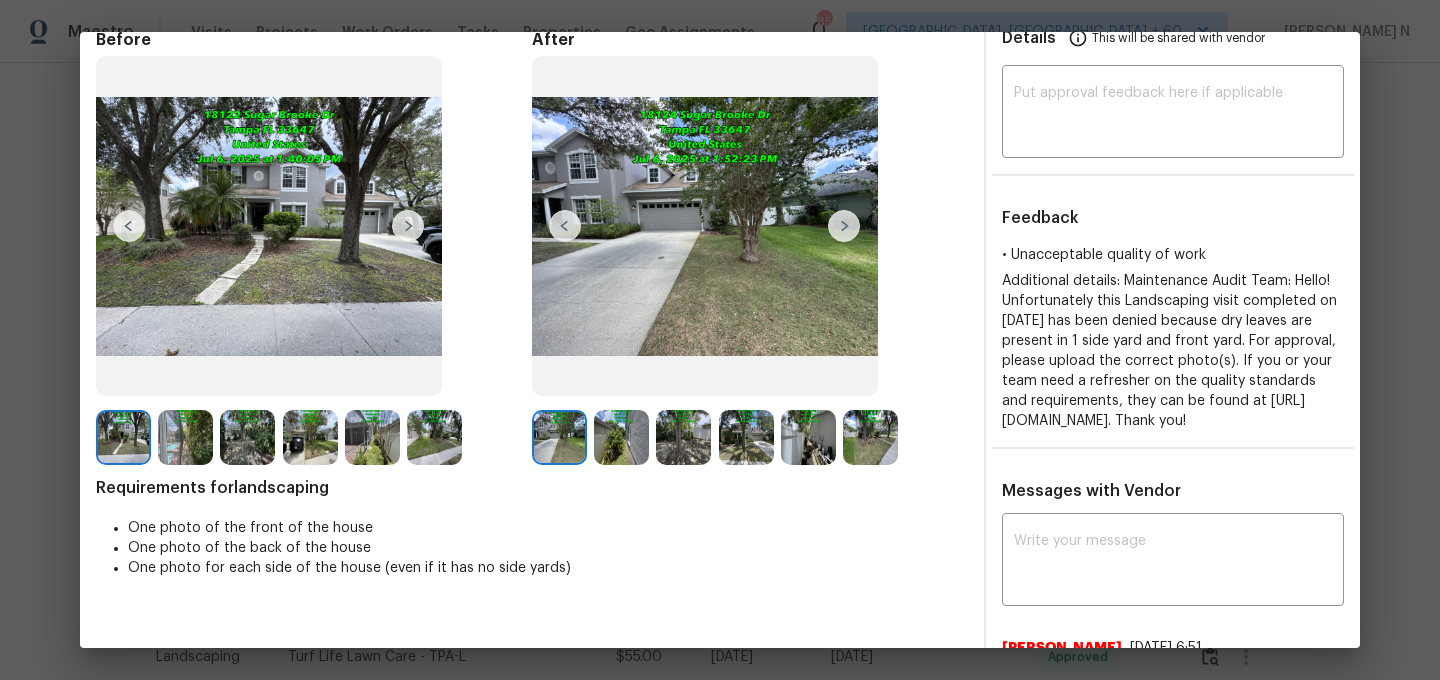 click at bounding box center (621, 437) 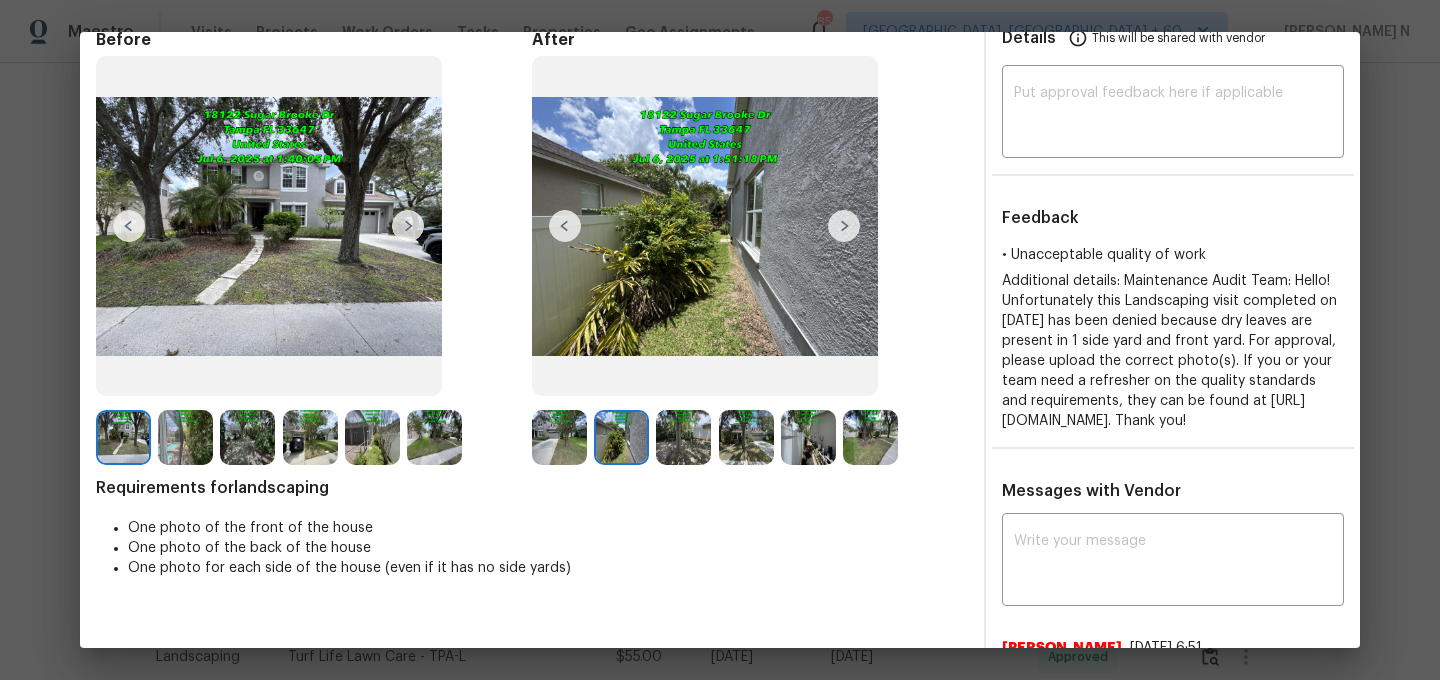 click at bounding box center [808, 437] 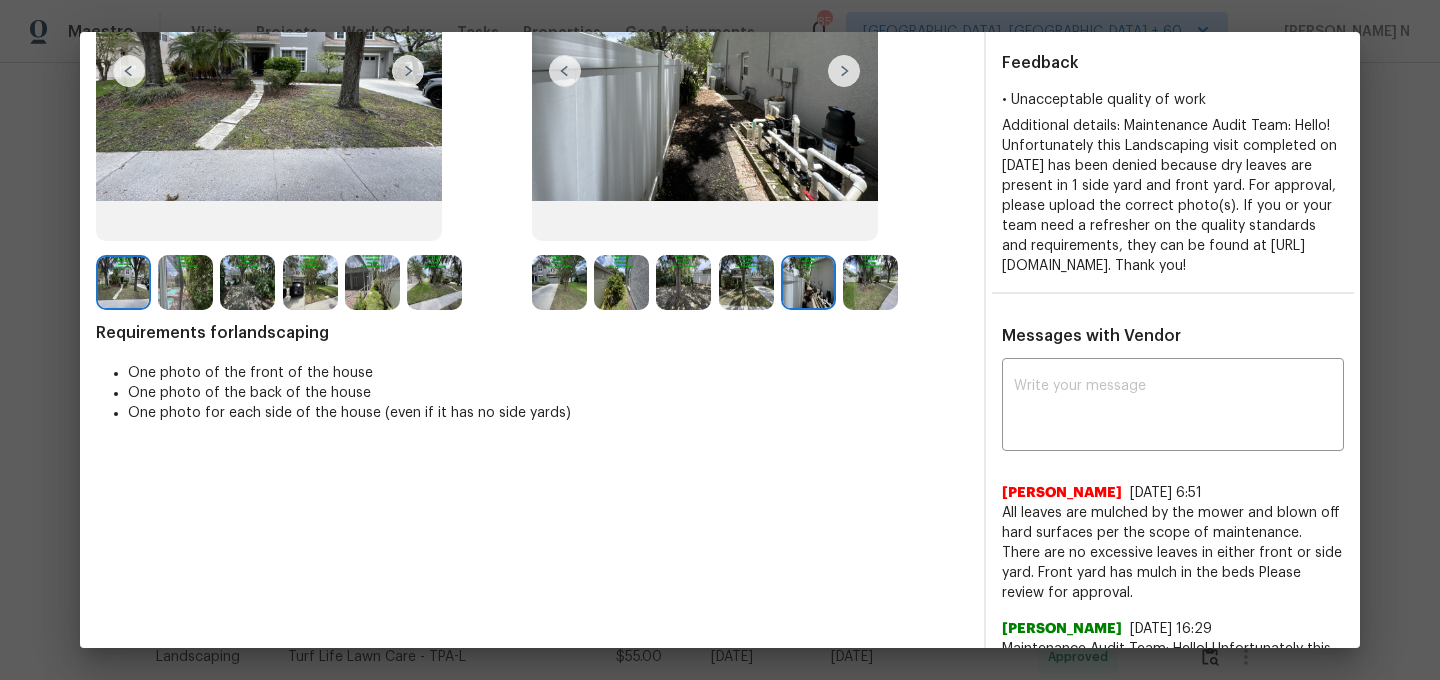 scroll, scrollTop: 119, scrollLeft: 0, axis: vertical 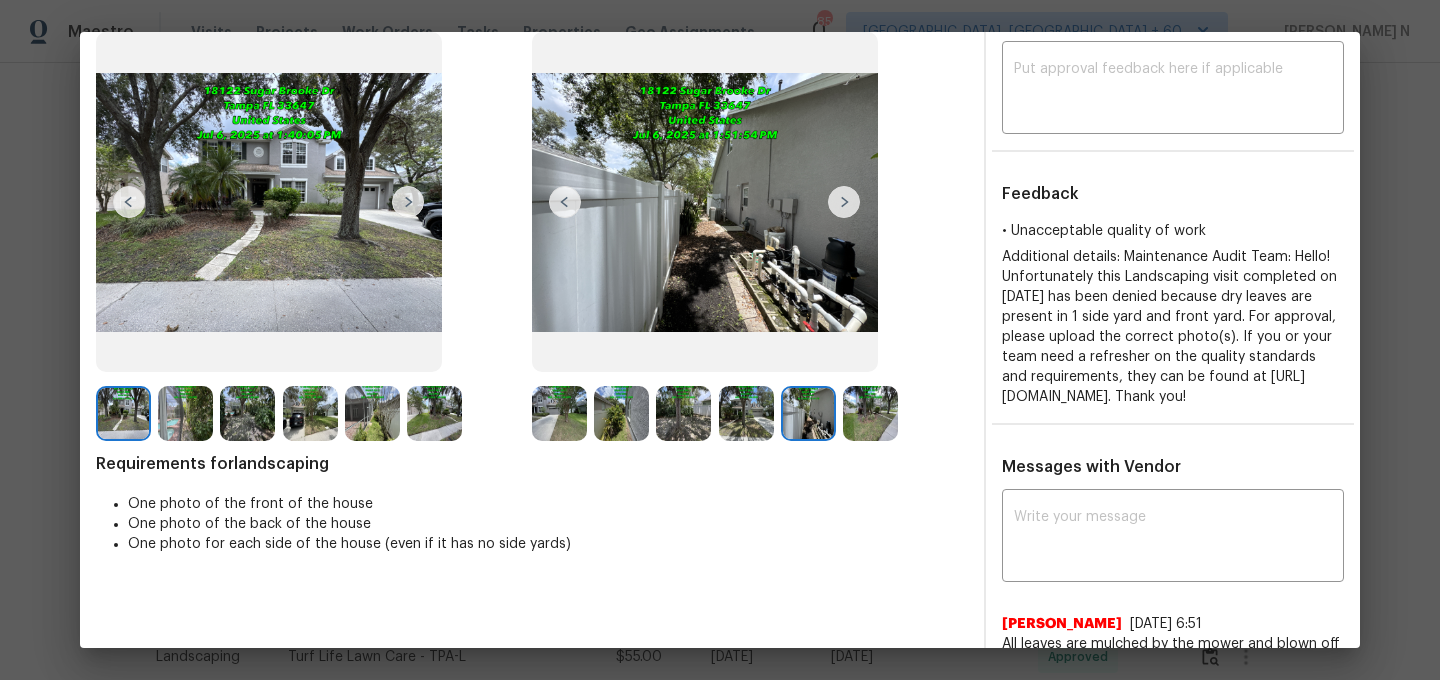 click at bounding box center [683, 413] 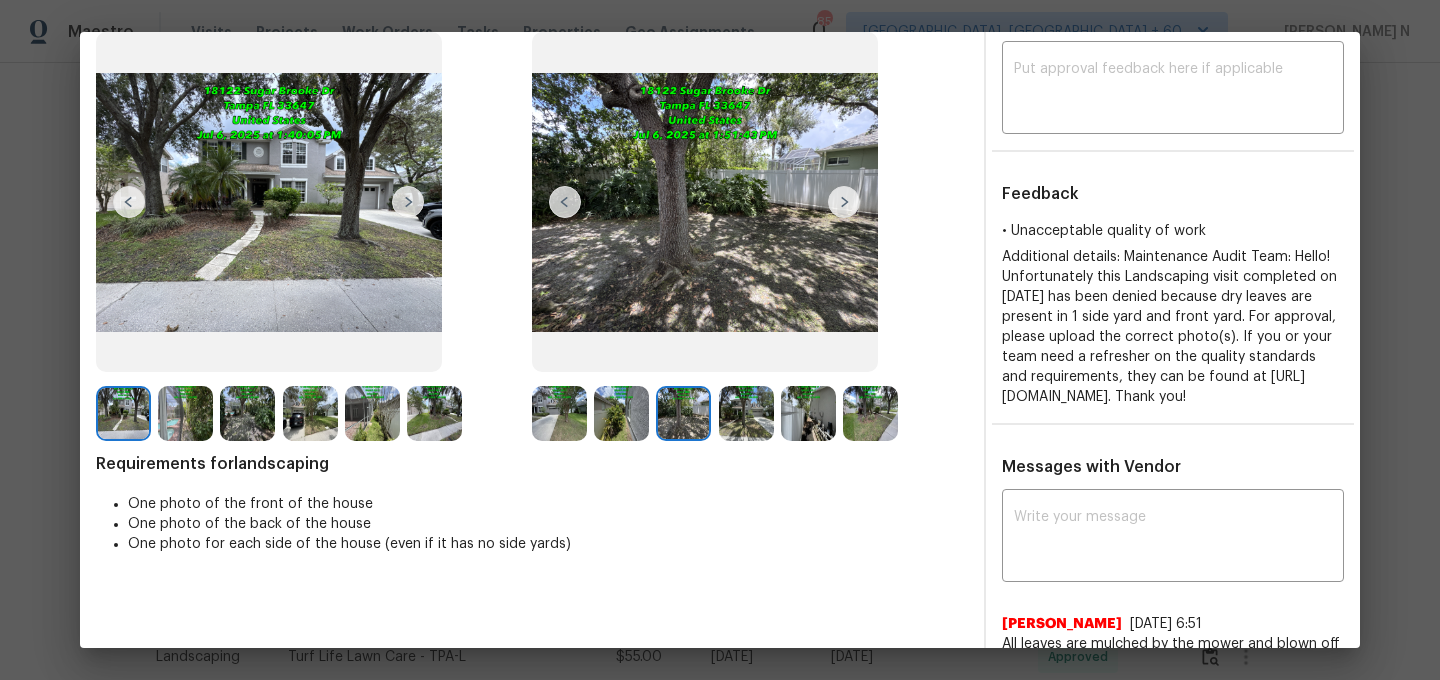 click at bounding box center [559, 413] 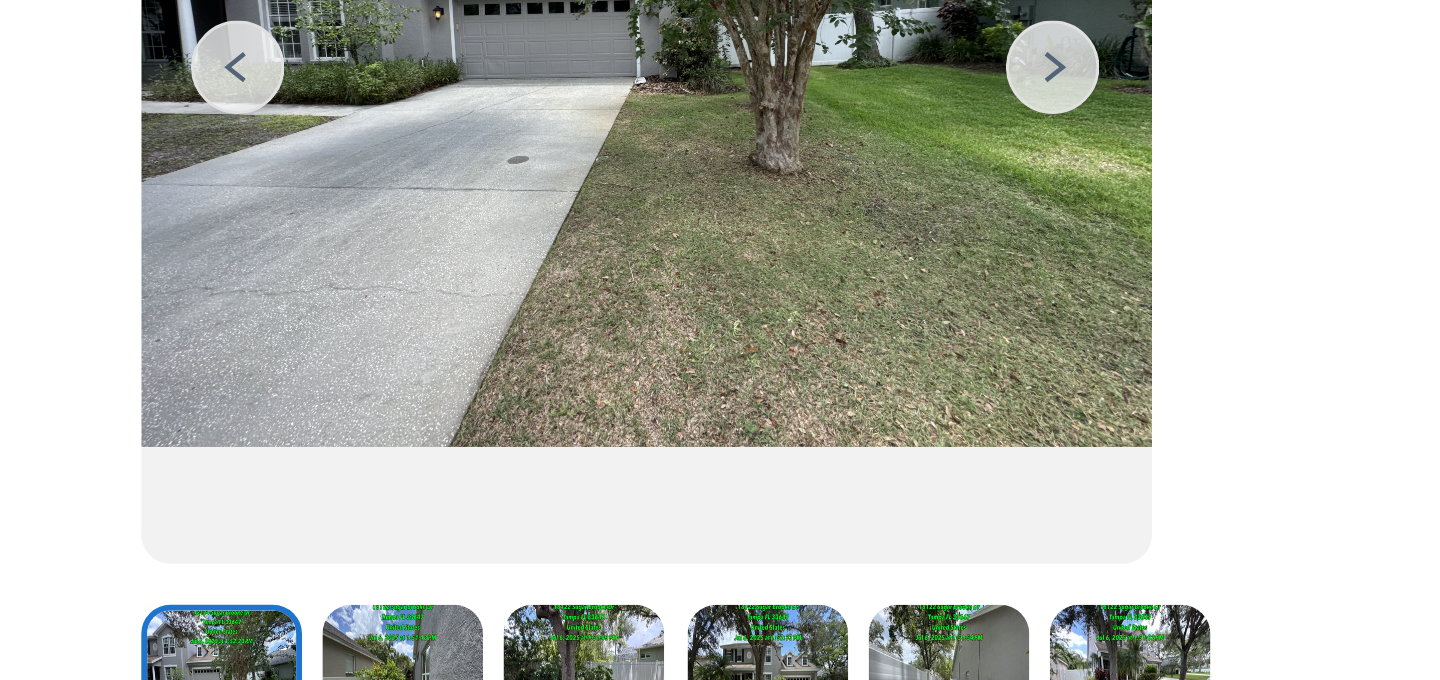 click at bounding box center [705, 202] 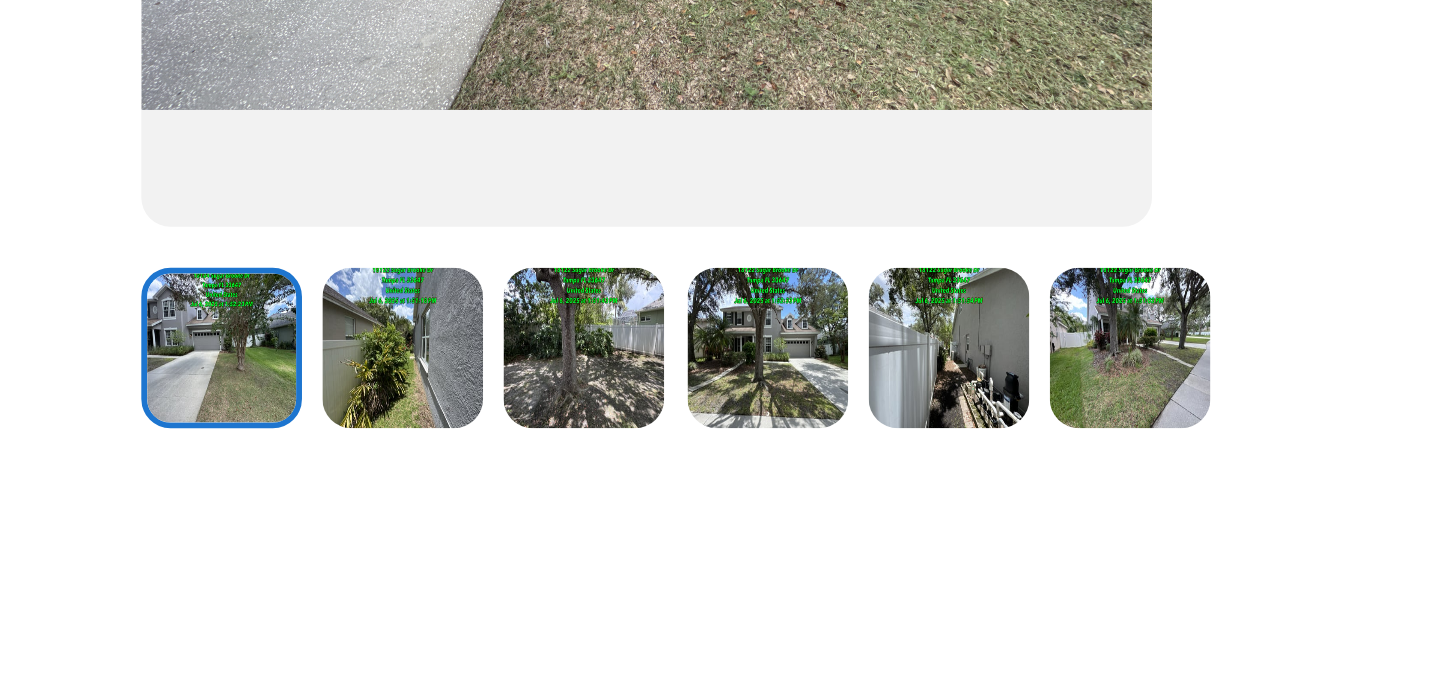 scroll, scrollTop: 303, scrollLeft: 0, axis: vertical 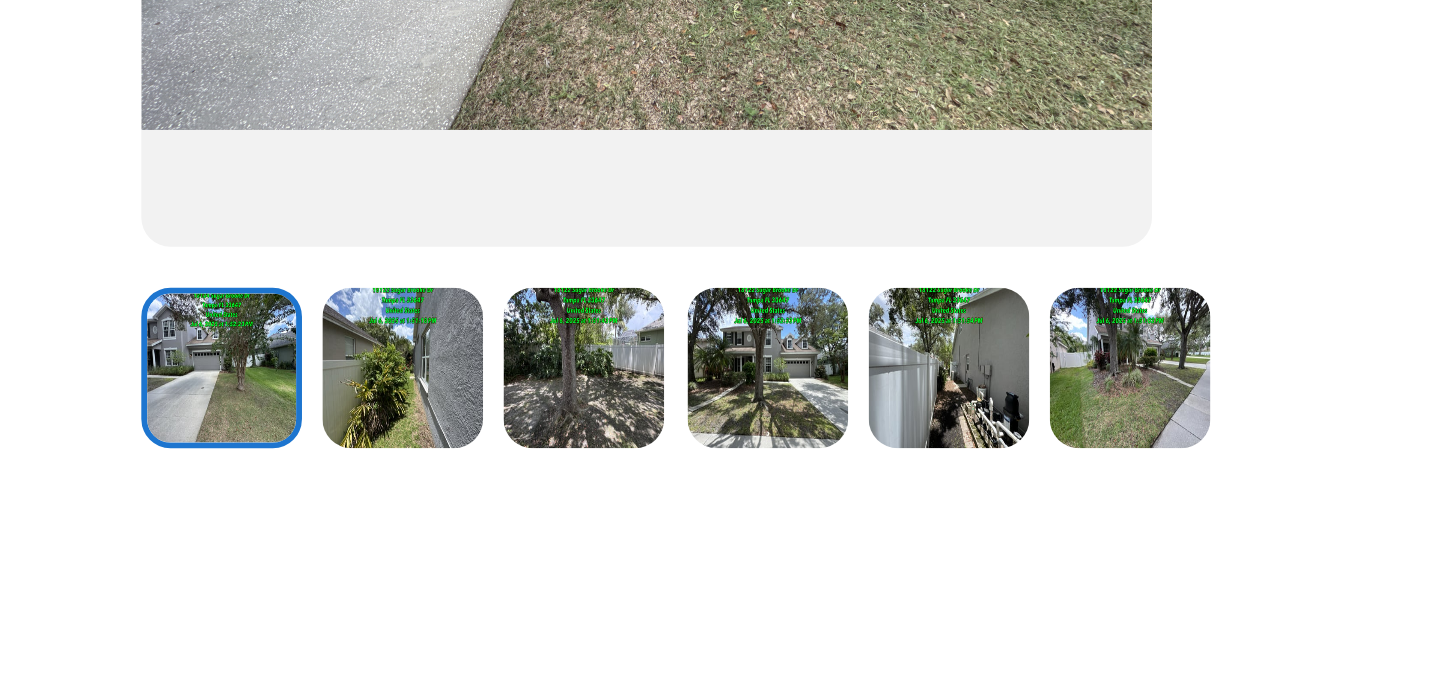 click at bounding box center (746, 229) 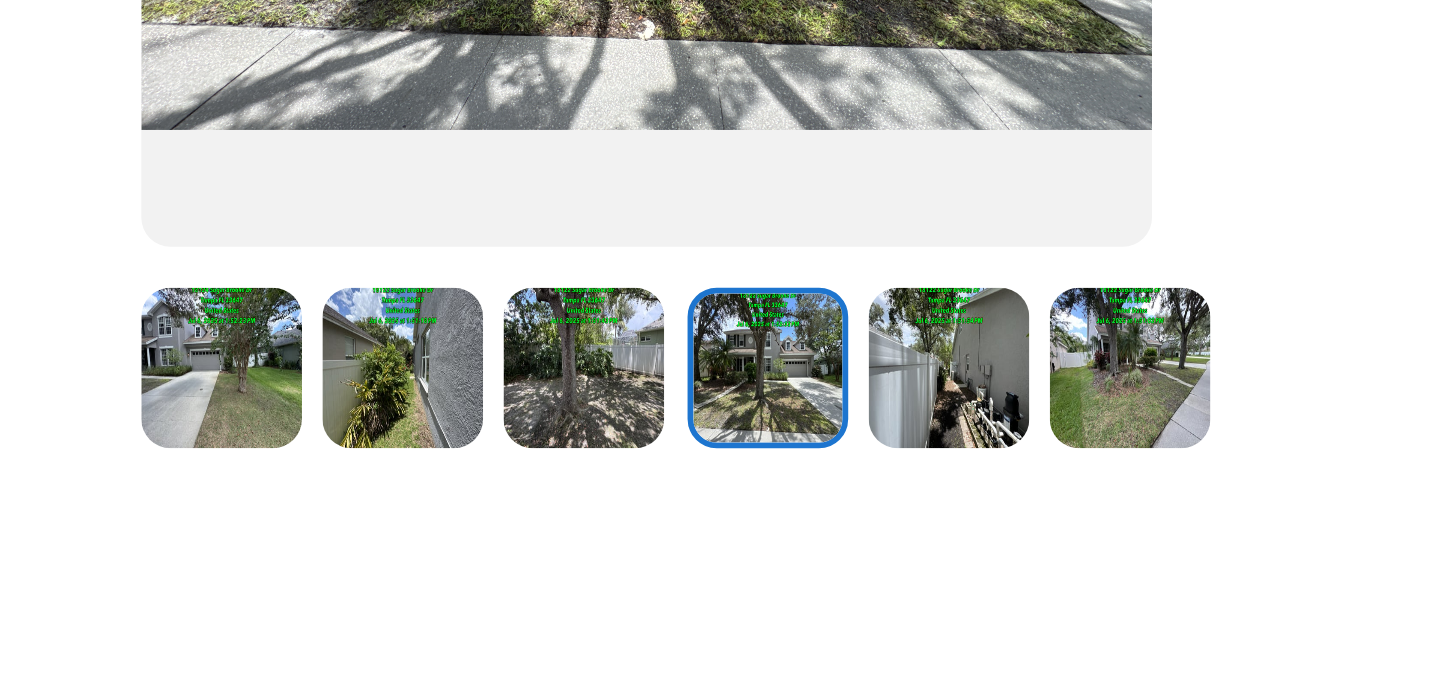 click at bounding box center (683, 229) 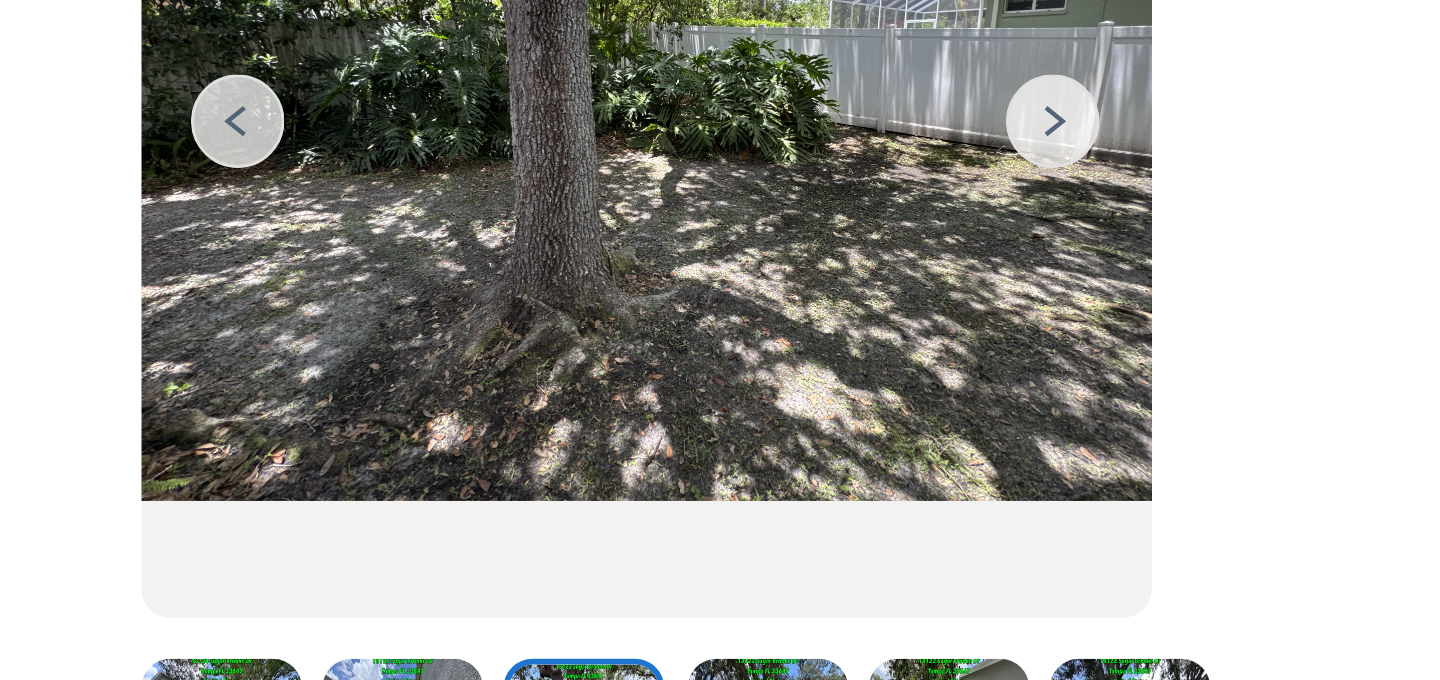 scroll, scrollTop: 173, scrollLeft: 0, axis: vertical 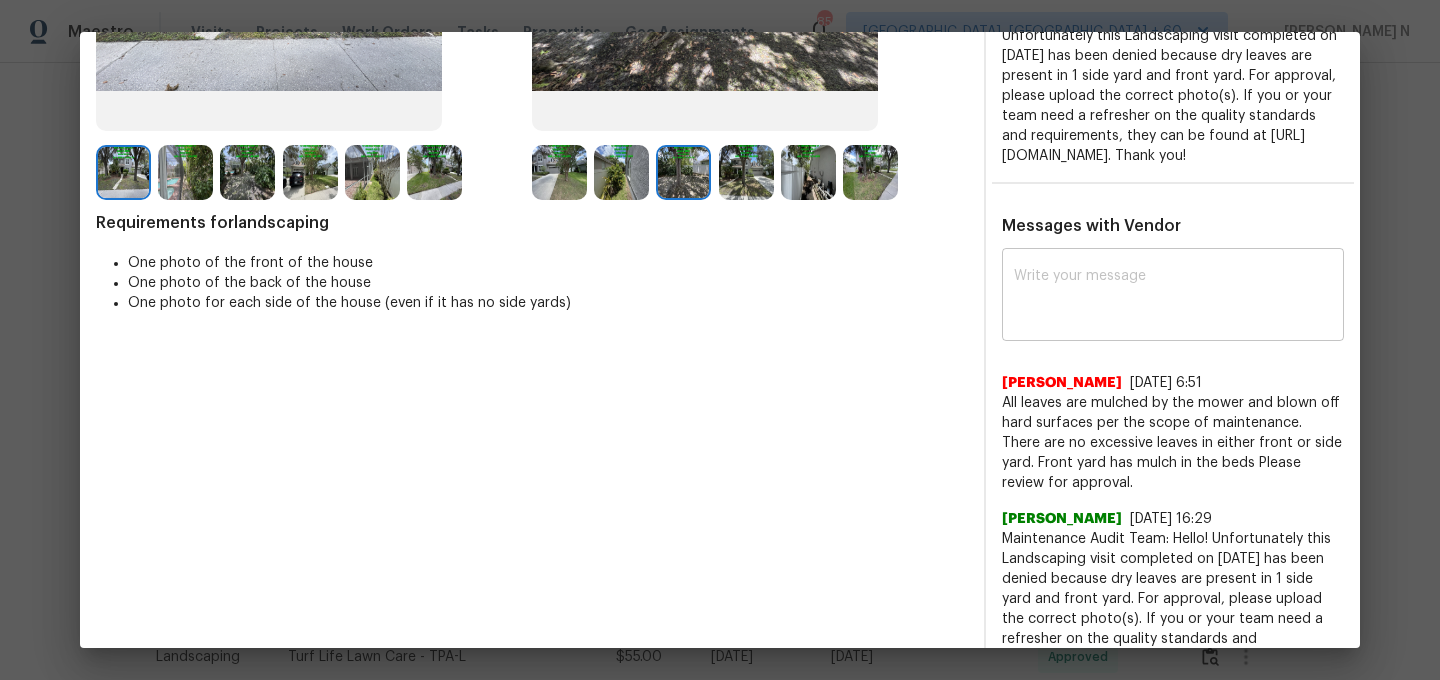click at bounding box center (1173, 297) 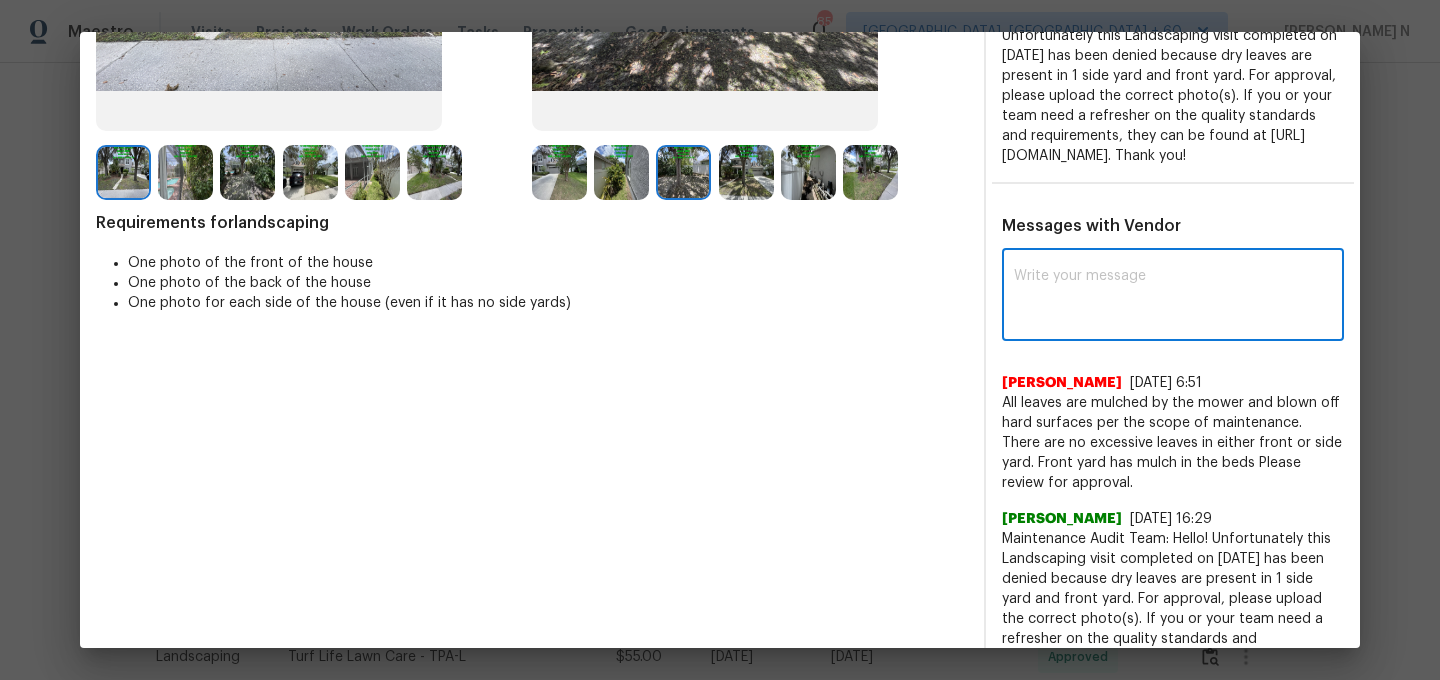 paste on "Maintenance Audit Team: Hello! Thank you for the feedback after further review this visit was approved." 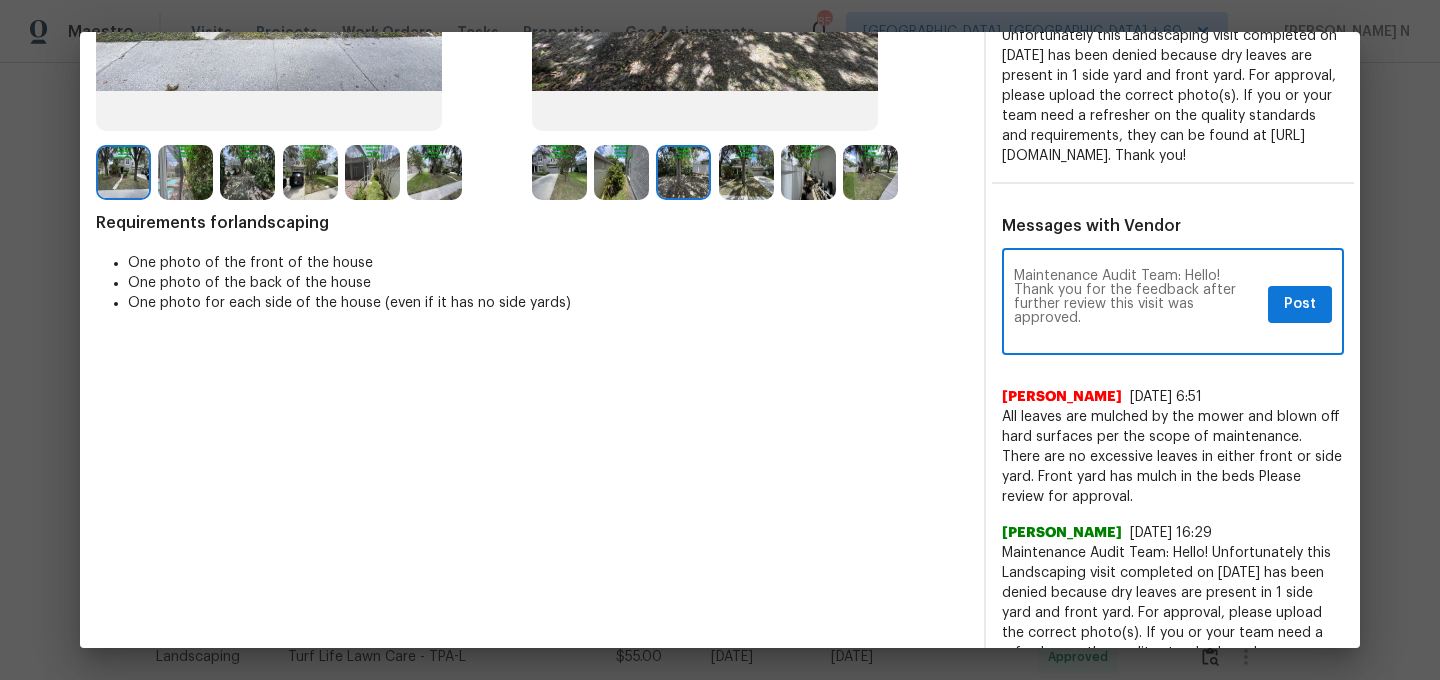 scroll, scrollTop: 0, scrollLeft: 0, axis: both 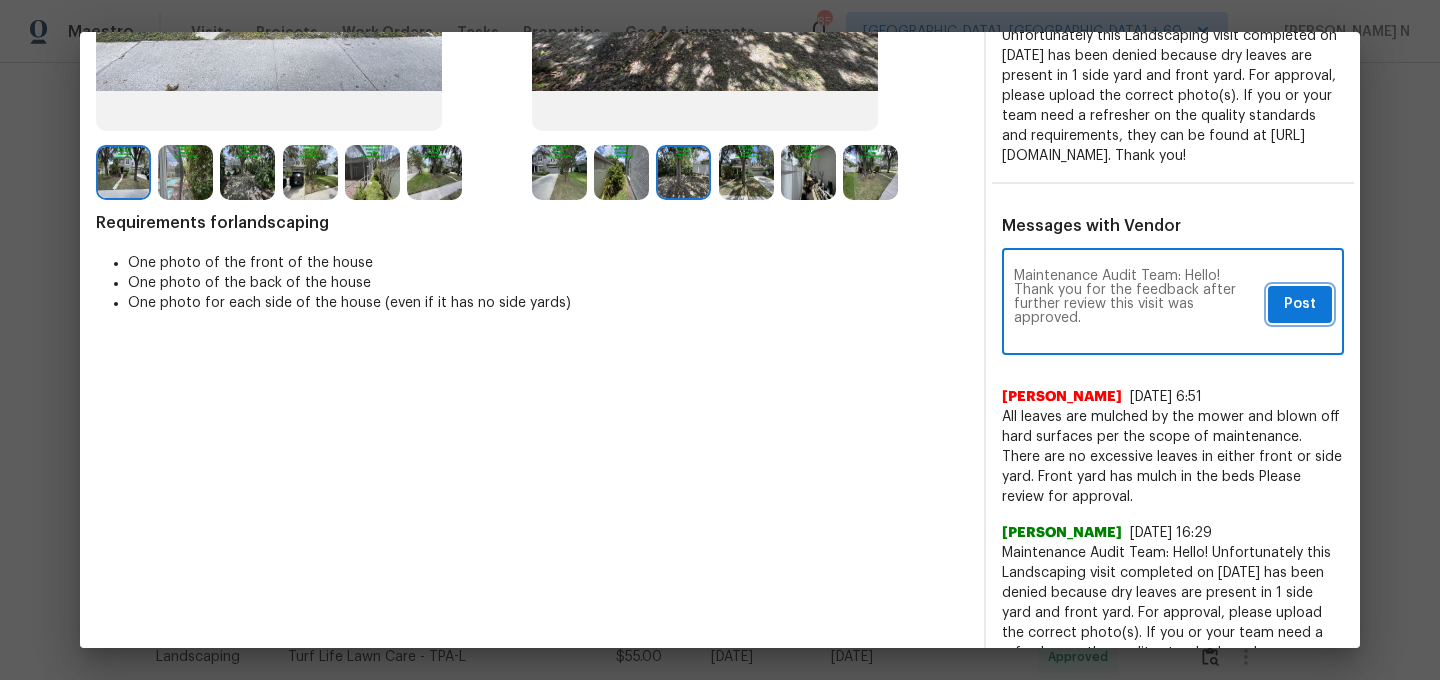 click on "Post" at bounding box center [1300, 304] 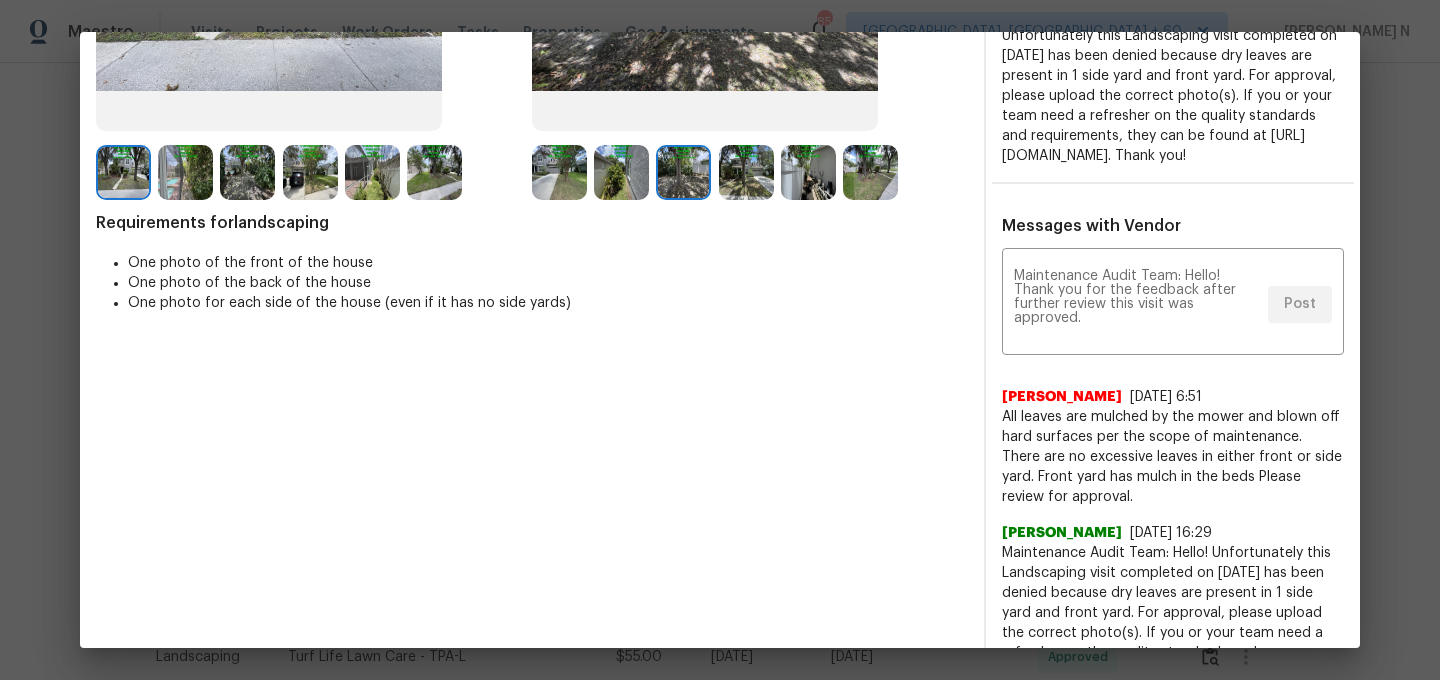 scroll, scrollTop: 0, scrollLeft: 0, axis: both 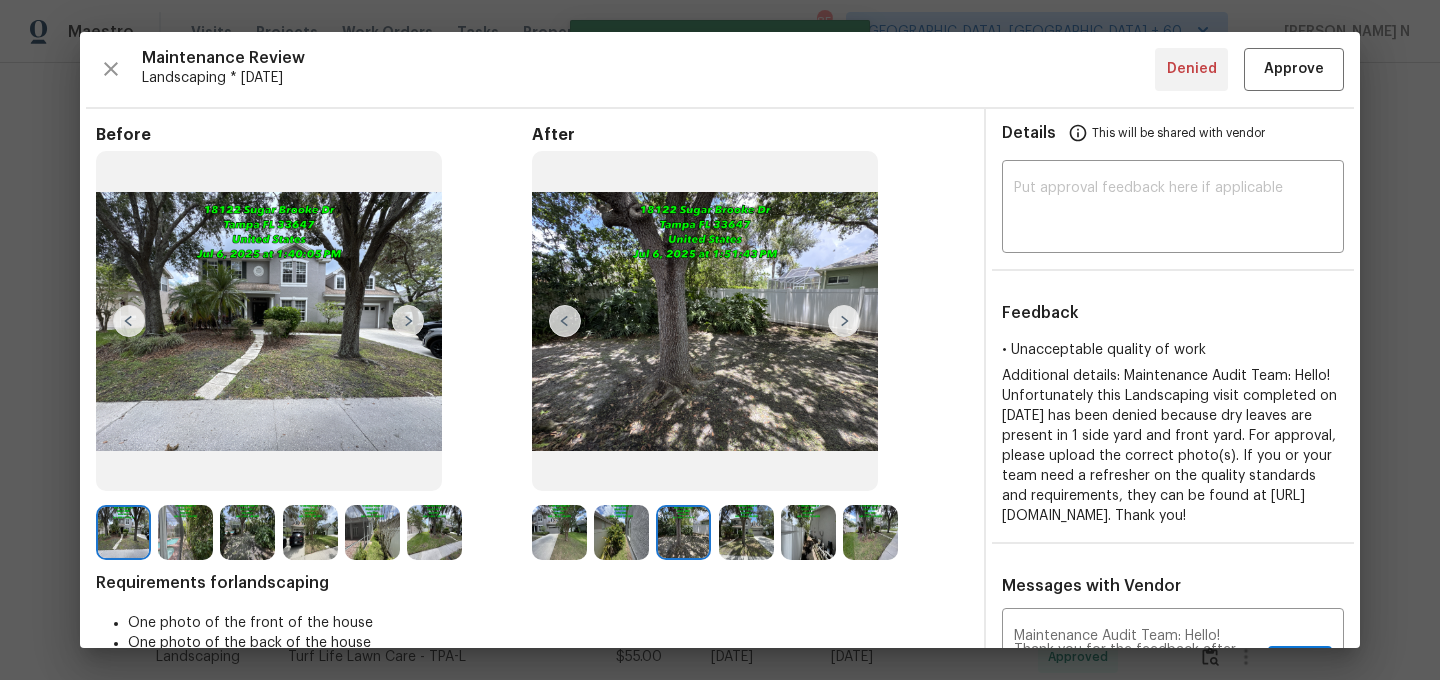 type 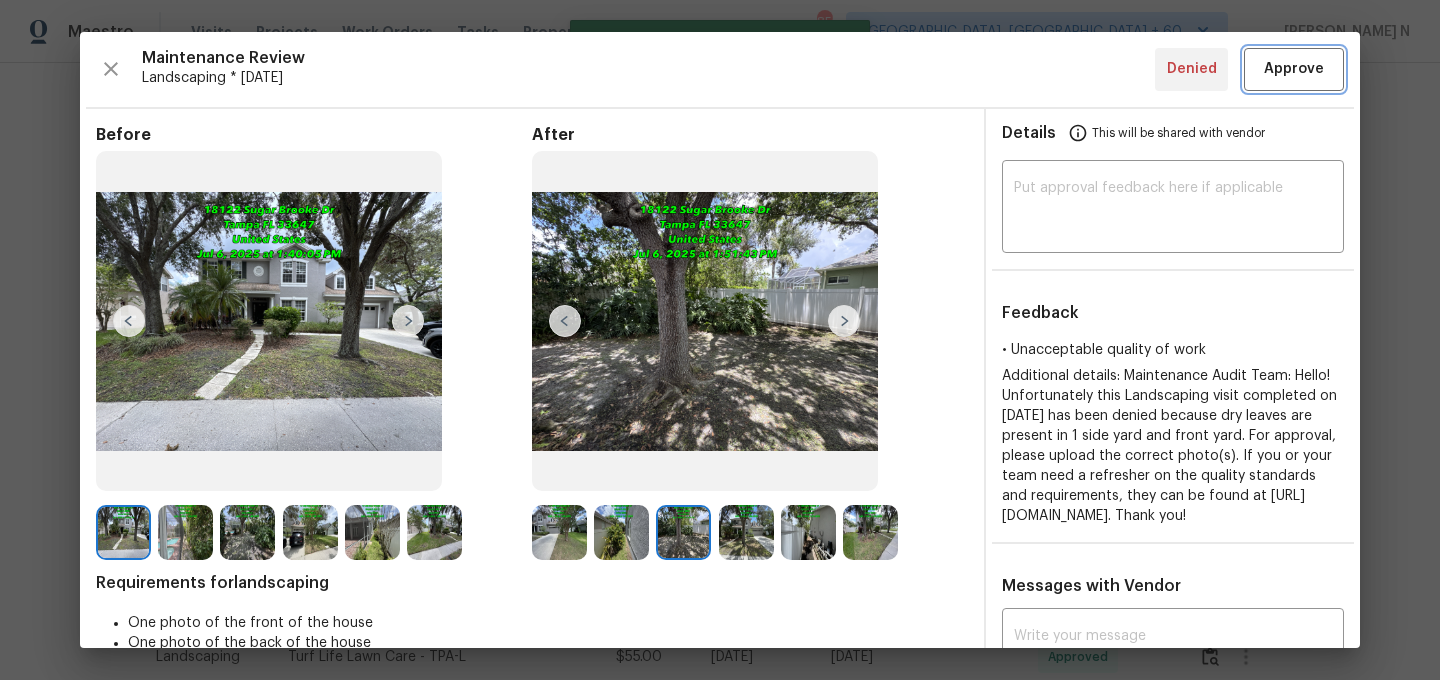 click on "Approve" at bounding box center (1294, 69) 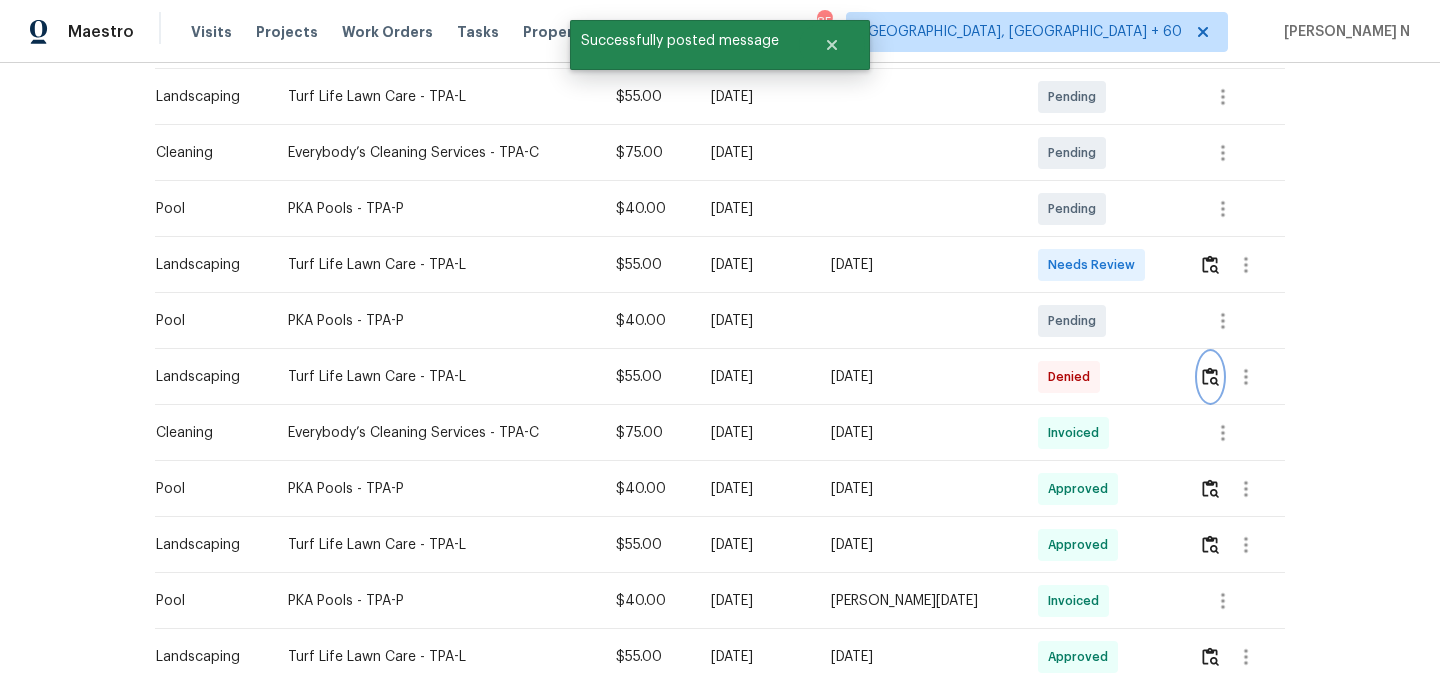 scroll, scrollTop: 0, scrollLeft: 0, axis: both 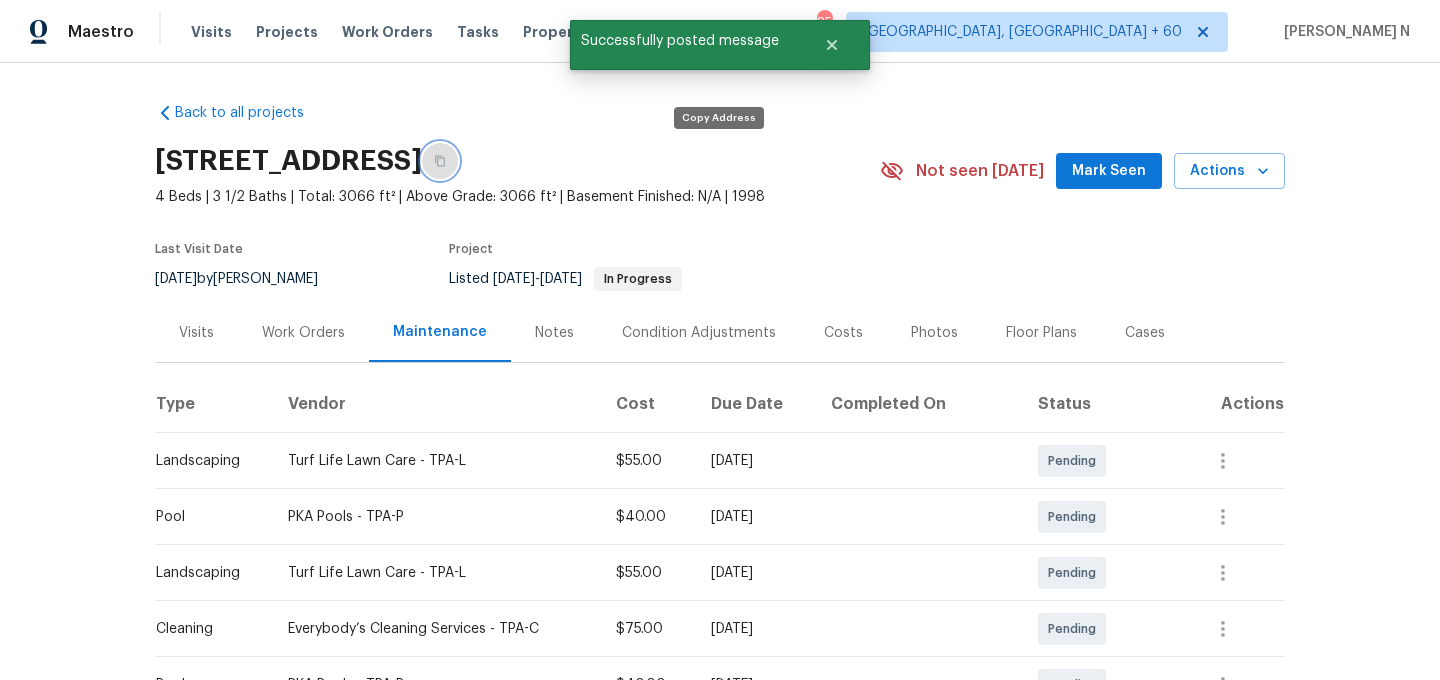 click at bounding box center (440, 161) 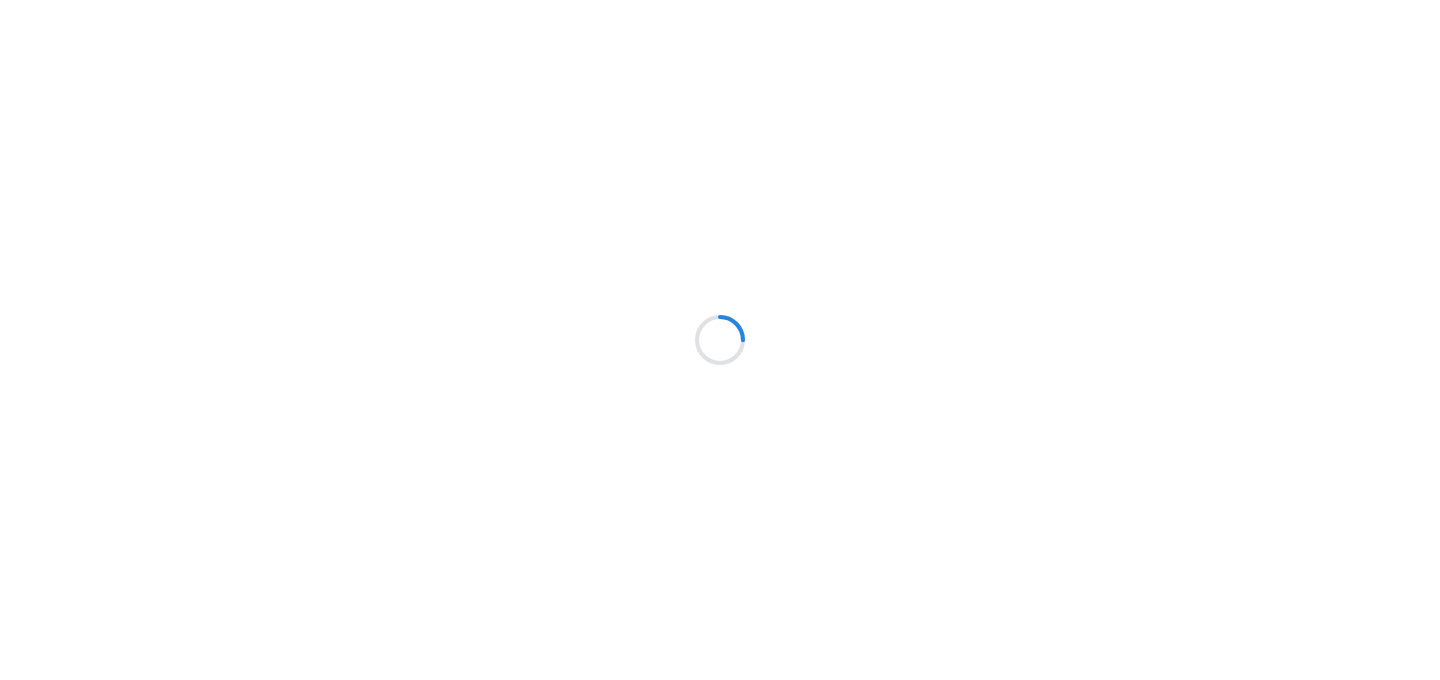 scroll, scrollTop: 0, scrollLeft: 0, axis: both 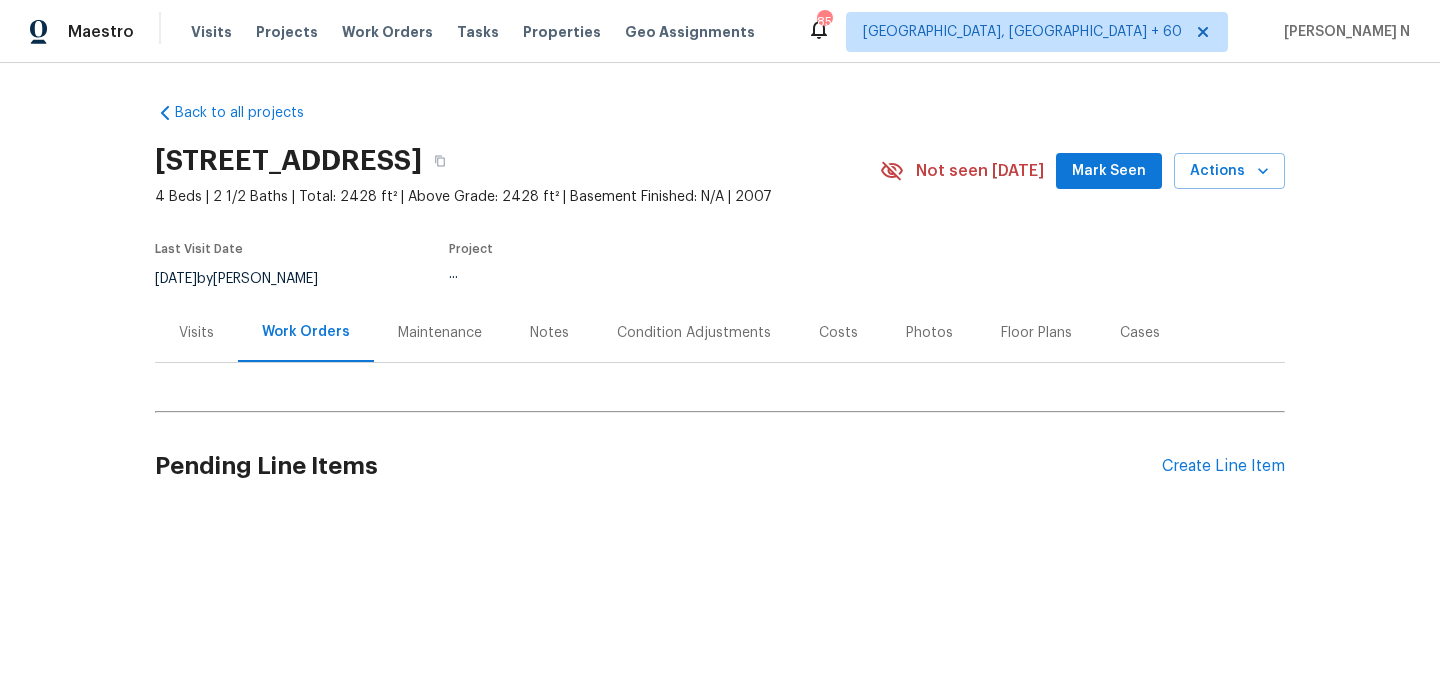 click on "Maintenance" at bounding box center (440, 333) 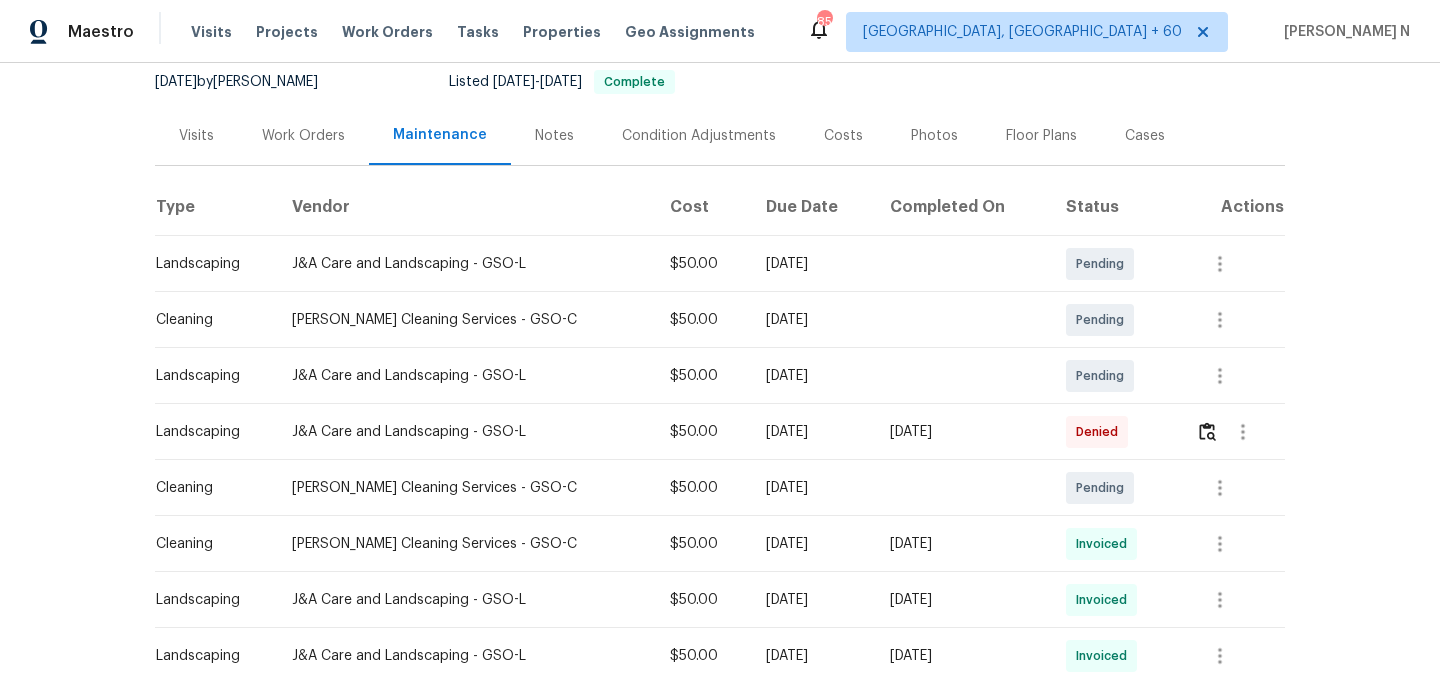 scroll, scrollTop: 285, scrollLeft: 0, axis: vertical 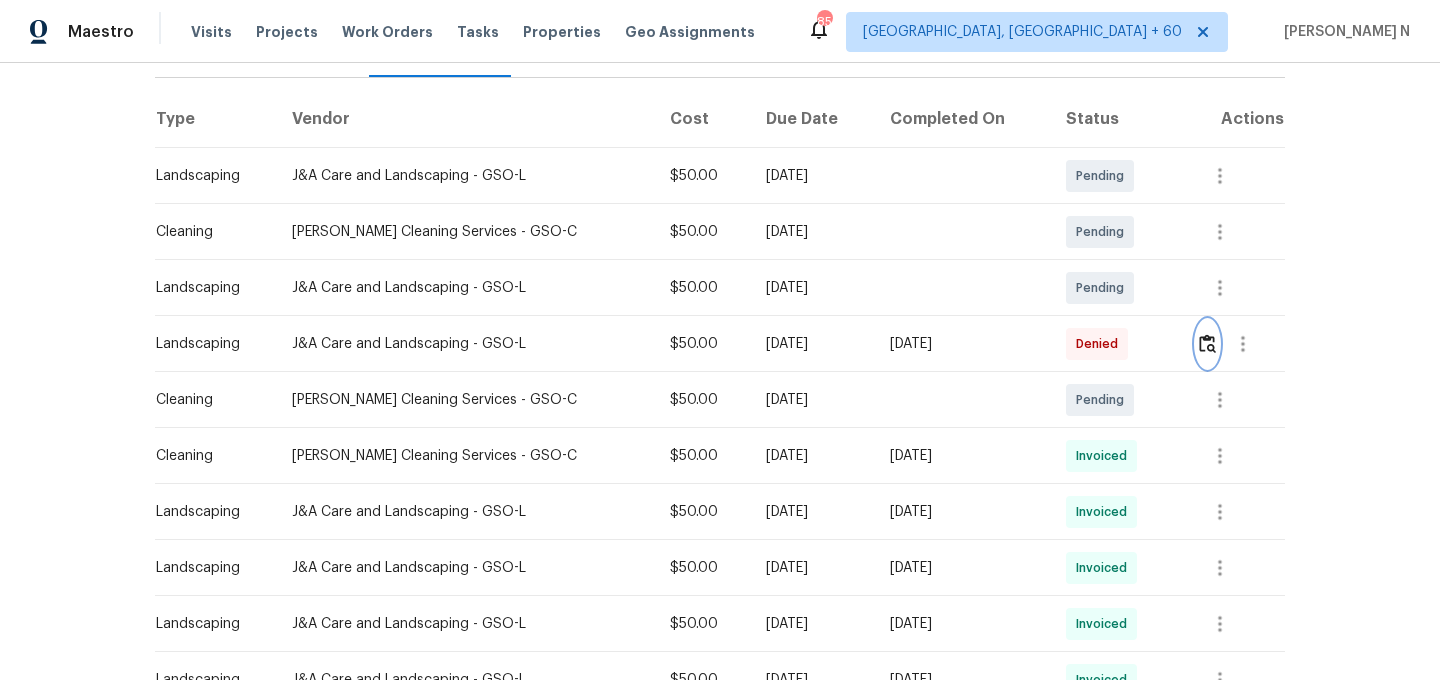 click at bounding box center [1207, 343] 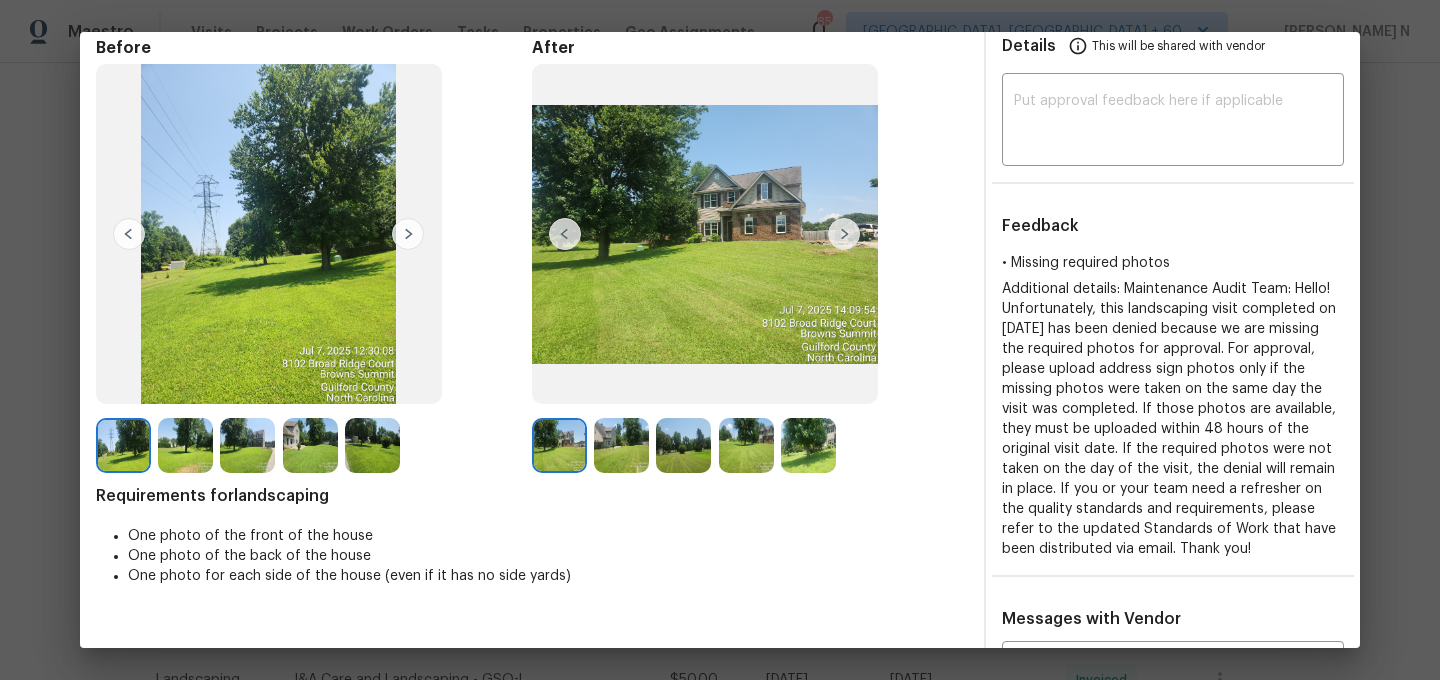 scroll, scrollTop: 119, scrollLeft: 0, axis: vertical 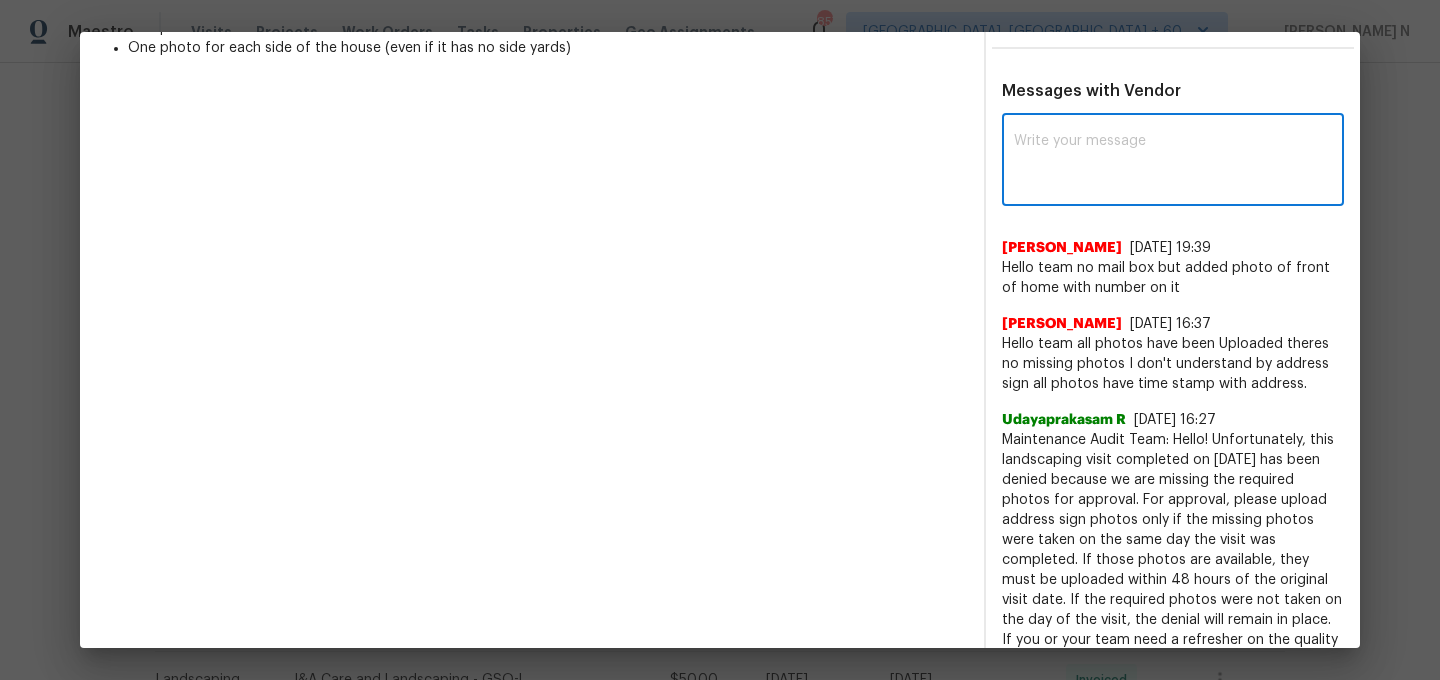 click at bounding box center (1173, 162) 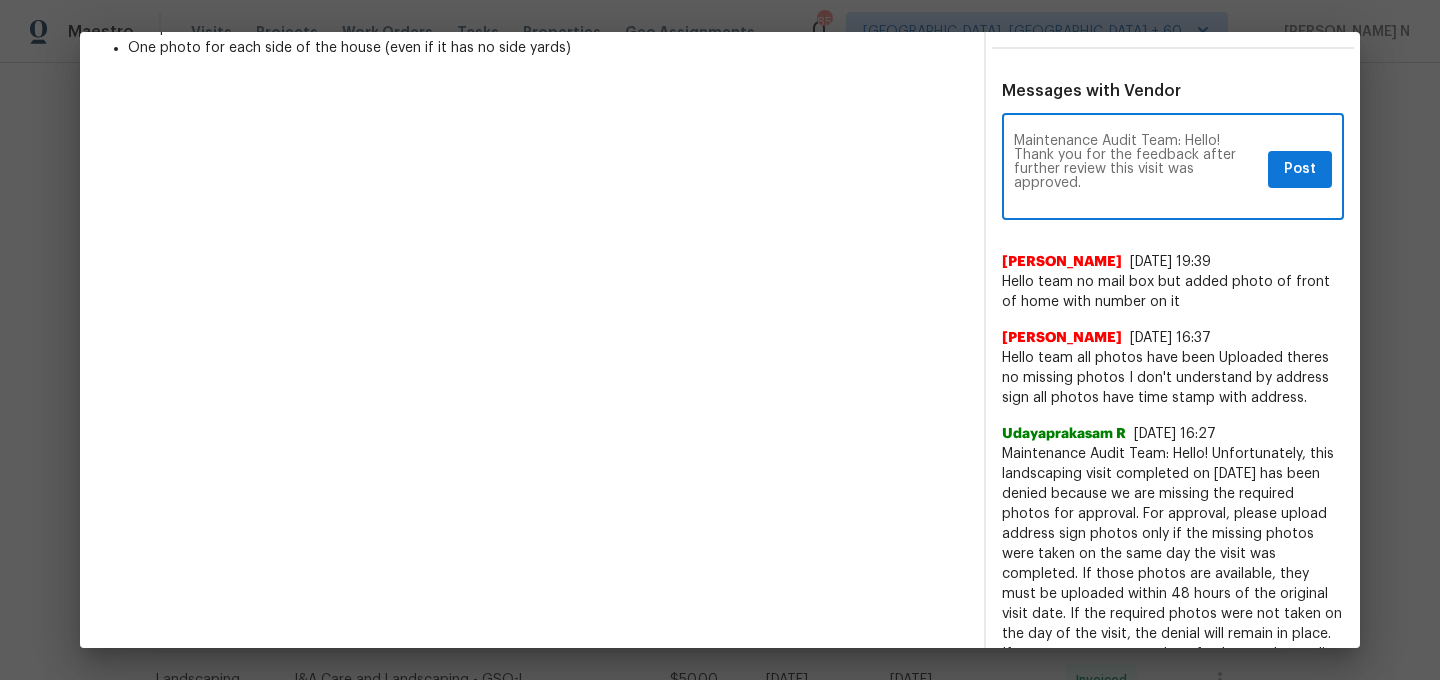 scroll, scrollTop: 0, scrollLeft: 0, axis: both 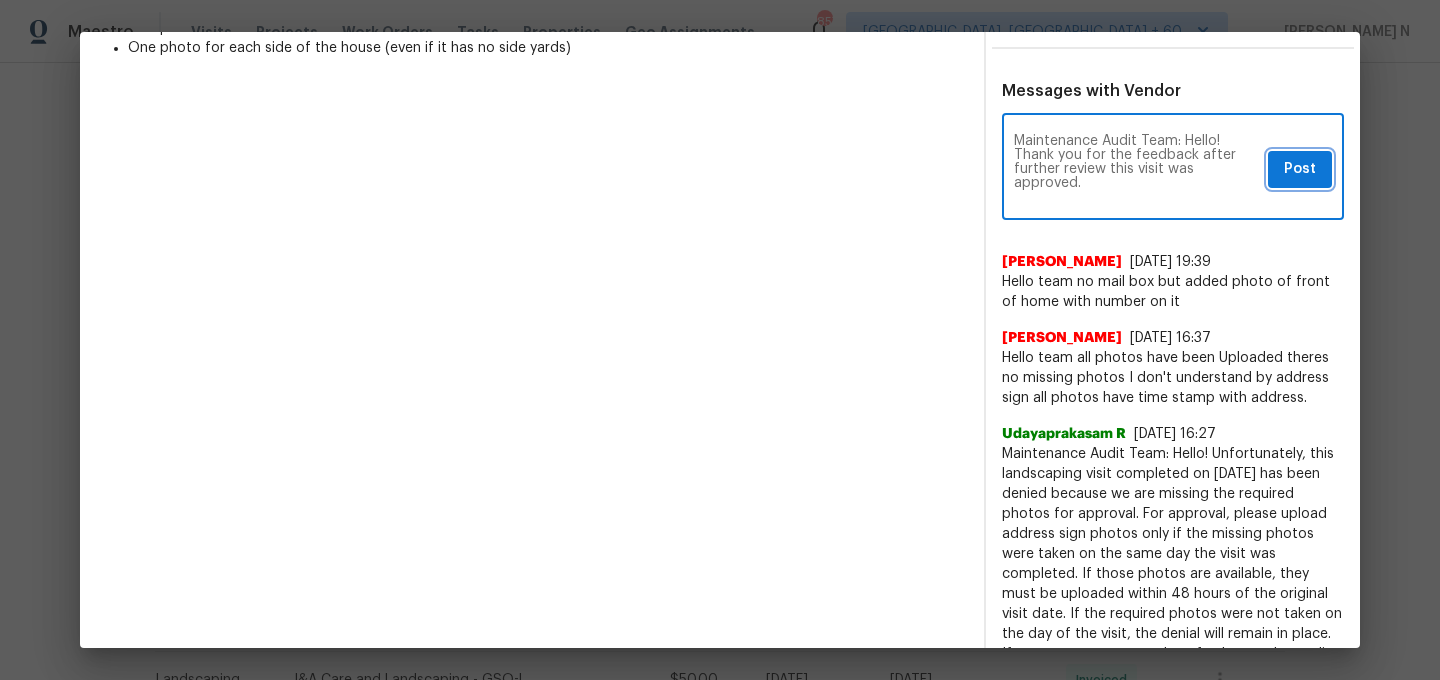 click on "Post" at bounding box center [1300, 169] 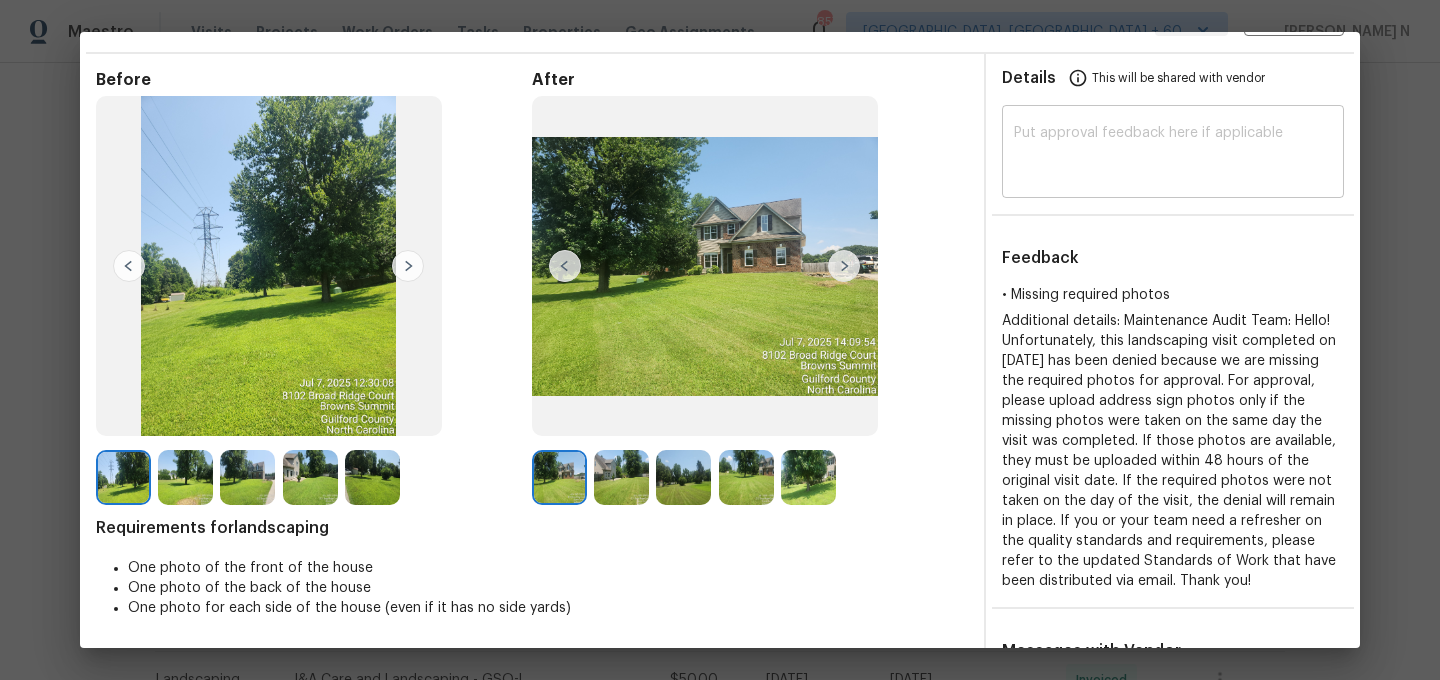 scroll, scrollTop: 0, scrollLeft: 0, axis: both 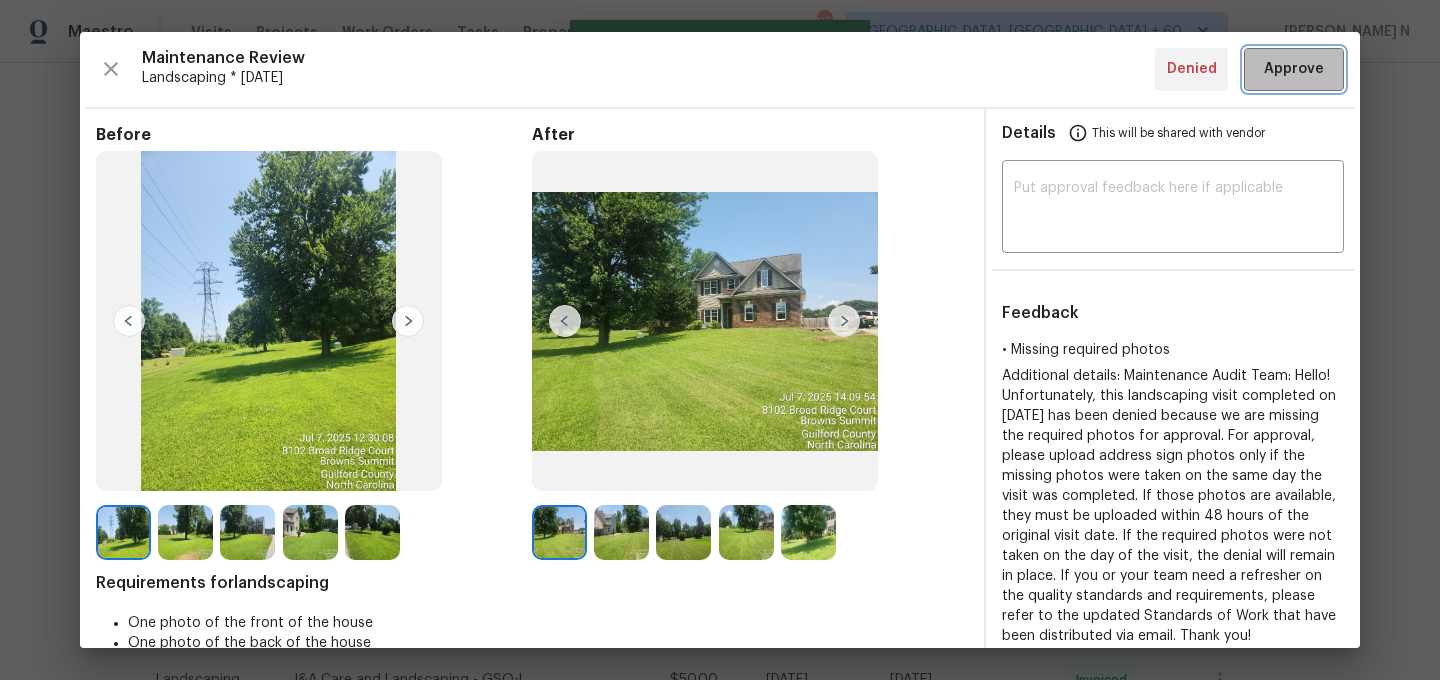 click on "Approve" at bounding box center (1294, 69) 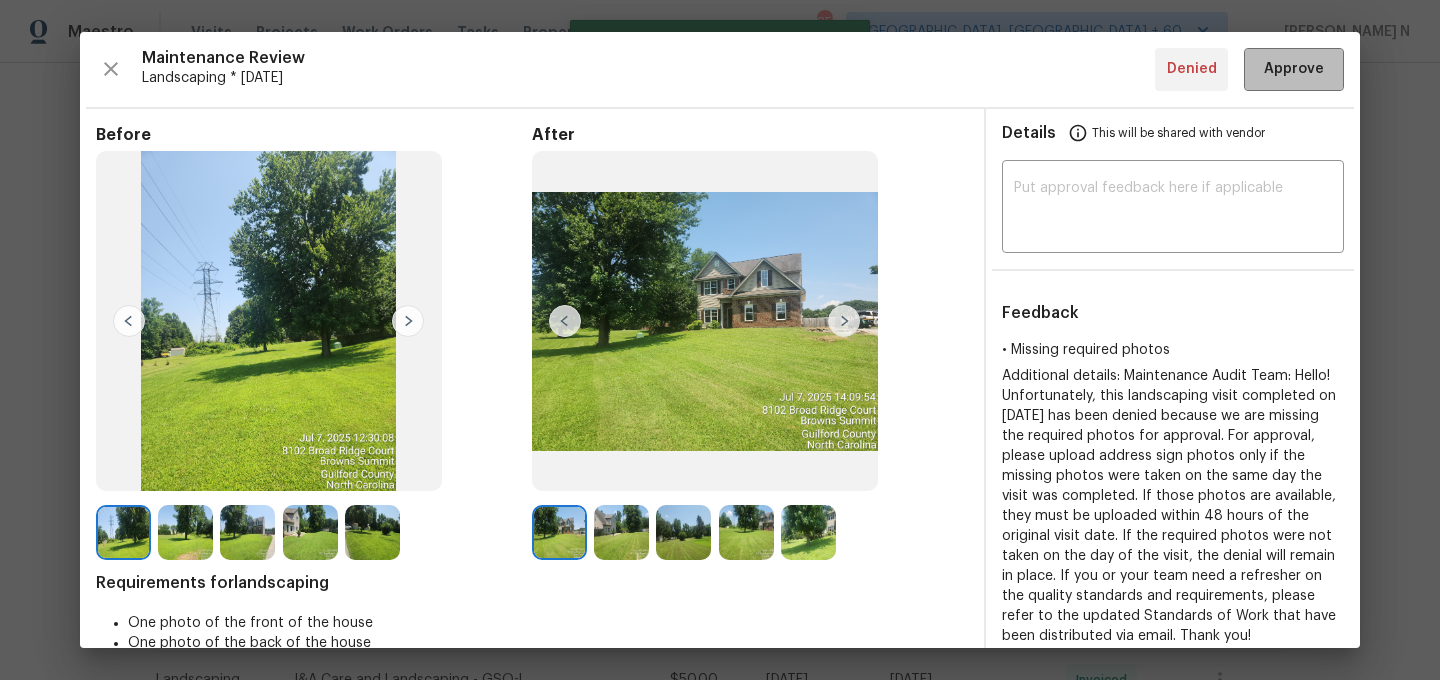 type 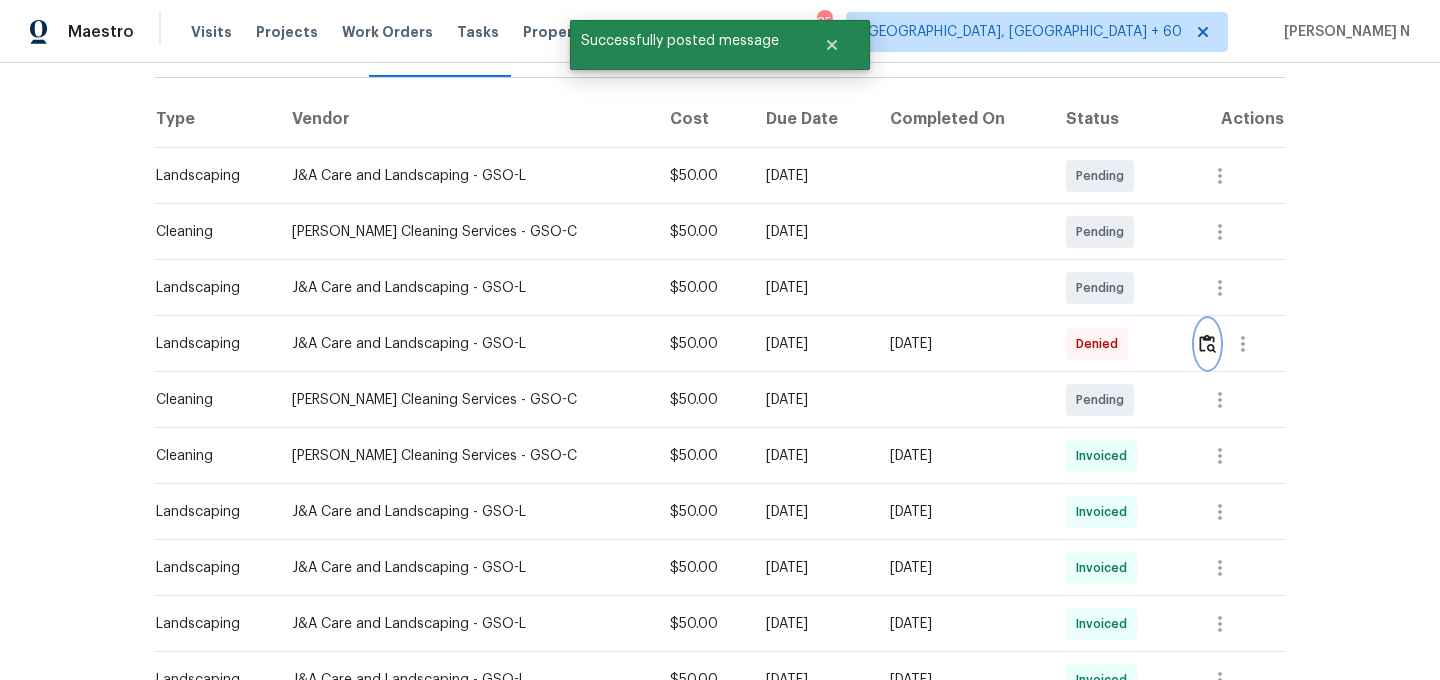 scroll, scrollTop: 0, scrollLeft: 0, axis: both 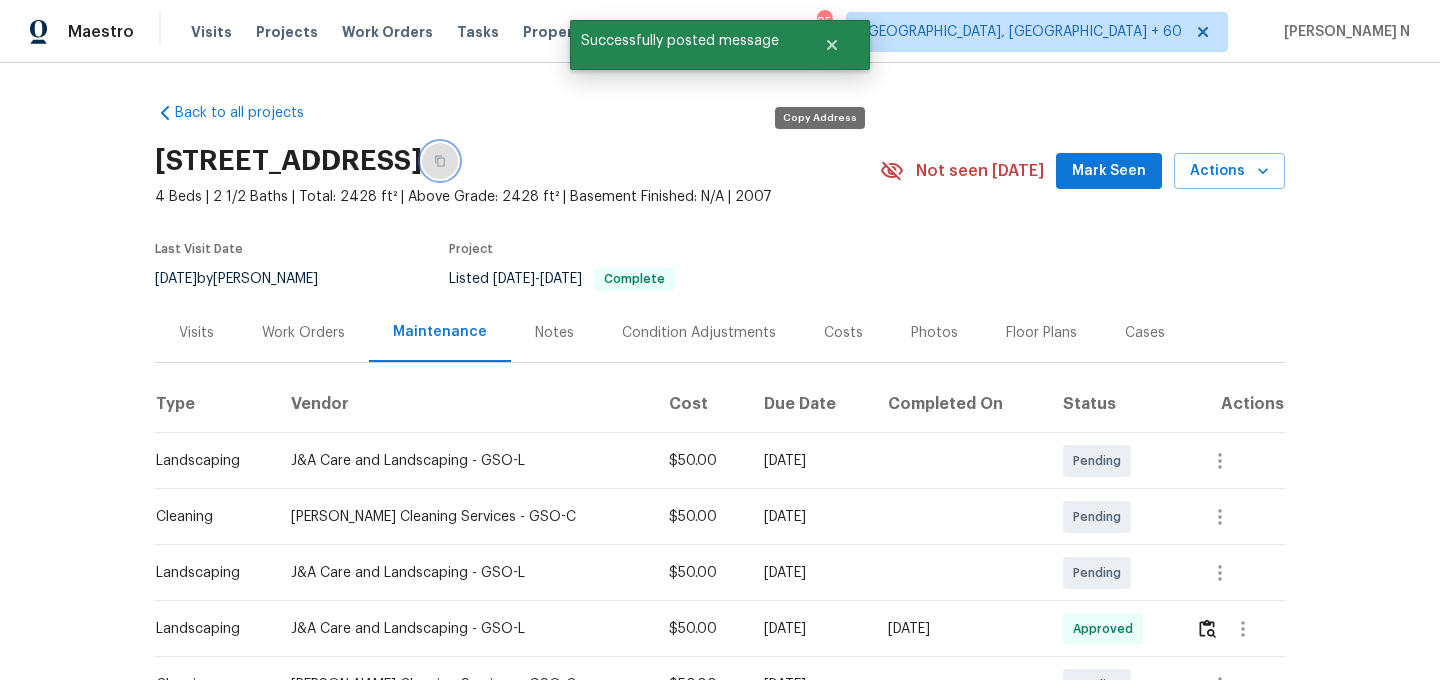 click 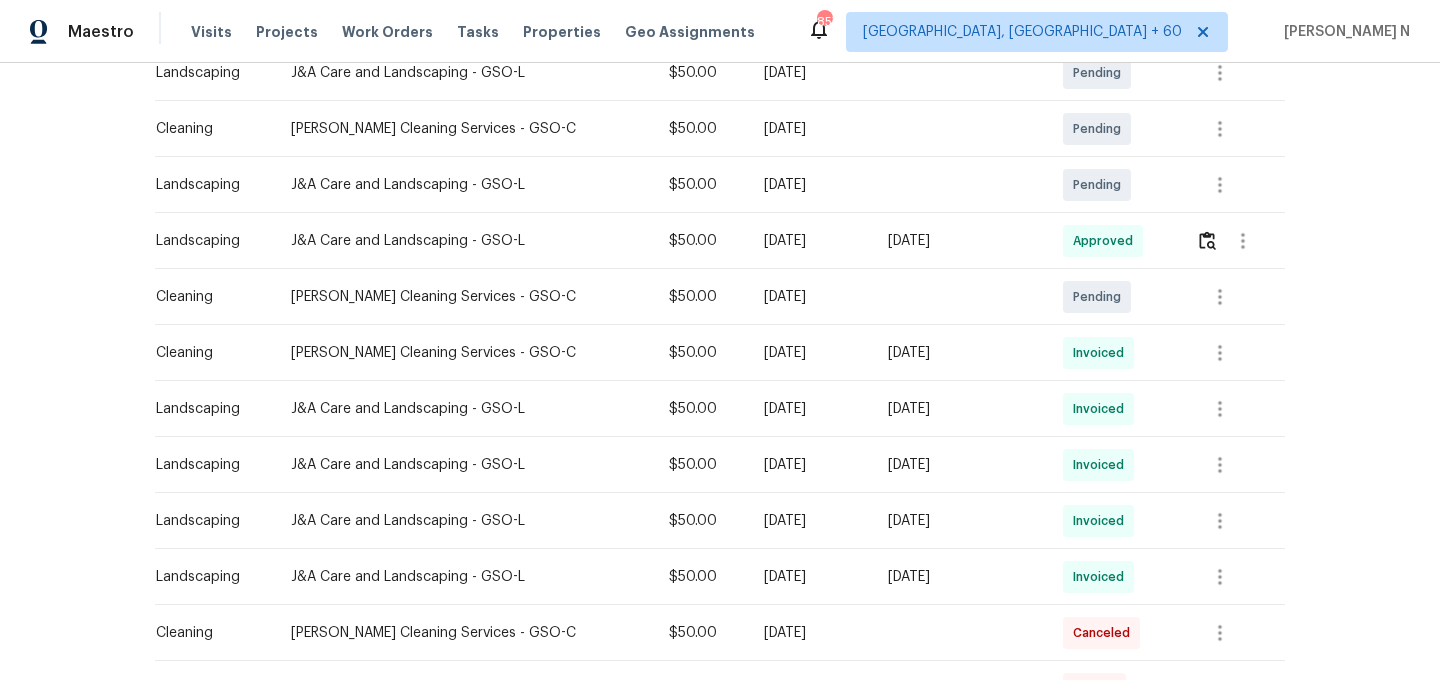 scroll, scrollTop: 433, scrollLeft: 0, axis: vertical 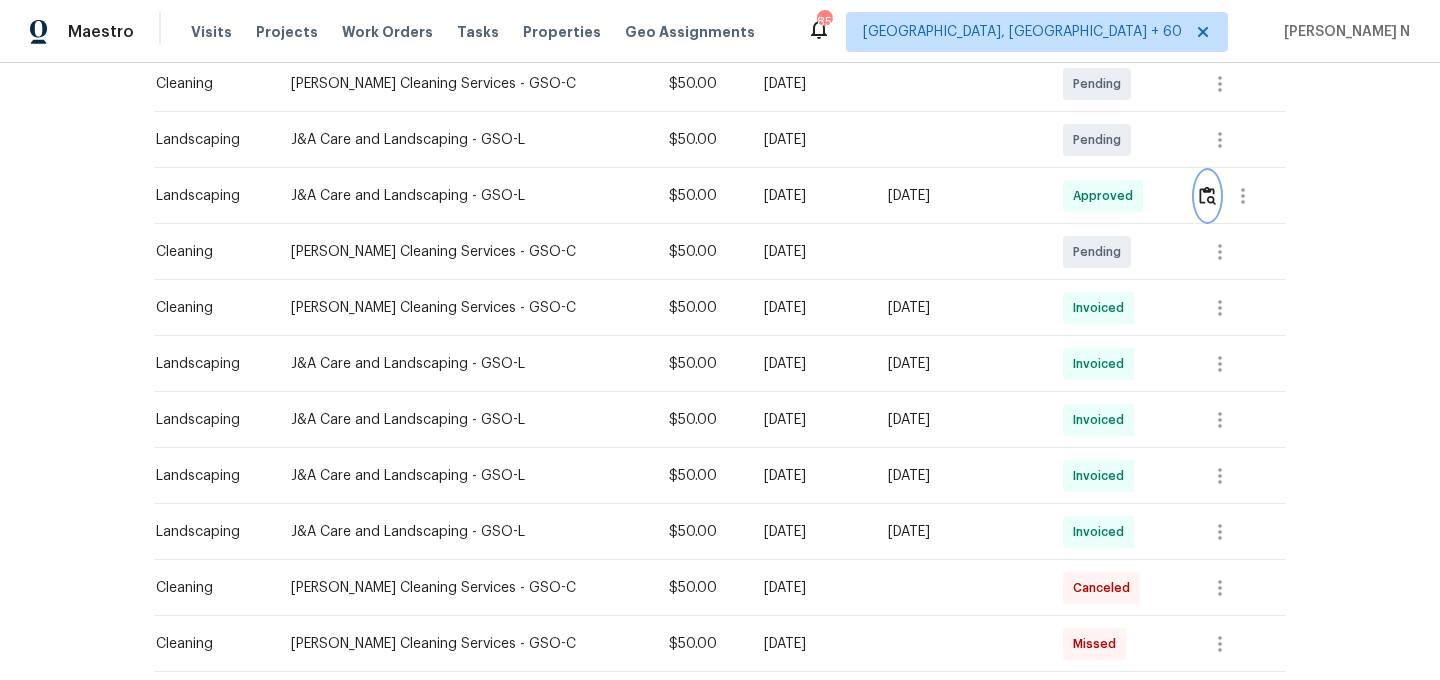 click at bounding box center [1207, 195] 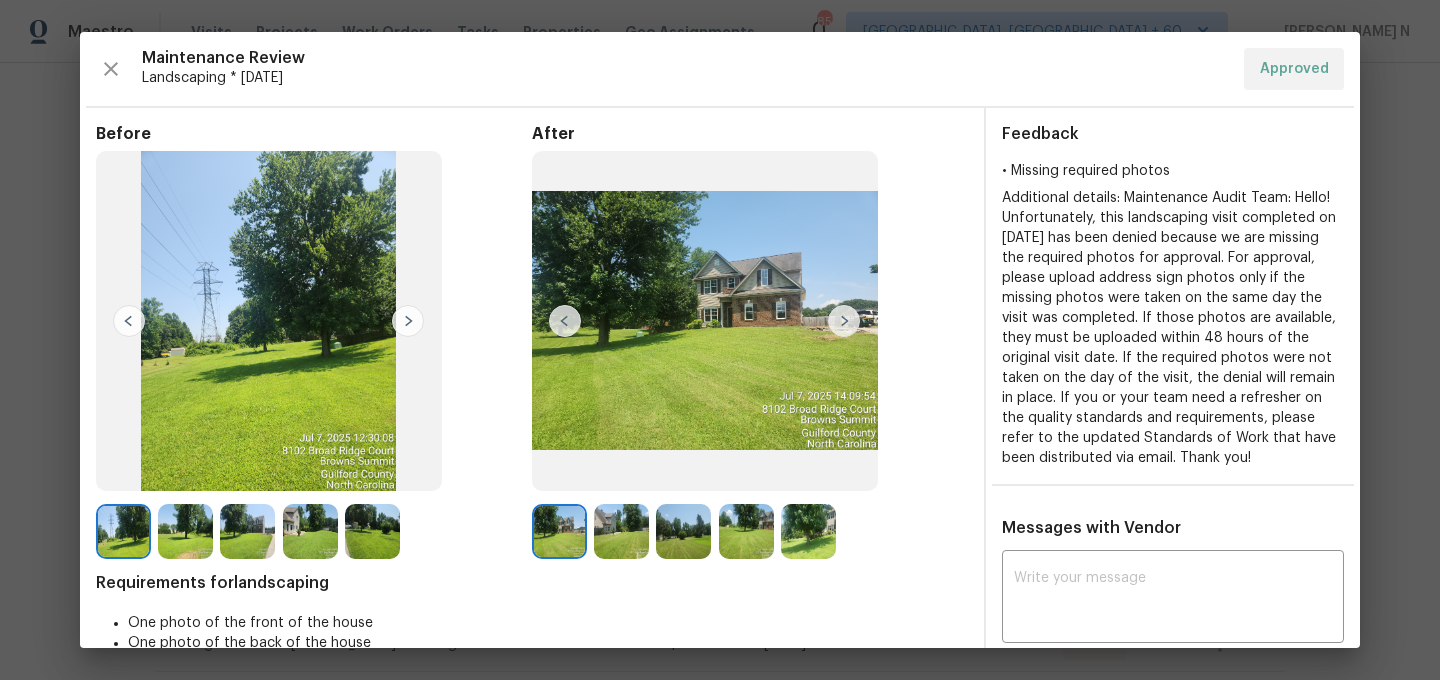 click at bounding box center [559, 531] 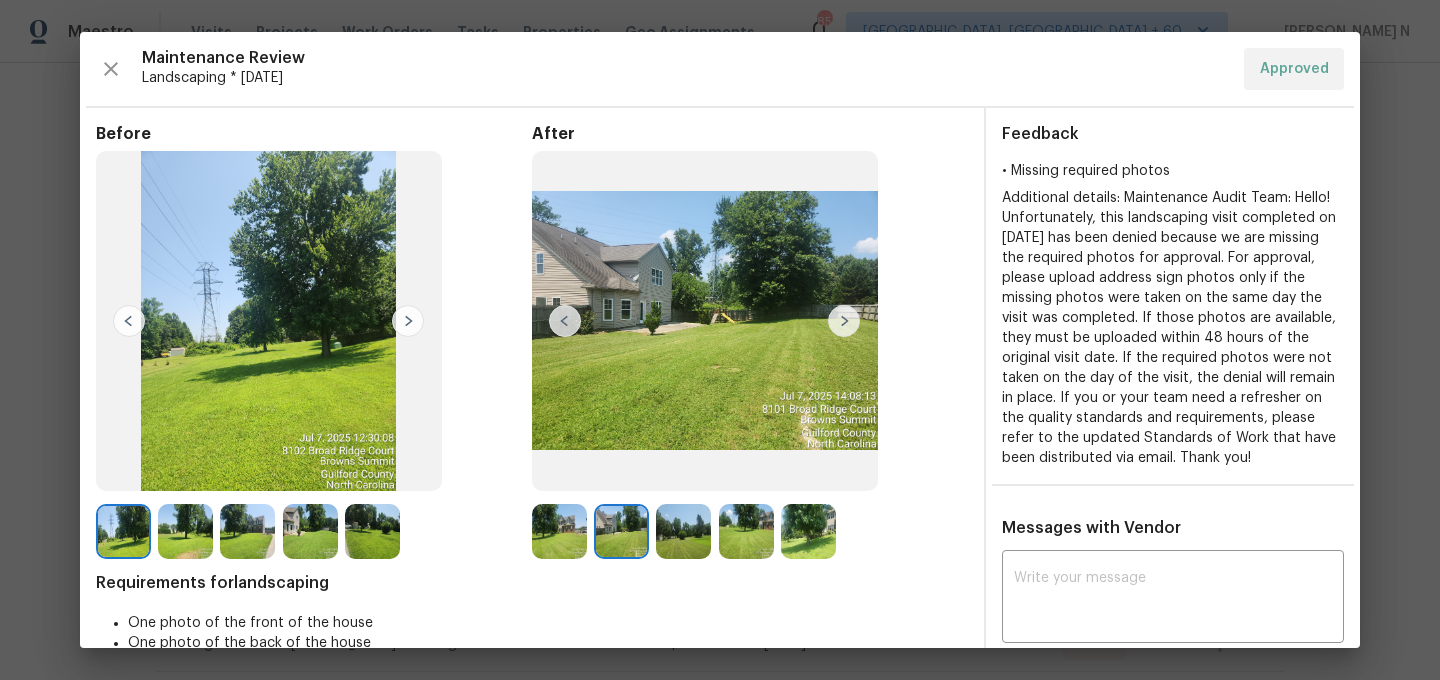 click at bounding box center (844, 321) 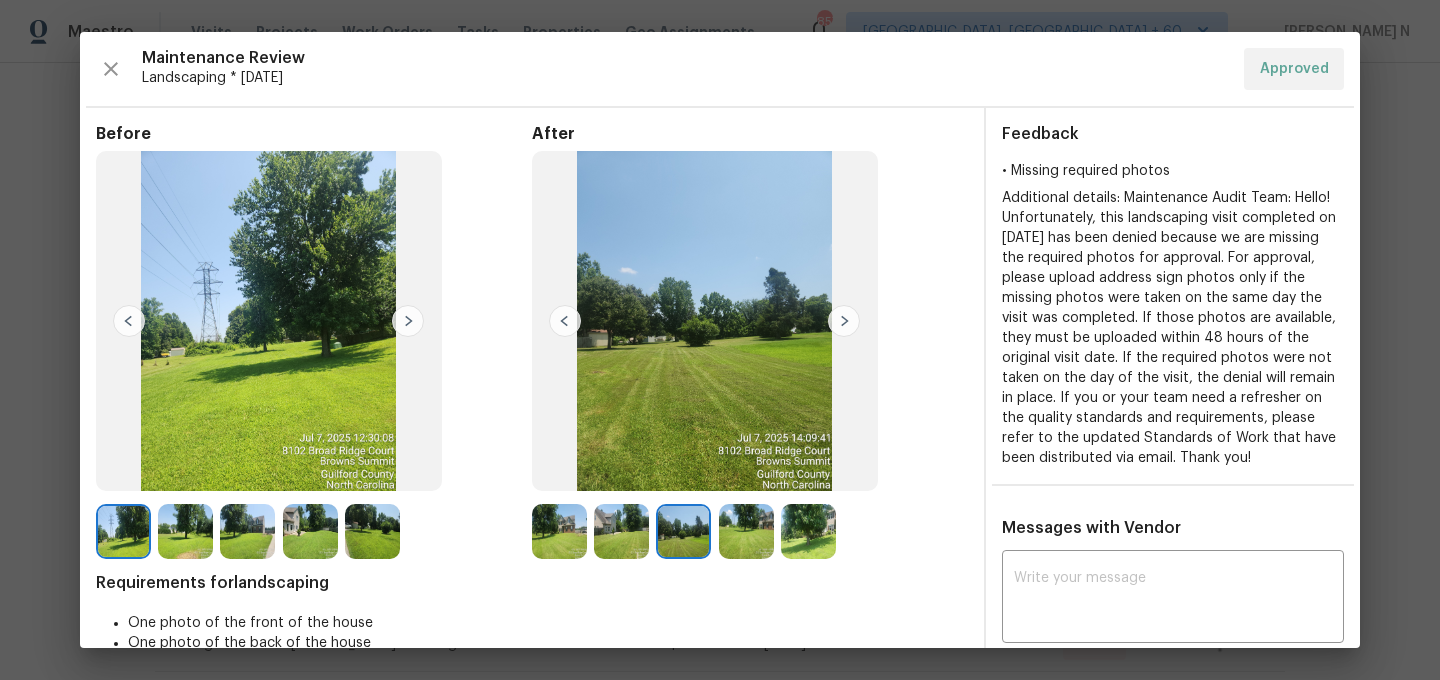 click at bounding box center (844, 321) 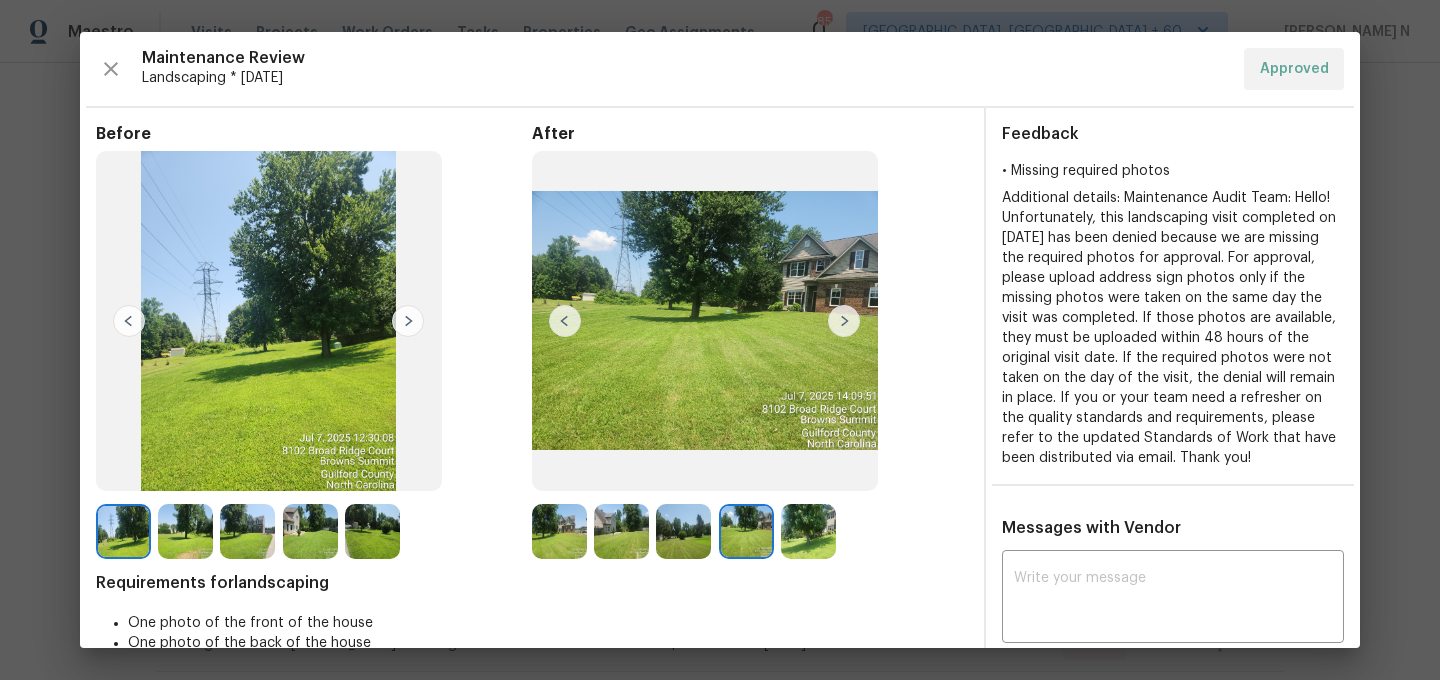 click at bounding box center [844, 321] 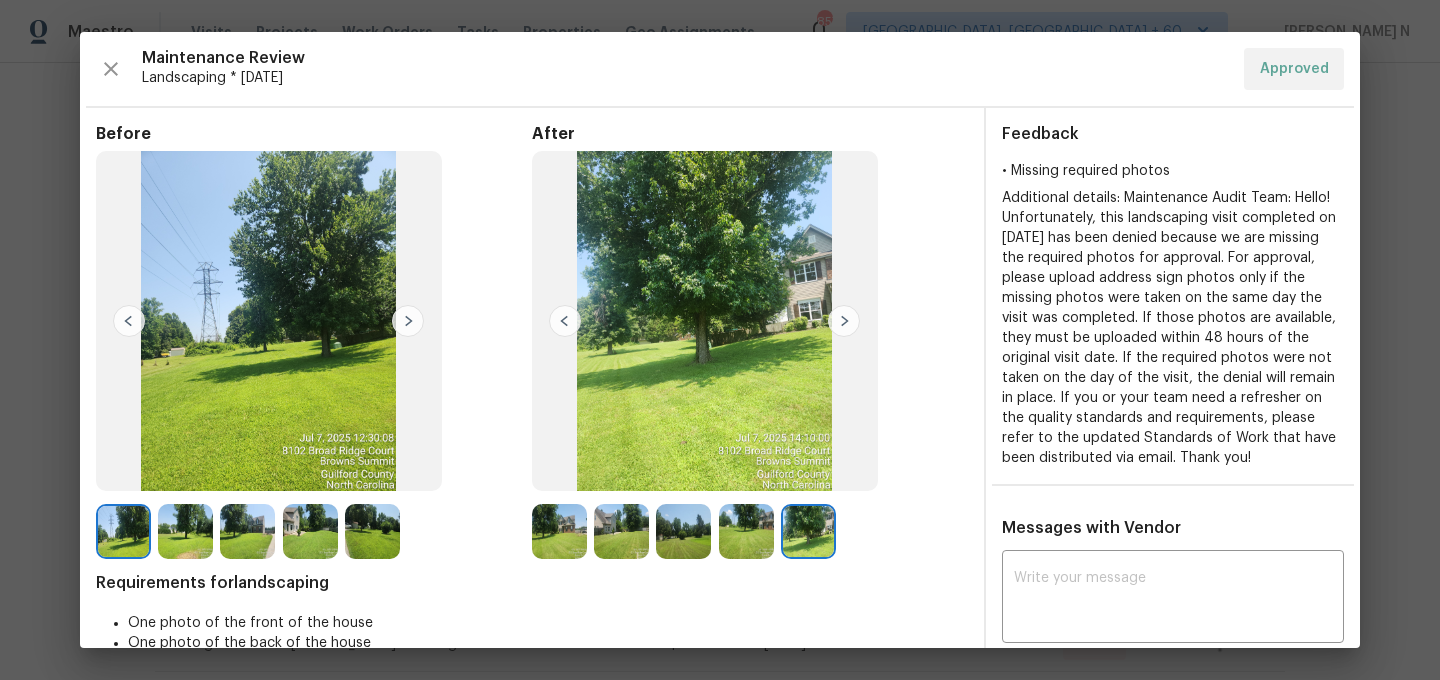 click at bounding box center (844, 321) 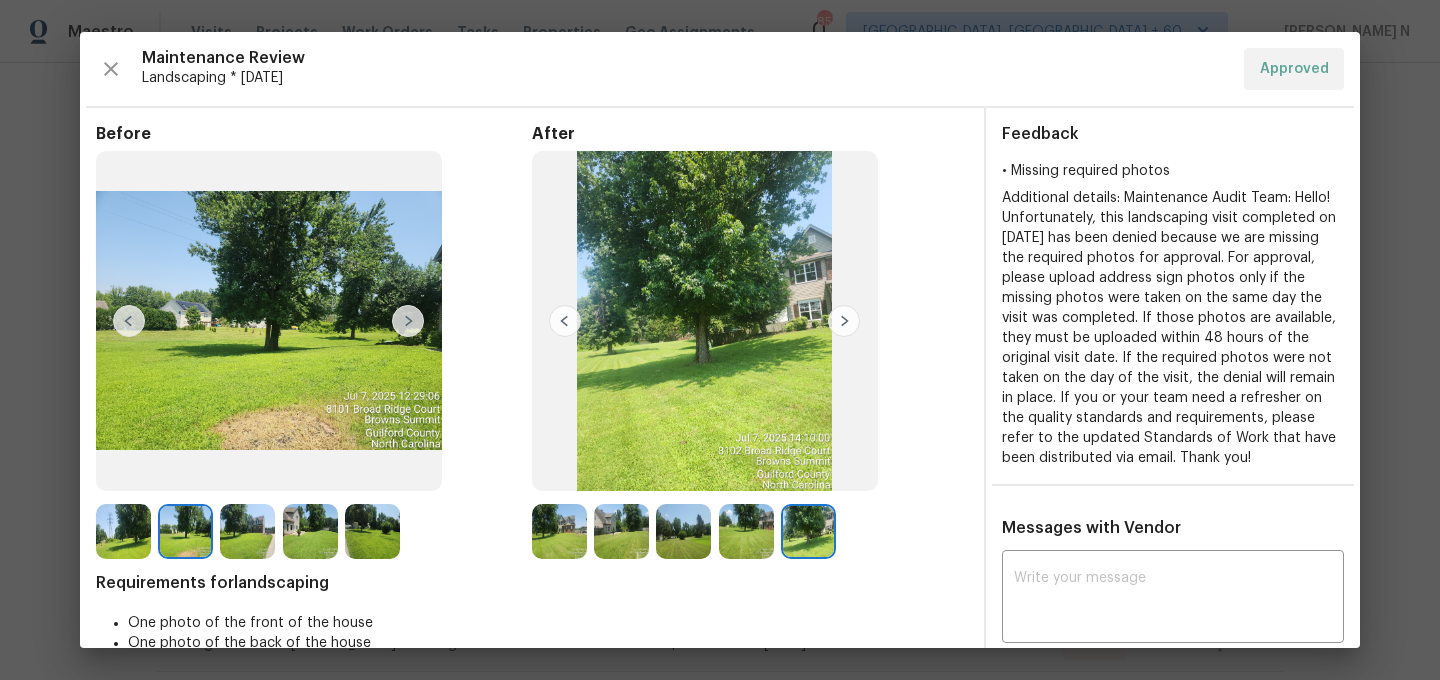 click at bounding box center (408, 321) 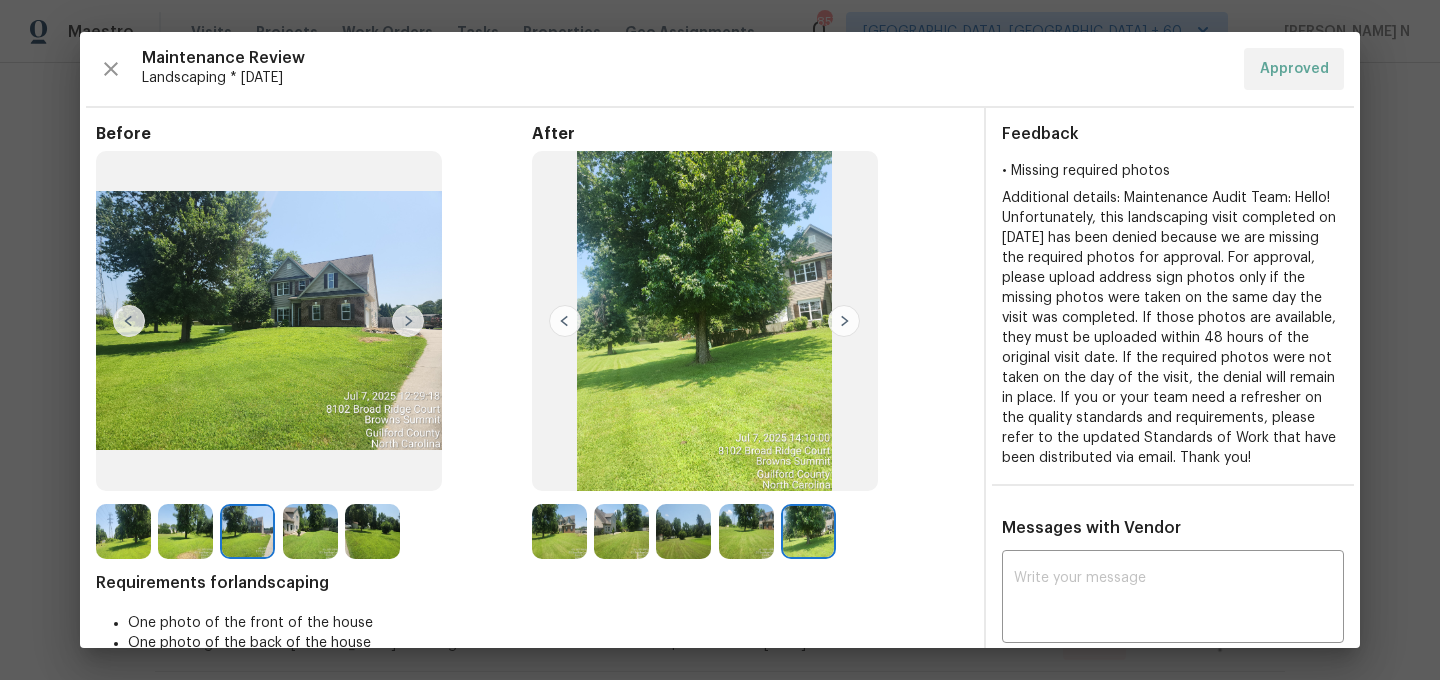 click at bounding box center (408, 321) 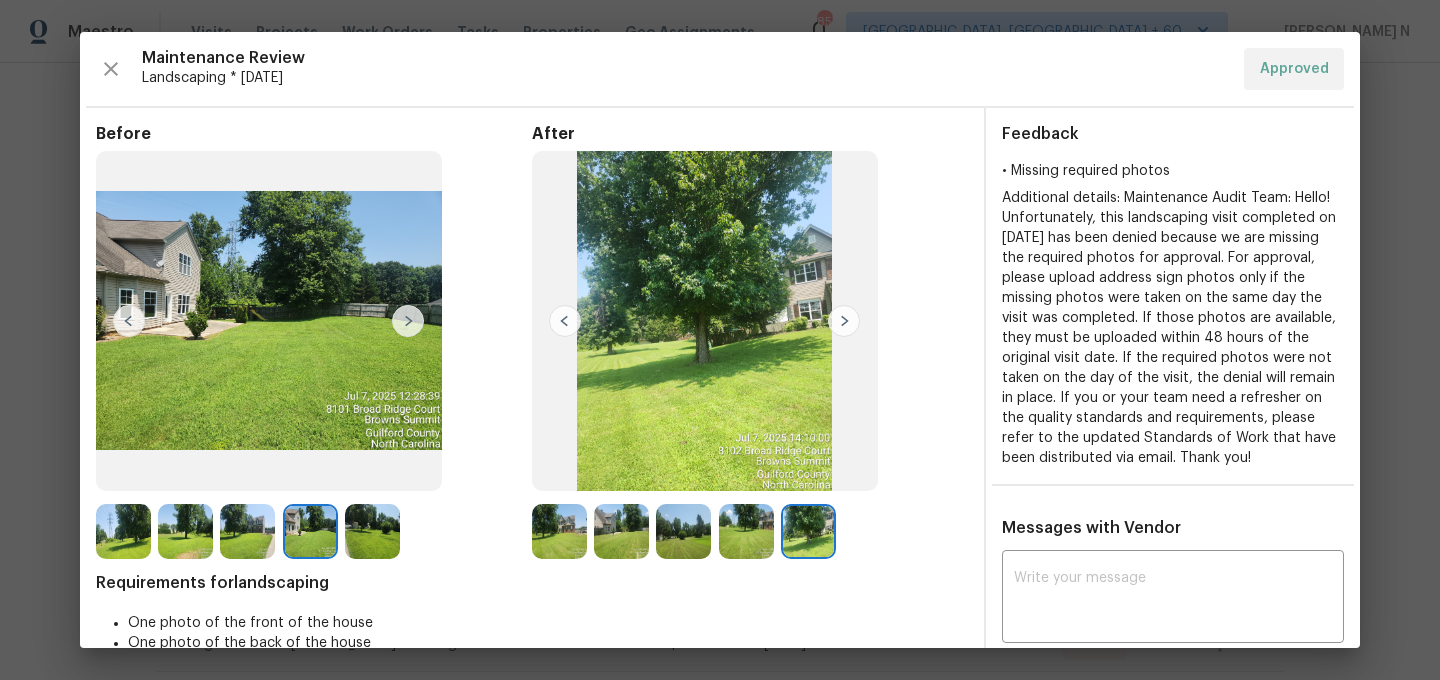 click at bounding box center [123, 531] 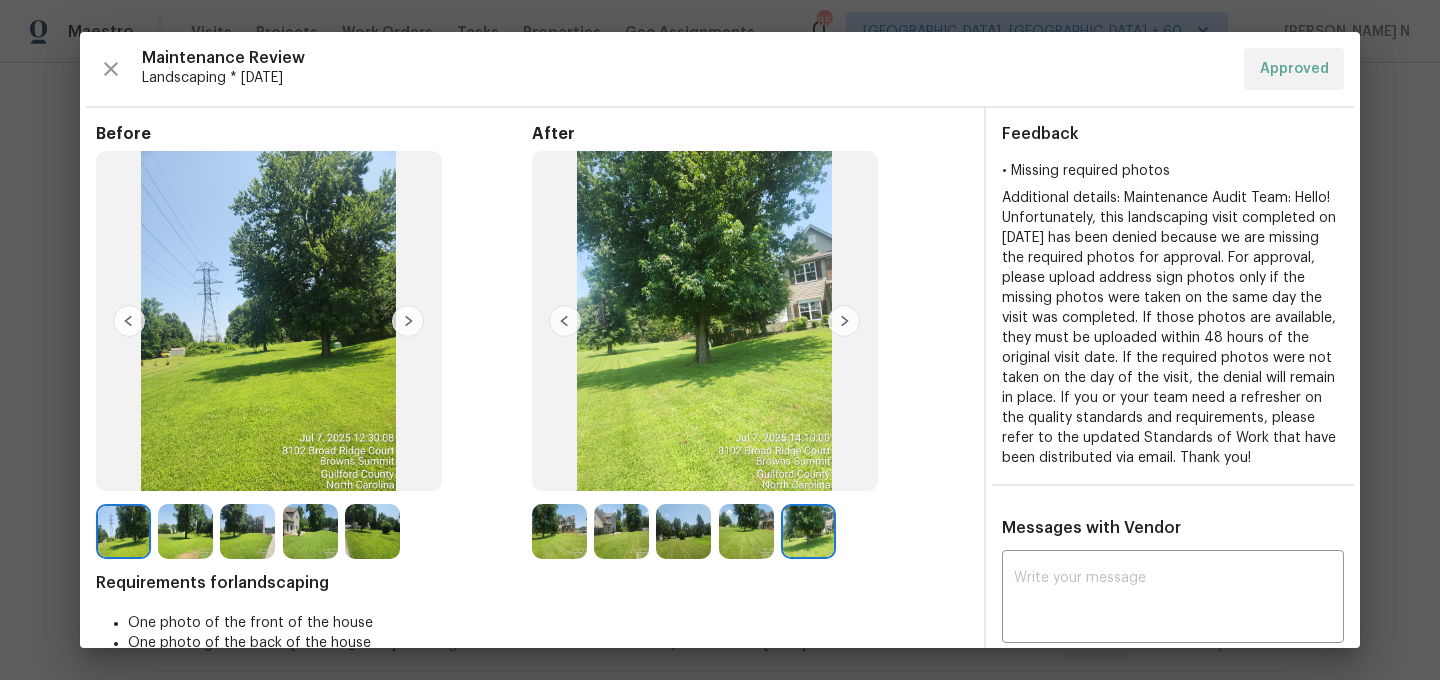 click at bounding box center [408, 321] 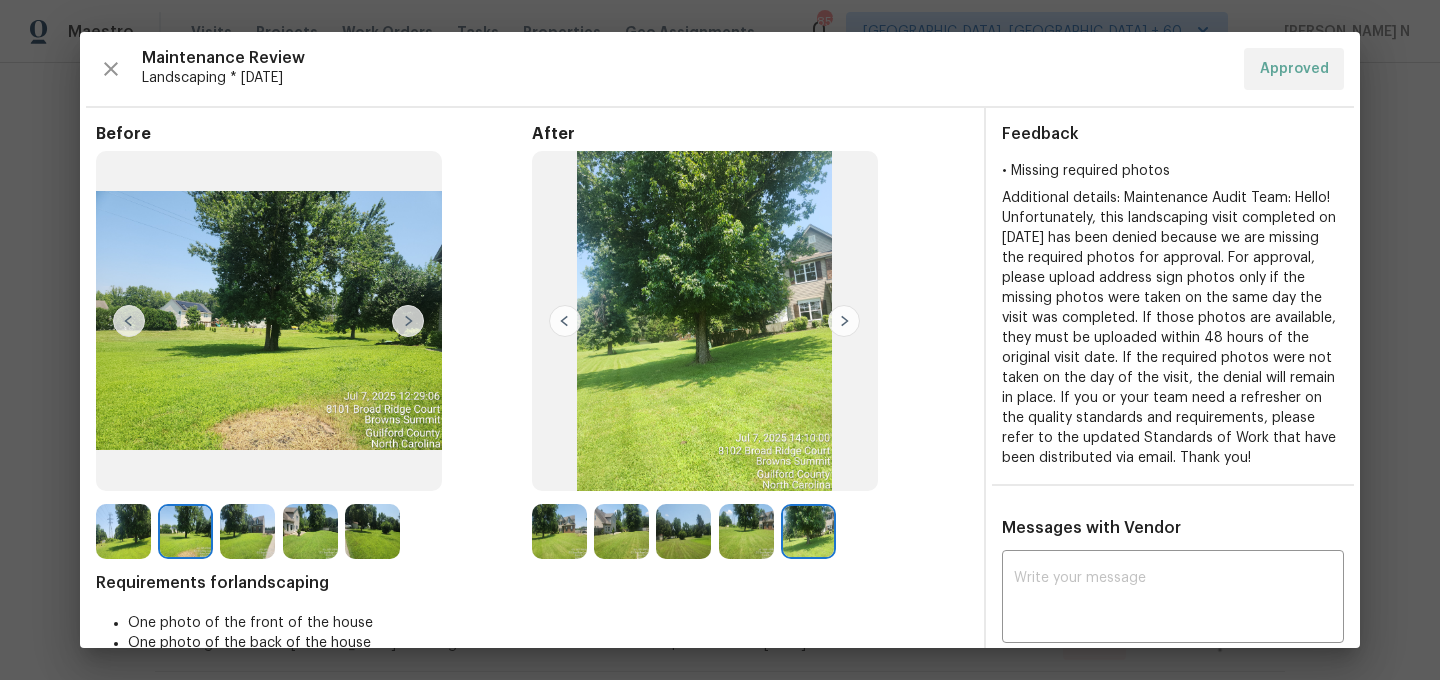 click at bounding box center (408, 321) 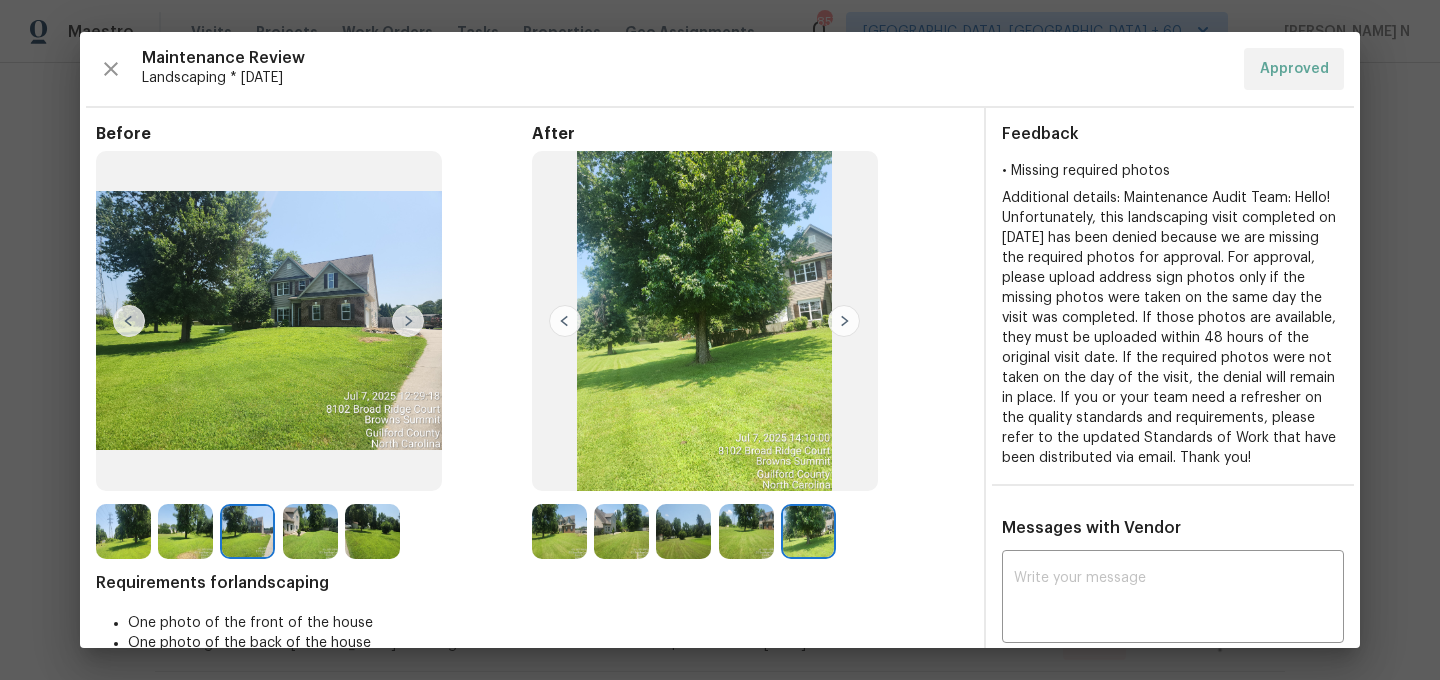 click at bounding box center [408, 321] 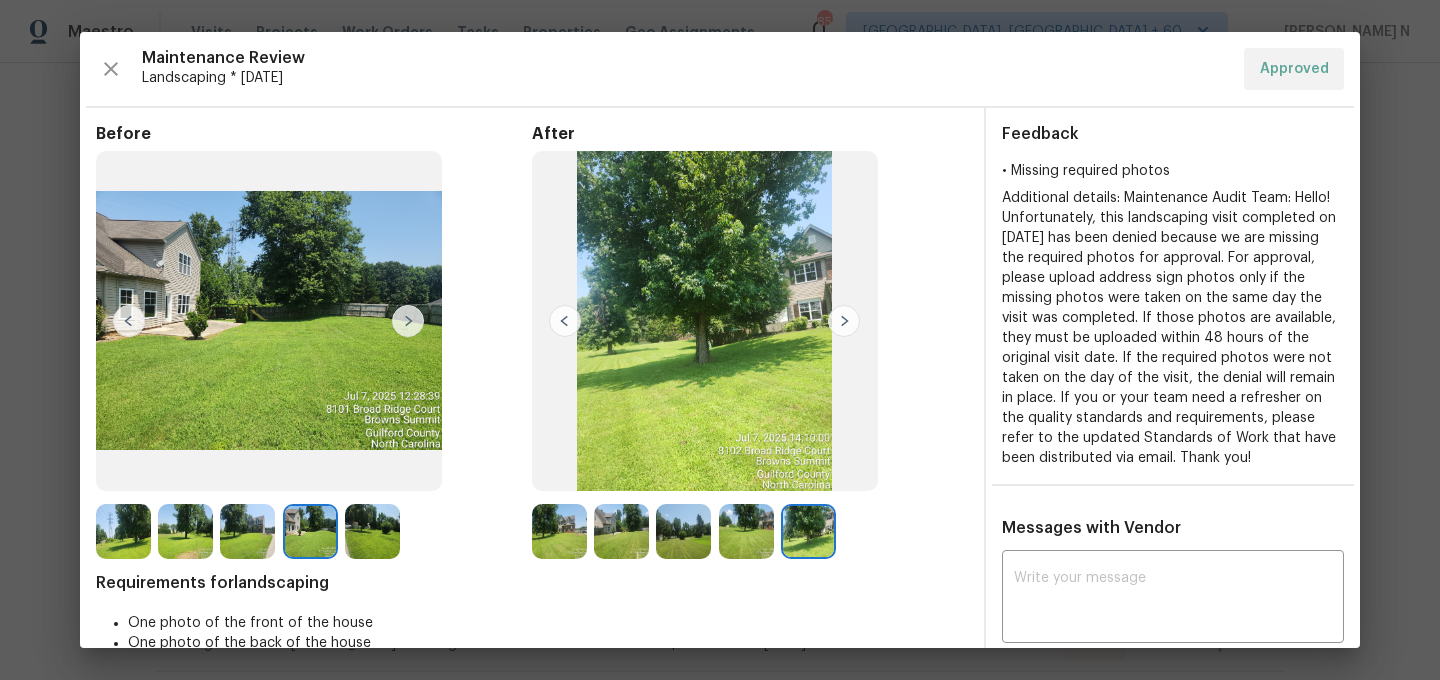 click at bounding box center (408, 321) 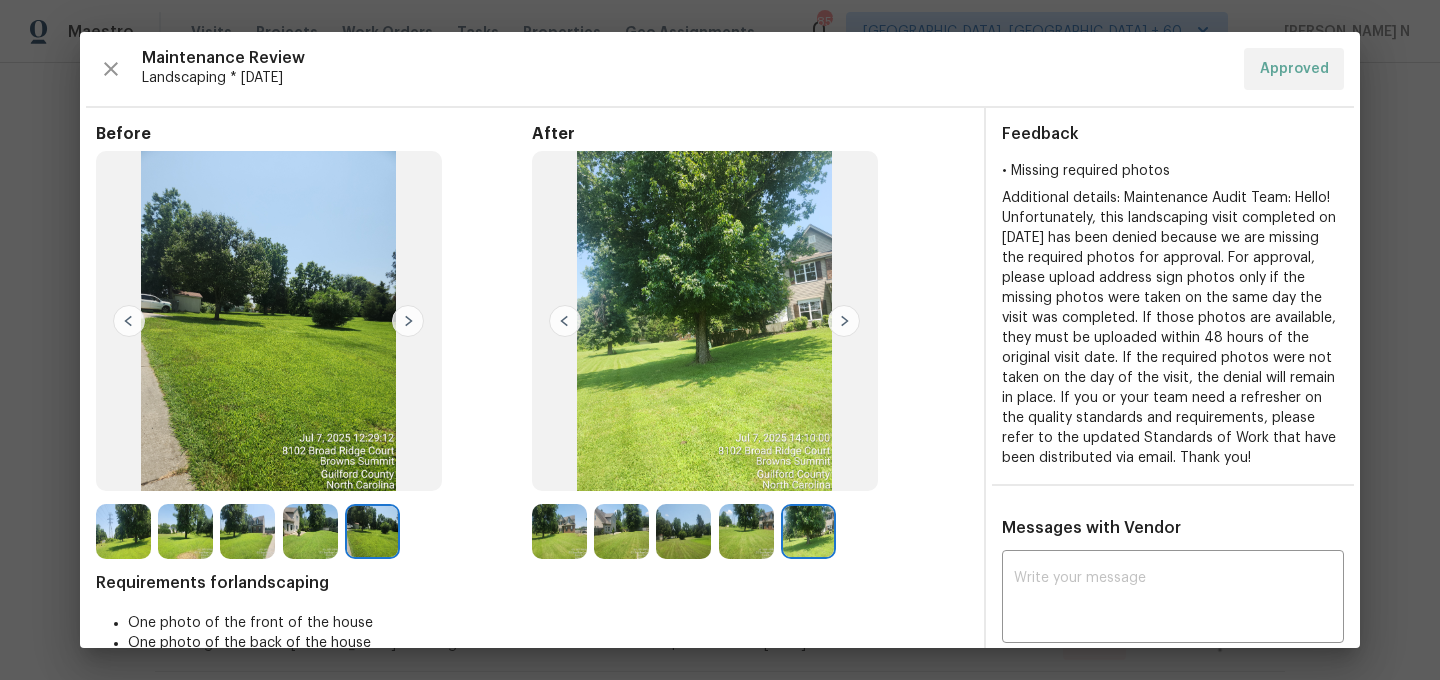 click at bounding box center [408, 321] 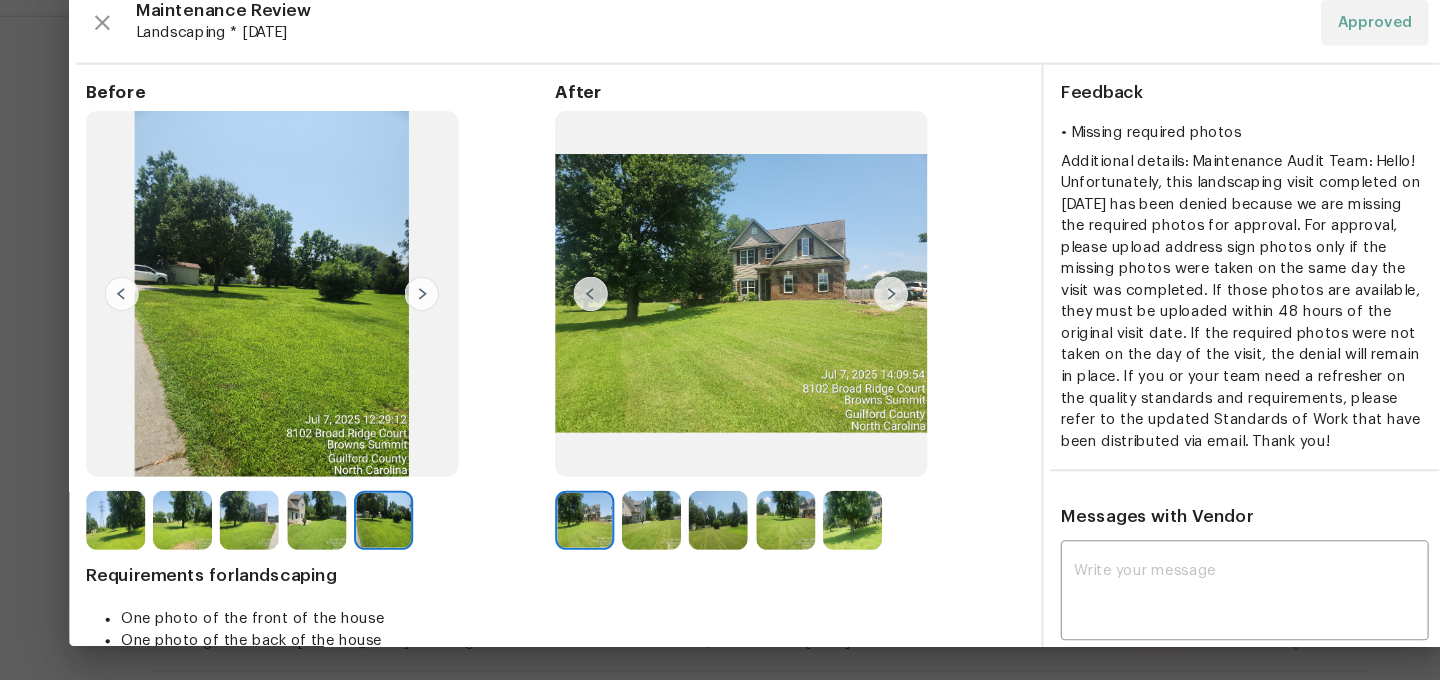 scroll, scrollTop: 0, scrollLeft: 0, axis: both 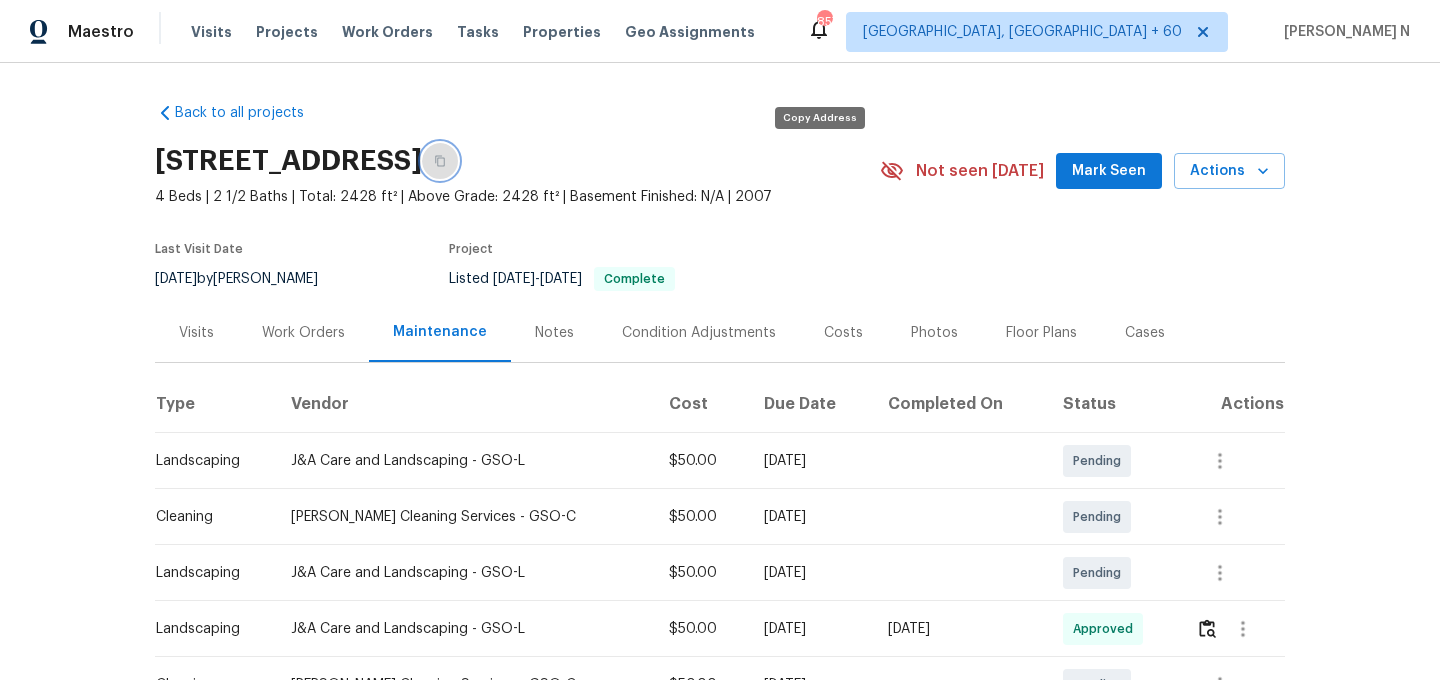 click at bounding box center (440, 161) 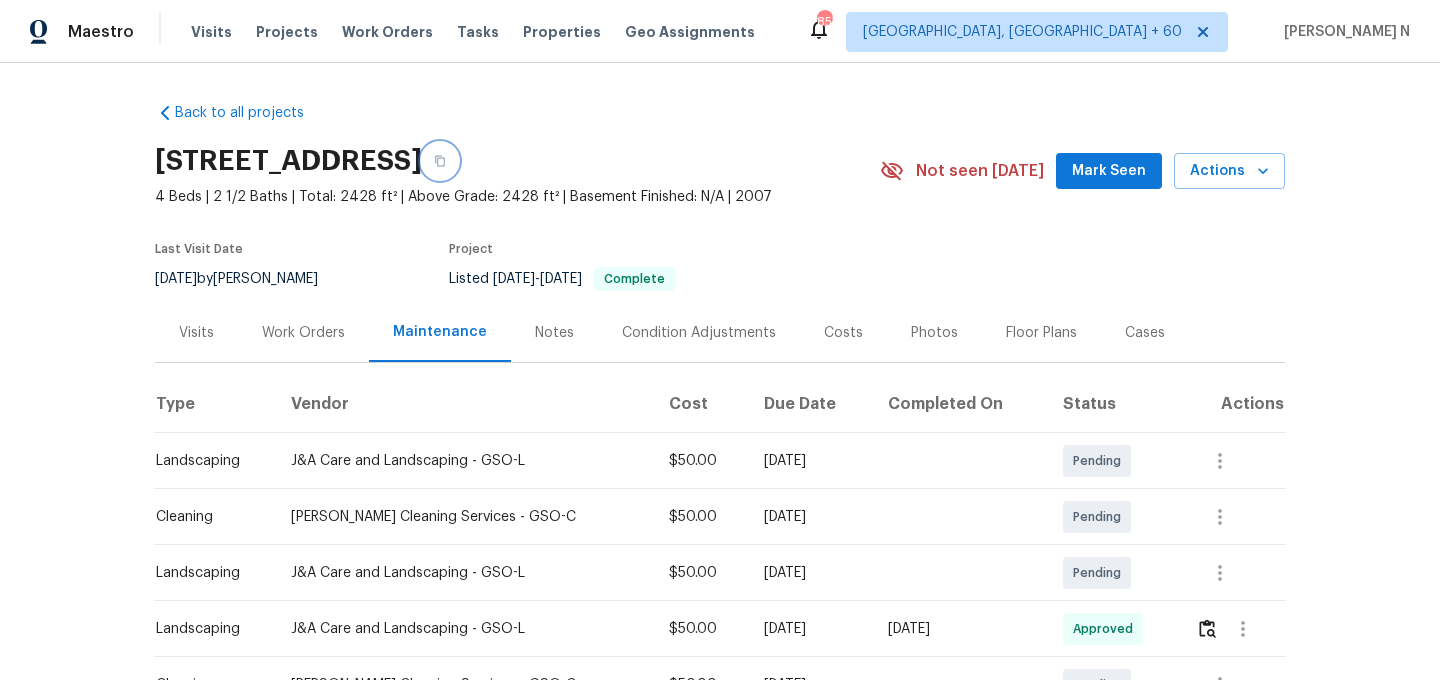 scroll, scrollTop: 1, scrollLeft: 0, axis: vertical 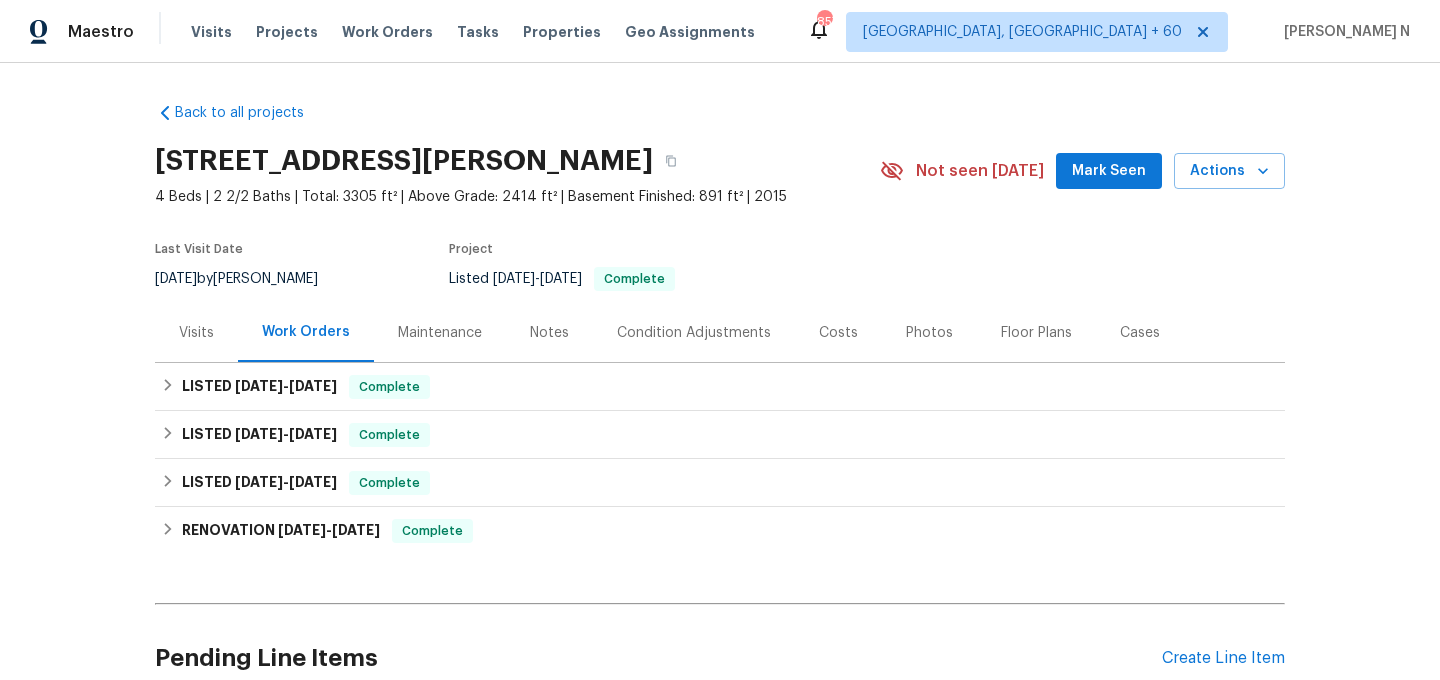 click on "Maintenance" at bounding box center [440, 333] 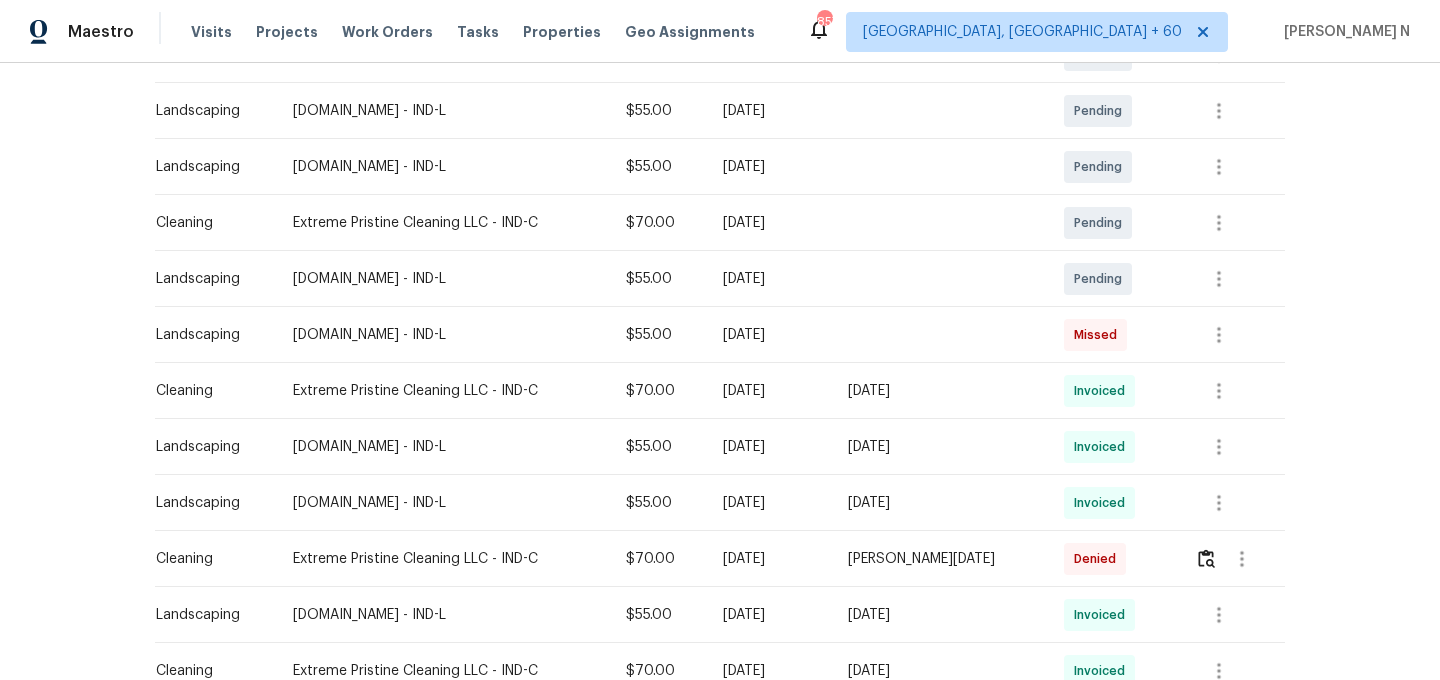 scroll, scrollTop: 518, scrollLeft: 0, axis: vertical 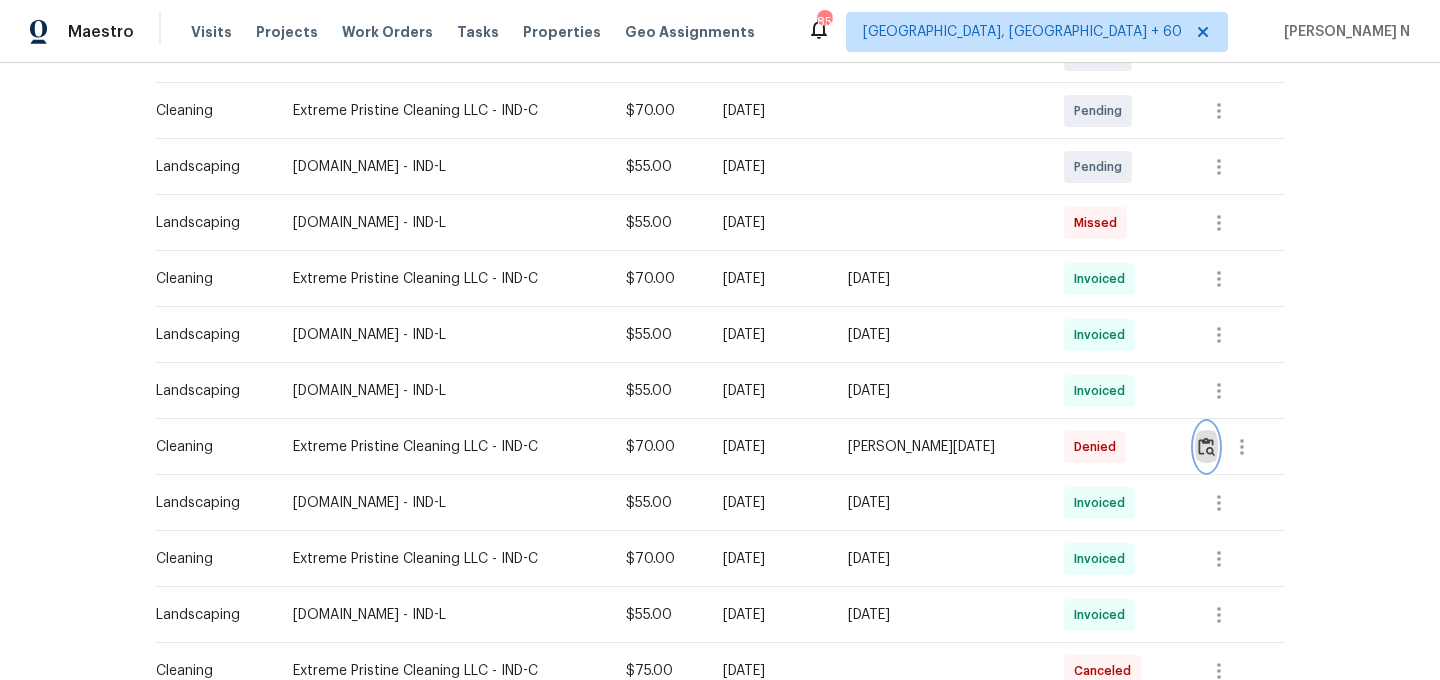 click at bounding box center (1206, 446) 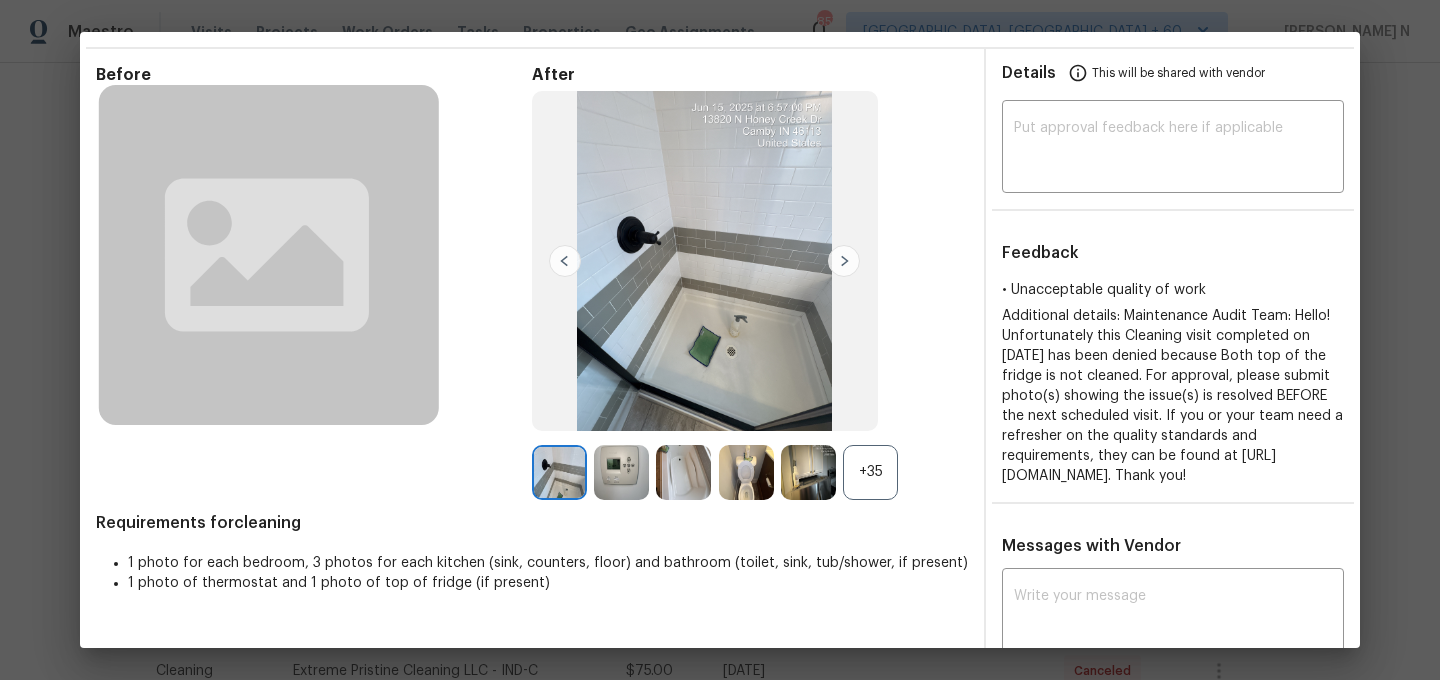scroll, scrollTop: 138, scrollLeft: 0, axis: vertical 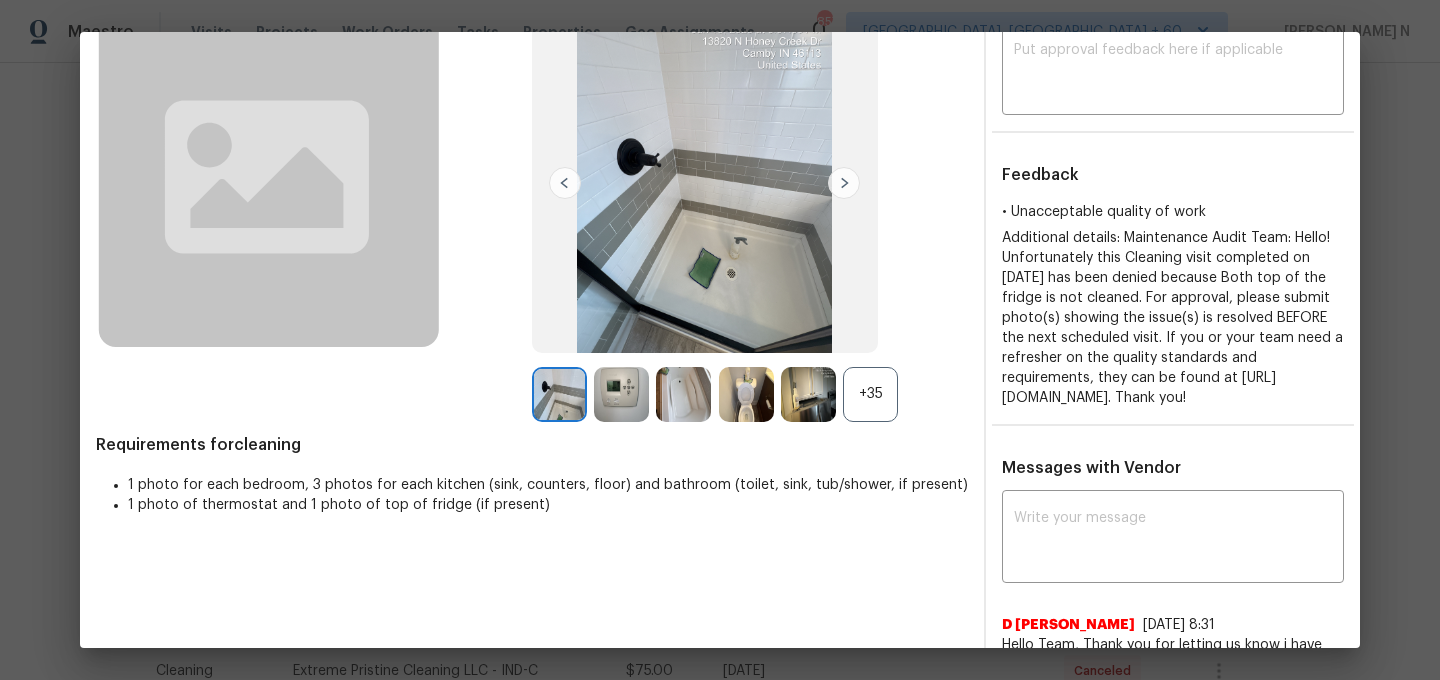 click on "+35" at bounding box center (870, 394) 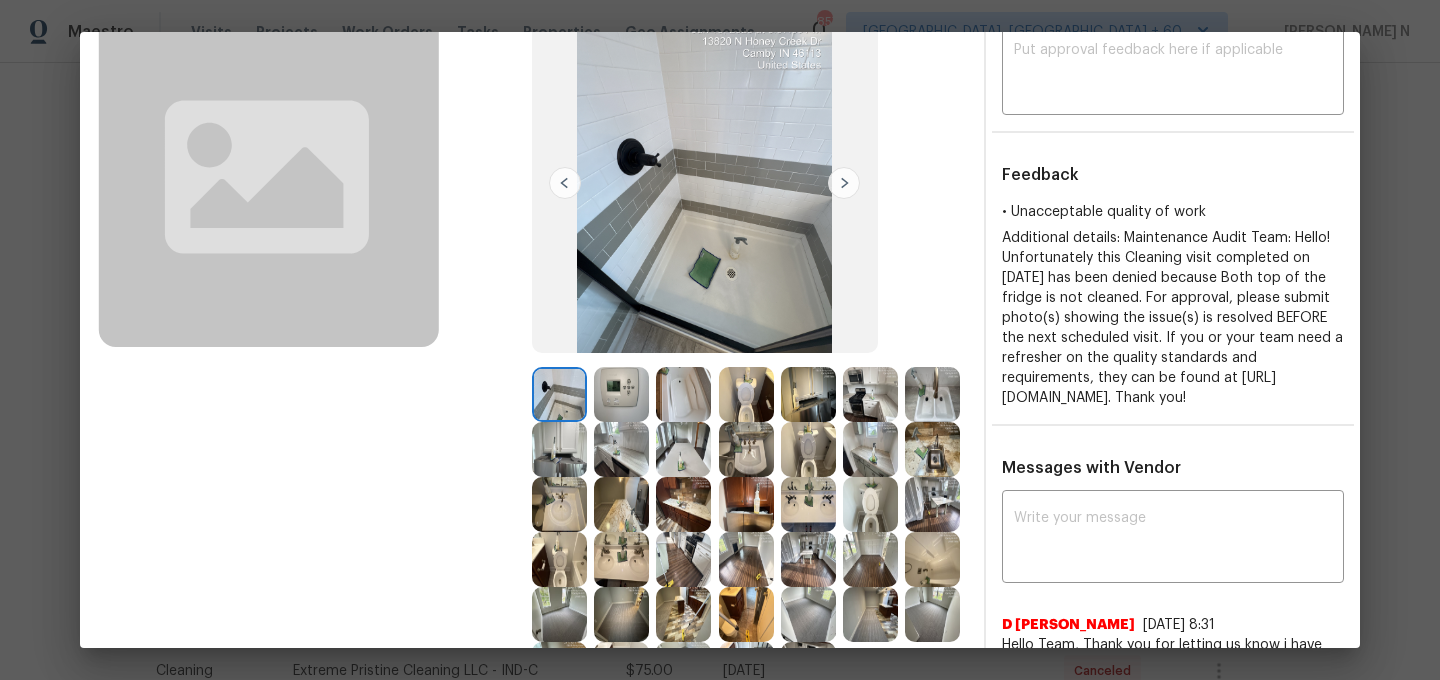 click at bounding box center (808, 394) 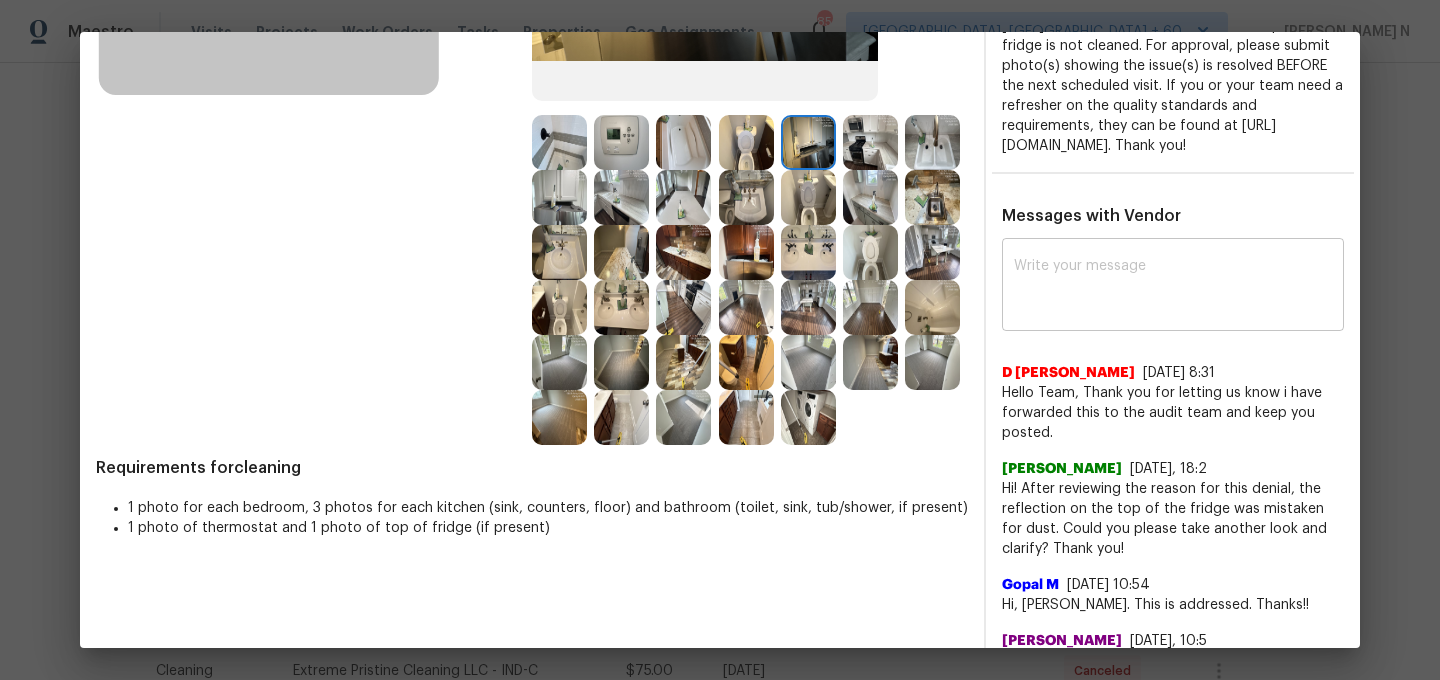 scroll, scrollTop: 425, scrollLeft: 0, axis: vertical 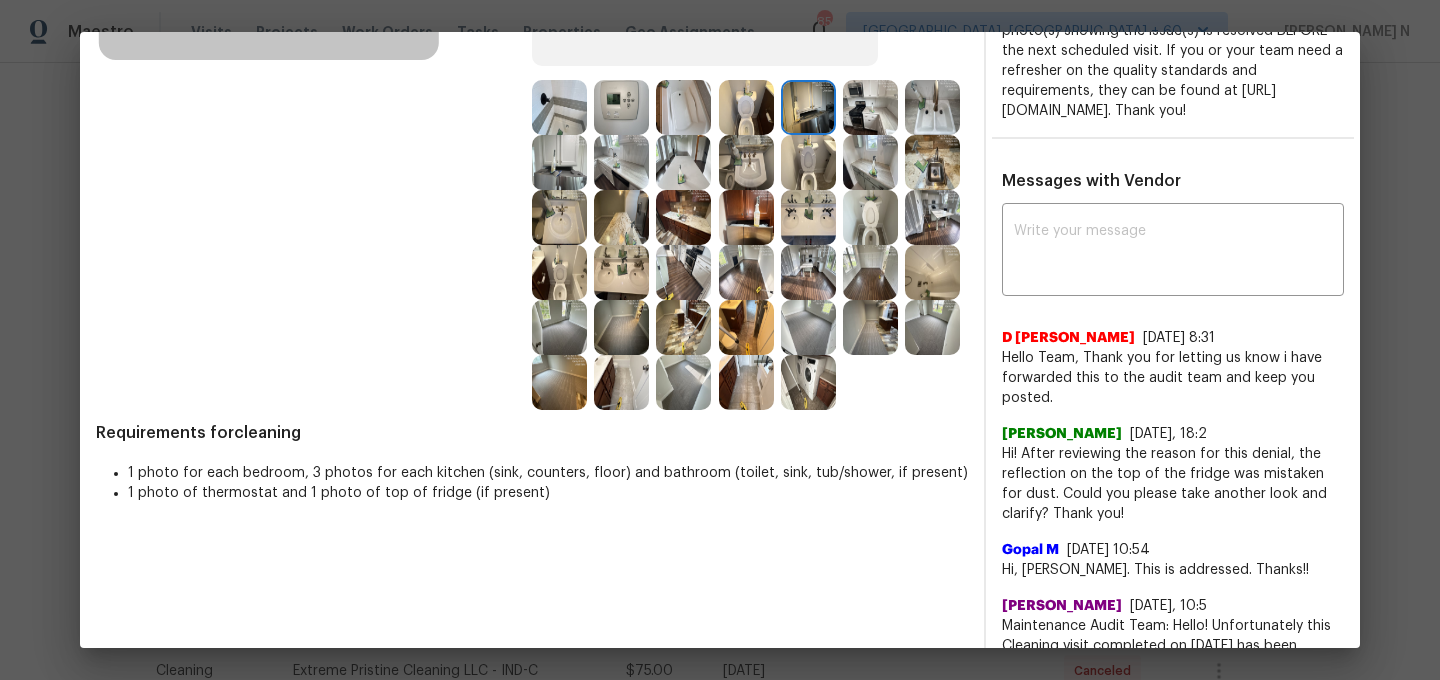 click at bounding box center (746, 217) 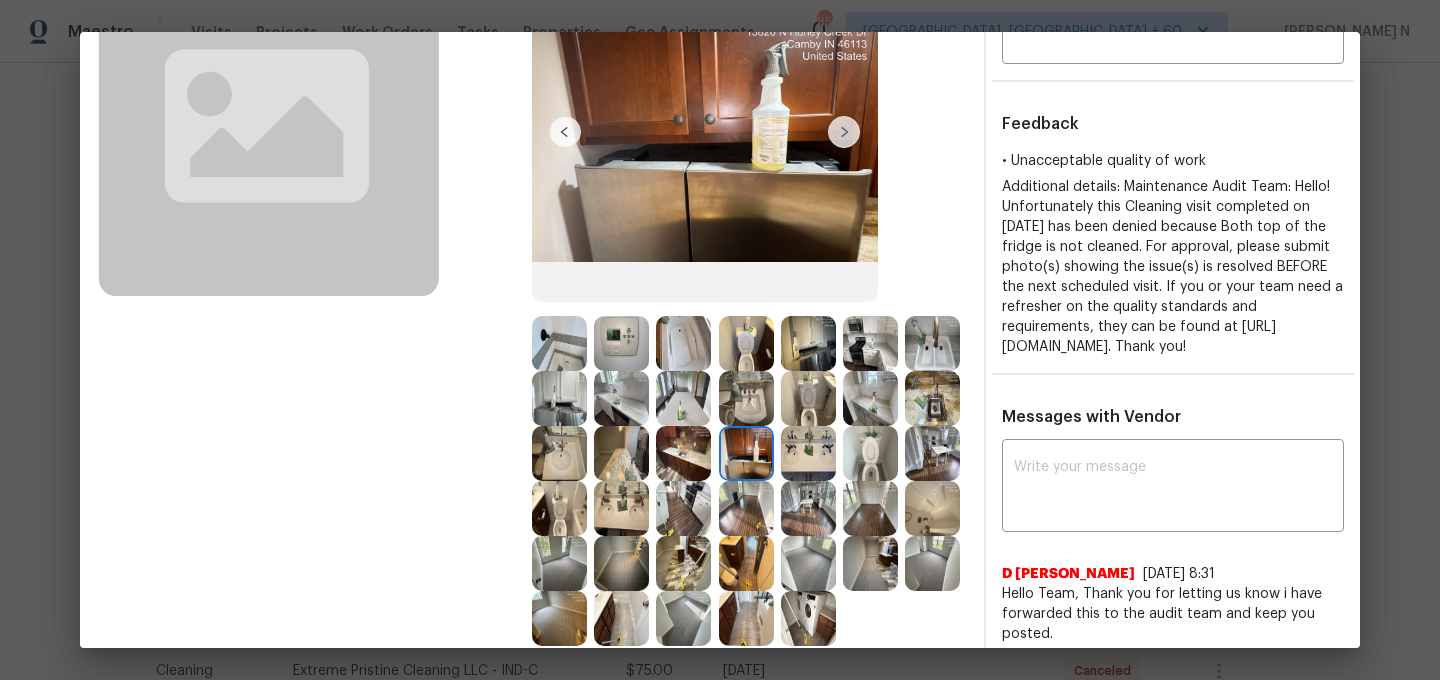 scroll, scrollTop: 64, scrollLeft: 0, axis: vertical 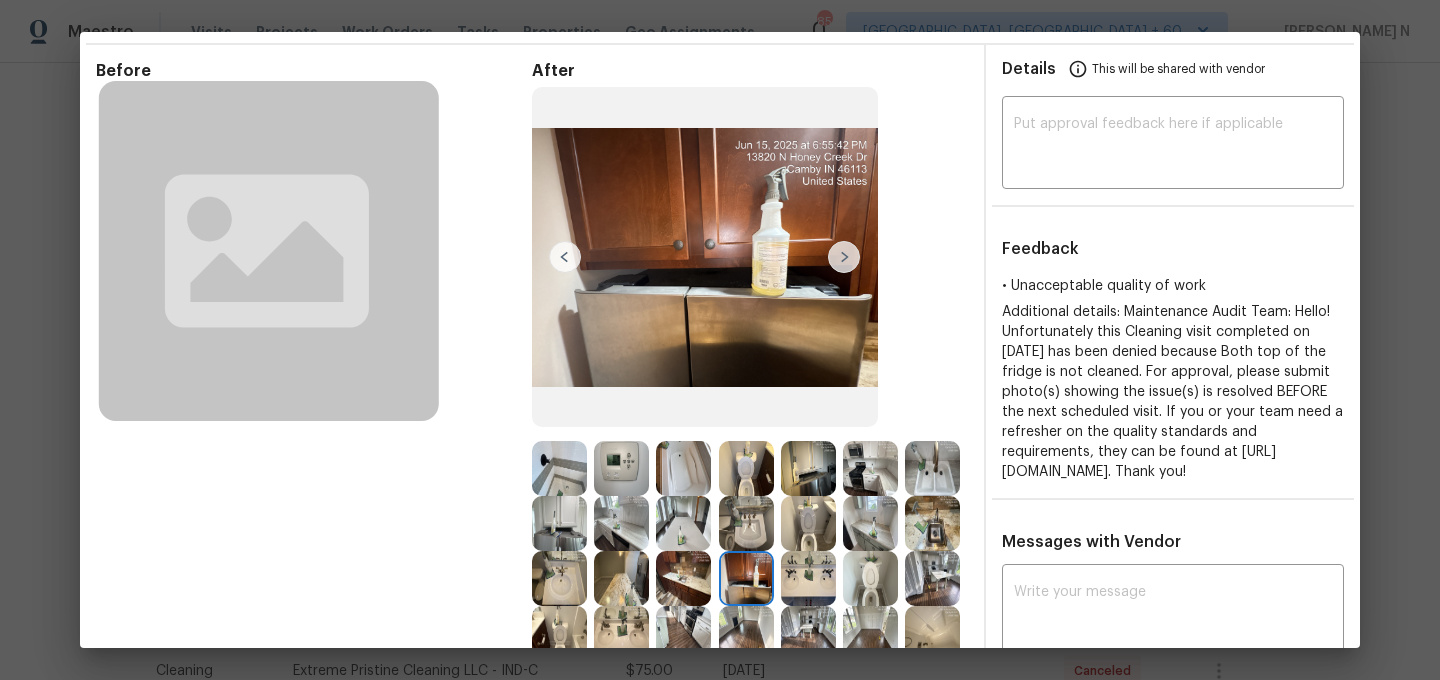click at bounding box center (808, 468) 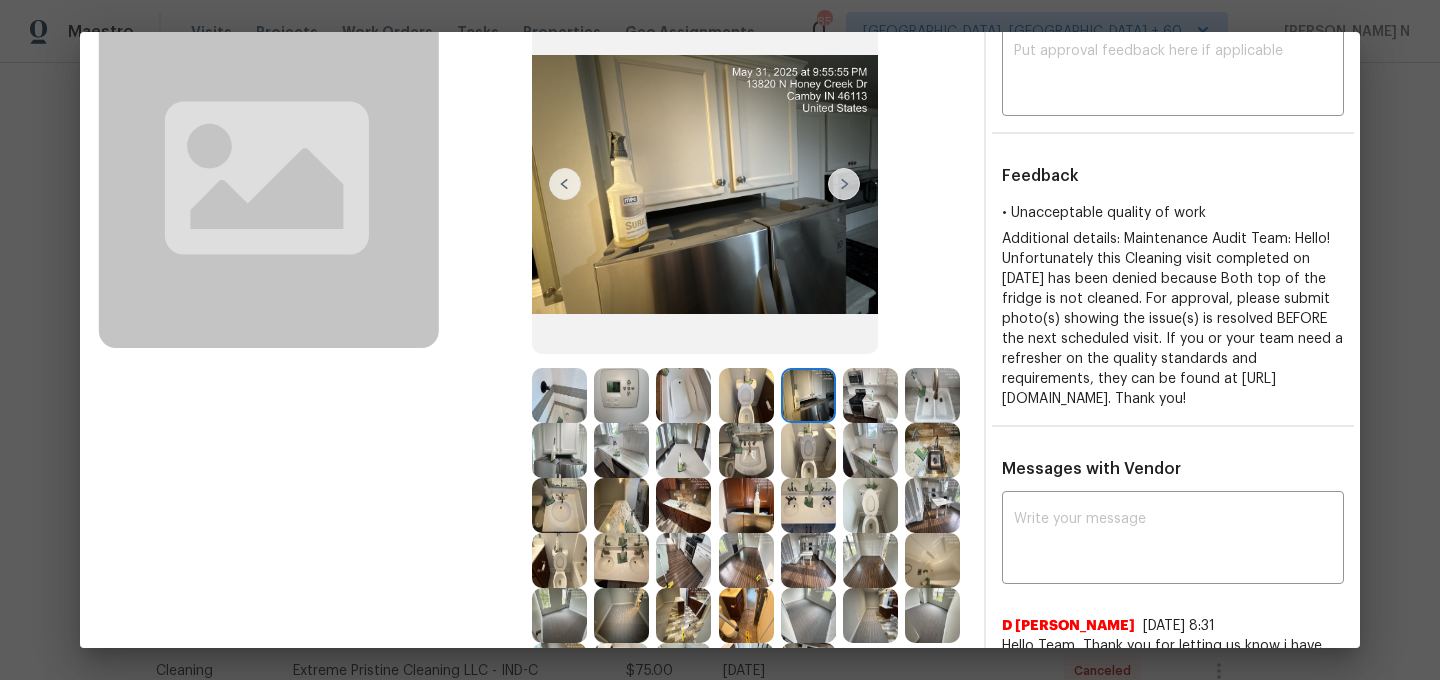 scroll, scrollTop: 143, scrollLeft: 0, axis: vertical 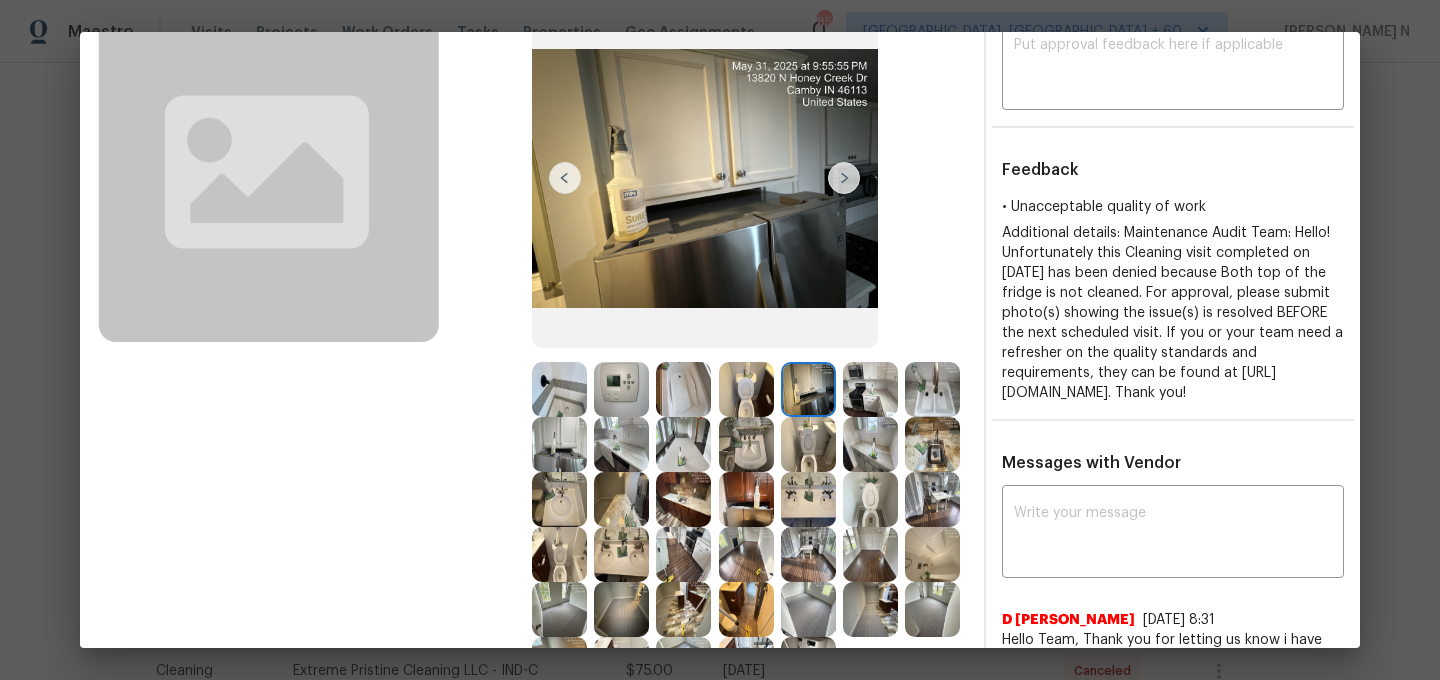 click at bounding box center [746, 499] 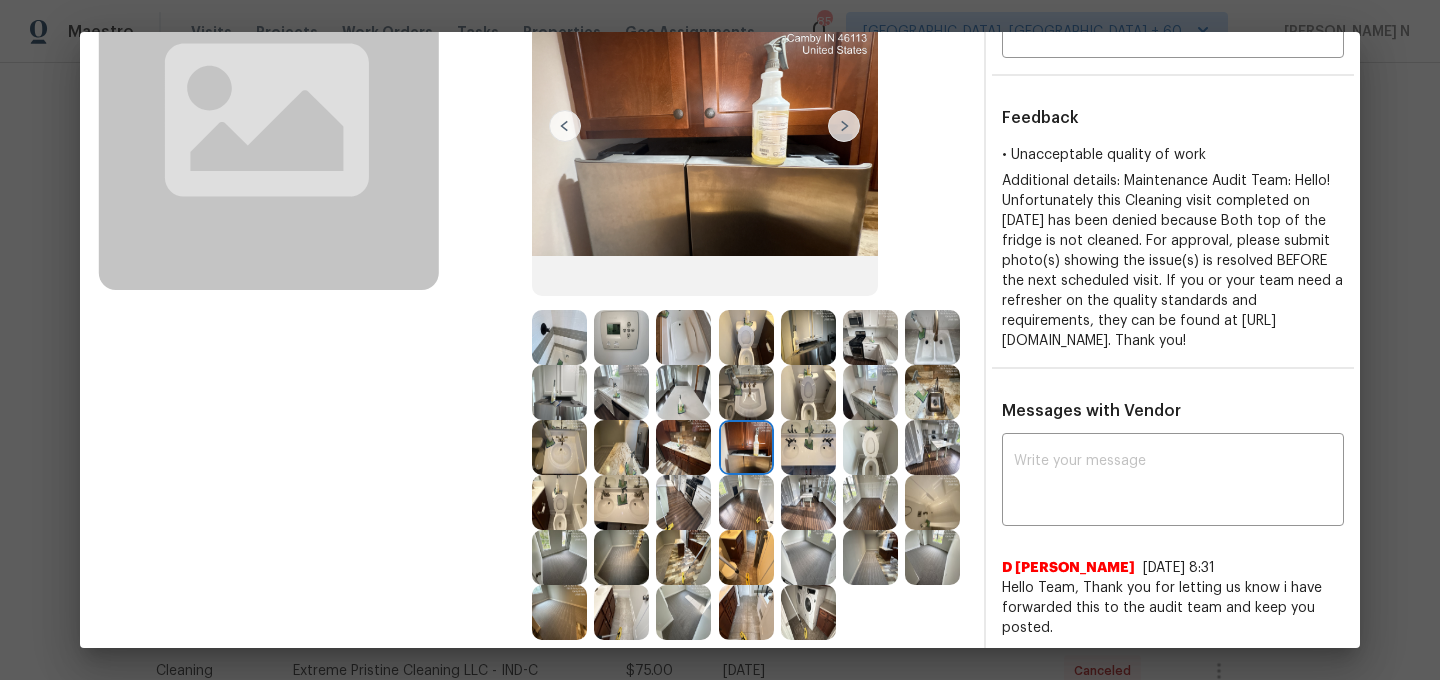 scroll, scrollTop: 182, scrollLeft: 0, axis: vertical 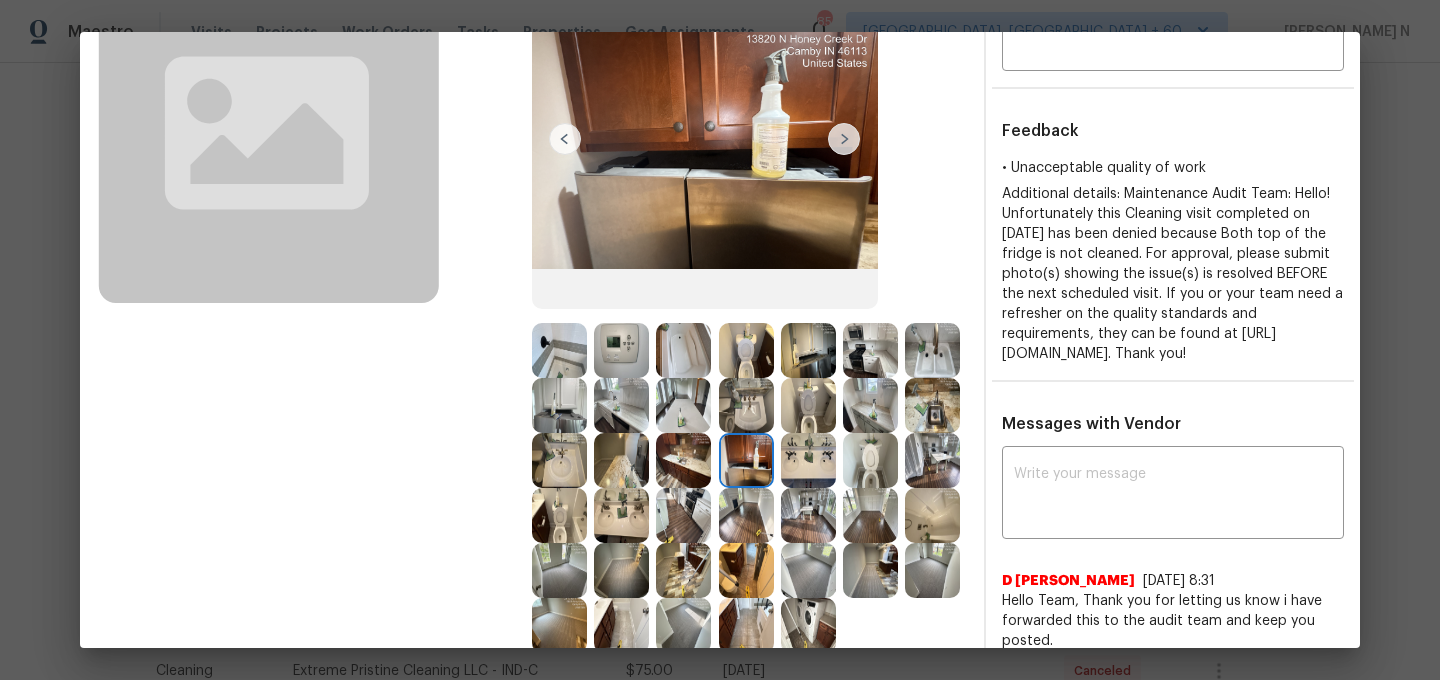 click at bounding box center [808, 350] 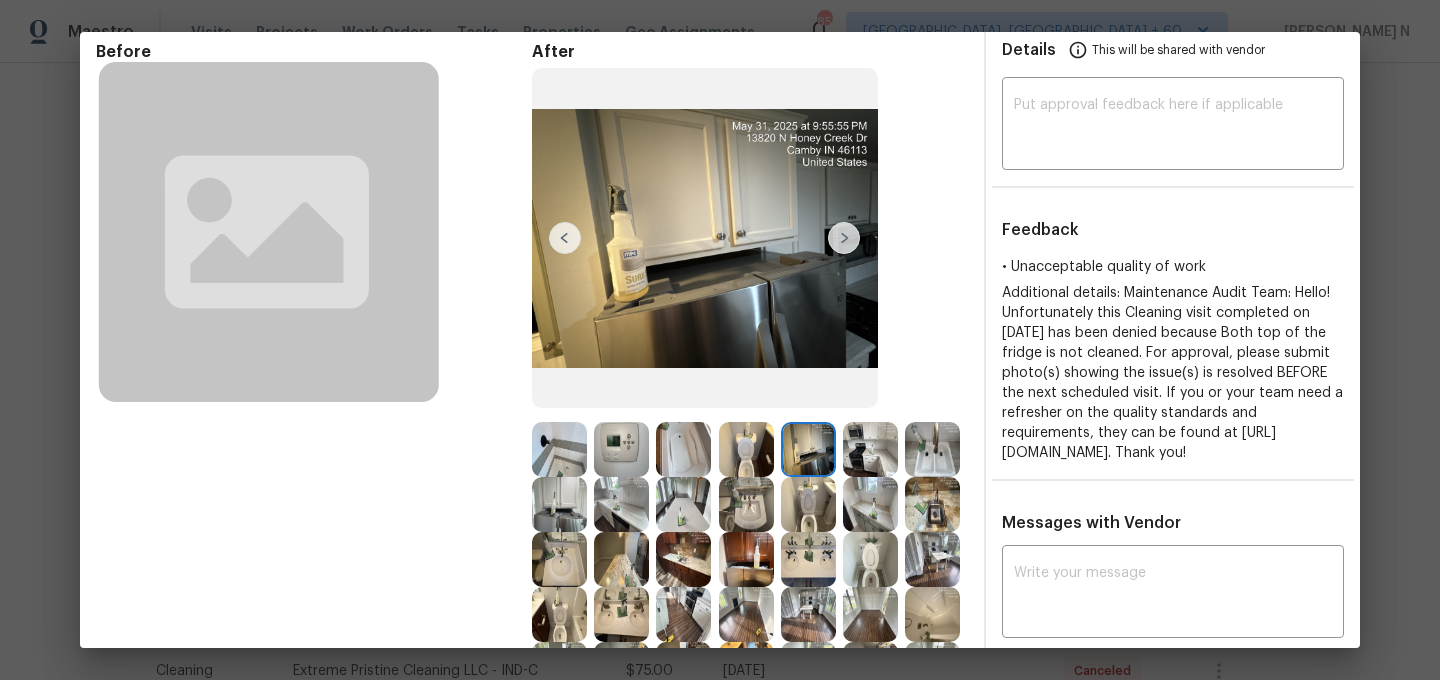 scroll, scrollTop: 110, scrollLeft: 0, axis: vertical 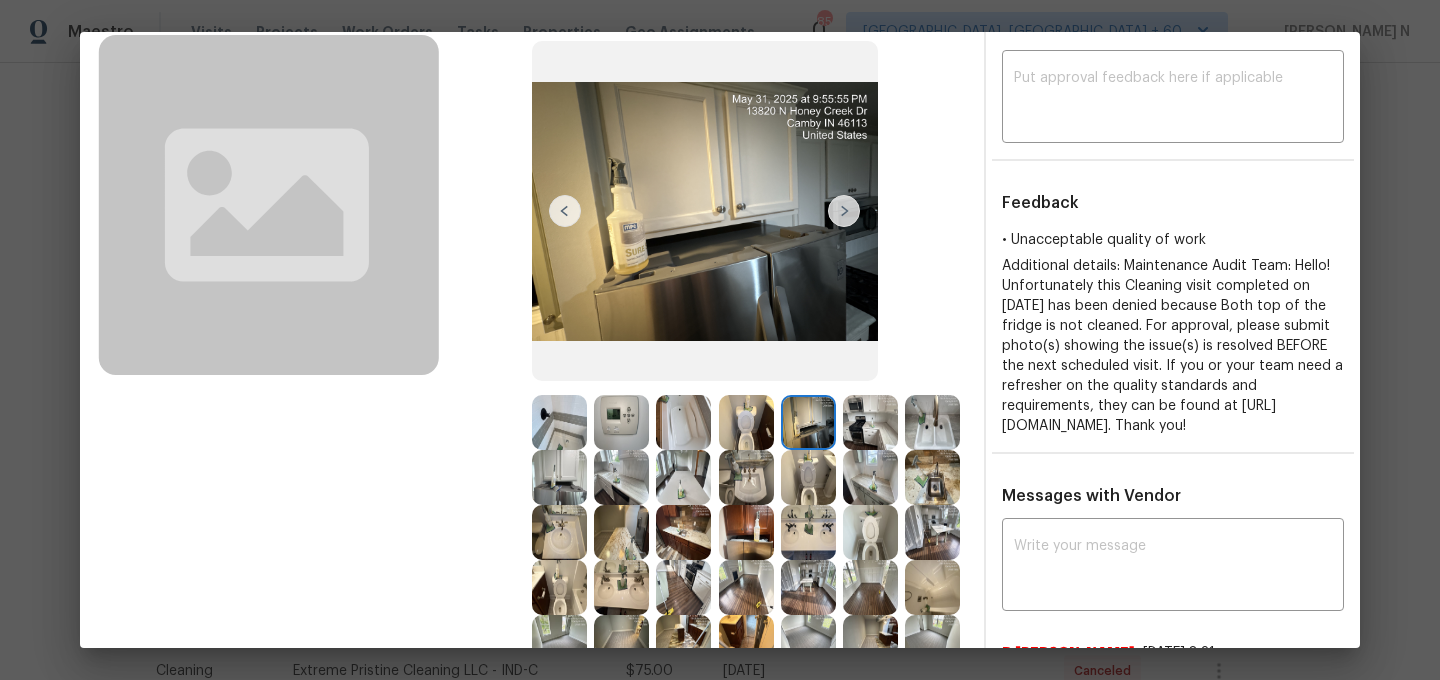click at bounding box center [746, 532] 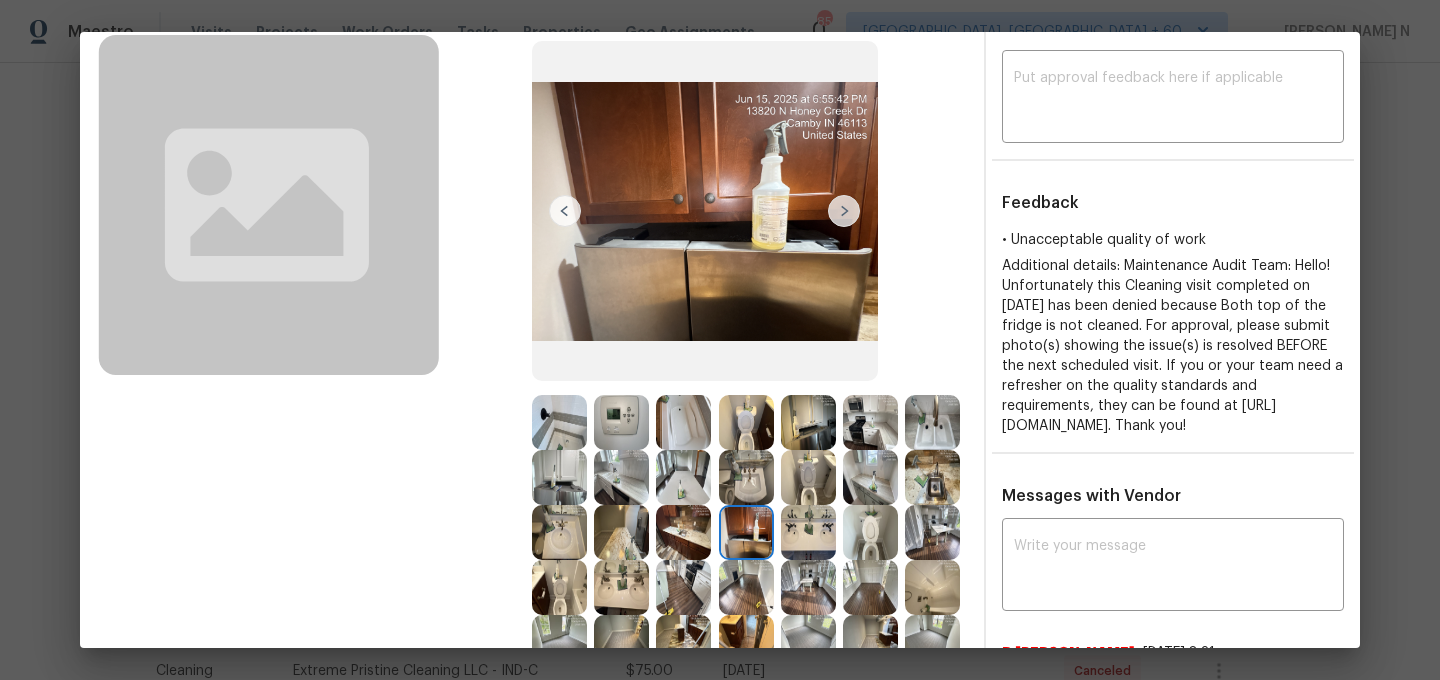 click at bounding box center (808, 422) 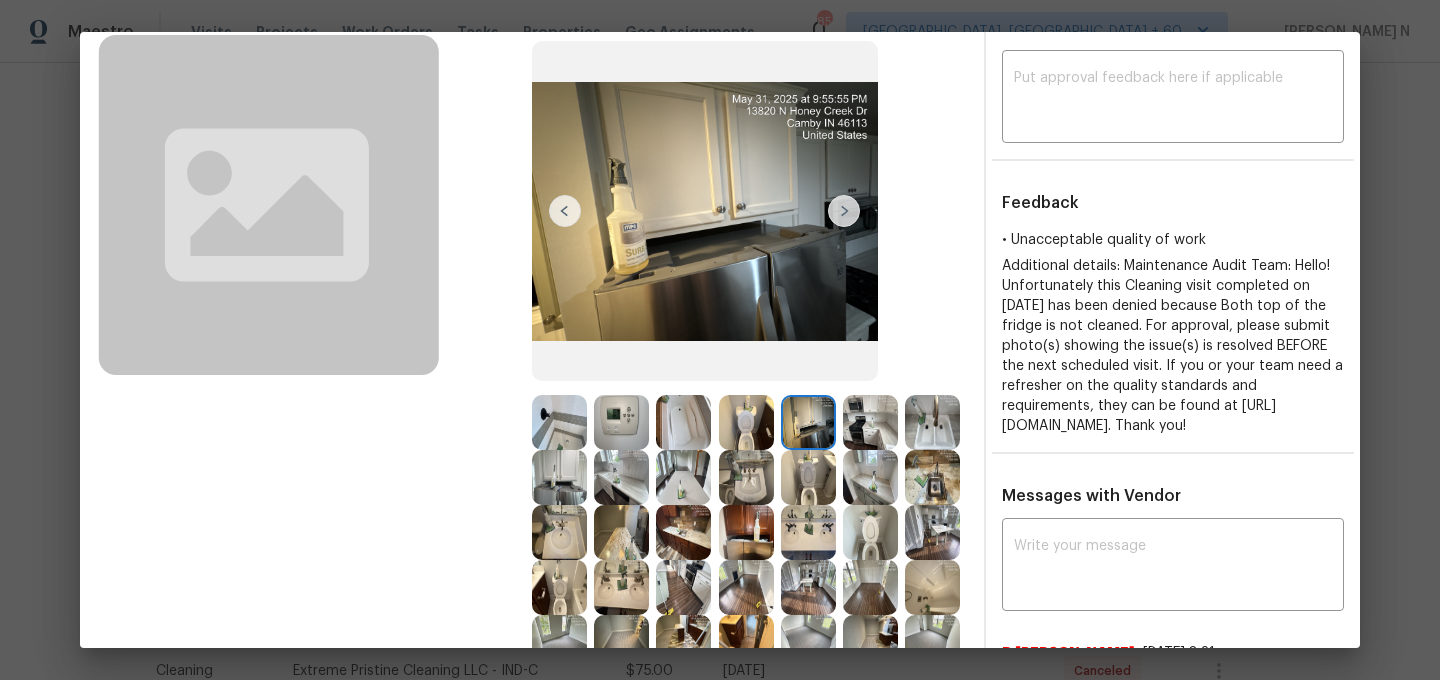scroll, scrollTop: 345, scrollLeft: 0, axis: vertical 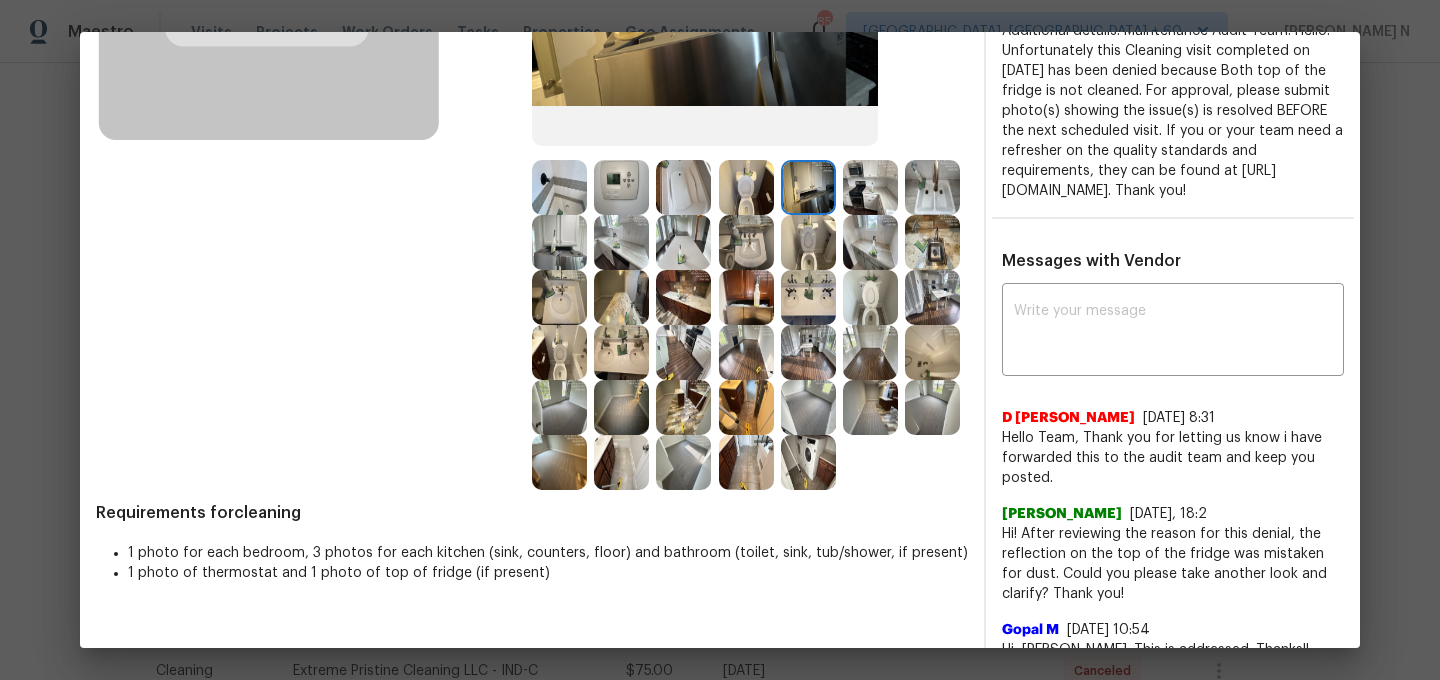 click at bounding box center [559, 242] 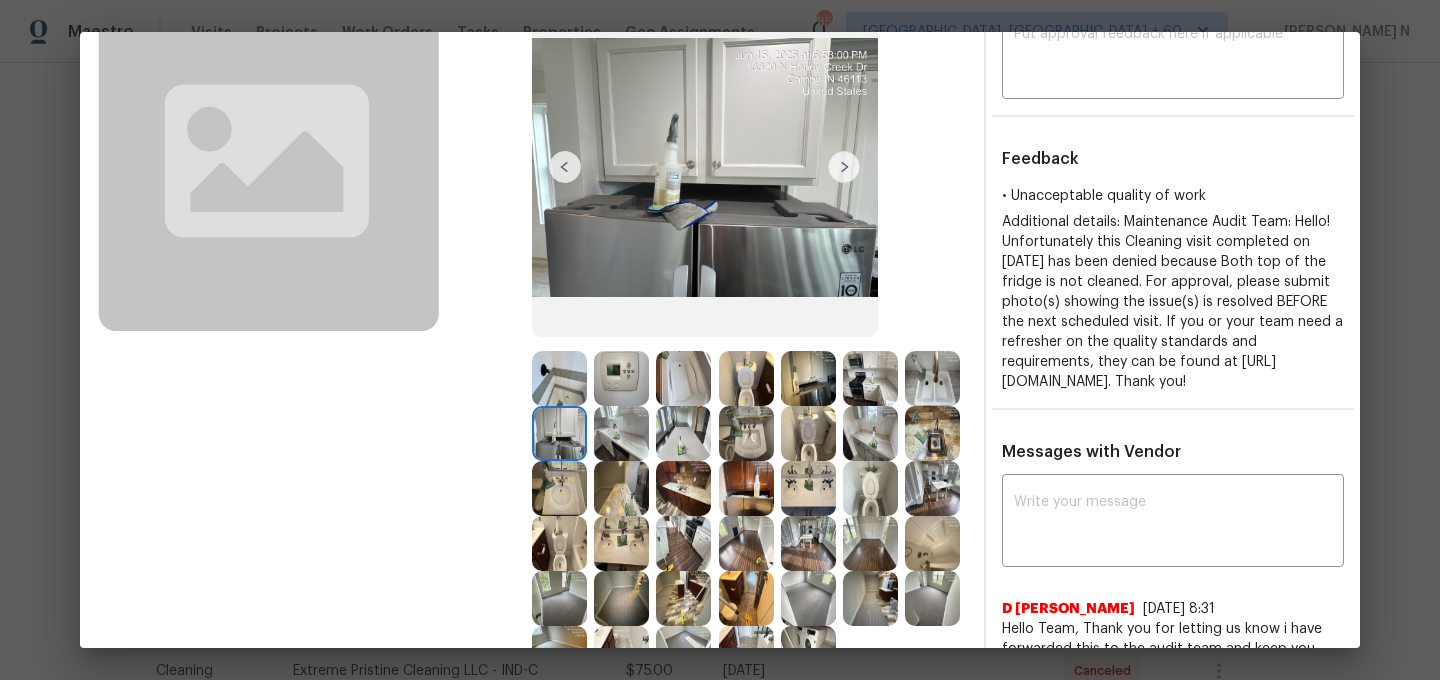 scroll, scrollTop: 183, scrollLeft: 0, axis: vertical 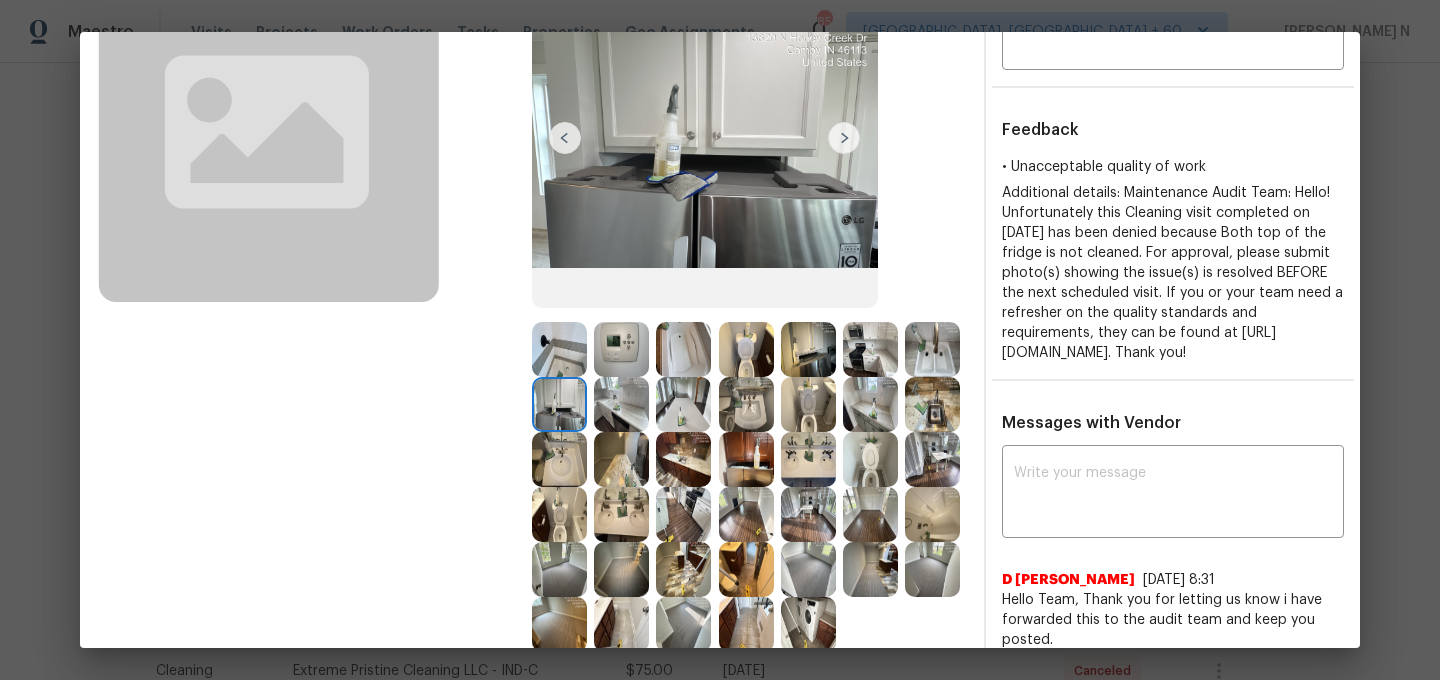 click at bounding box center [746, 459] 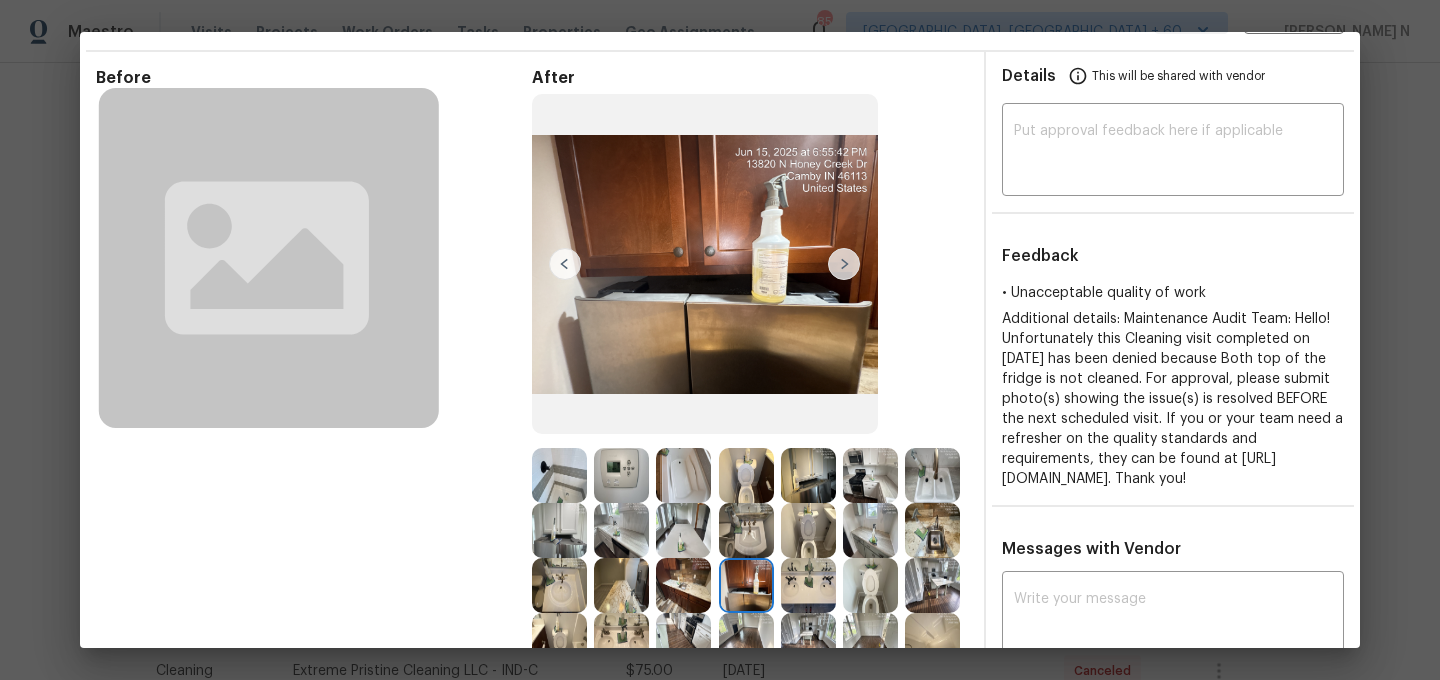 scroll, scrollTop: 20, scrollLeft: 0, axis: vertical 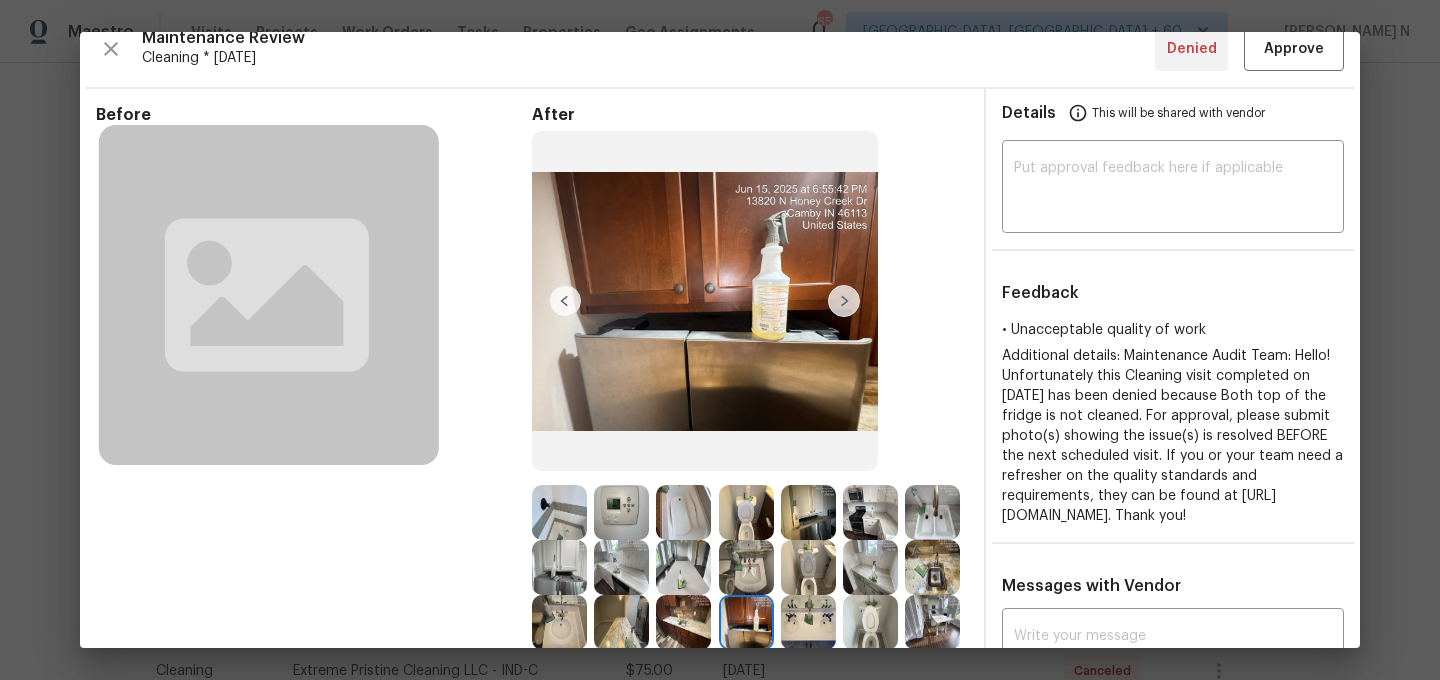 click at bounding box center (808, 512) 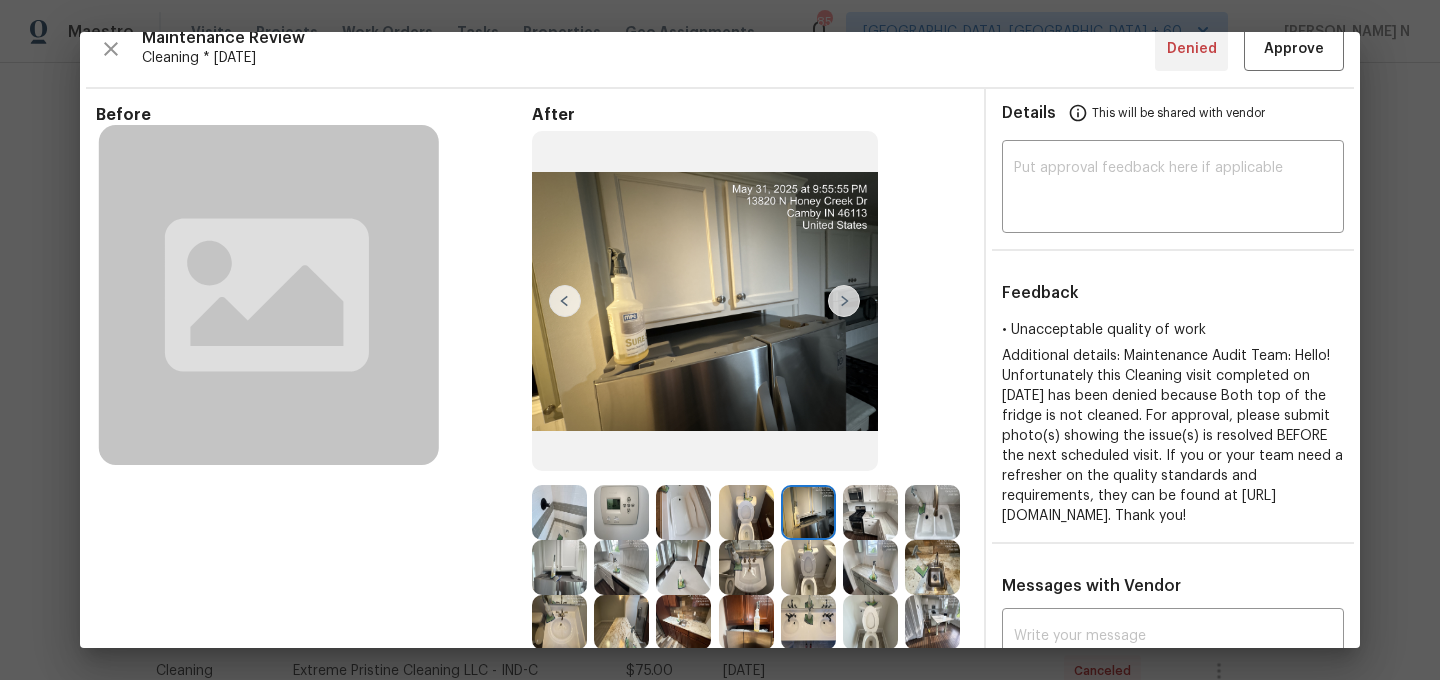 click at bounding box center [559, 567] 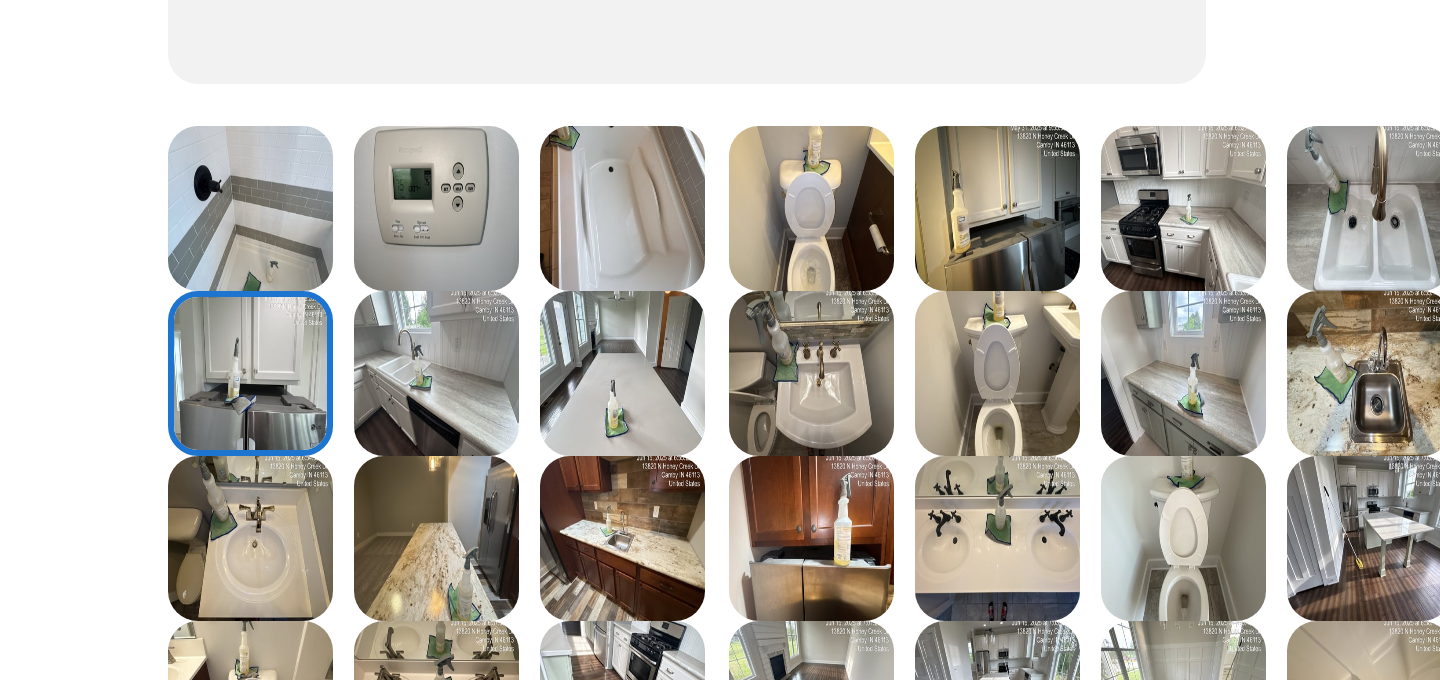 scroll, scrollTop: 279, scrollLeft: 0, axis: vertical 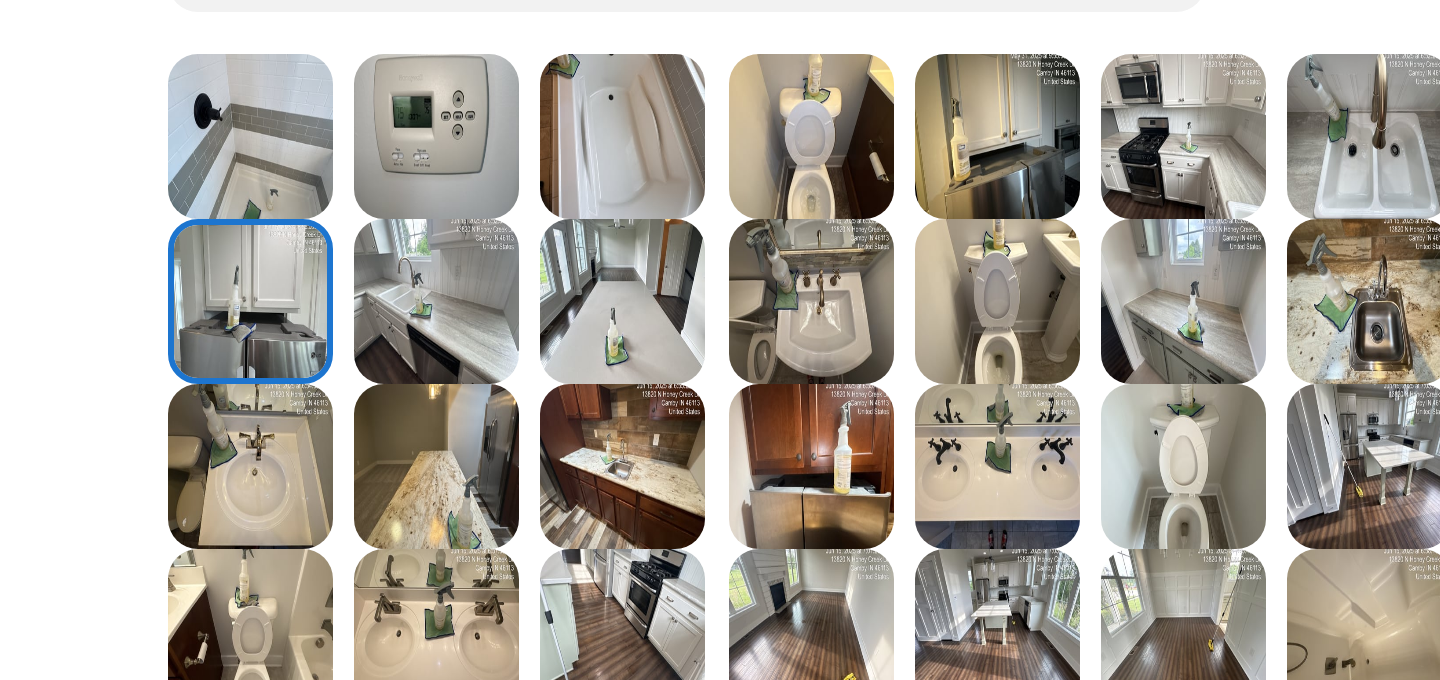 click at bounding box center [746, 363] 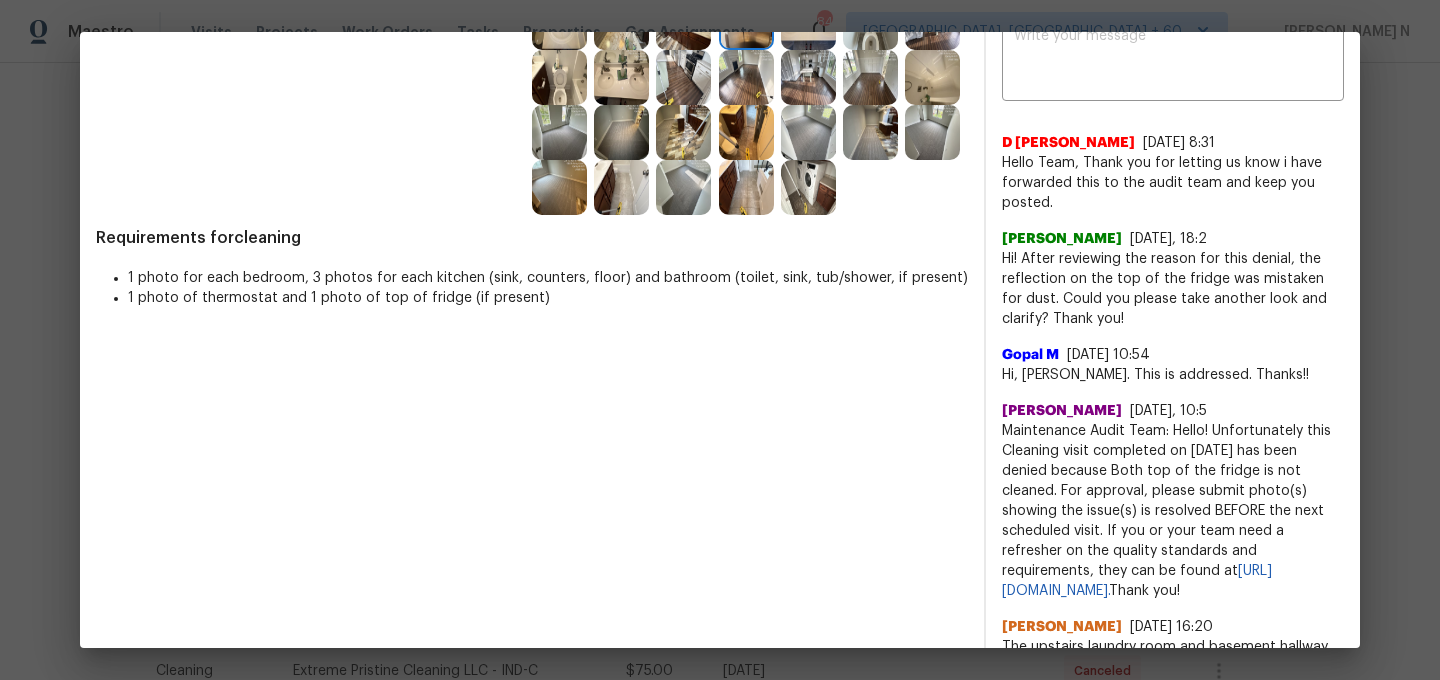 scroll, scrollTop: 663, scrollLeft: 0, axis: vertical 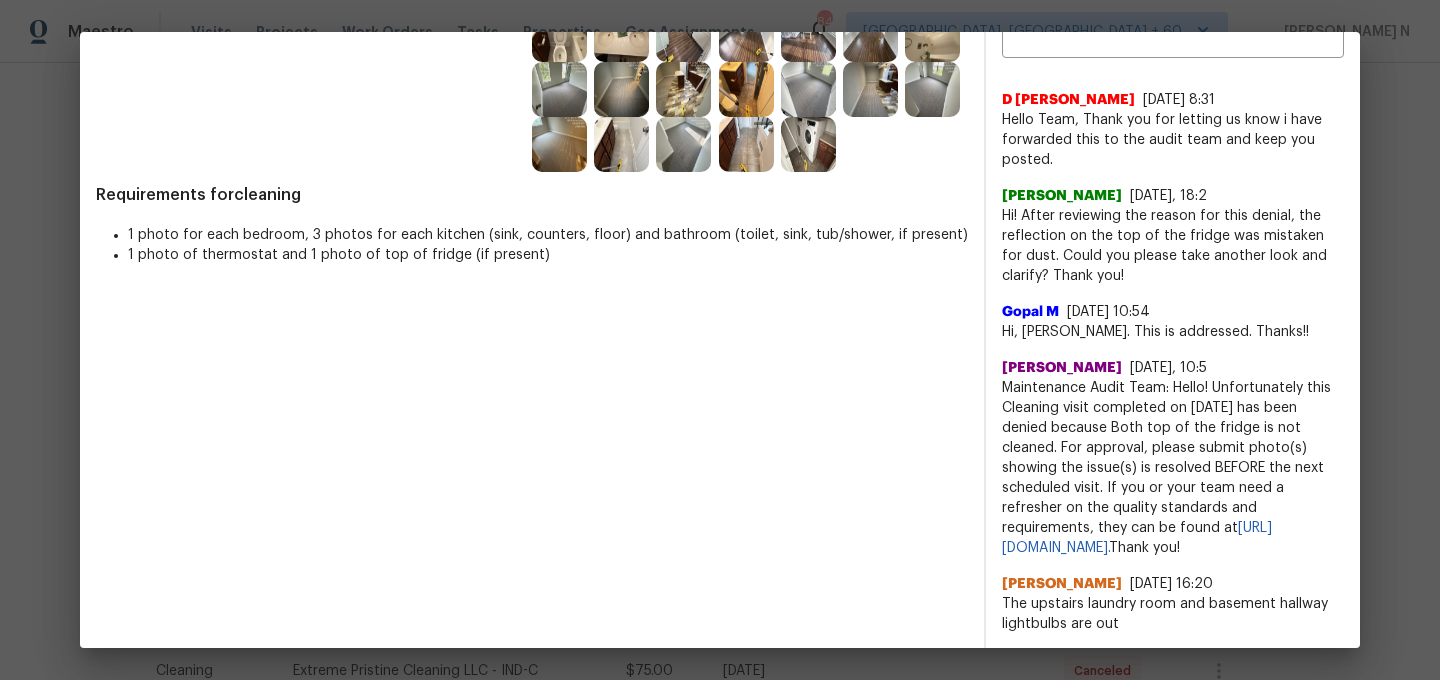 click on "Maintenance Audit Team: Hello! Unfortunately this Cleaning visit completed on 06/15/2025 has been denied because Both top of the fridge is not cleaned. For approval, please submit photo(s) showing the issue(s) is resolved BEFORE the next scheduled visit. If you or your team need a refresher on the quality standards and requirements, they can be found at  https://www.opendoor.com/vendor-help/quality.  Thank you!" at bounding box center [1173, 468] 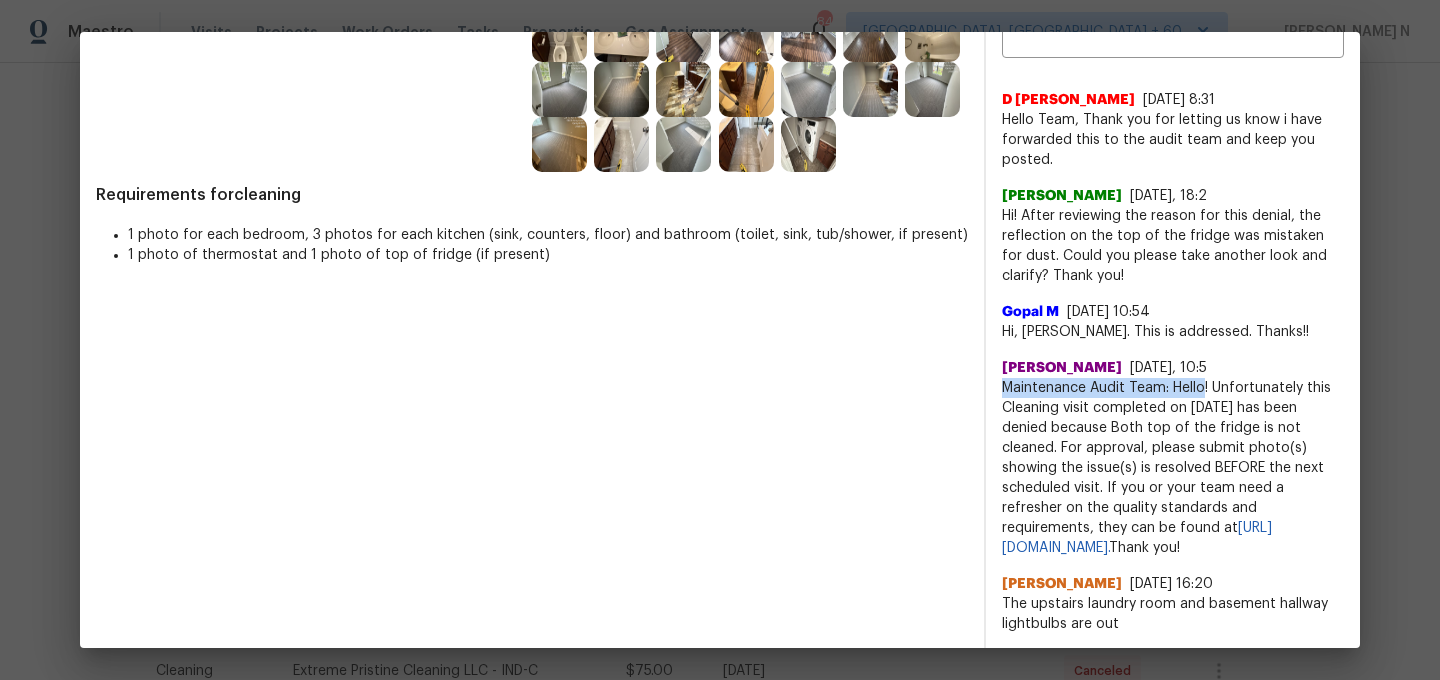drag, startPoint x: 1037, startPoint y: 404, endPoint x: 1178, endPoint y: 402, distance: 141.01419 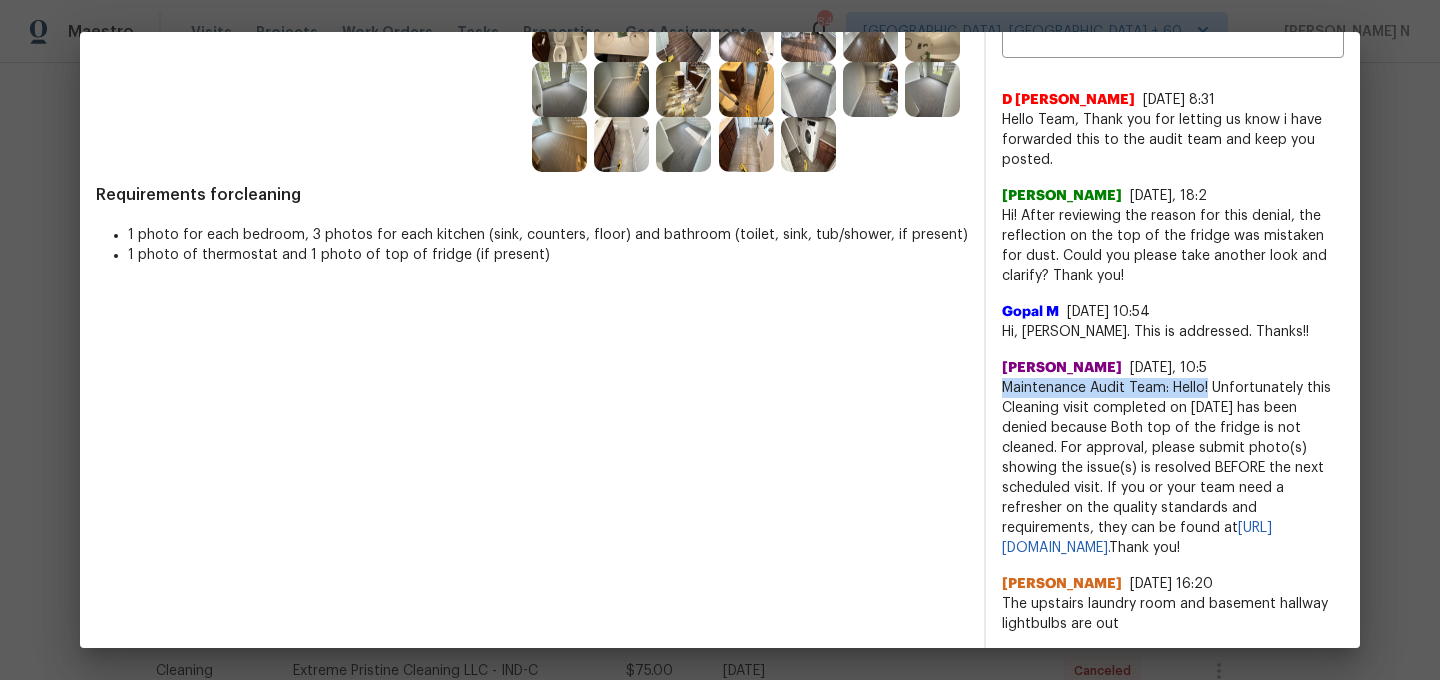 copy on "Maintenance Audit Team: Hello!" 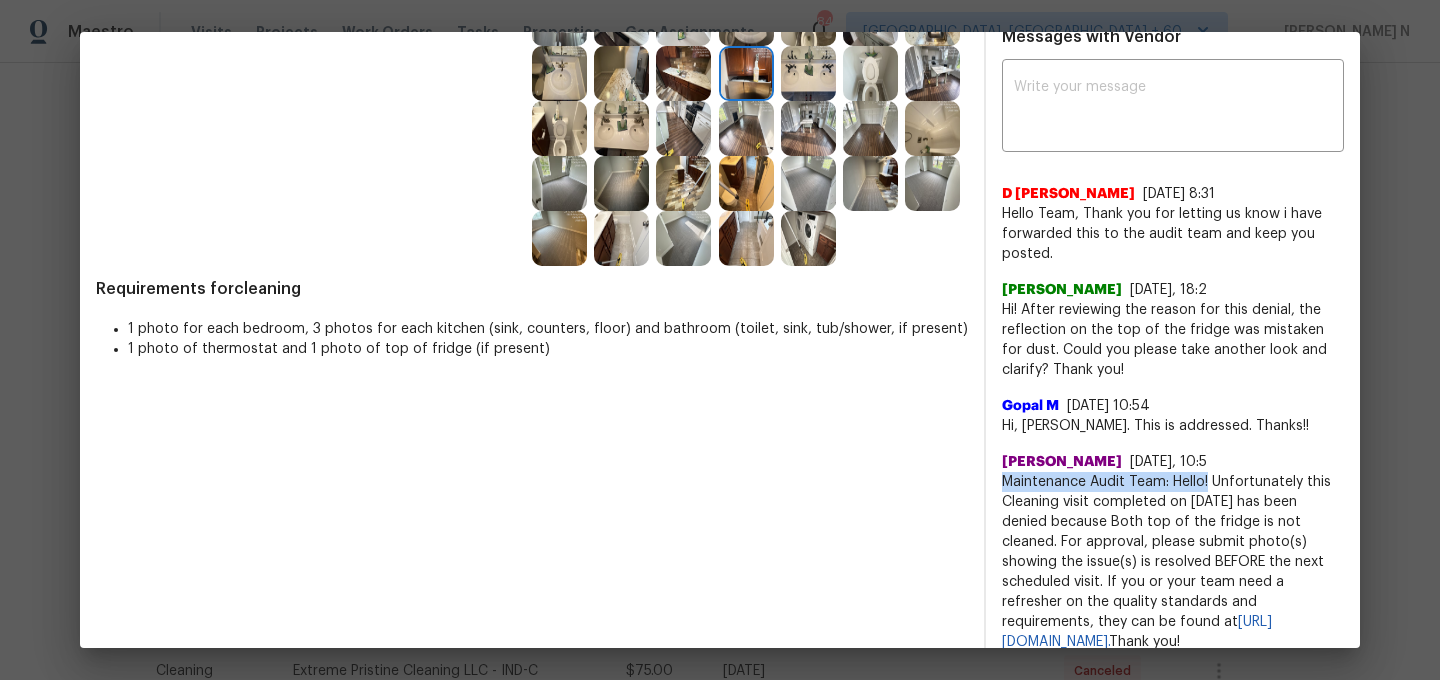scroll, scrollTop: 471, scrollLeft: 0, axis: vertical 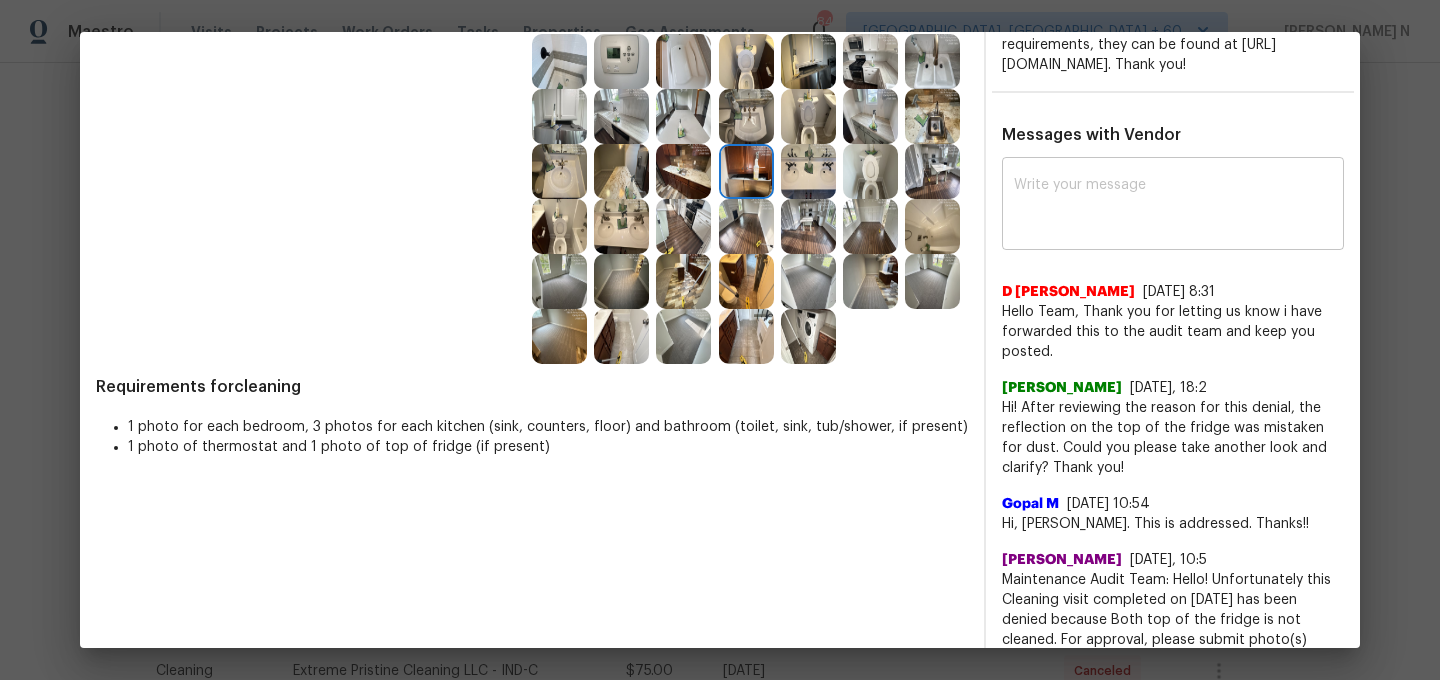 click at bounding box center (1173, 206) 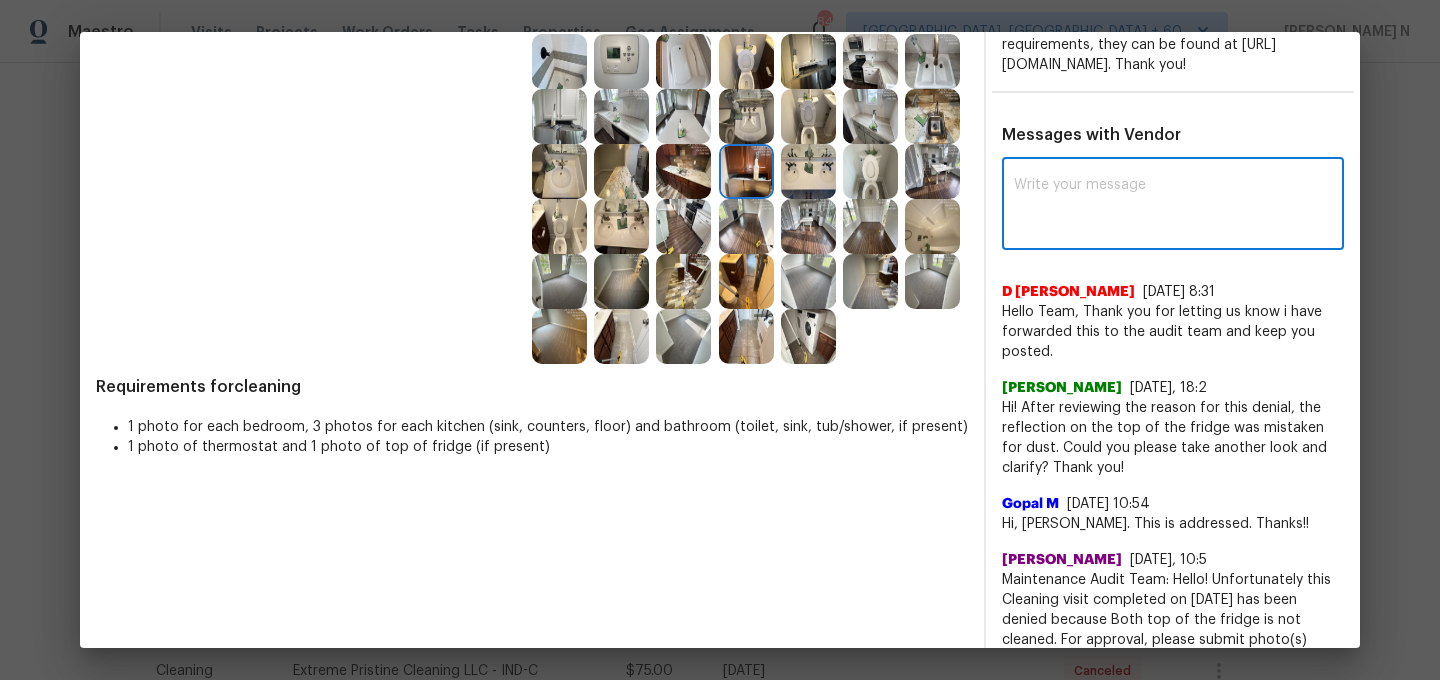 paste on "Maintenance Audit Team: Hello!" 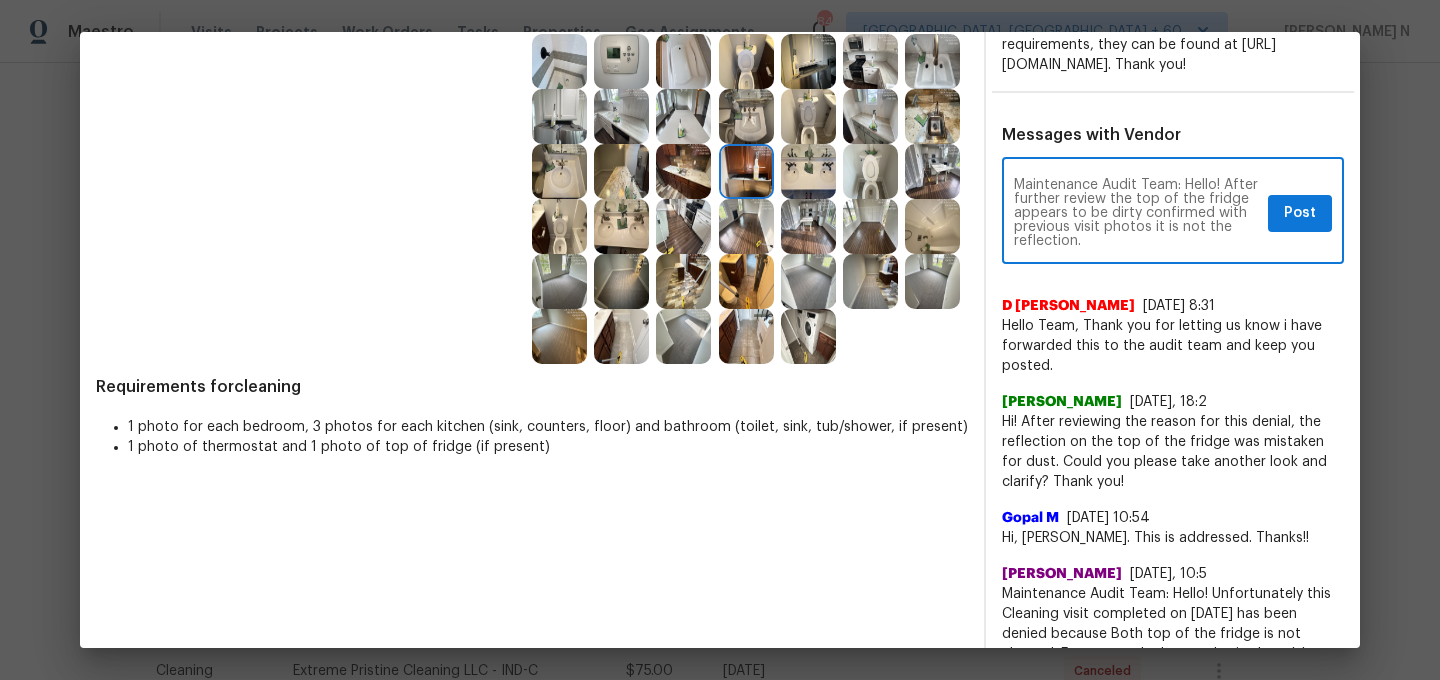 type on "Maintenance Audit Team: Hello! After further review the top of the fridge appears to be dirty confirmed with previous visit photos it is not the reflection." 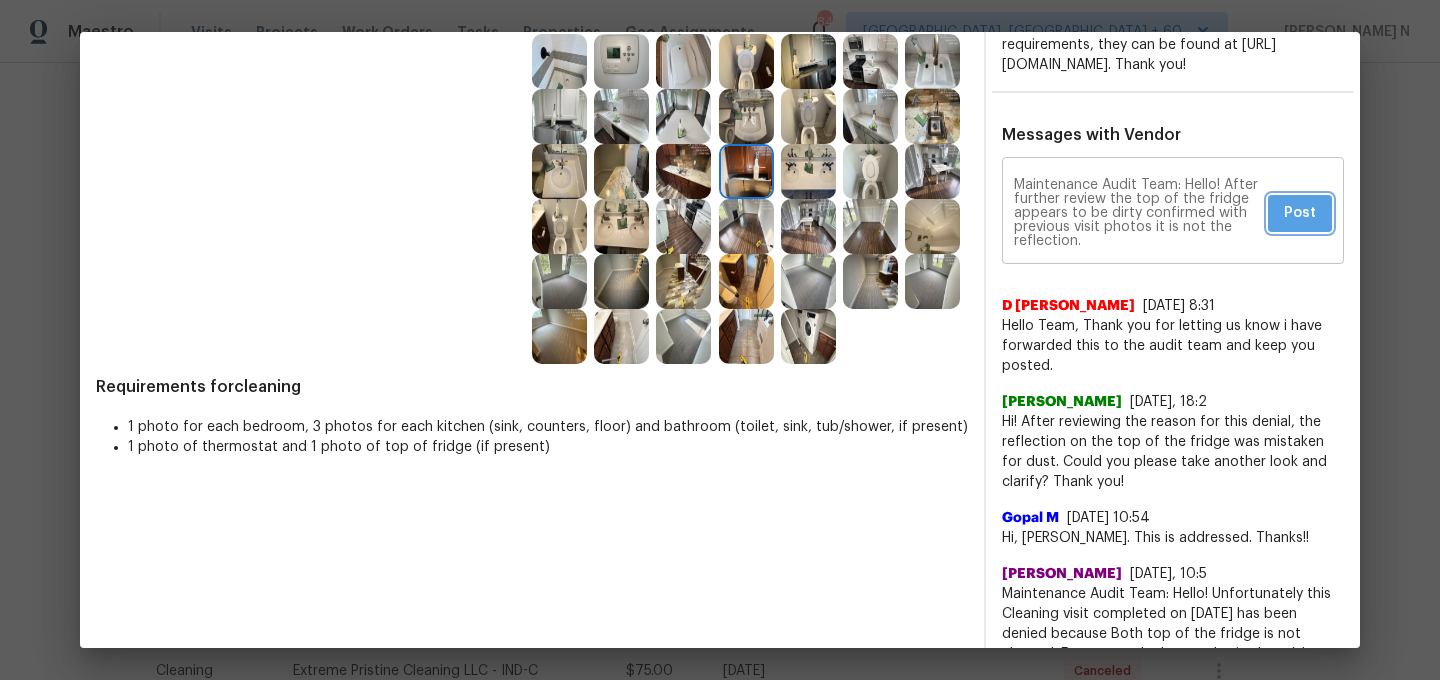 click on "Post" at bounding box center [1300, 213] 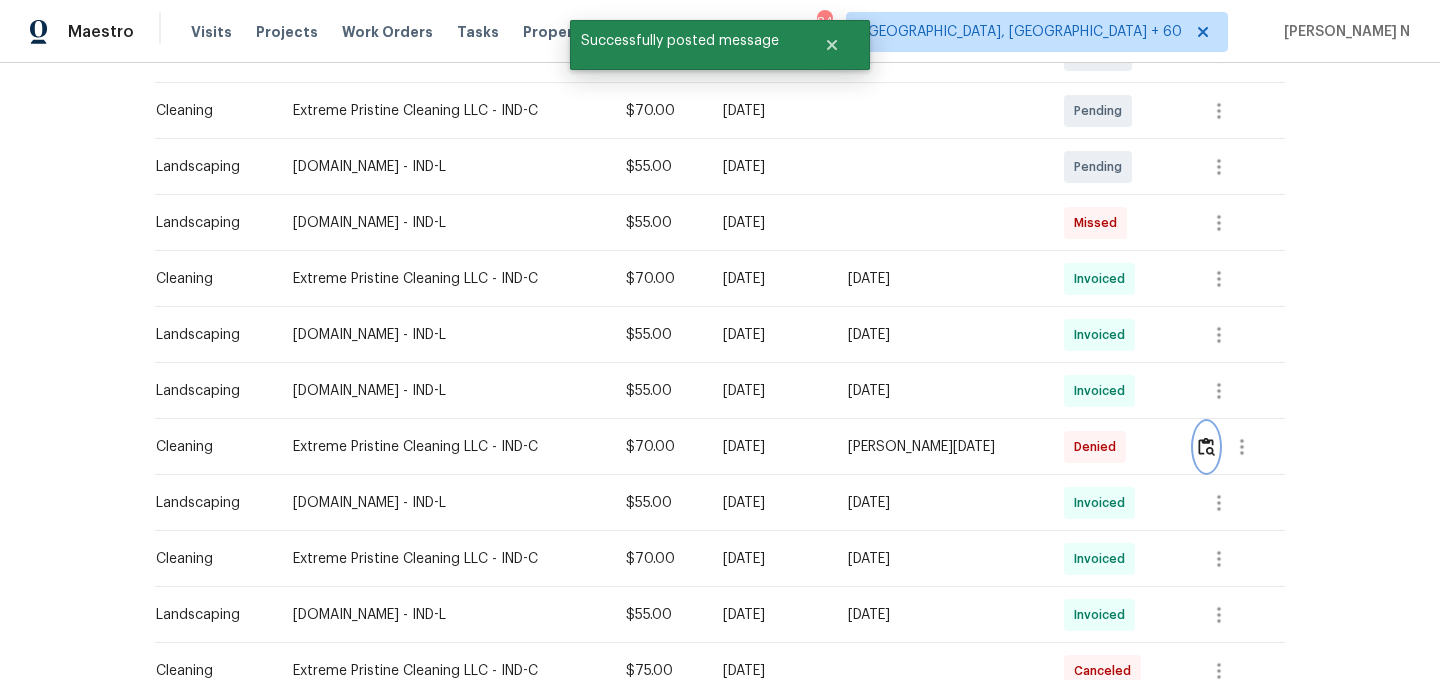 scroll, scrollTop: 0, scrollLeft: 0, axis: both 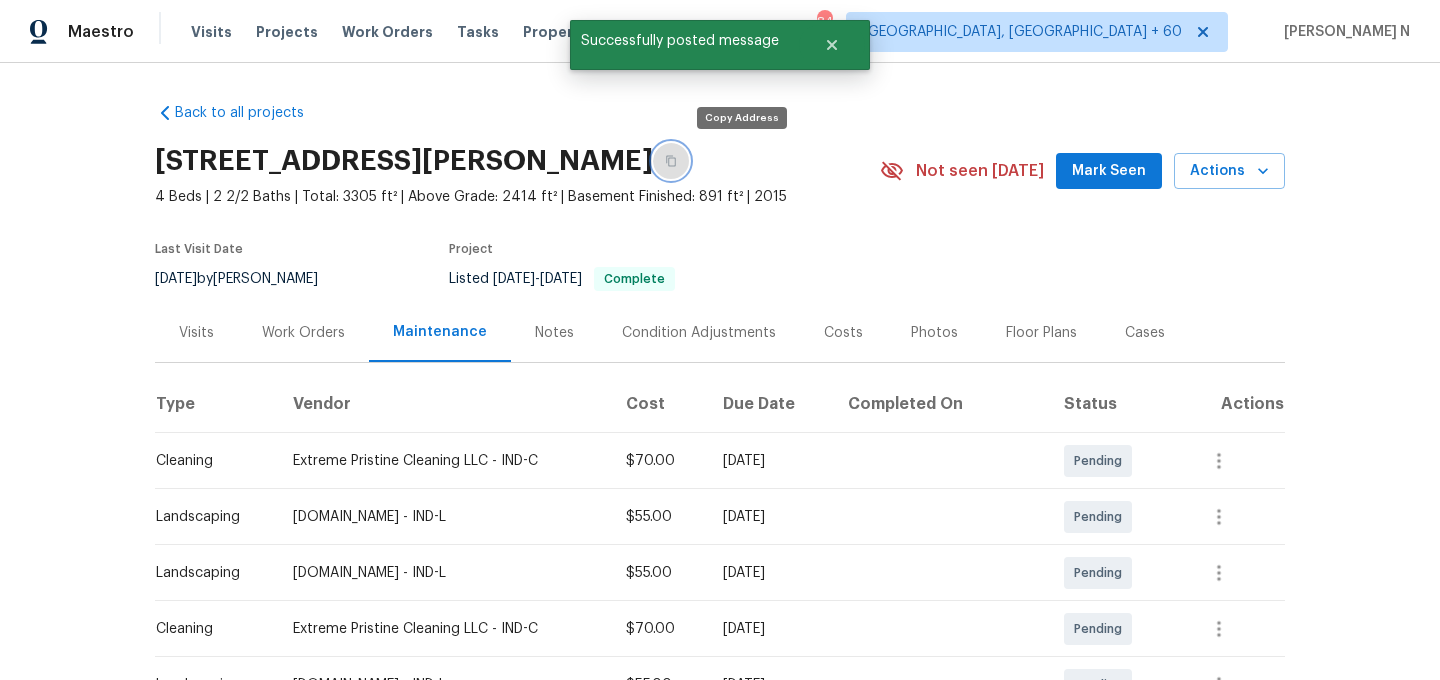 click 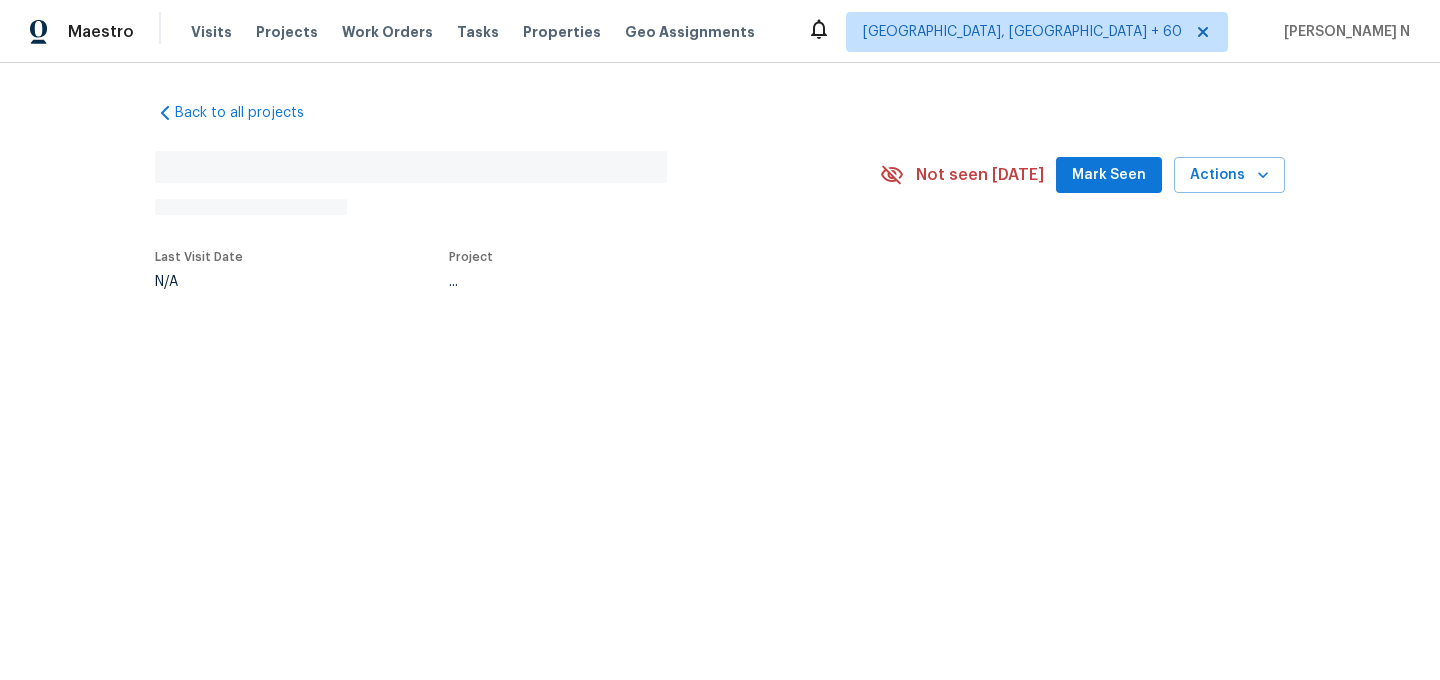 scroll, scrollTop: 0, scrollLeft: 0, axis: both 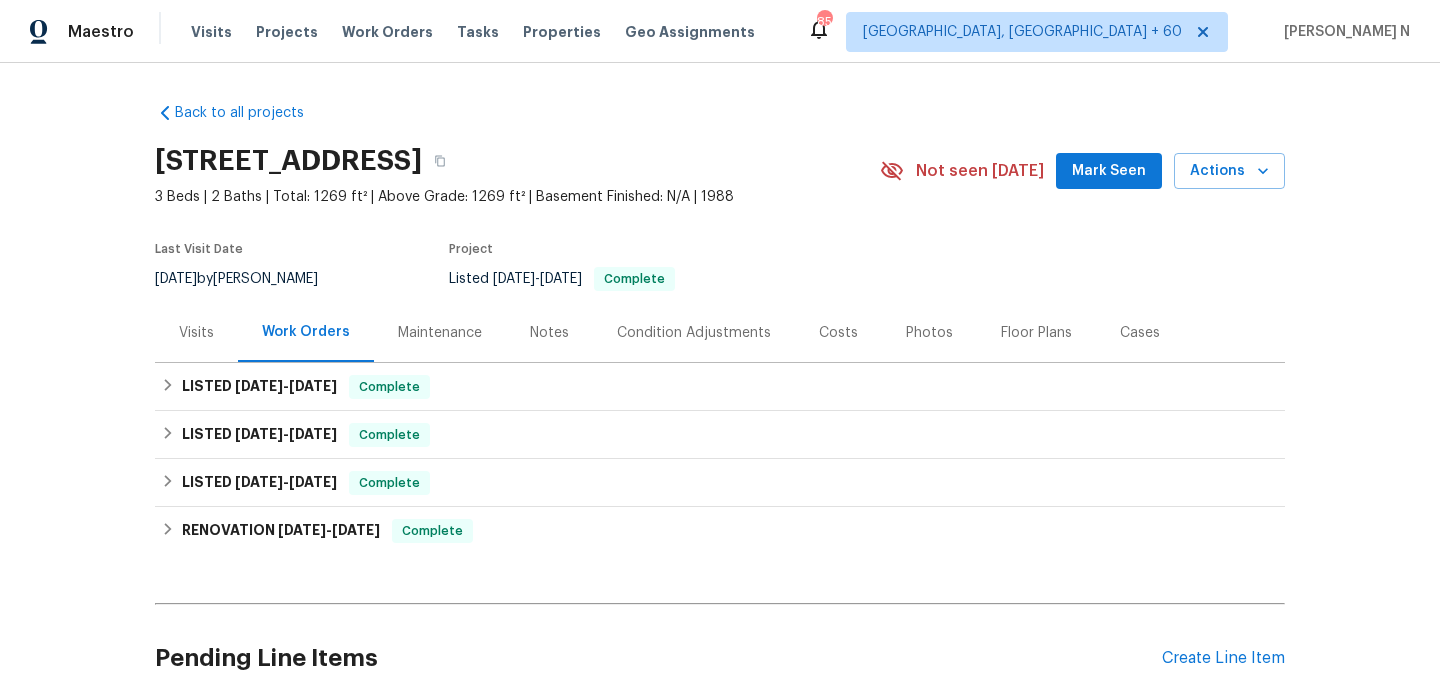click on "Maintenance" at bounding box center [440, 333] 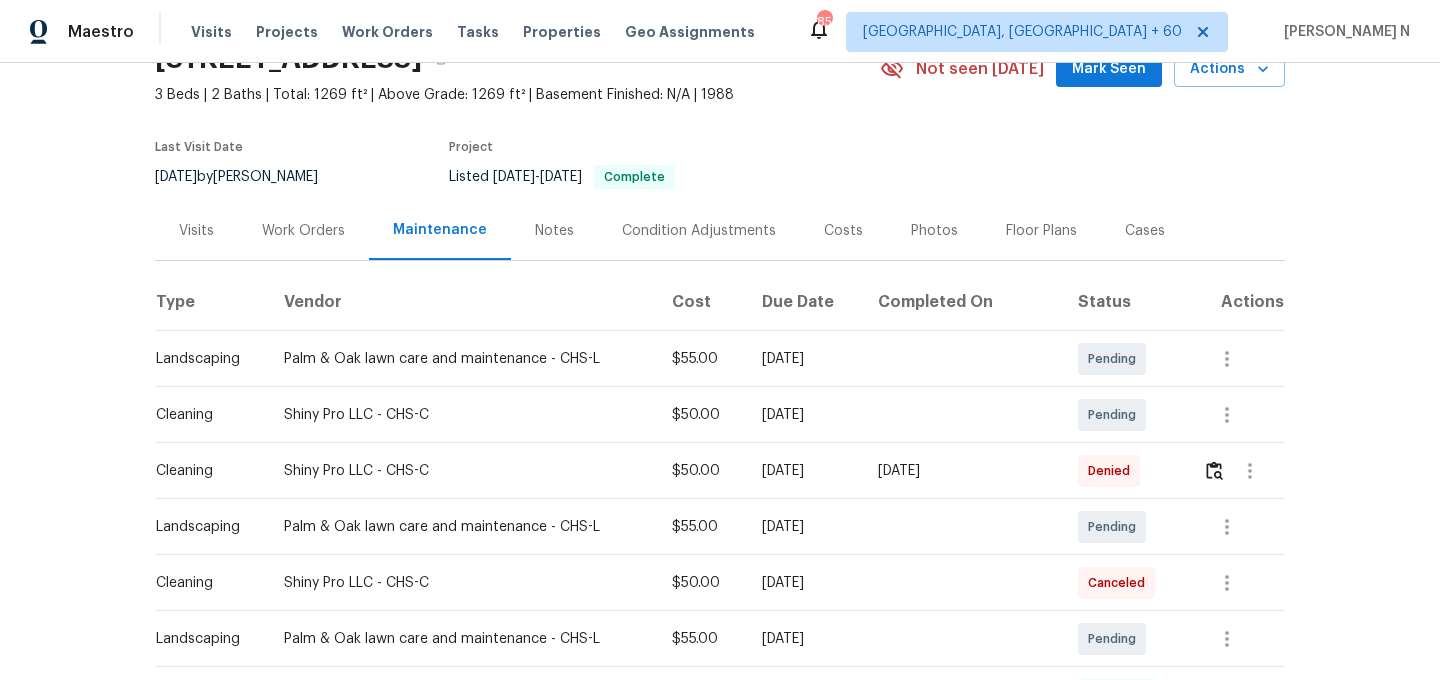 scroll, scrollTop: 180, scrollLeft: 0, axis: vertical 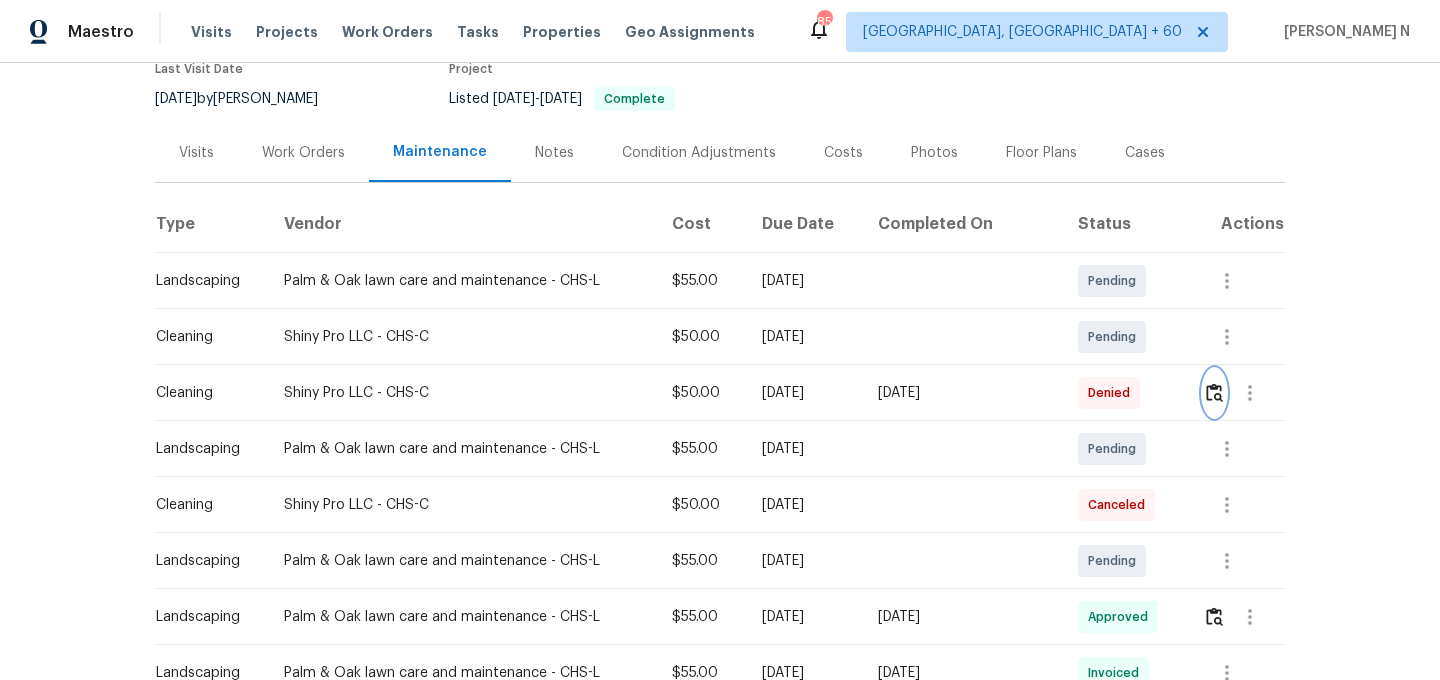 click at bounding box center (1214, 392) 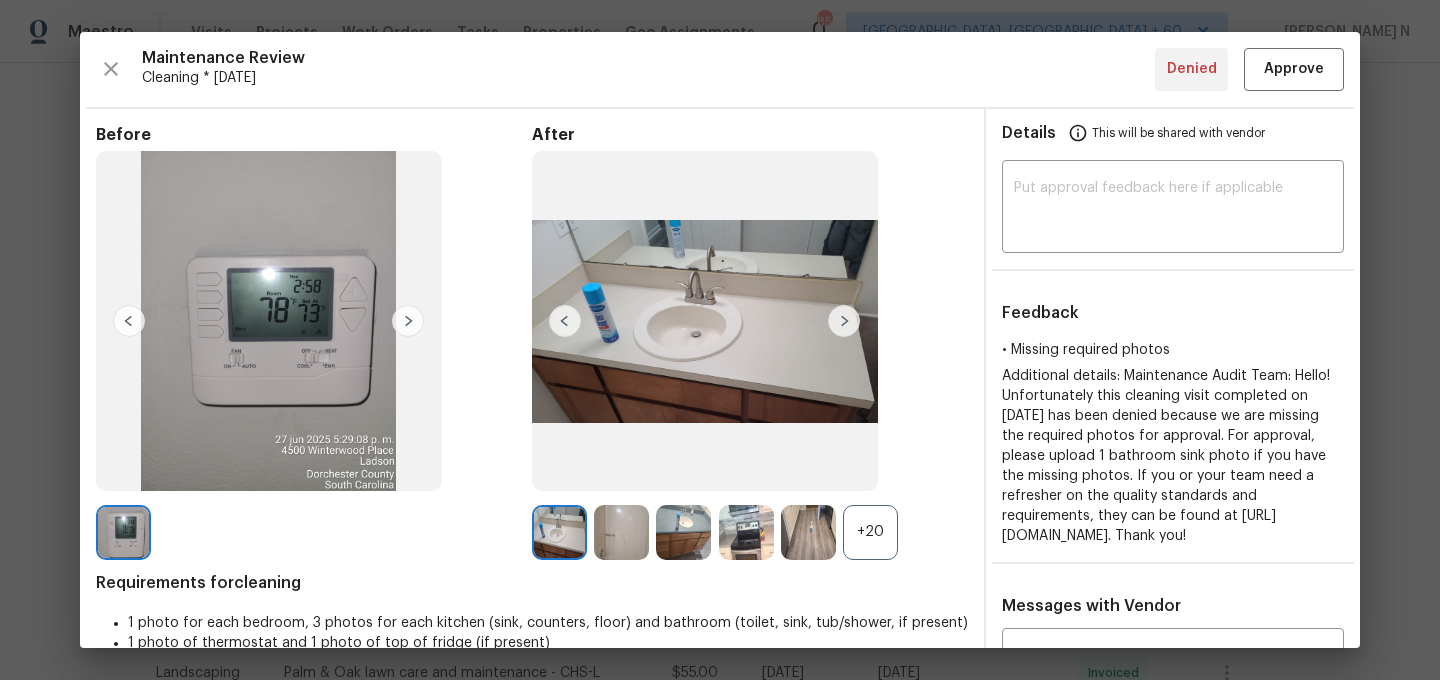 click on "+20" at bounding box center (870, 532) 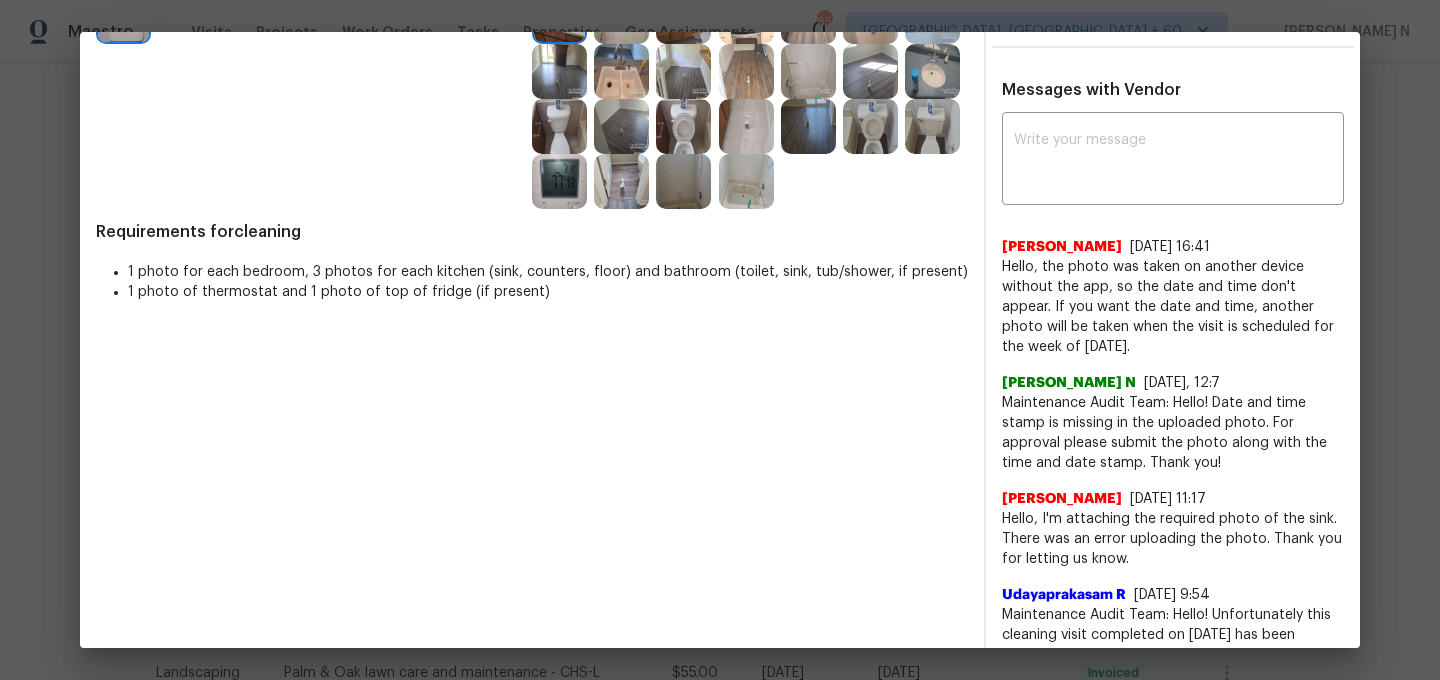 scroll, scrollTop: 519, scrollLeft: 0, axis: vertical 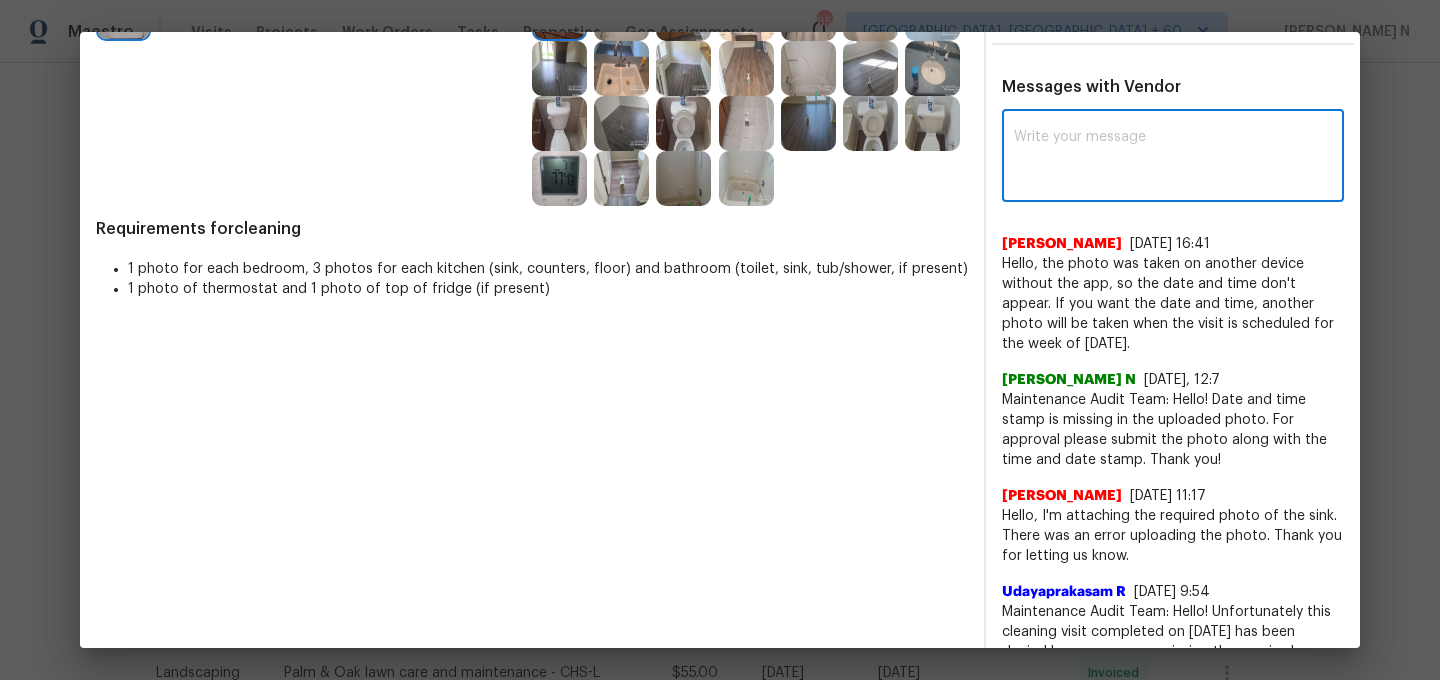 click at bounding box center (1173, 158) 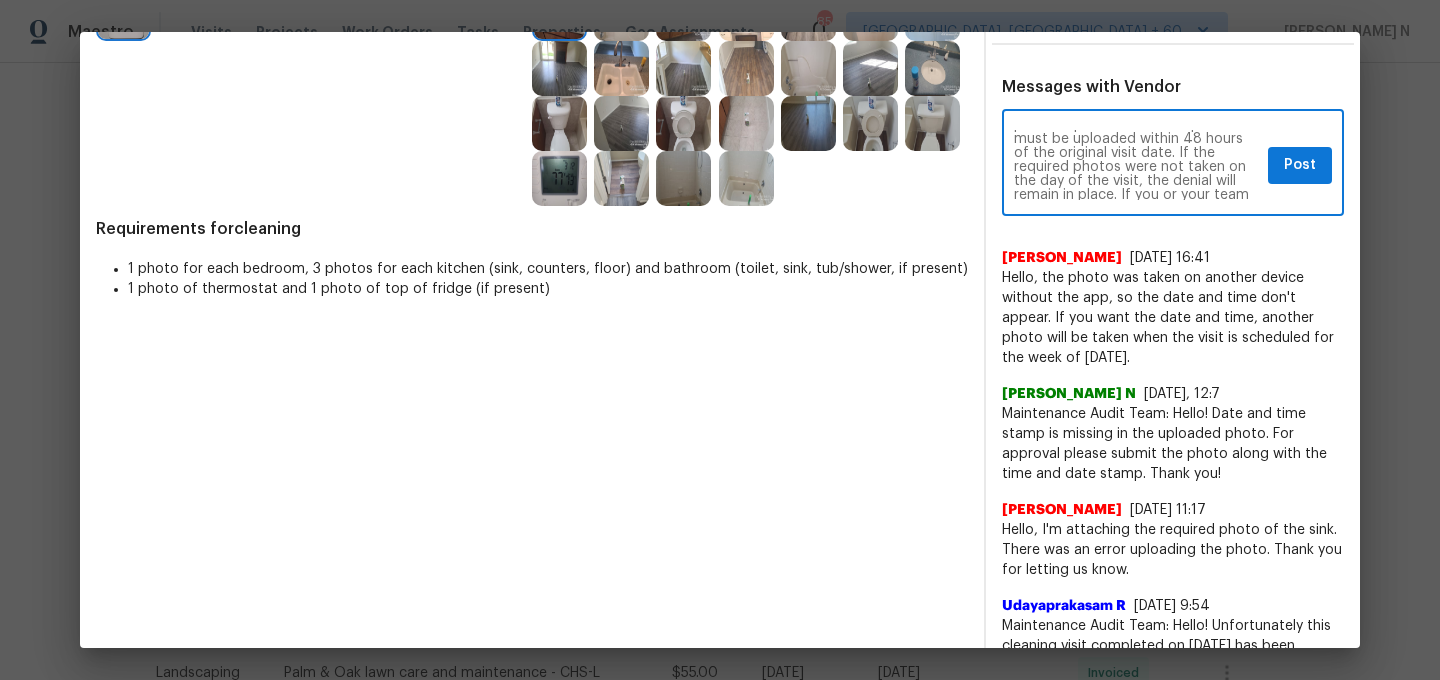 scroll, scrollTop: 0, scrollLeft: 0, axis: both 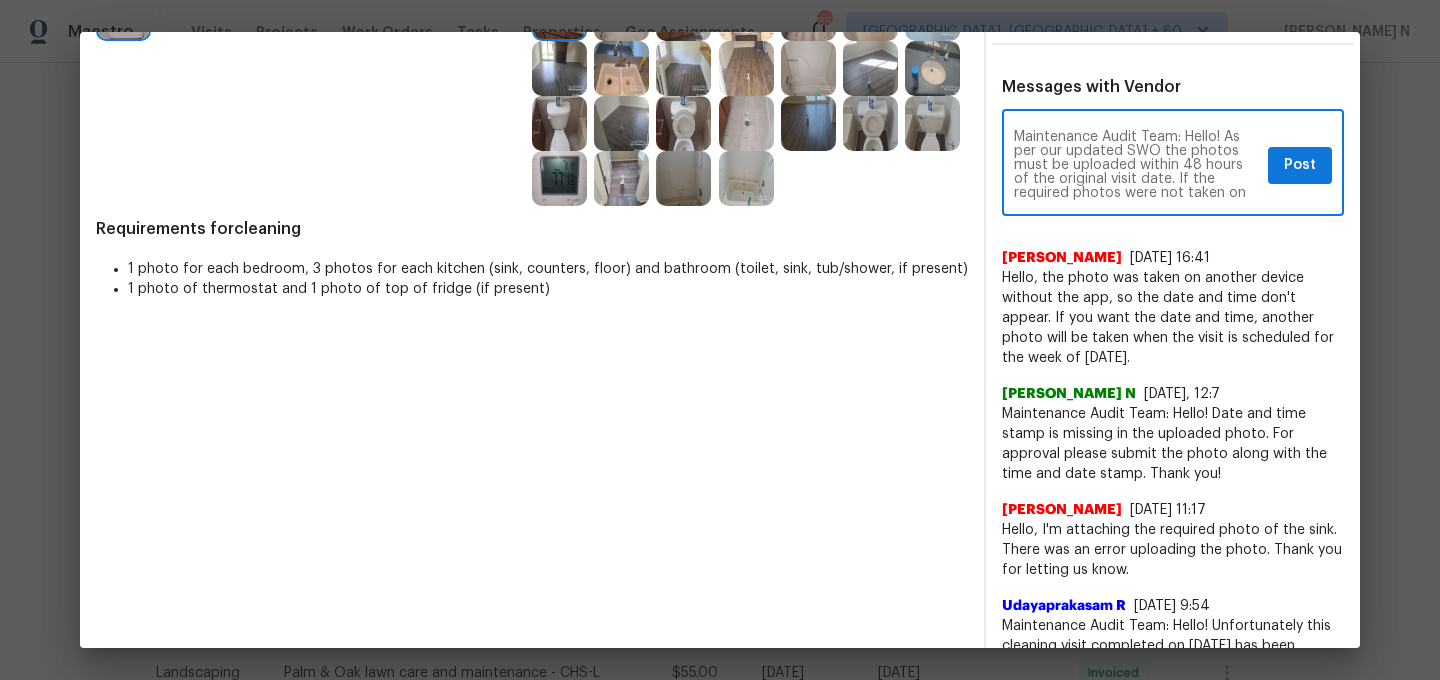 type on "Maintenance Audit Team: Hello! As per our updated SWO the photos must be uploaded within 48 hours of the original visit date. If the required photos were not taken on the day of the visit, the denial will remain in place. If you or your team need a refresher on the quality standards and requirements, please refer to the updated Standards of Work that have been distributed via email." 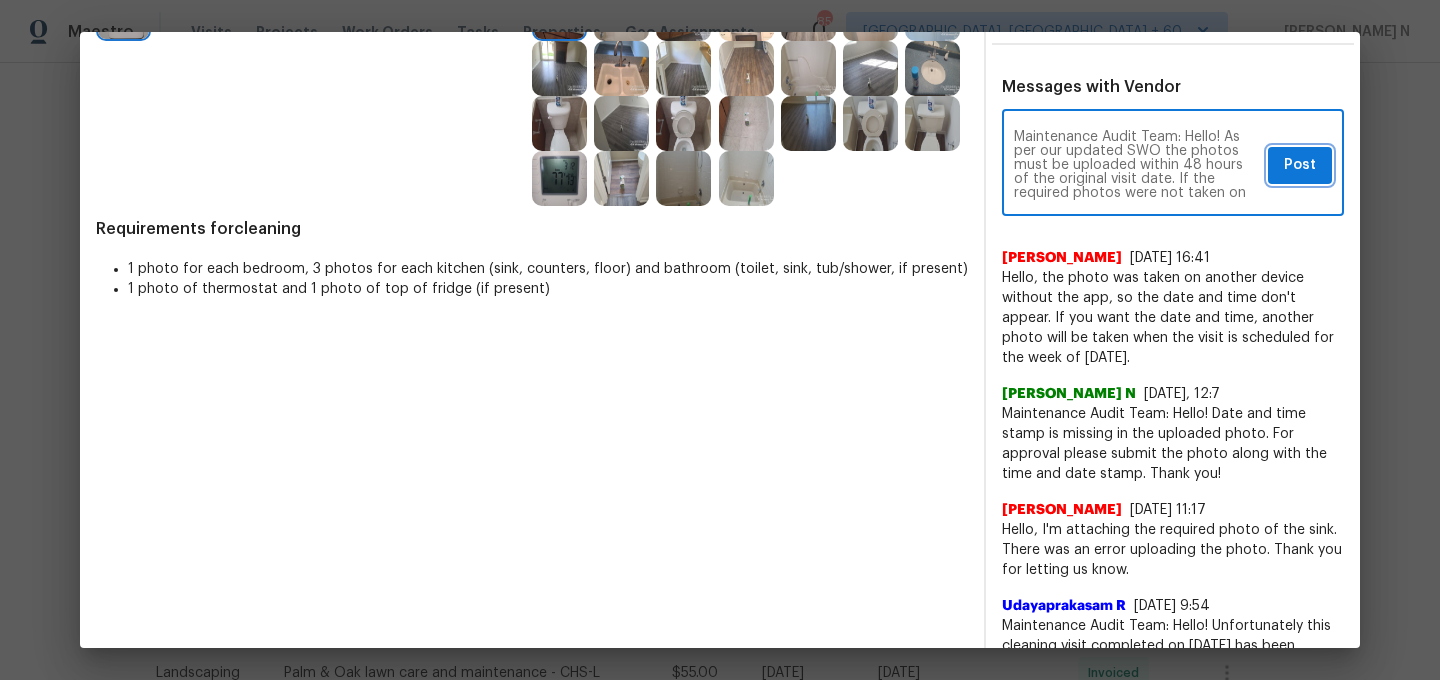 click on "Post" at bounding box center (1300, 165) 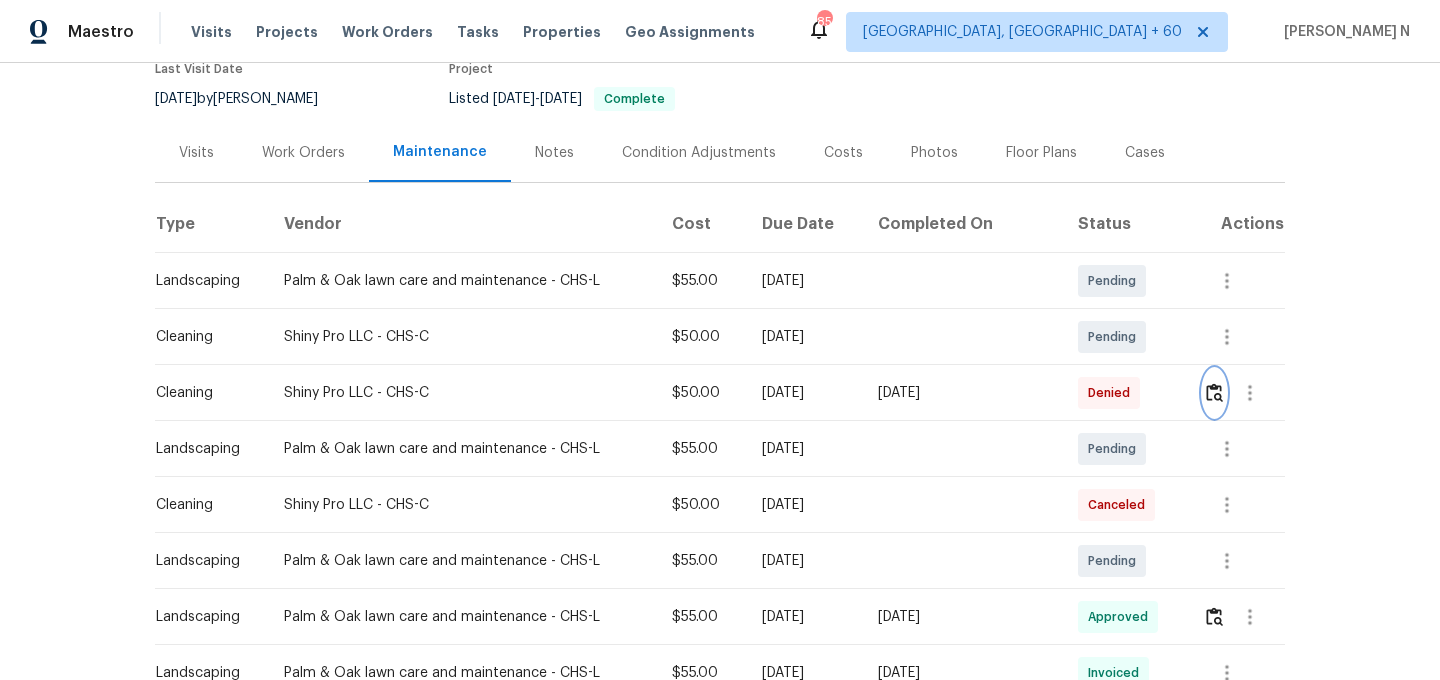 scroll, scrollTop: 0, scrollLeft: 0, axis: both 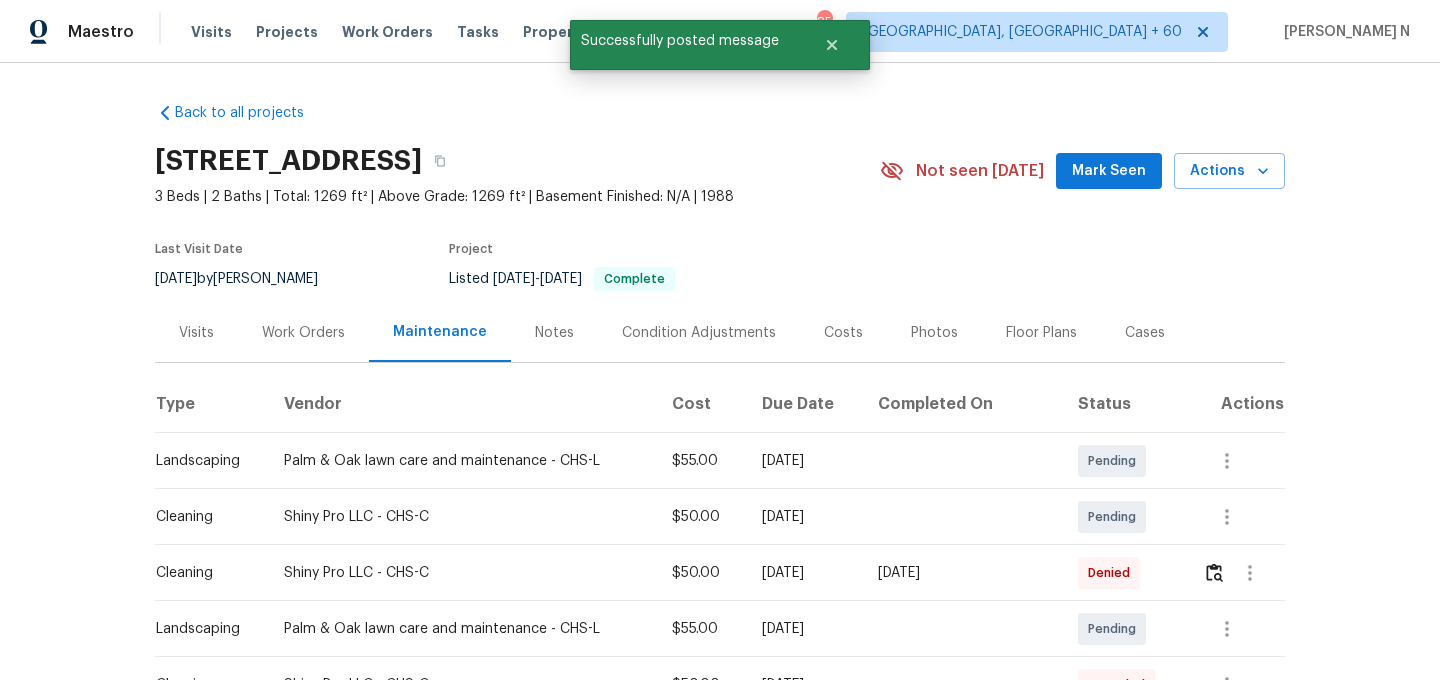 click on "4500 Winterwood Pl, Ladson, SC 29456" at bounding box center (517, 161) 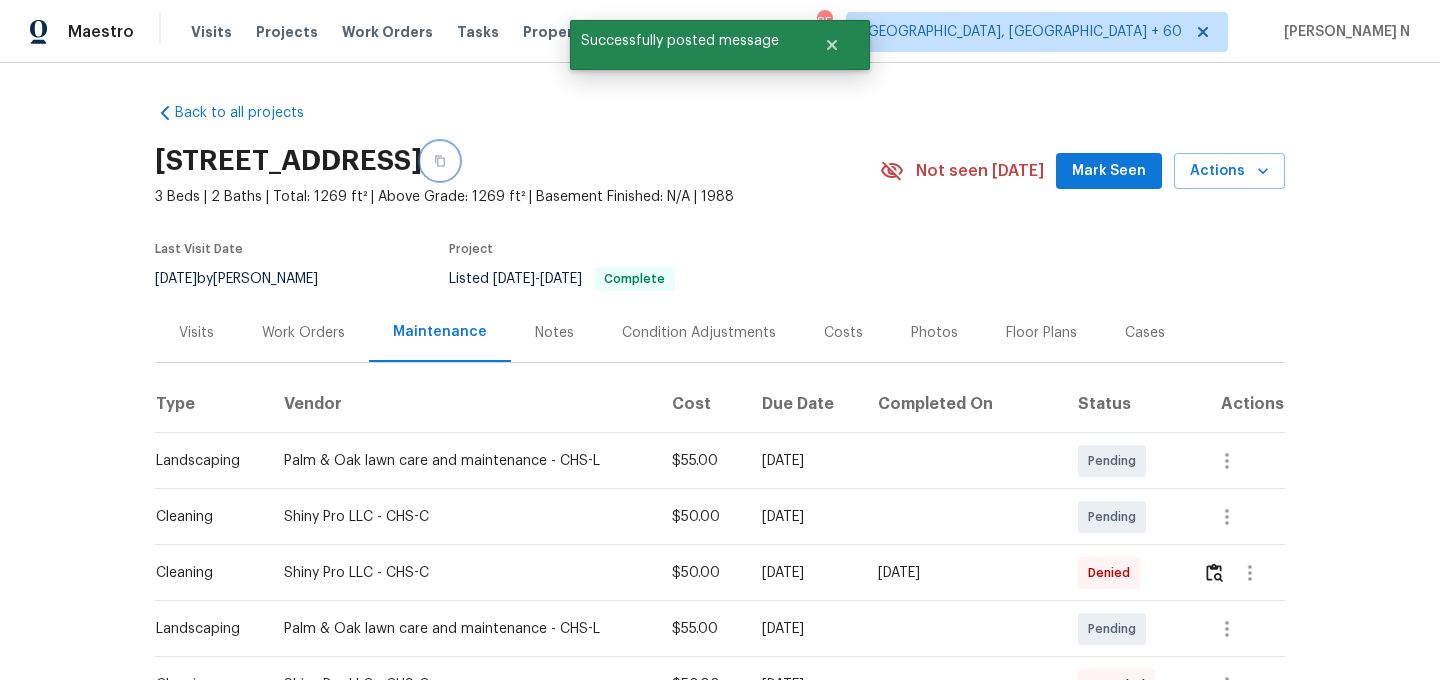 click at bounding box center (440, 161) 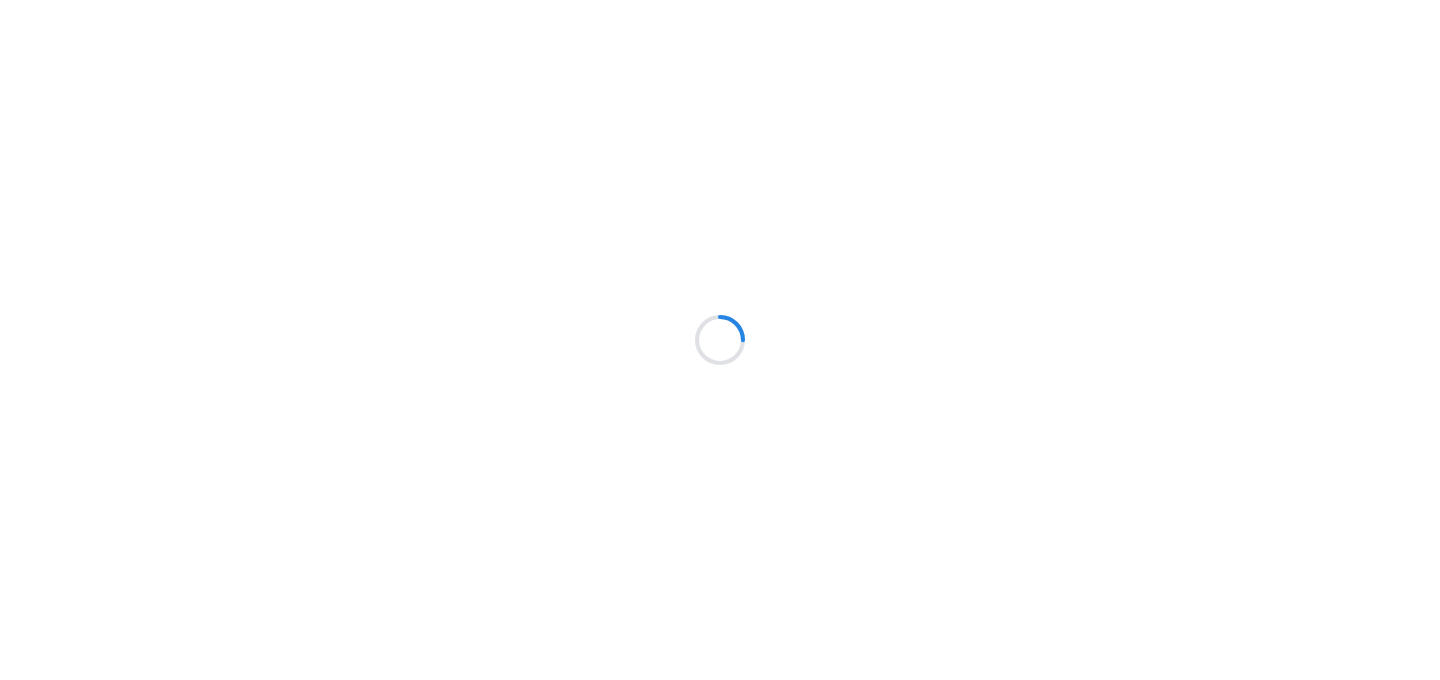 scroll, scrollTop: 0, scrollLeft: 0, axis: both 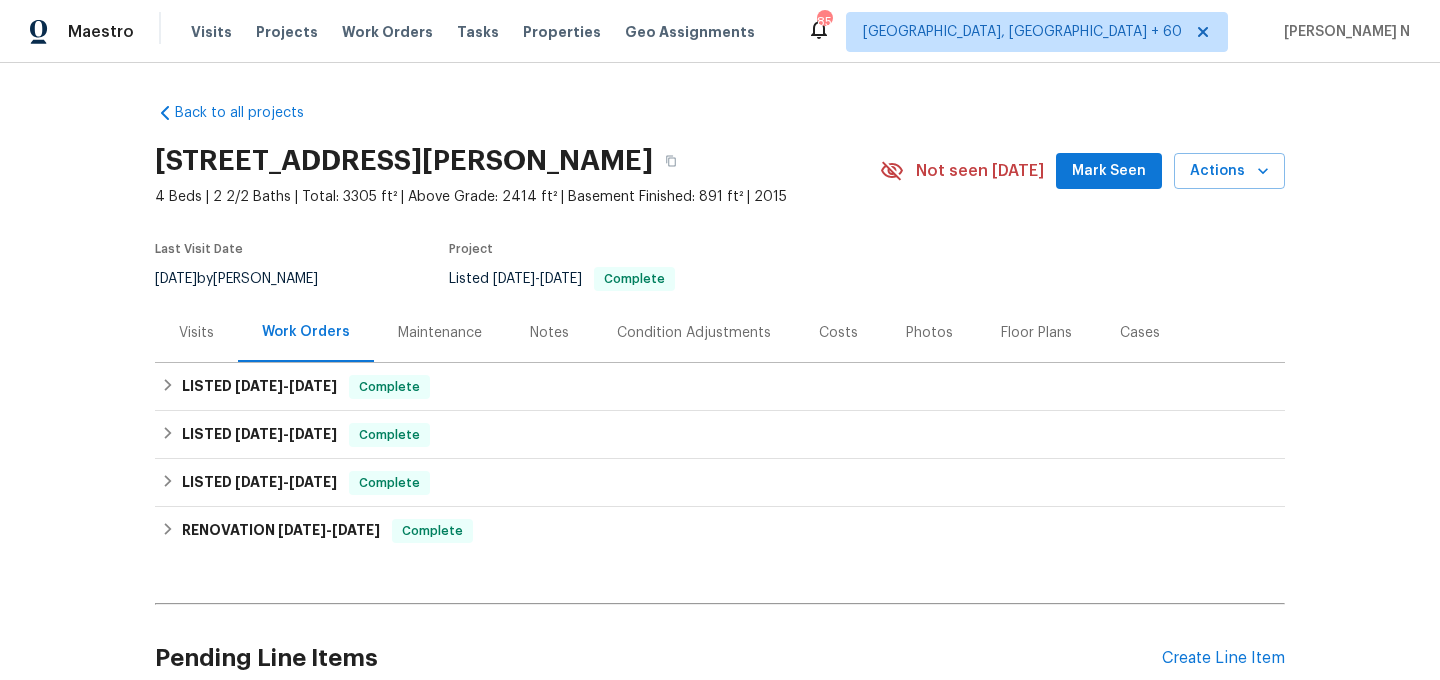 click on "Maintenance" at bounding box center (440, 333) 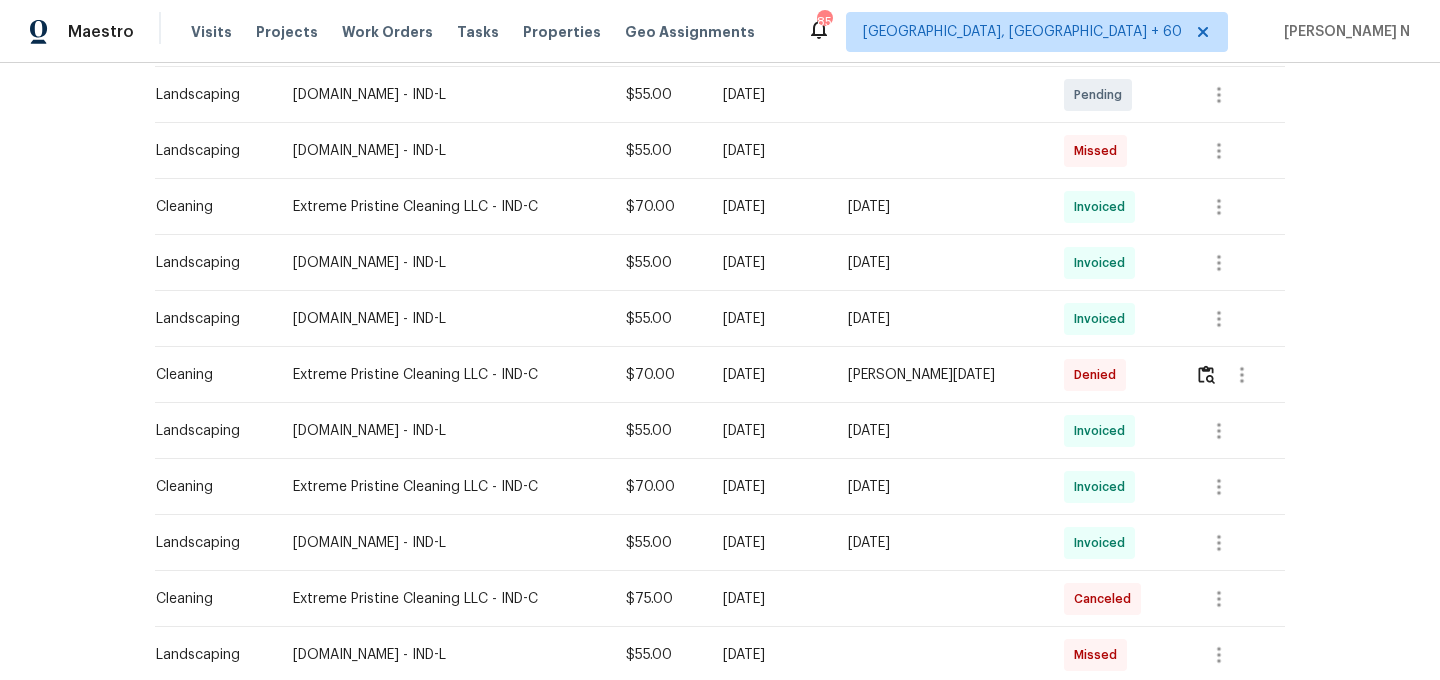 scroll, scrollTop: 617, scrollLeft: 0, axis: vertical 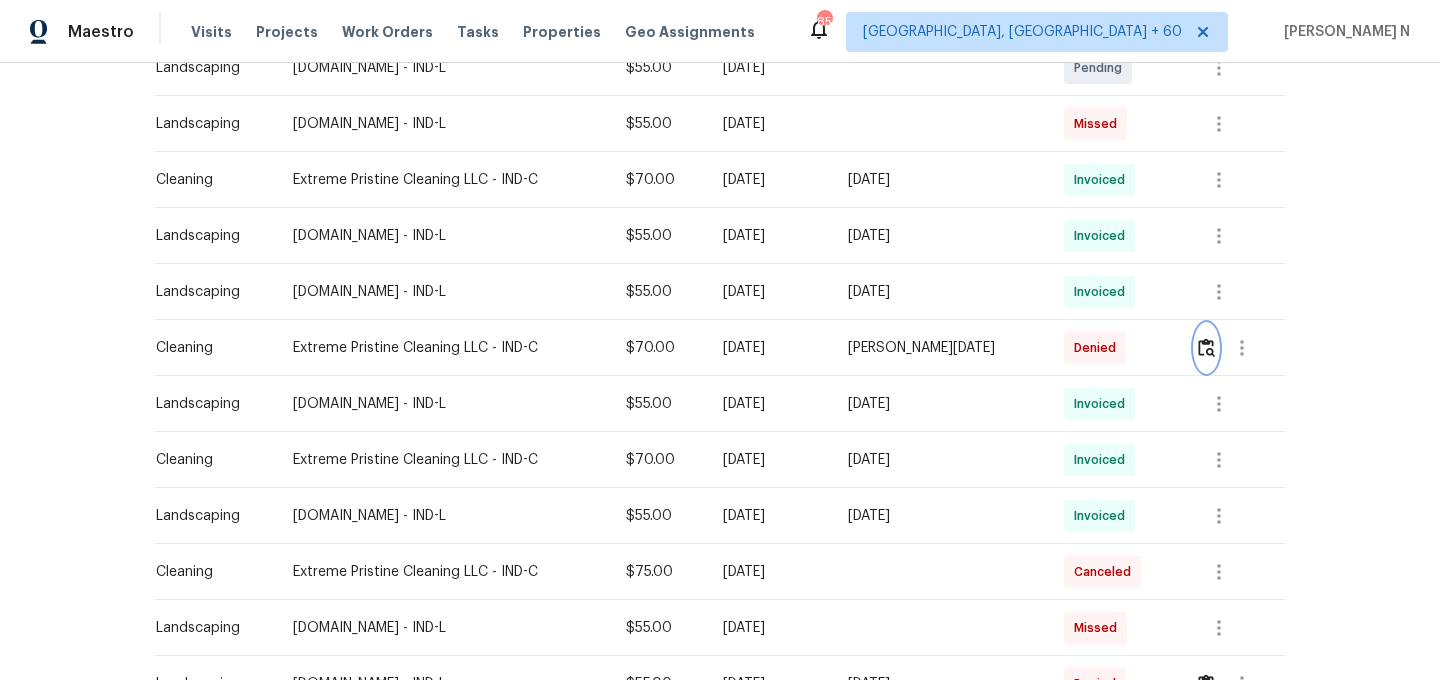 click at bounding box center [1206, 347] 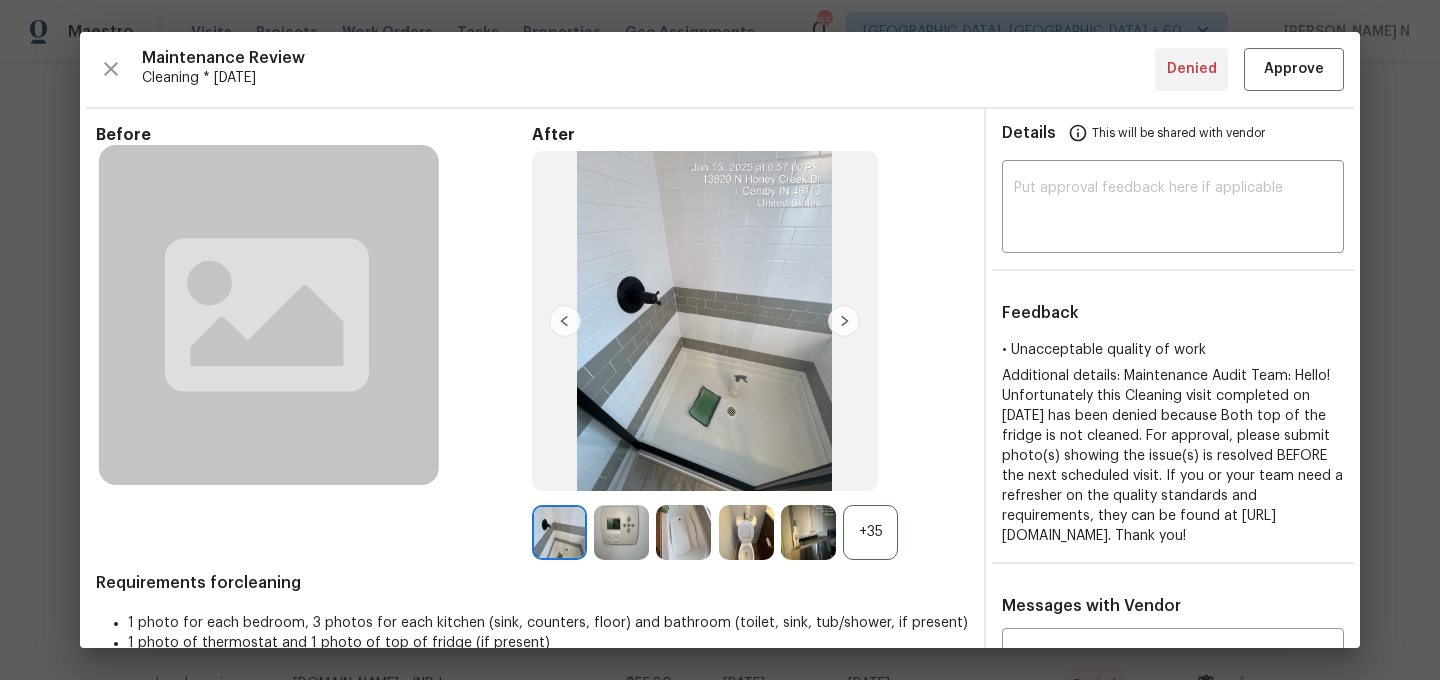 click on "+35" at bounding box center (870, 532) 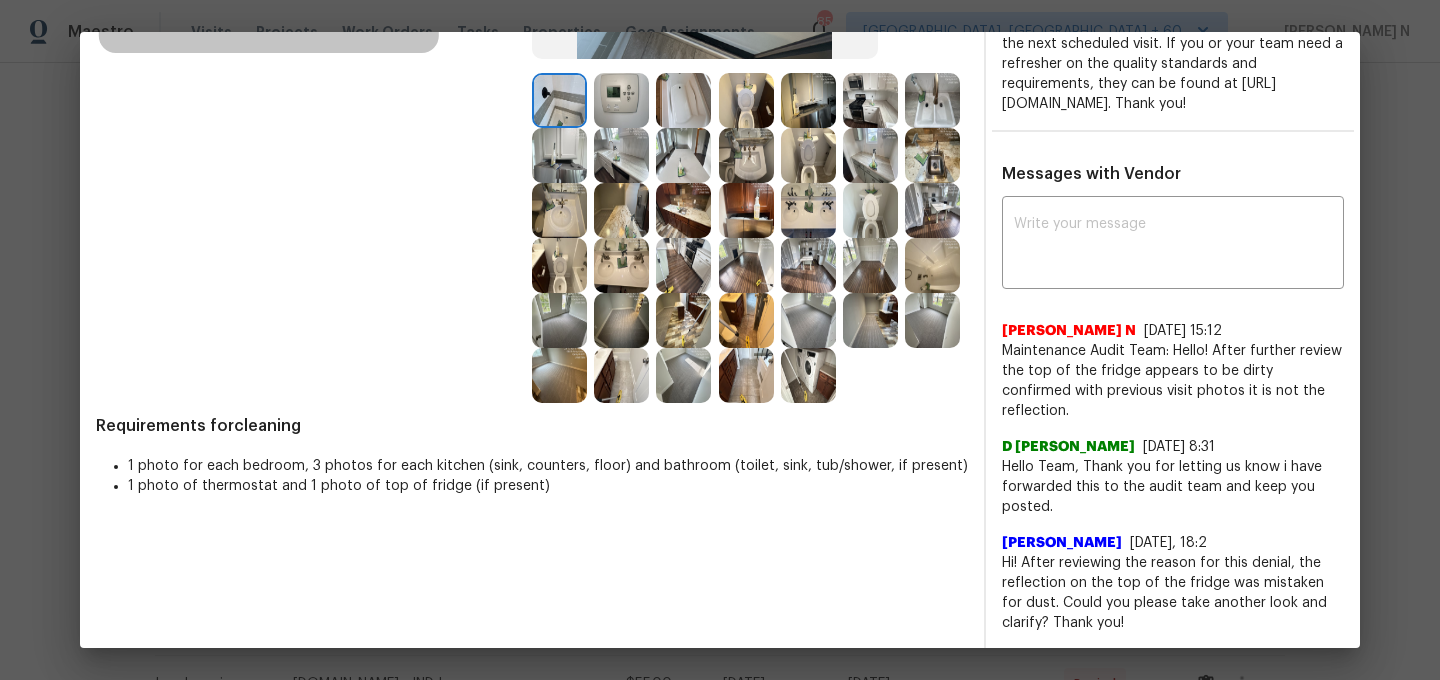 scroll, scrollTop: 93, scrollLeft: 0, axis: vertical 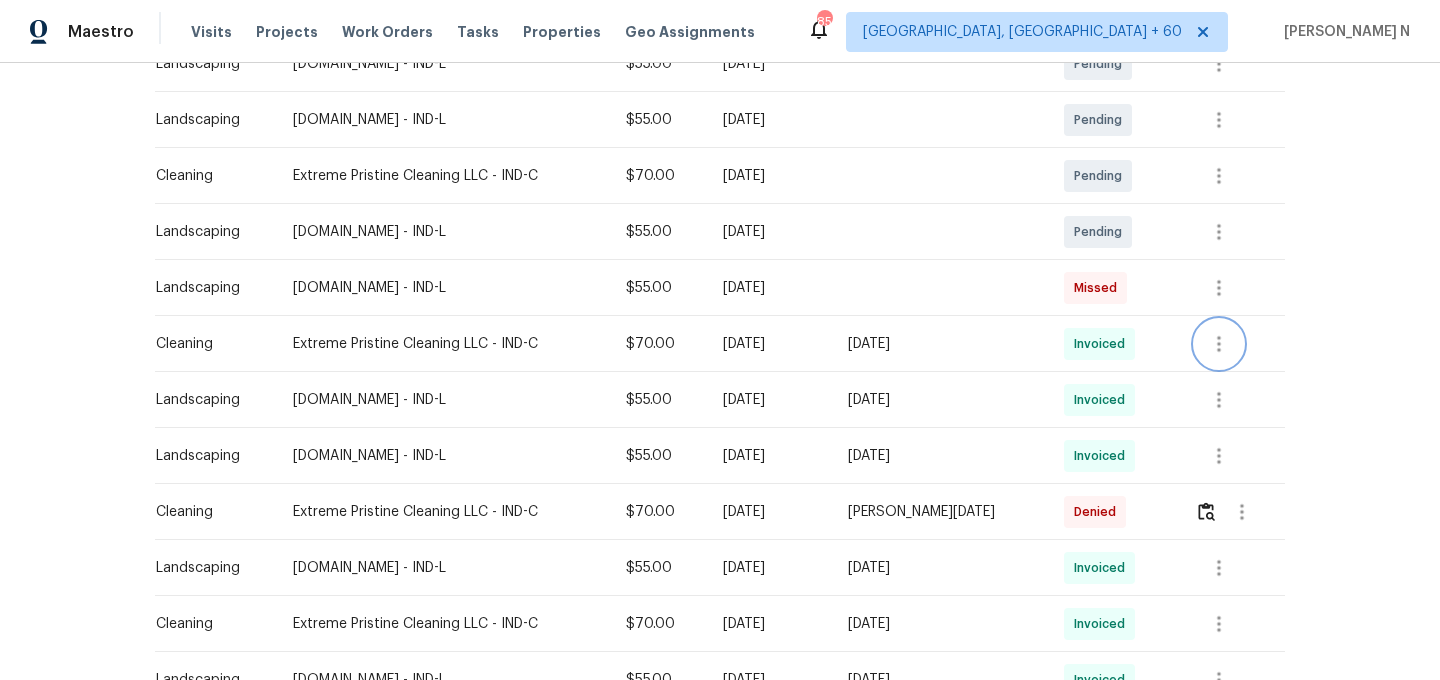 click 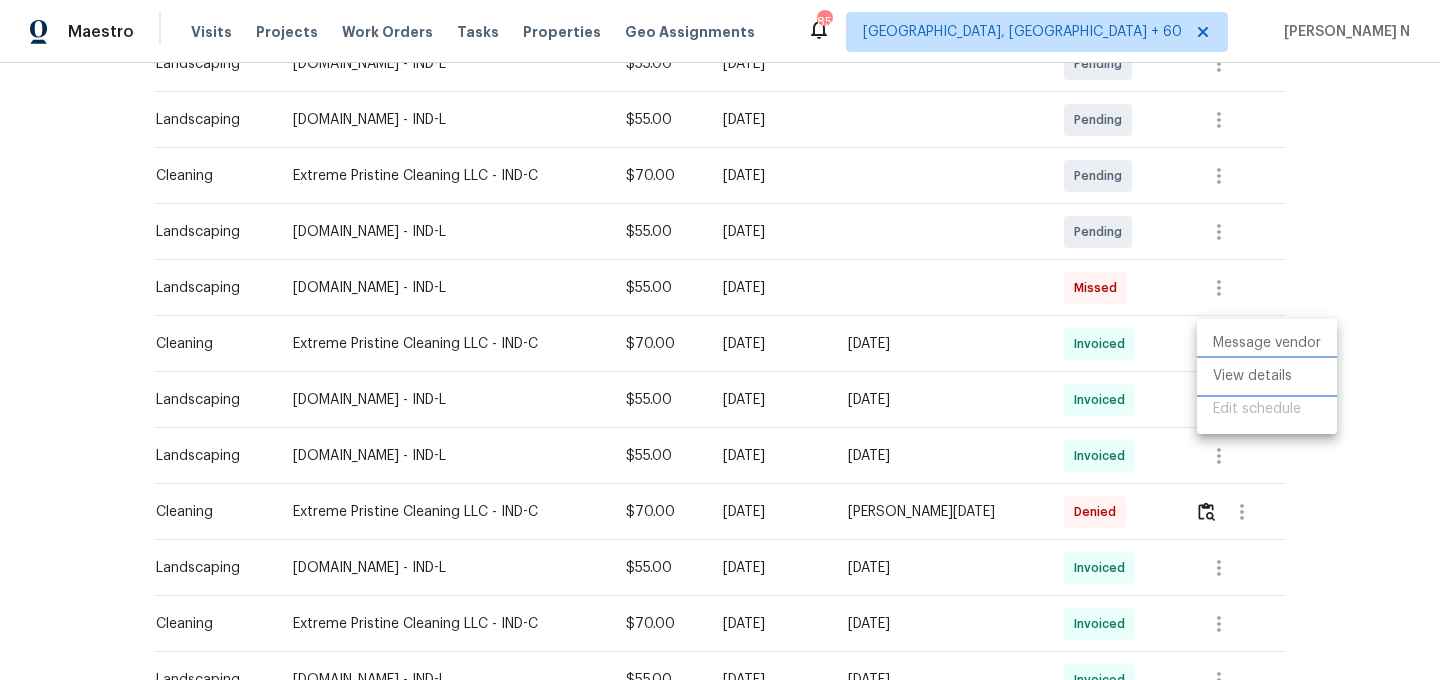 click on "View details" at bounding box center [1267, 376] 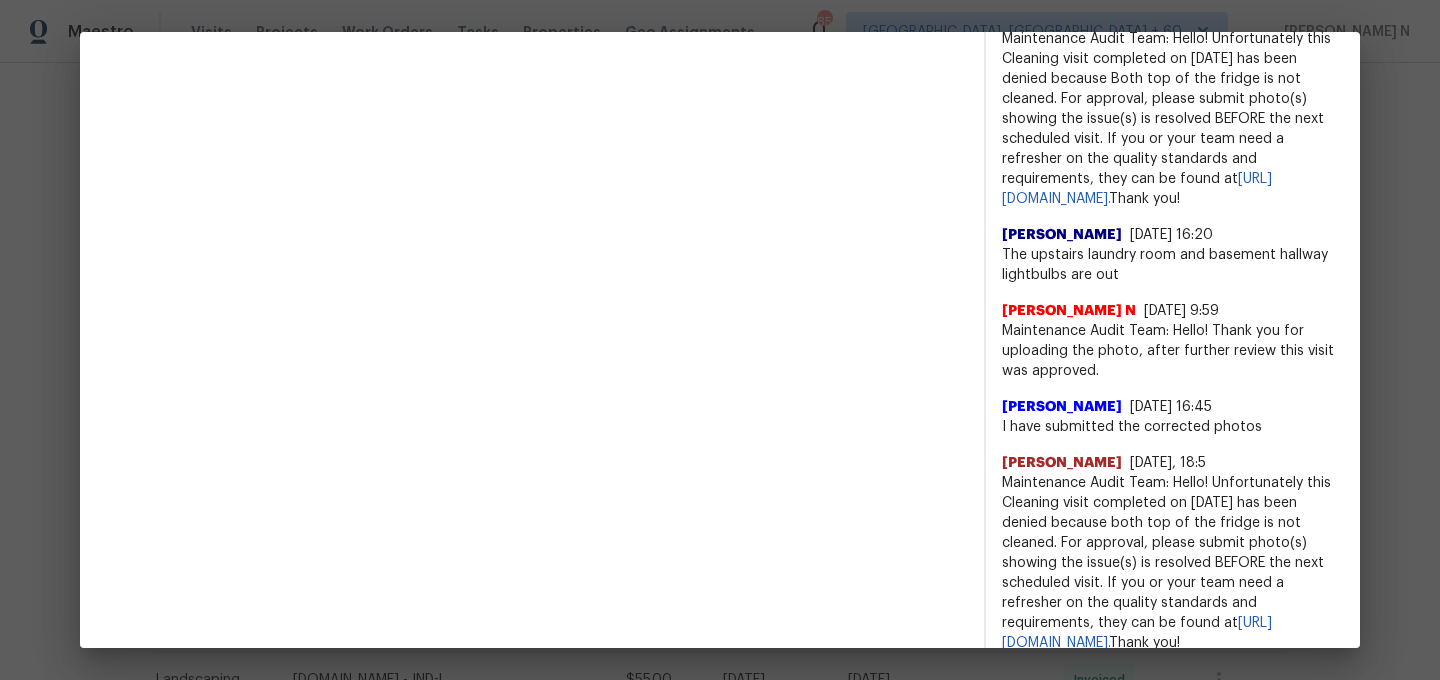 scroll, scrollTop: 0, scrollLeft: 0, axis: both 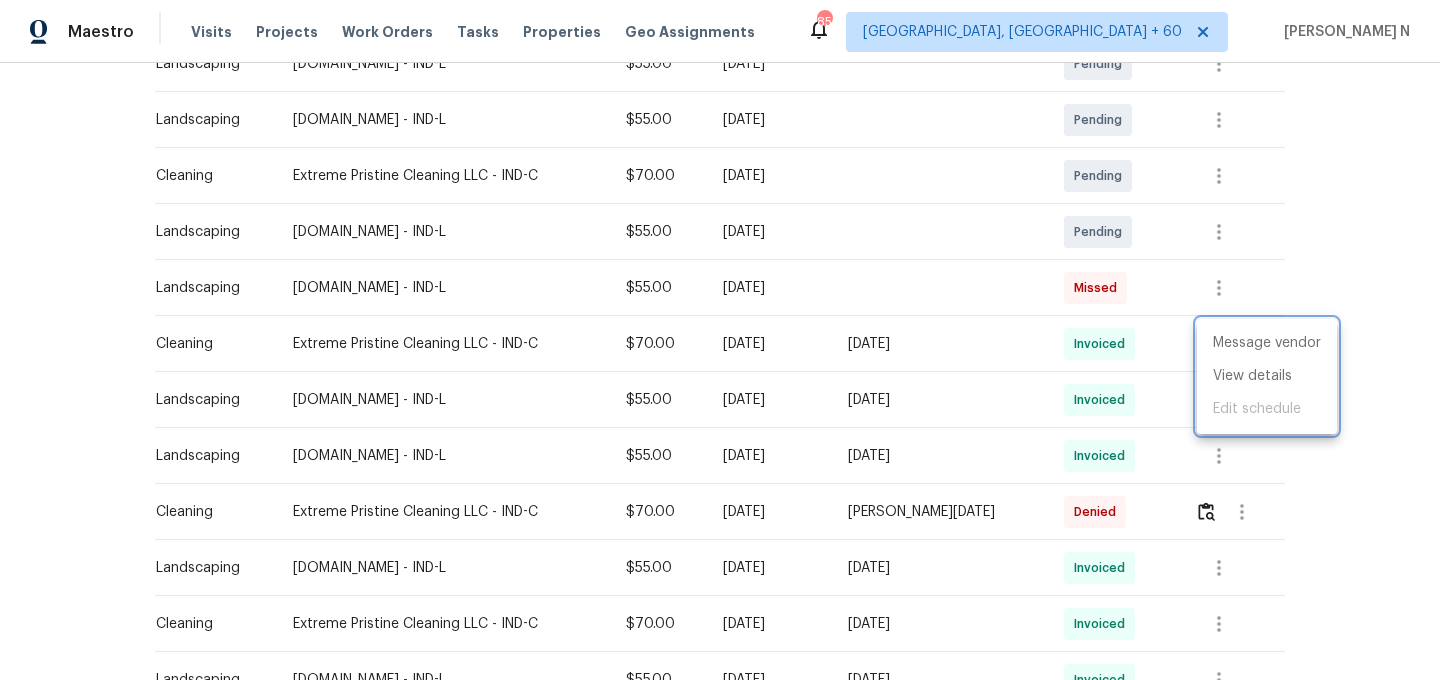 click at bounding box center [720, 340] 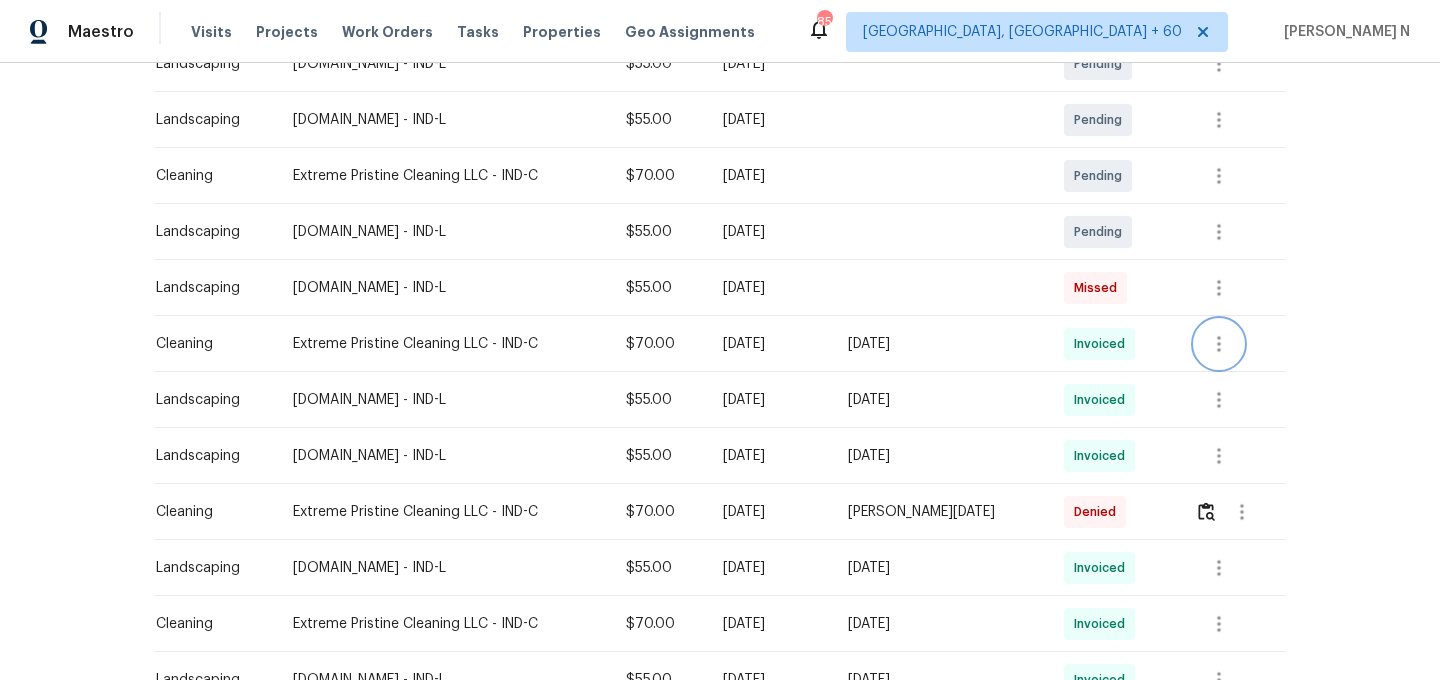 scroll, scrollTop: 0, scrollLeft: 0, axis: both 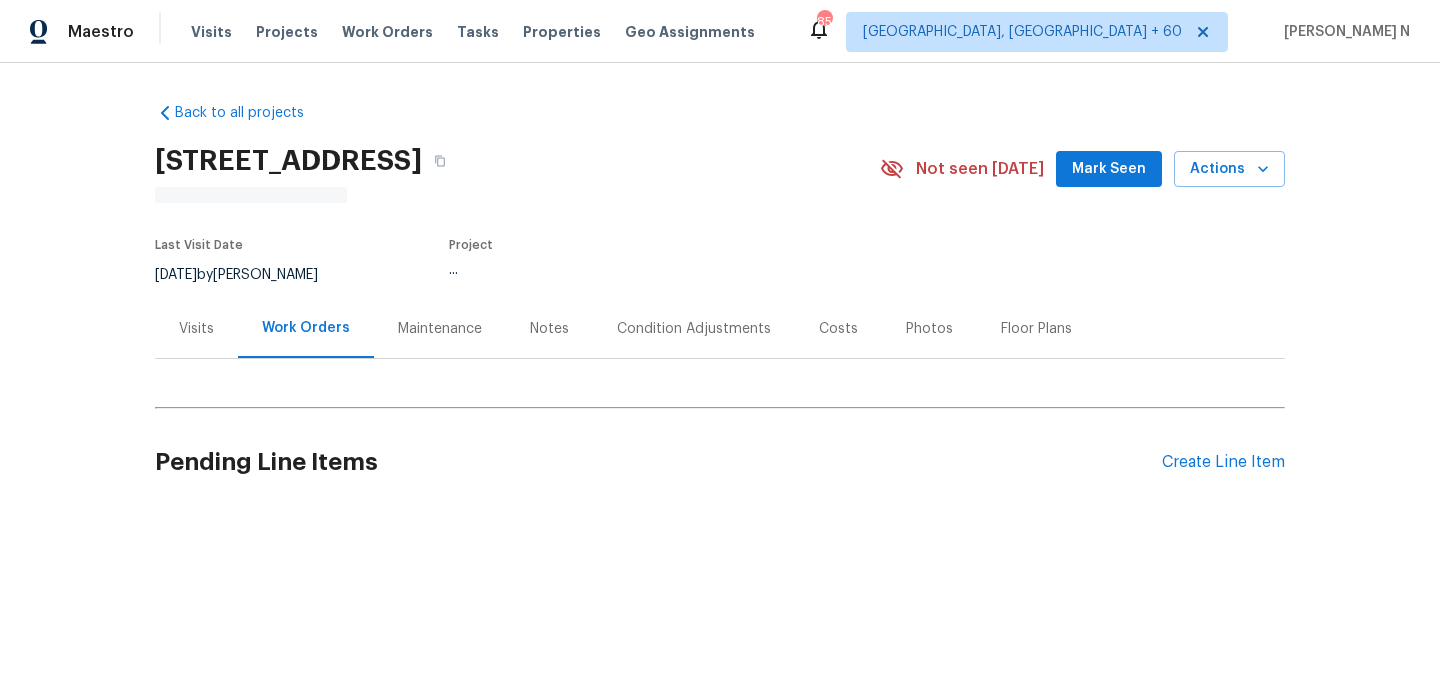 click on "Maintenance" at bounding box center (440, 329) 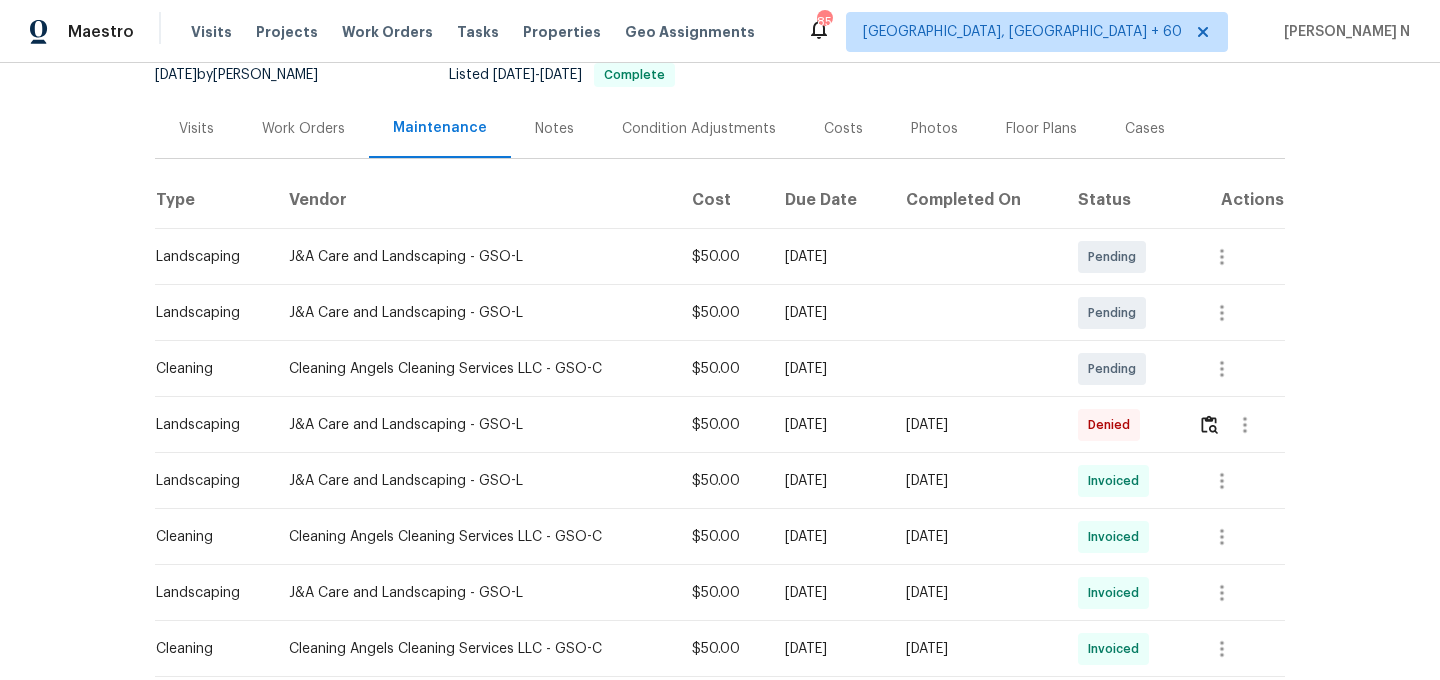 scroll, scrollTop: 217, scrollLeft: 0, axis: vertical 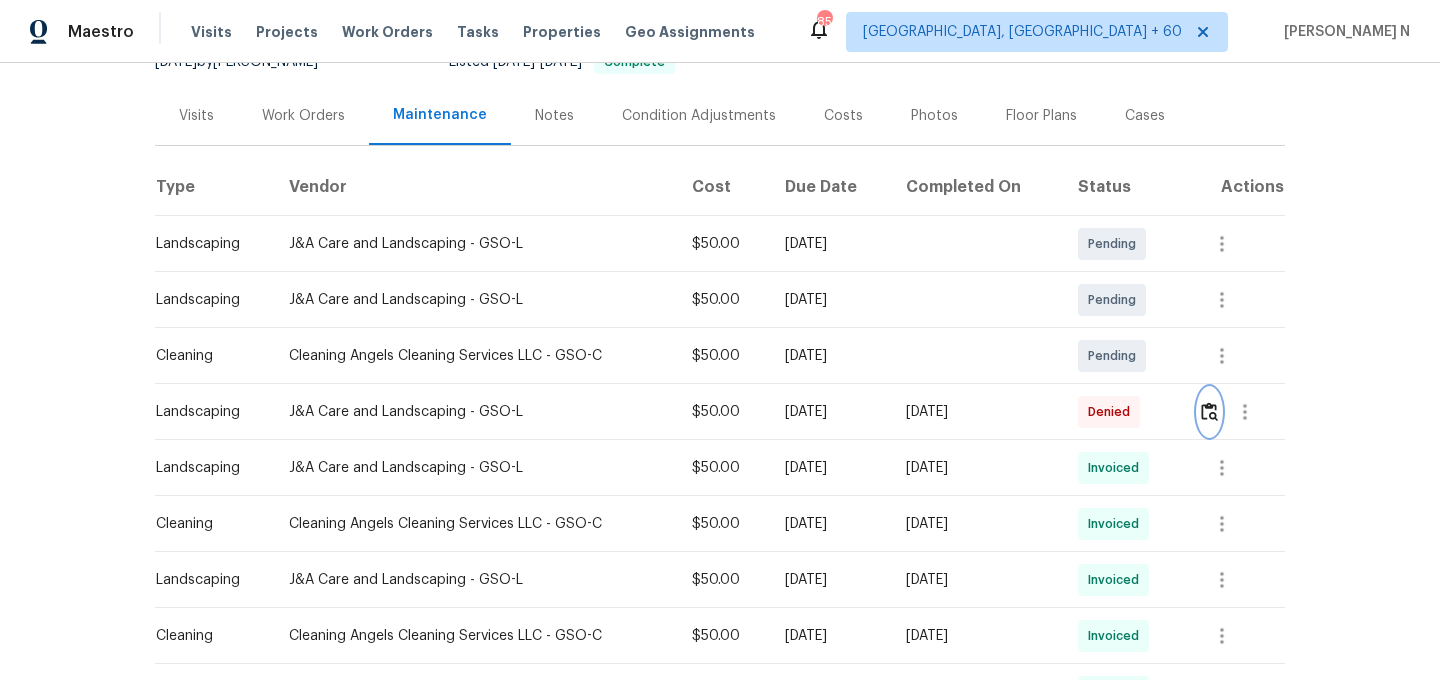 click at bounding box center [1209, 411] 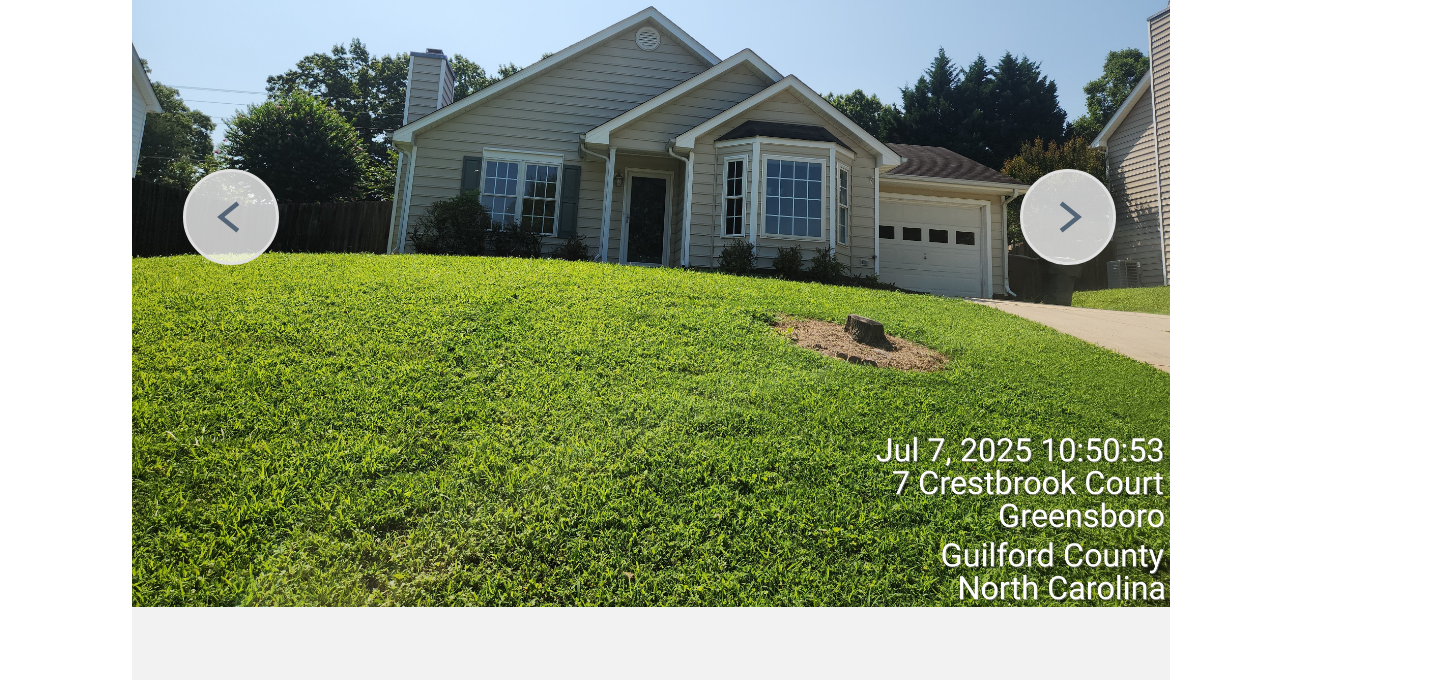 scroll, scrollTop: 100, scrollLeft: 0, axis: vertical 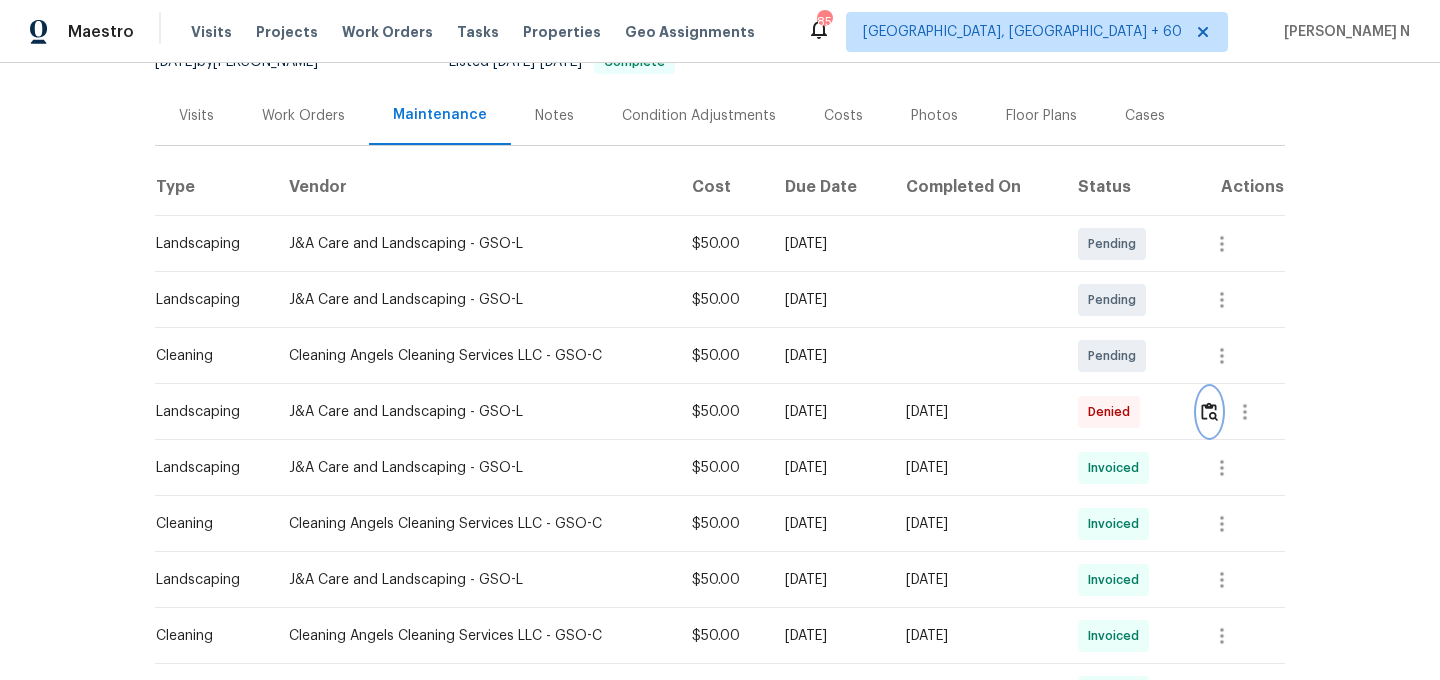 click at bounding box center [1209, 411] 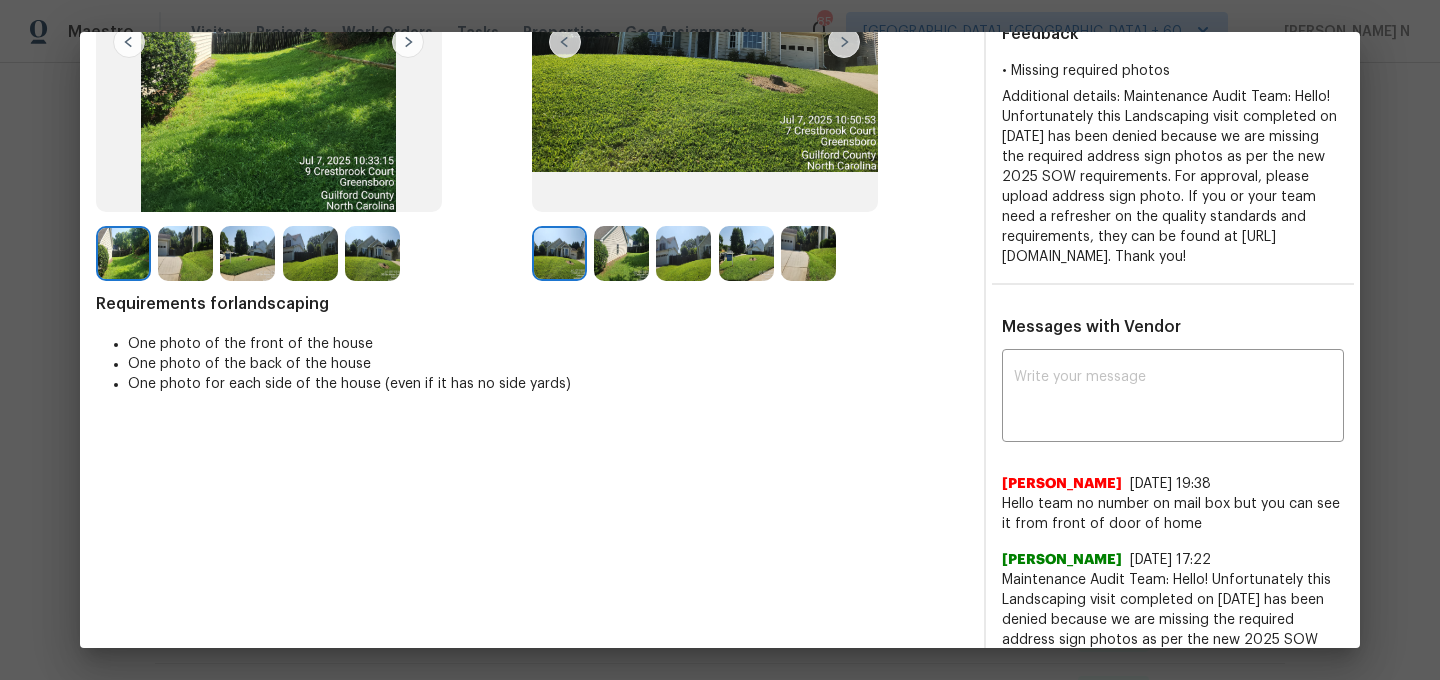 scroll, scrollTop: 362, scrollLeft: 0, axis: vertical 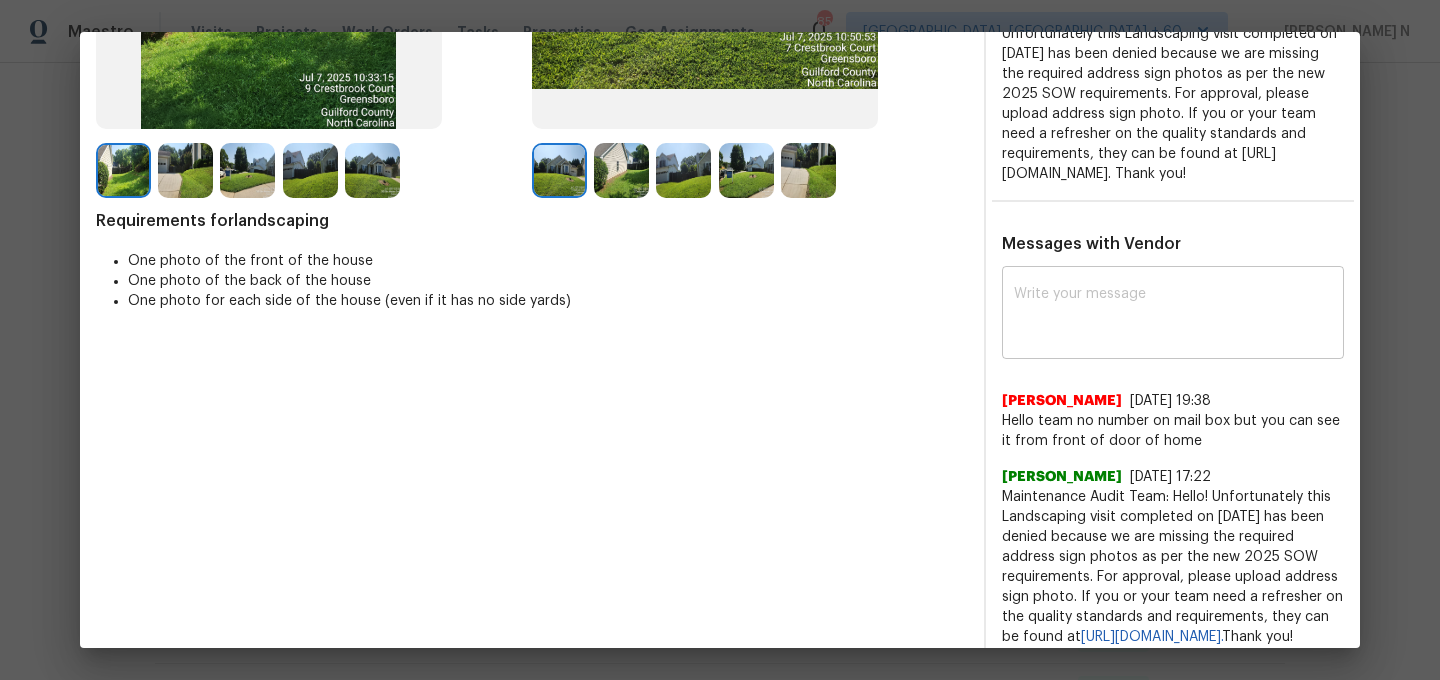 click at bounding box center [1173, 315] 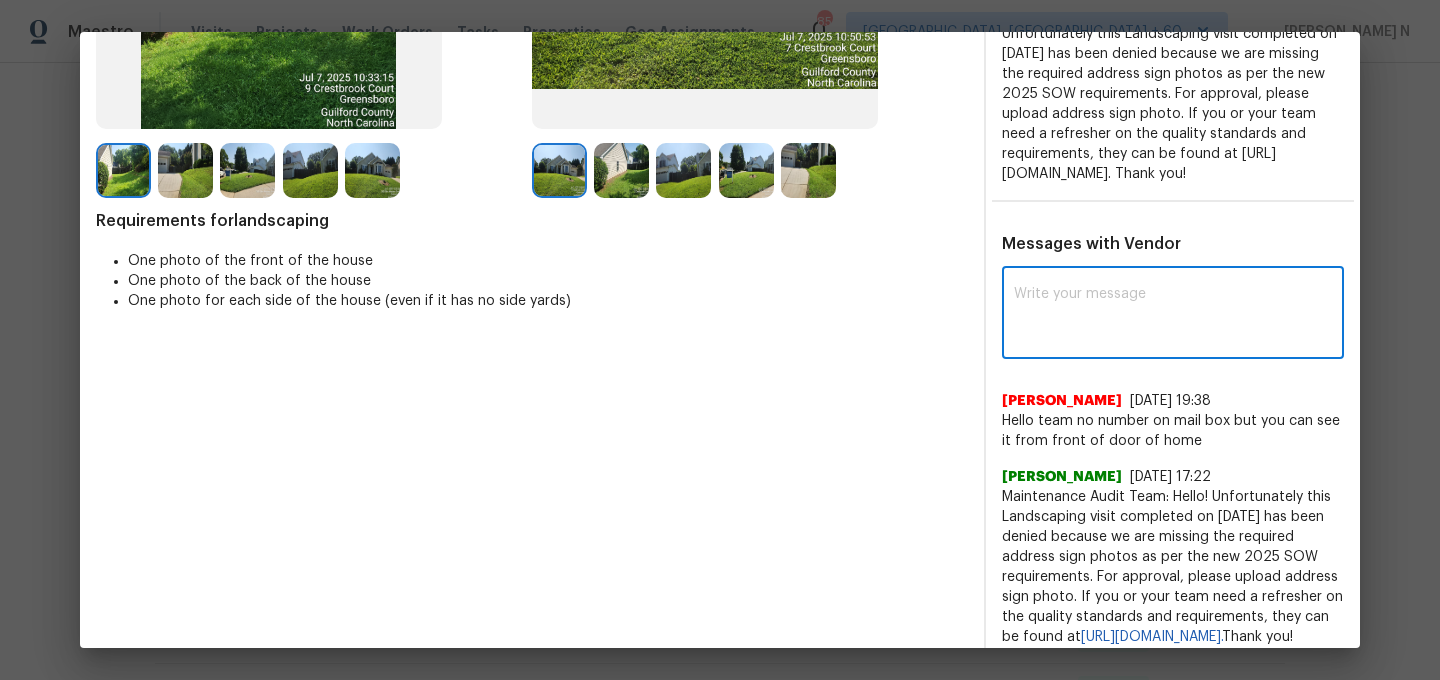 paste on "Maintenance Audit Team: Hello! Thank you for the feedback after further review this visit was approved." 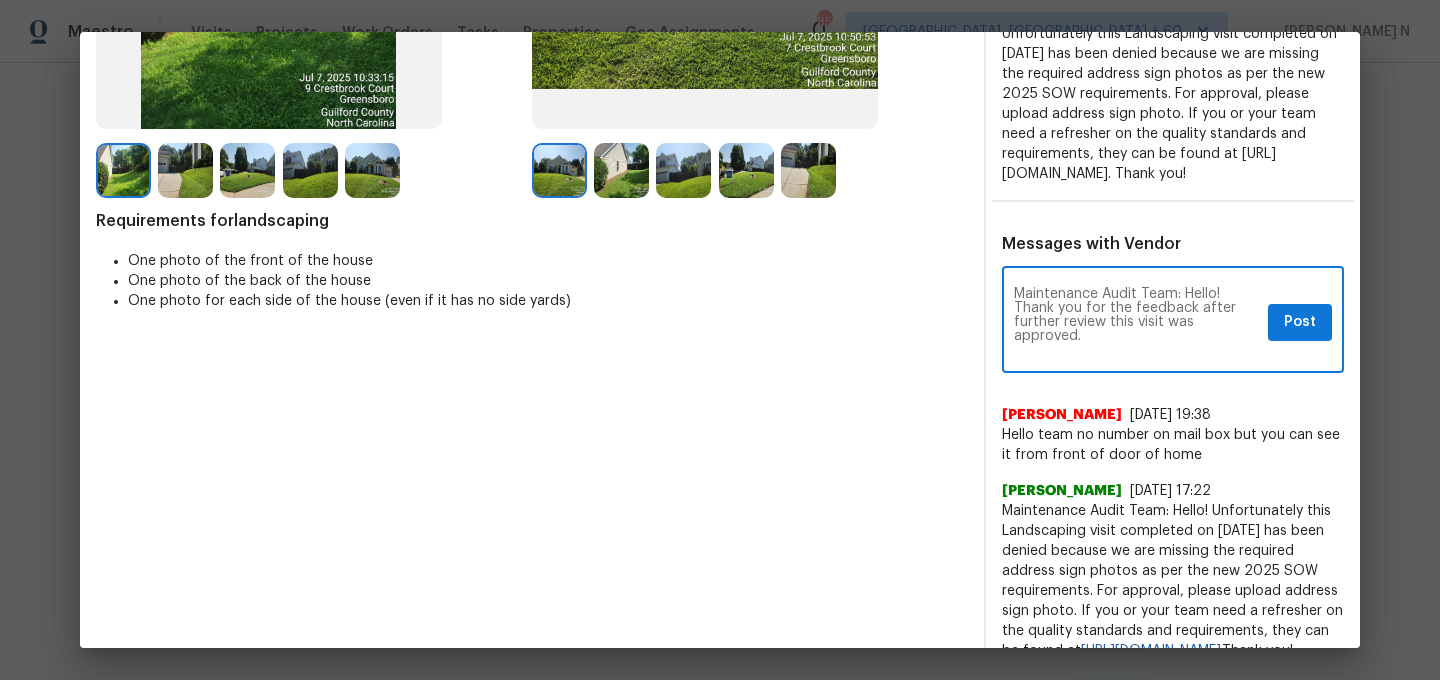 scroll, scrollTop: 0, scrollLeft: 0, axis: both 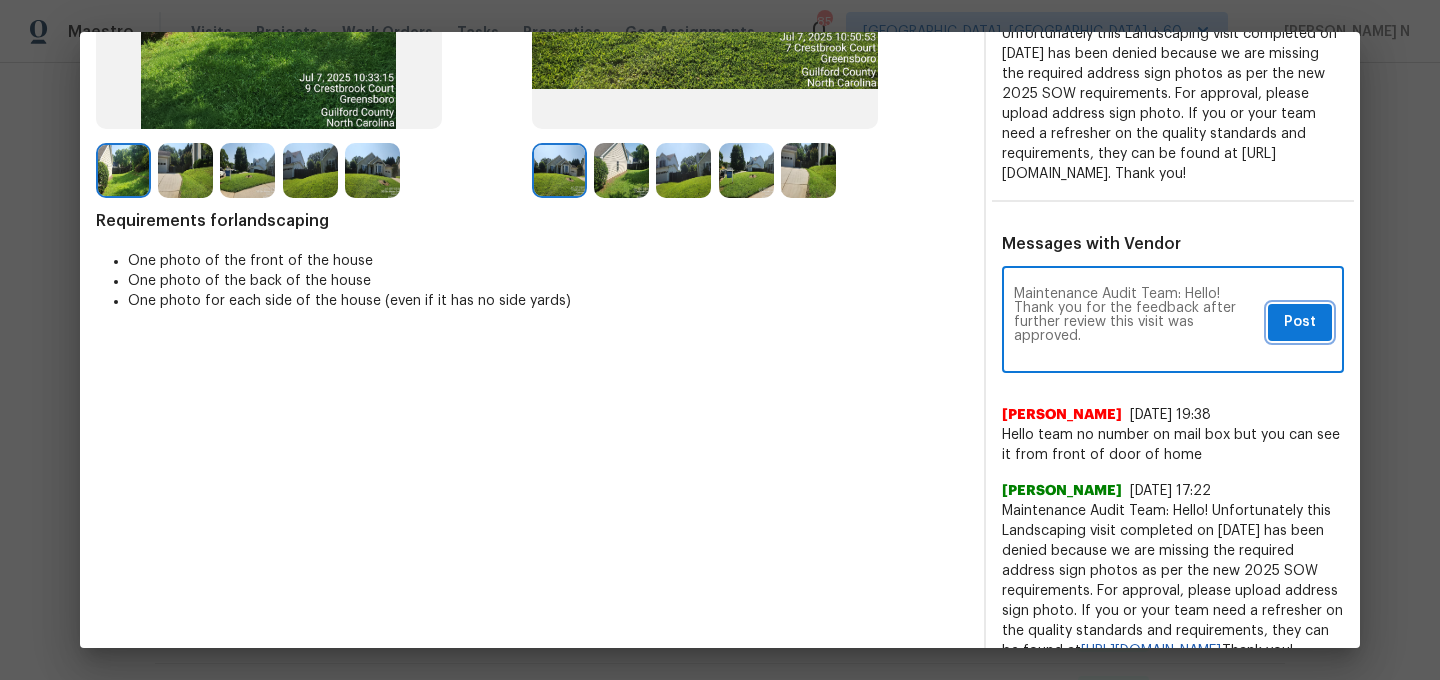 click on "Post" at bounding box center (1300, 322) 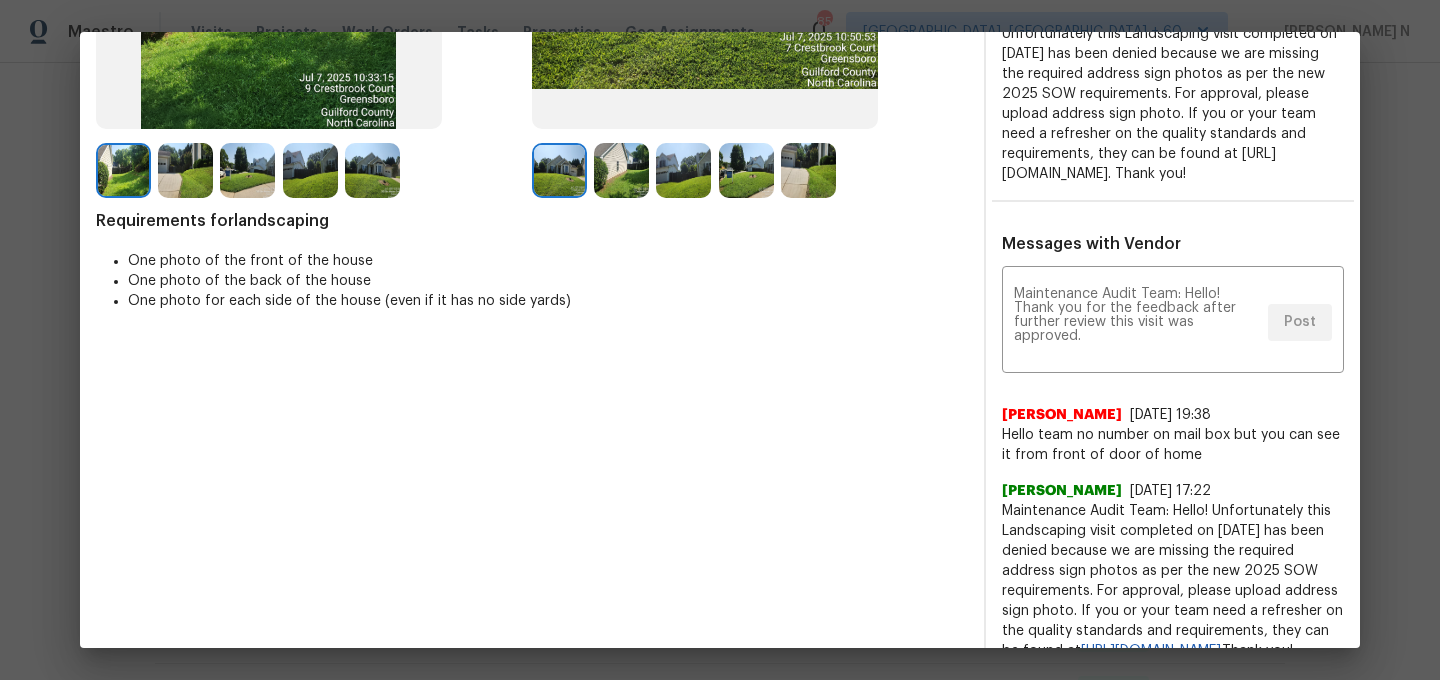 scroll, scrollTop: 0, scrollLeft: 0, axis: both 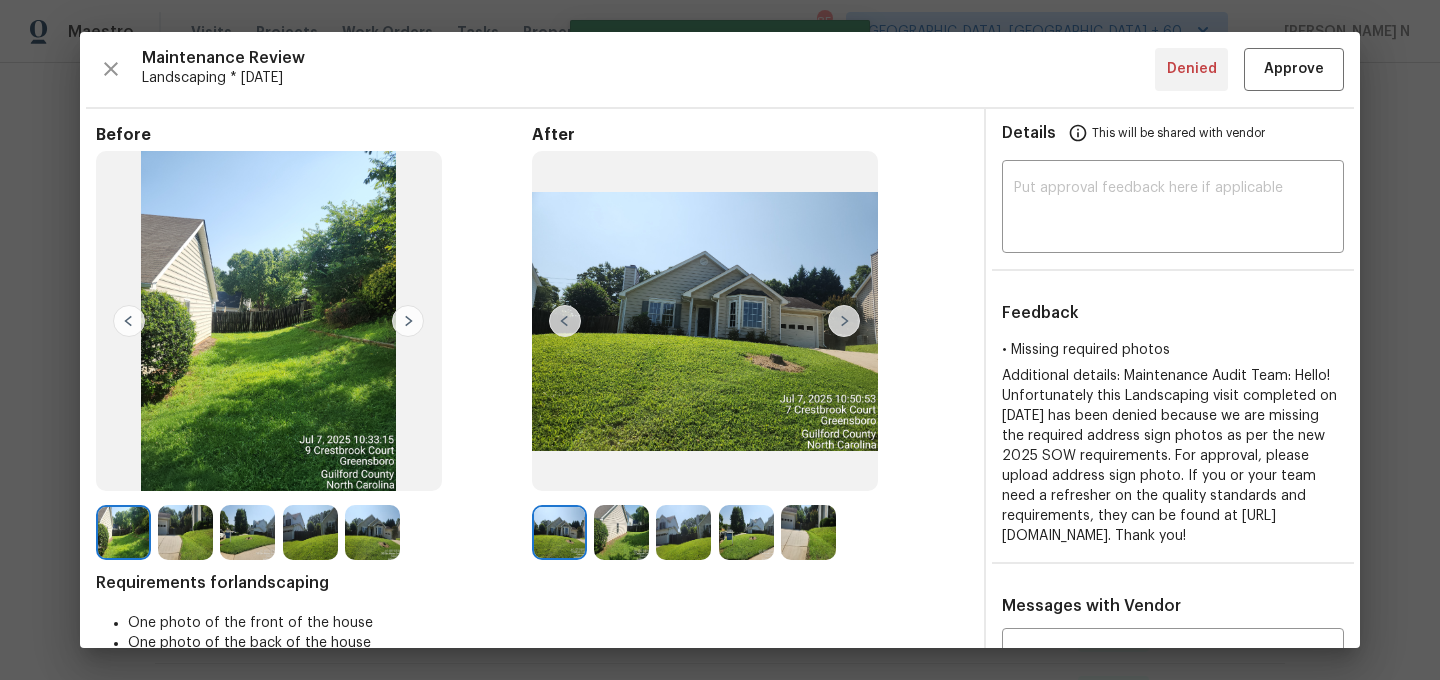 type 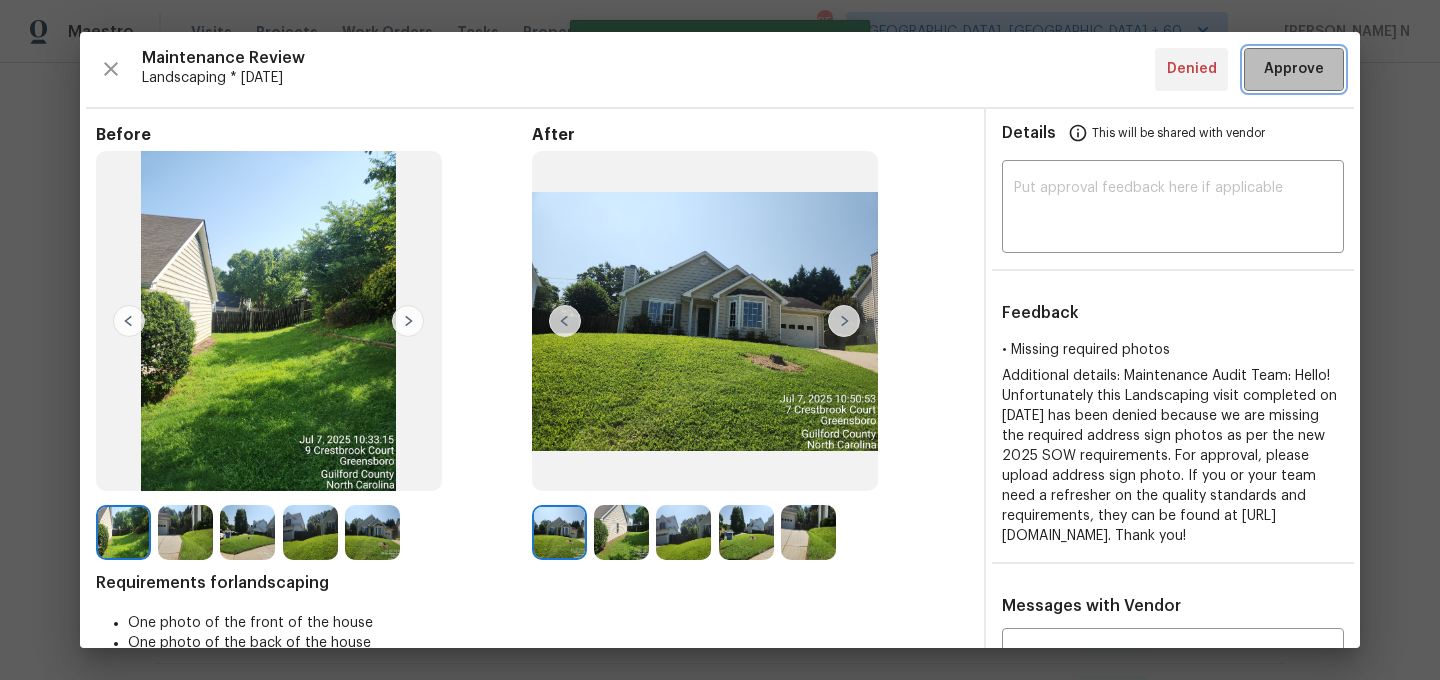 click on "Approve" at bounding box center [1294, 69] 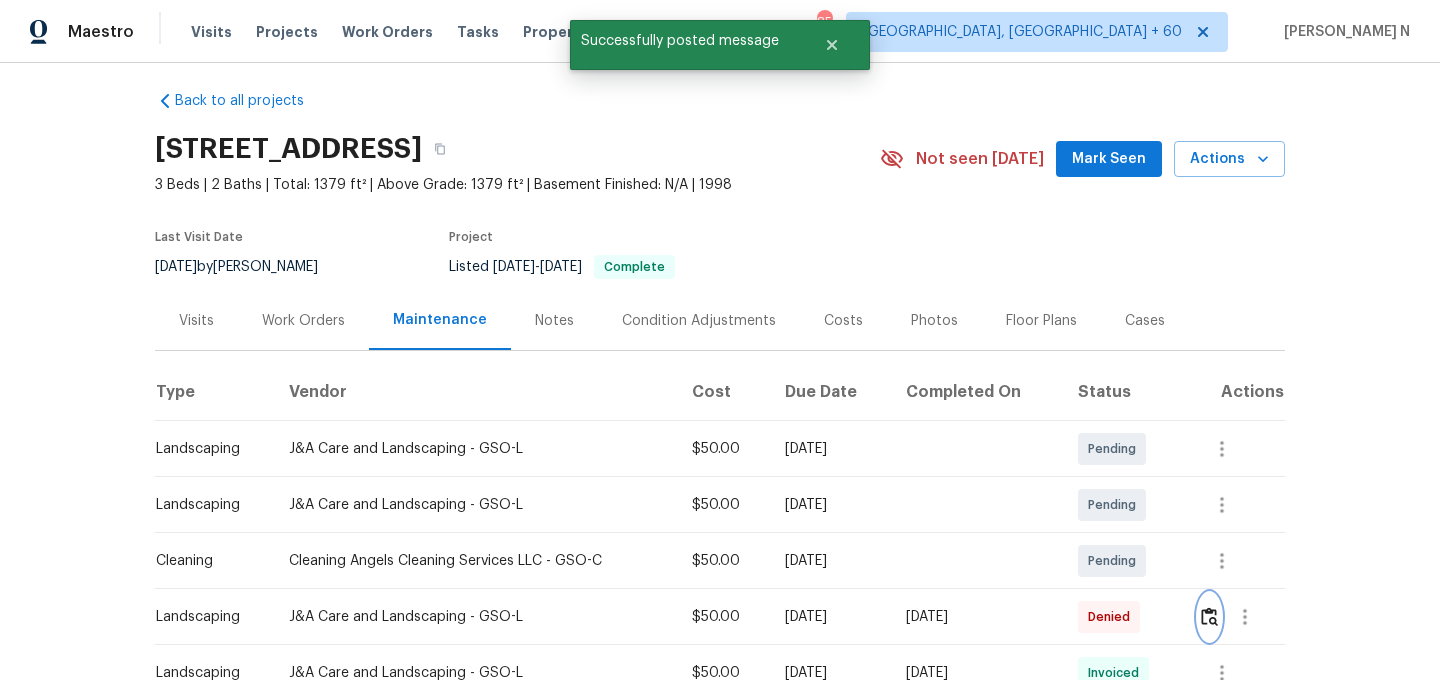 scroll, scrollTop: 0, scrollLeft: 0, axis: both 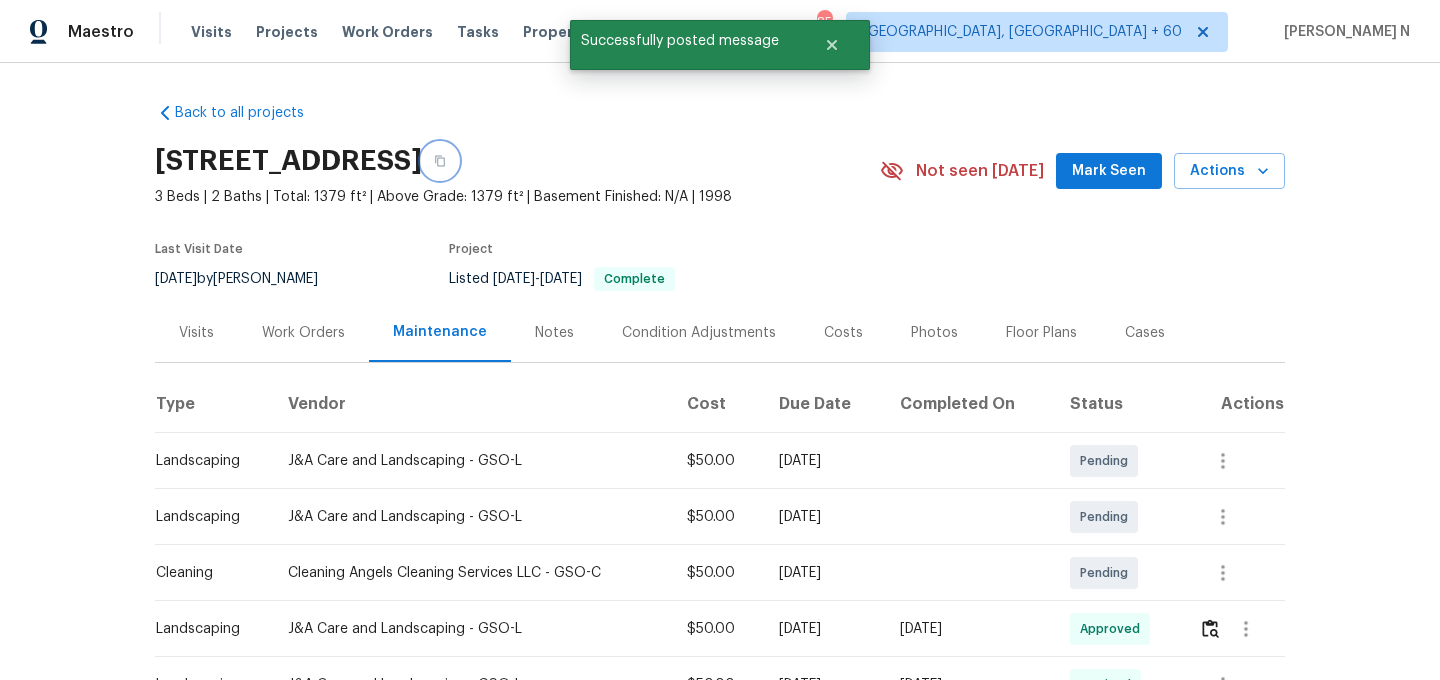 click at bounding box center [440, 161] 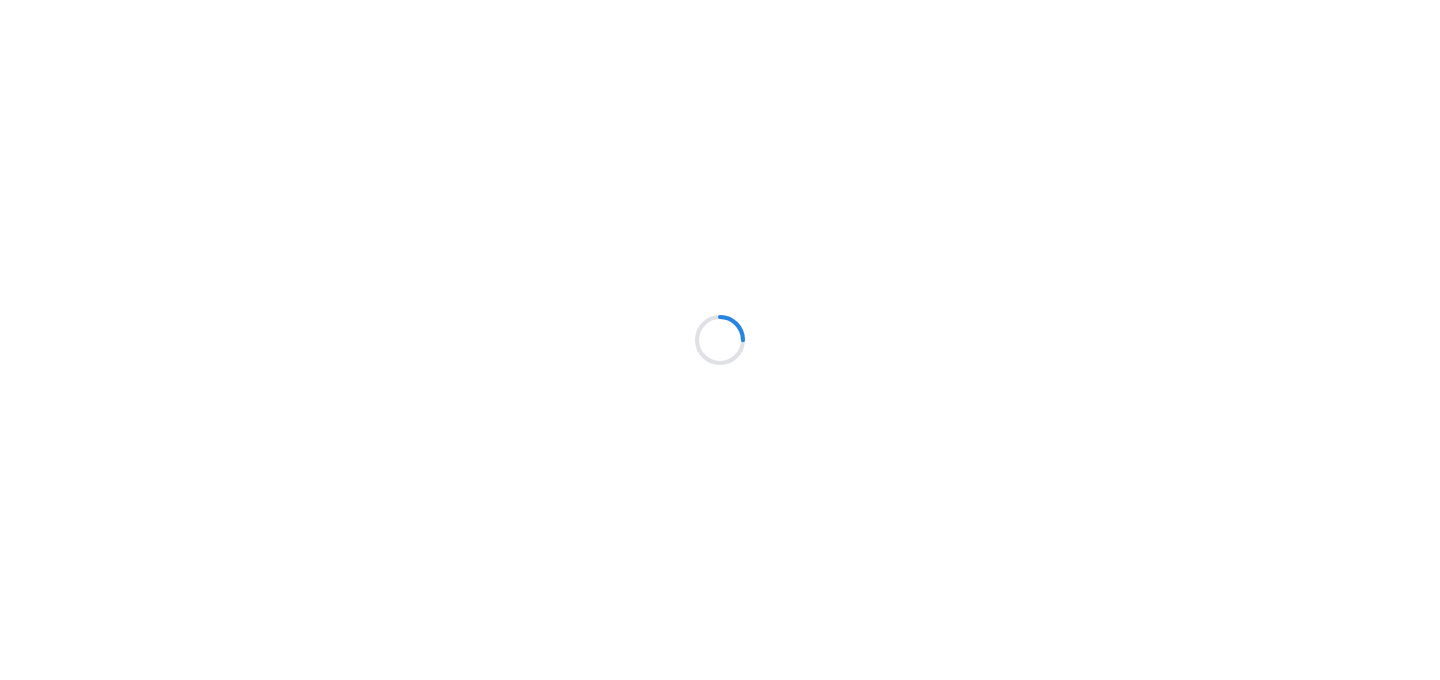 scroll, scrollTop: 0, scrollLeft: 0, axis: both 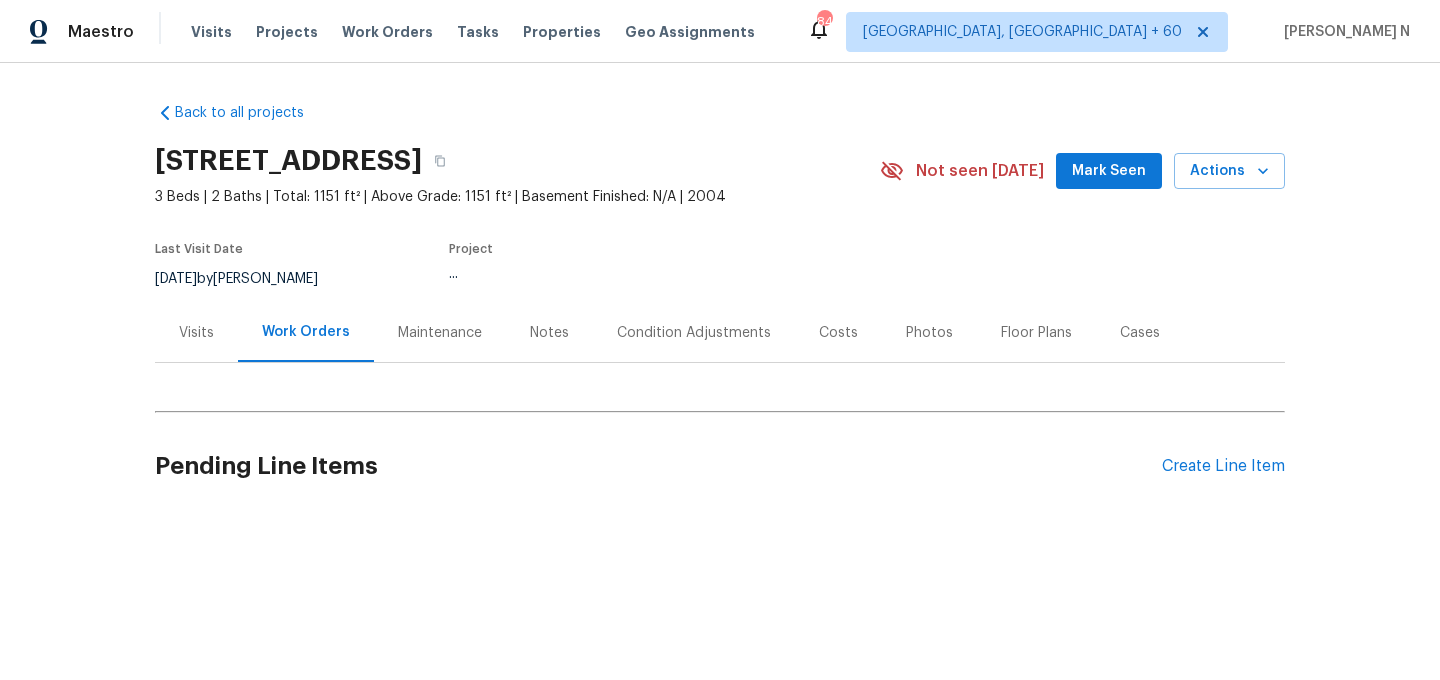 click on "Maintenance" at bounding box center [440, 333] 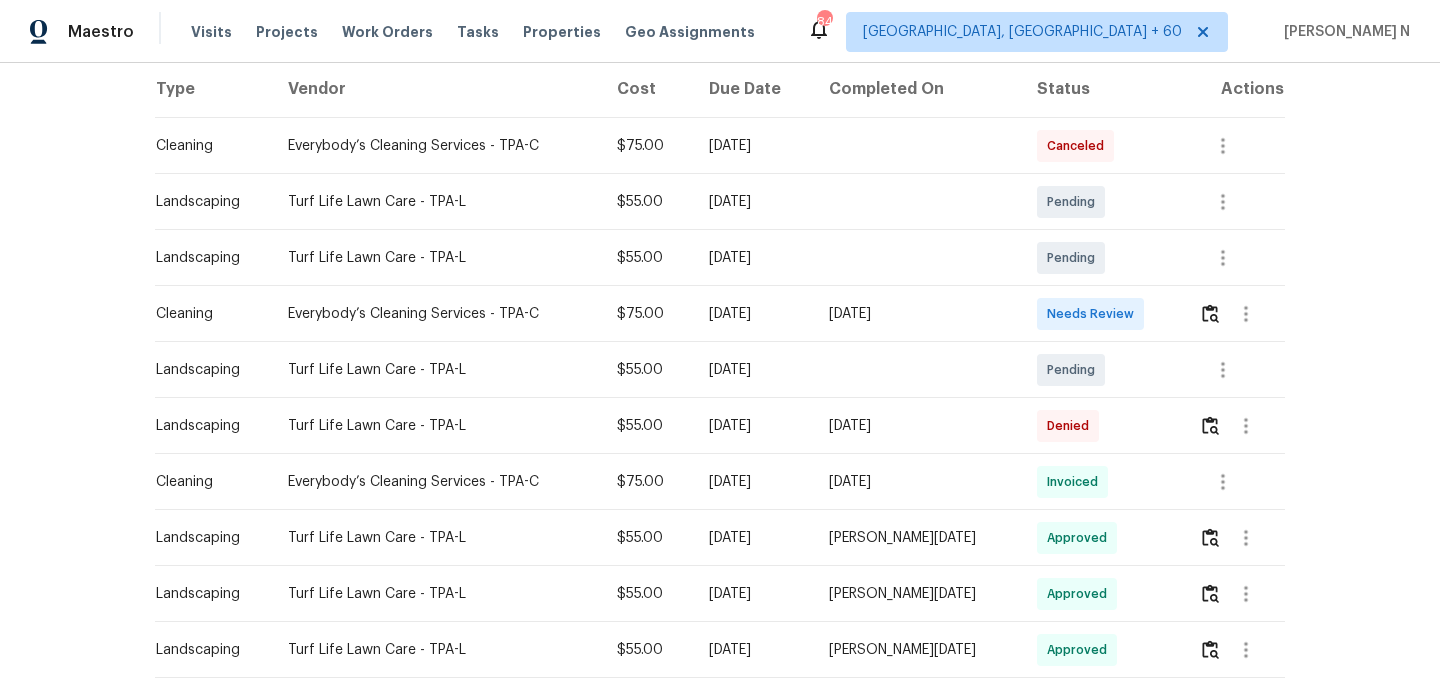 scroll, scrollTop: 415, scrollLeft: 0, axis: vertical 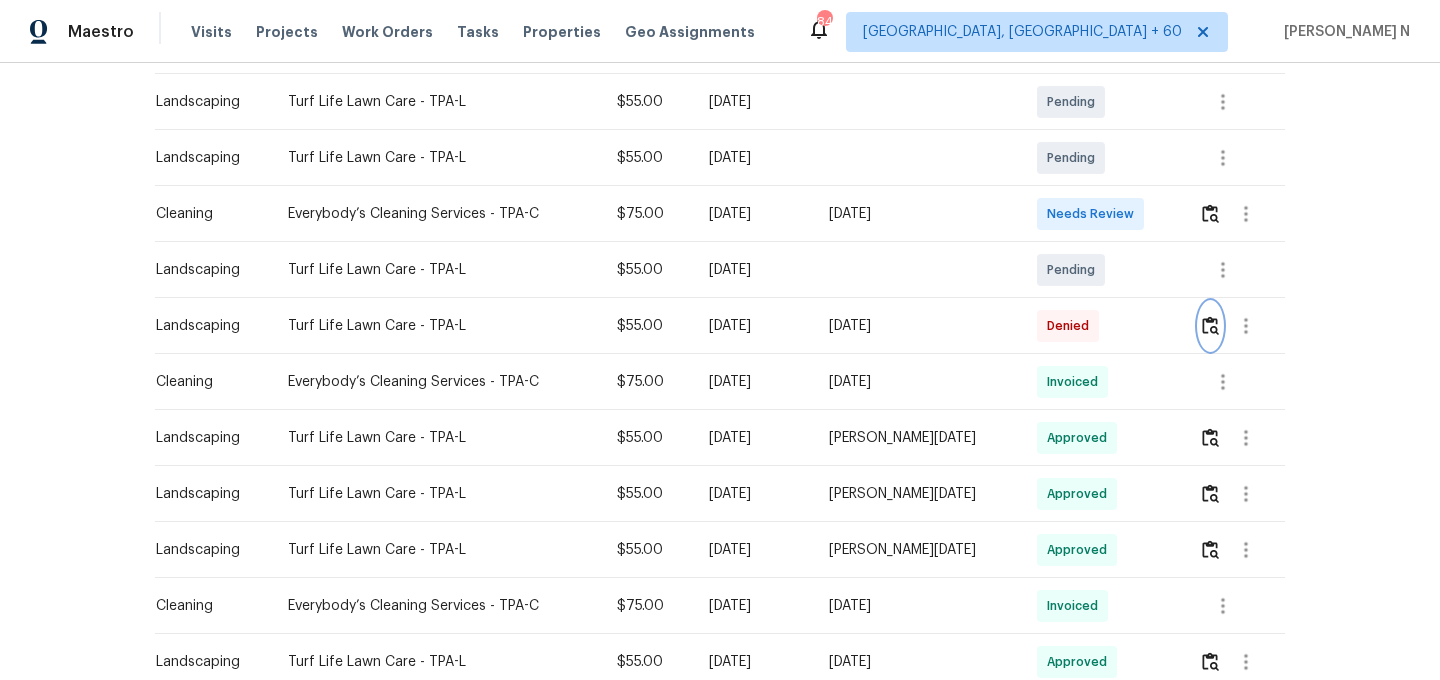 click at bounding box center (1210, 326) 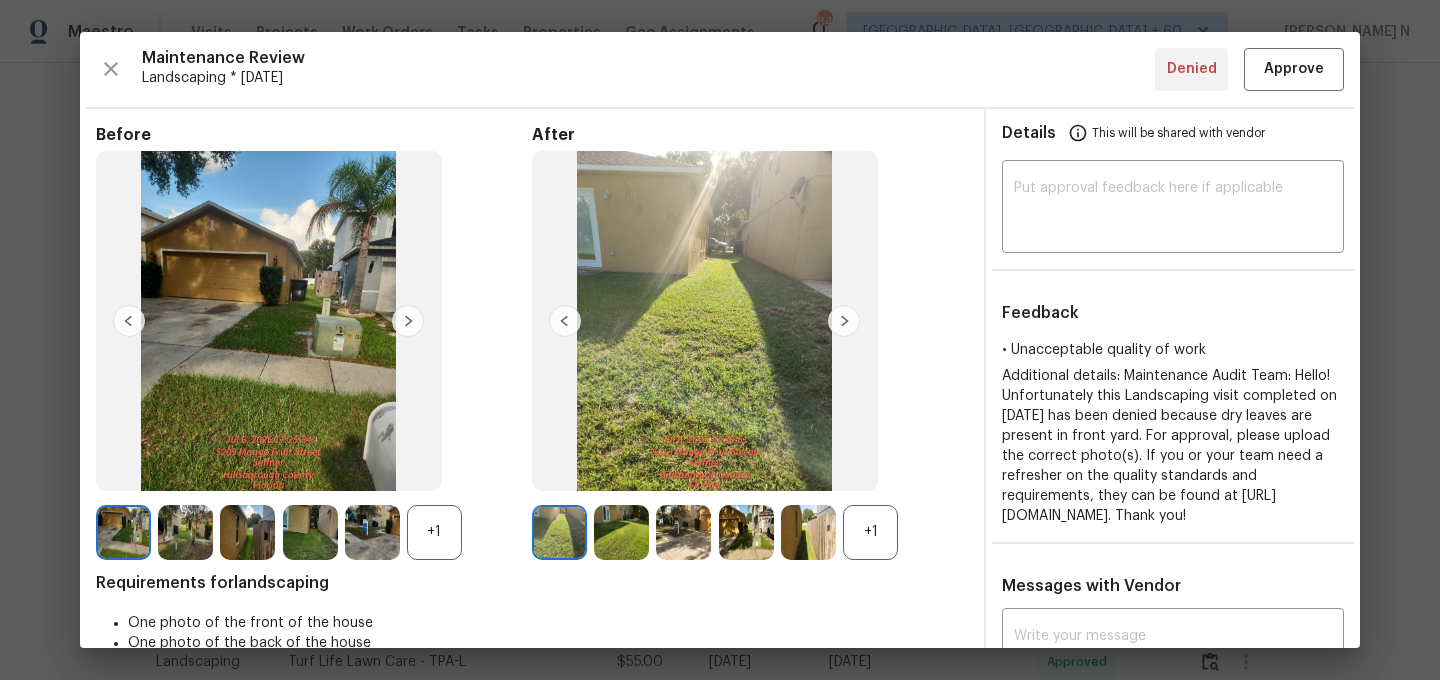 click on "+1" at bounding box center (870, 532) 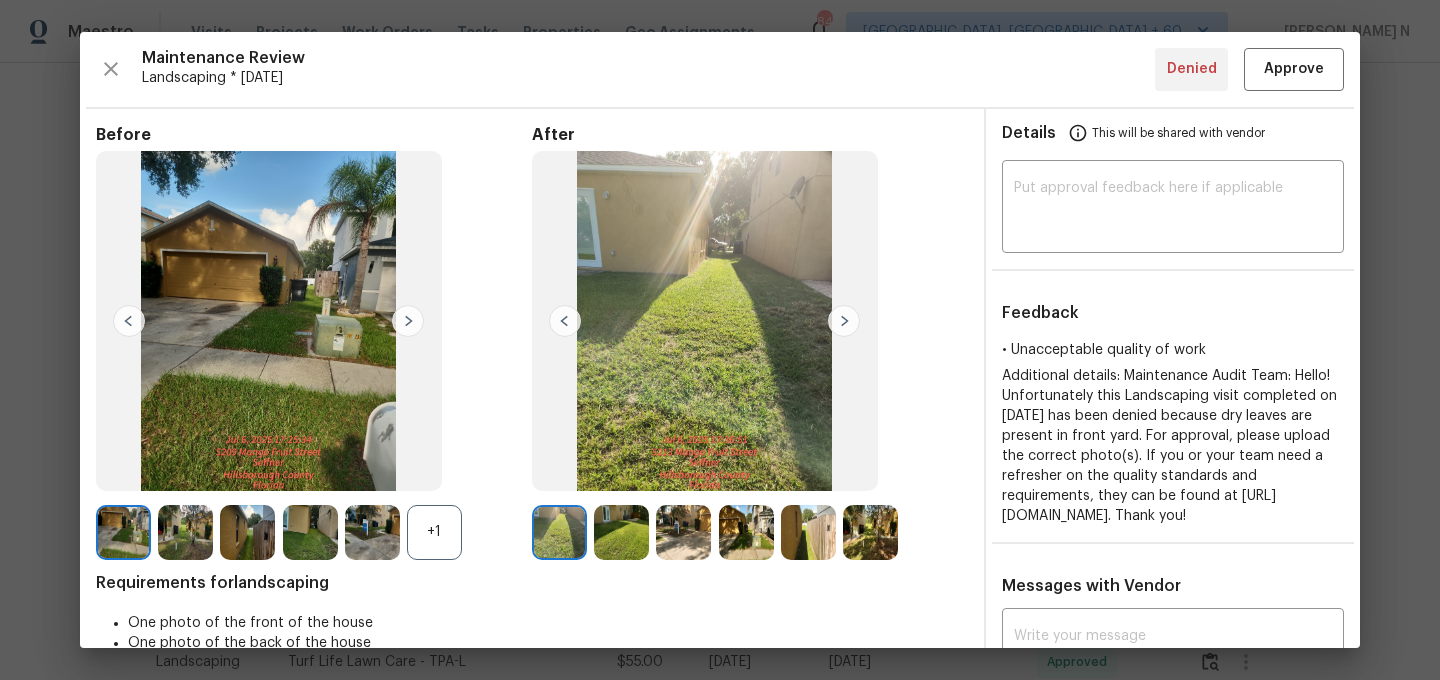 click on "+1" at bounding box center (434, 532) 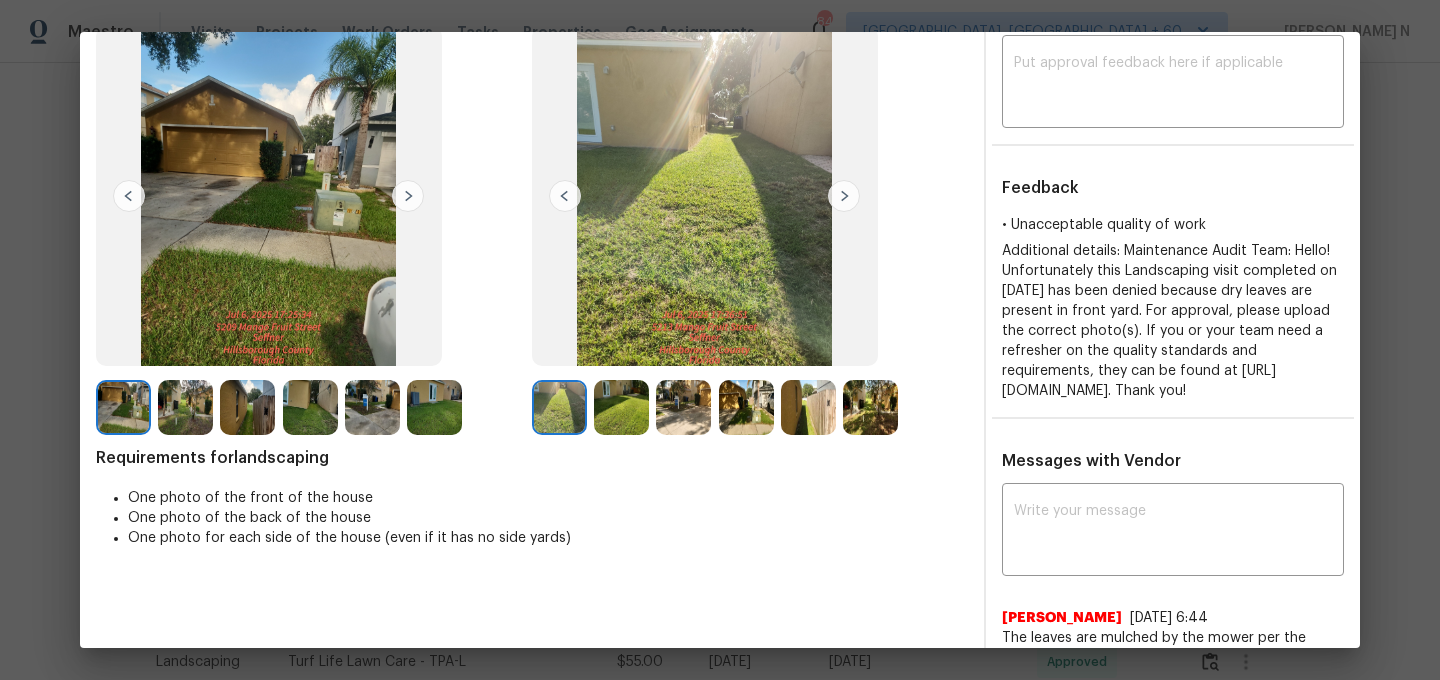 scroll, scrollTop: 119, scrollLeft: 0, axis: vertical 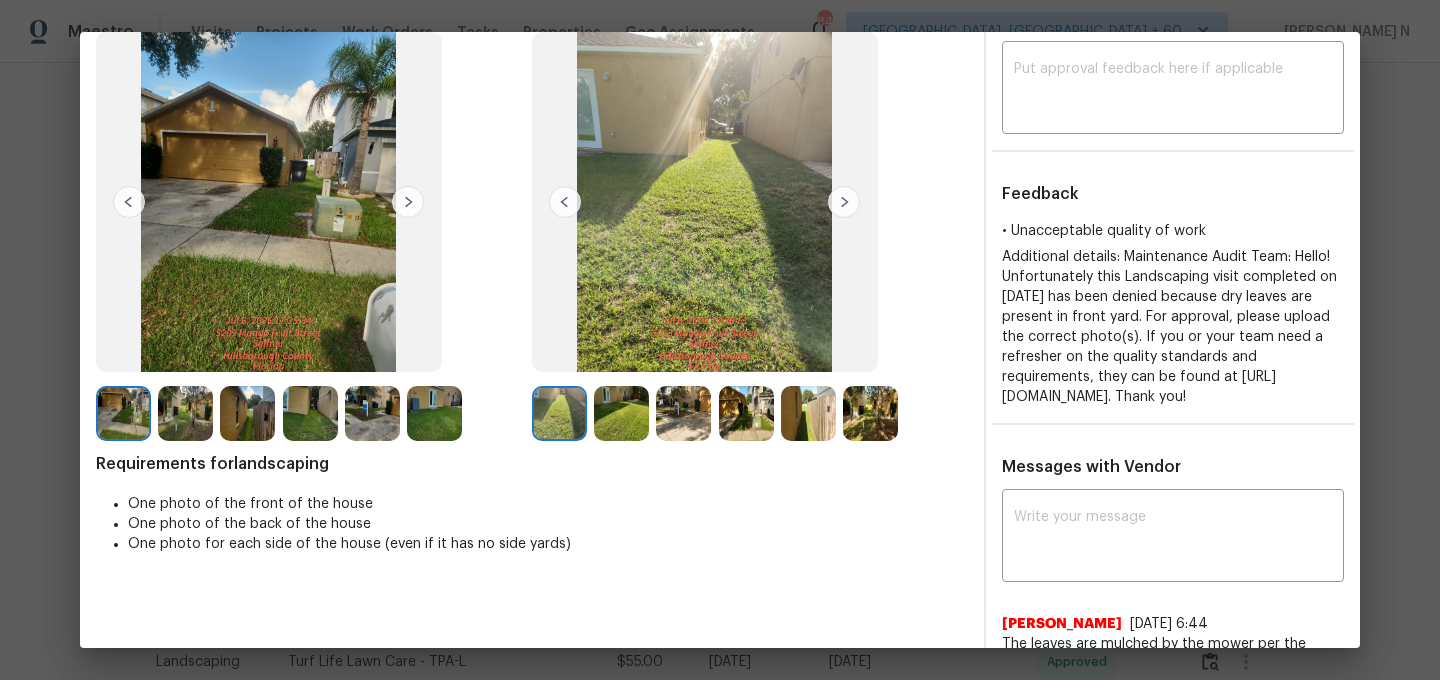 click at bounding box center (746, 413) 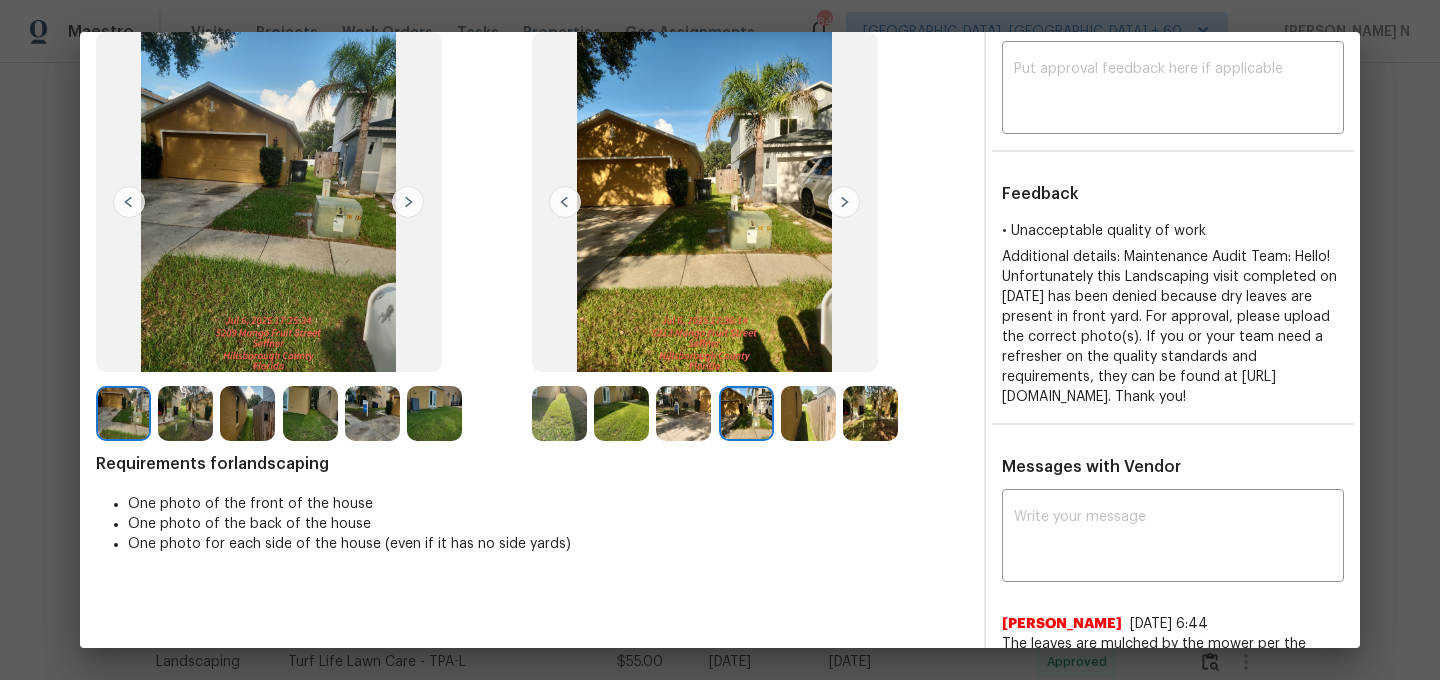 click at bounding box center (683, 413) 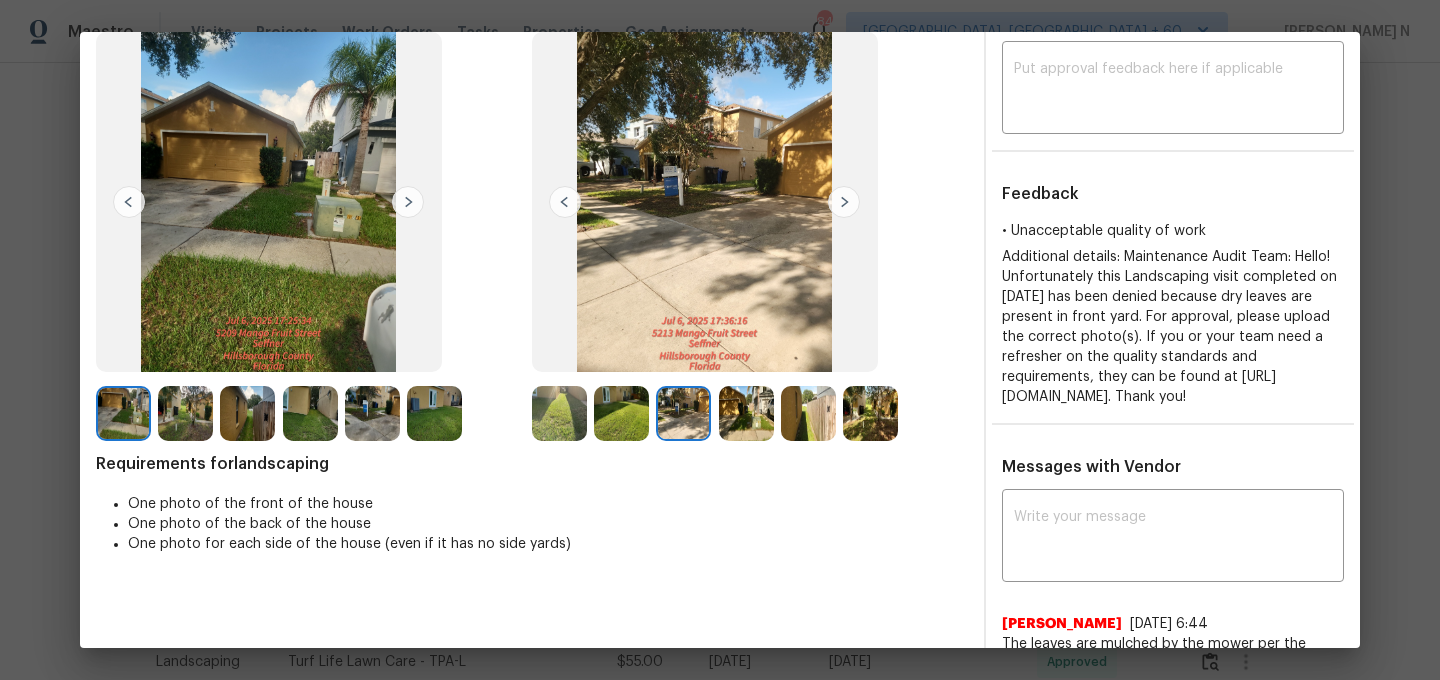 click at bounding box center (870, 413) 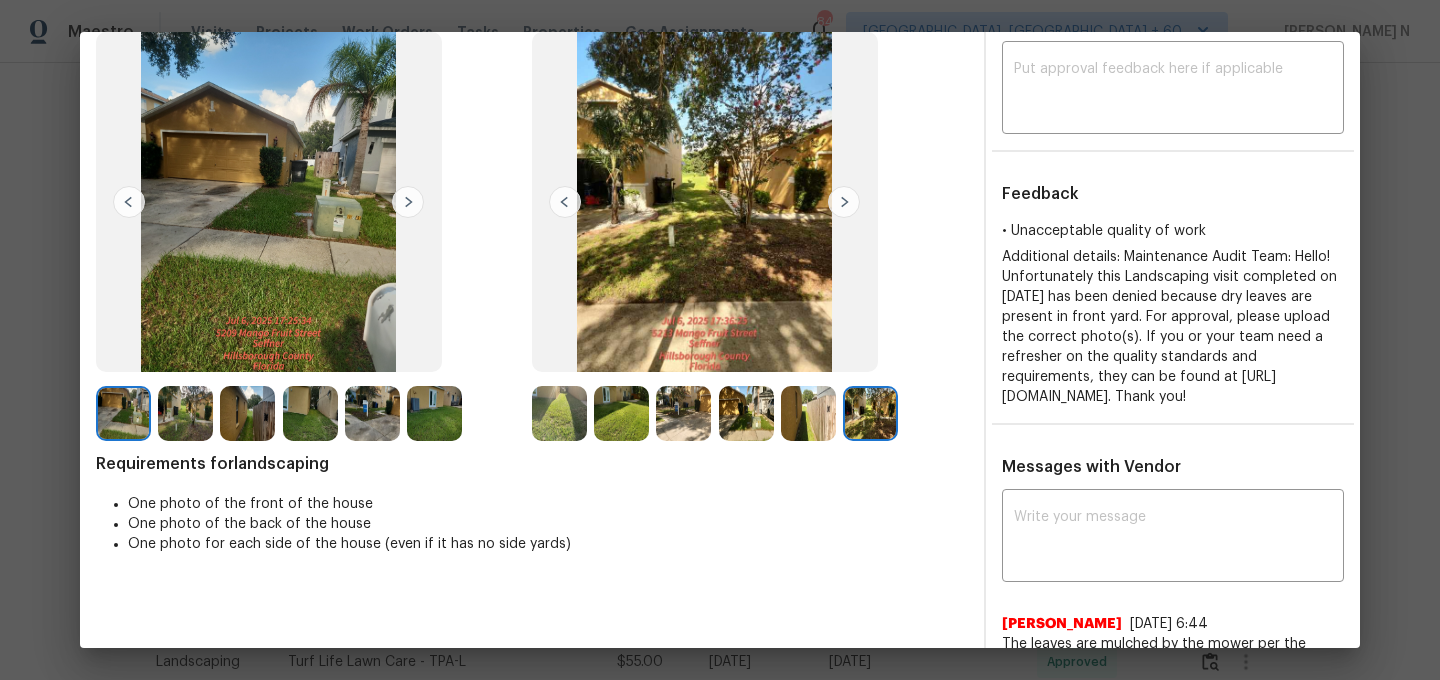 click at bounding box center (683, 413) 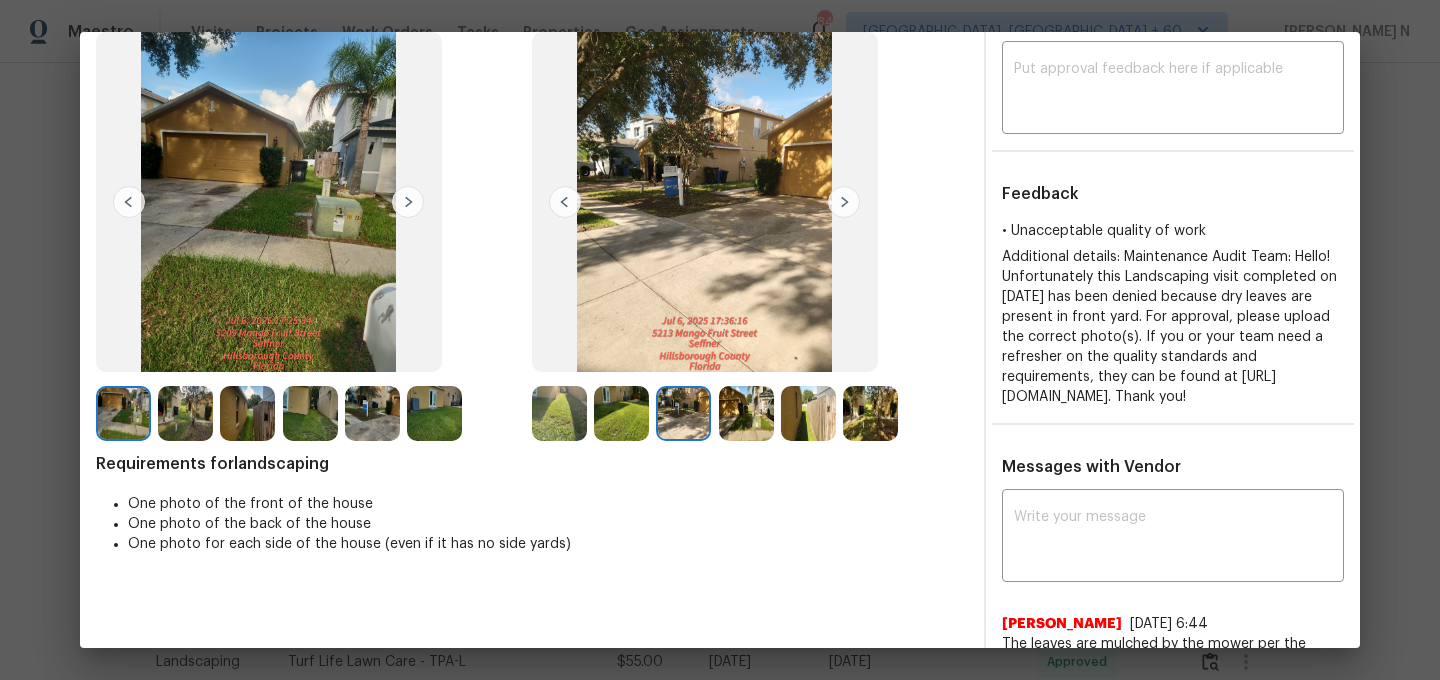 click at bounding box center [746, 413] 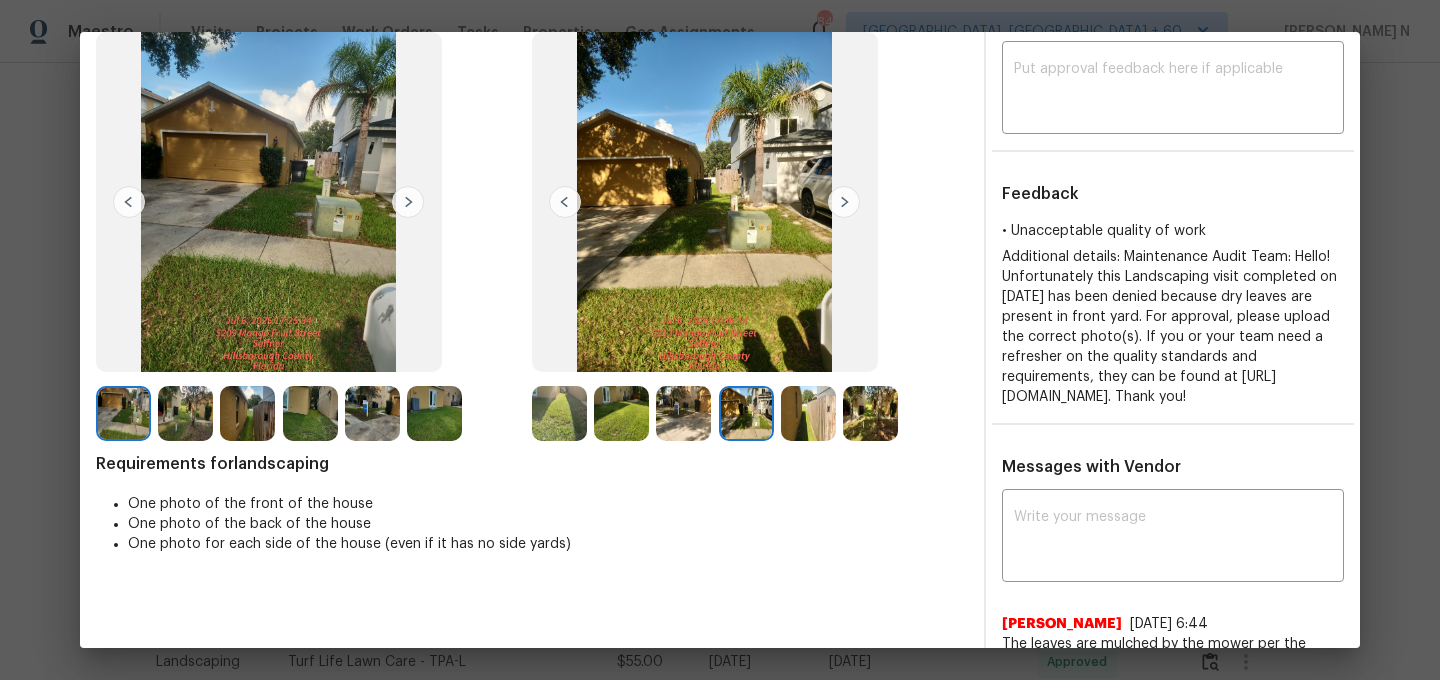 click at bounding box center (705, 202) 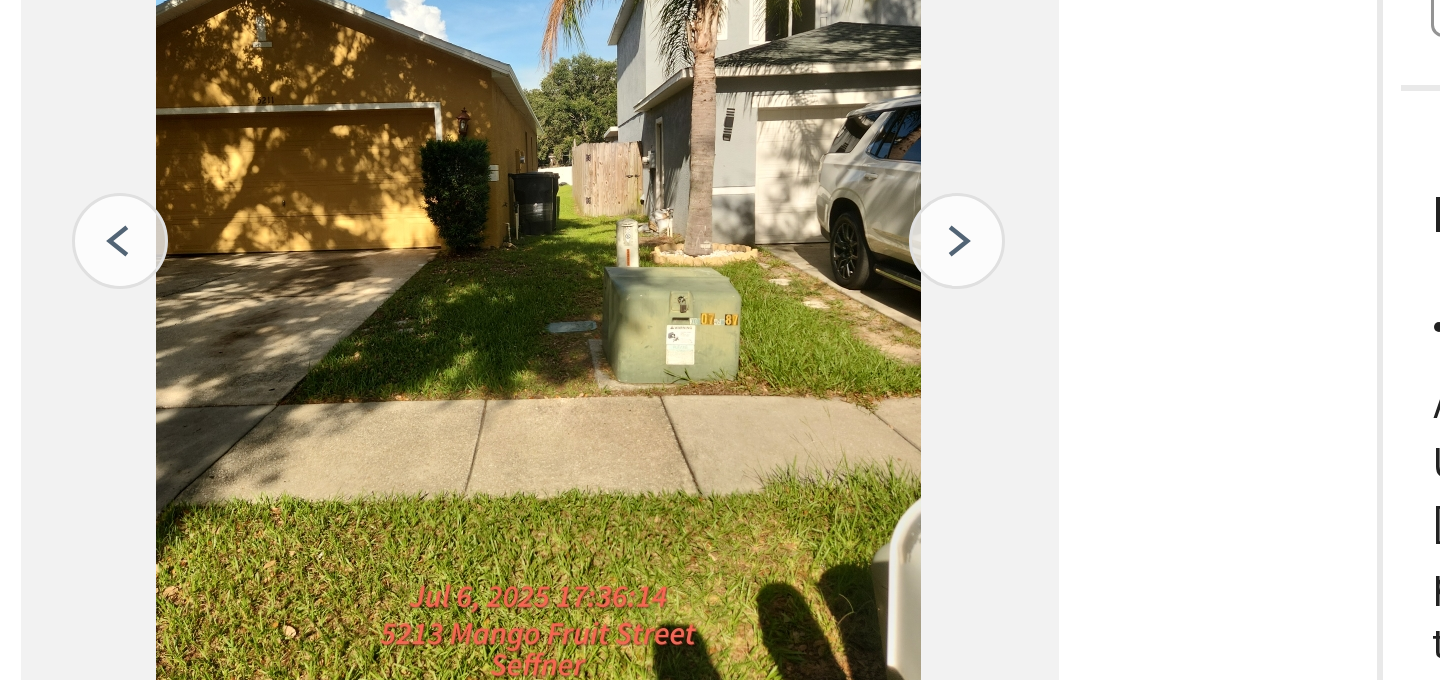 scroll, scrollTop: 101, scrollLeft: 0, axis: vertical 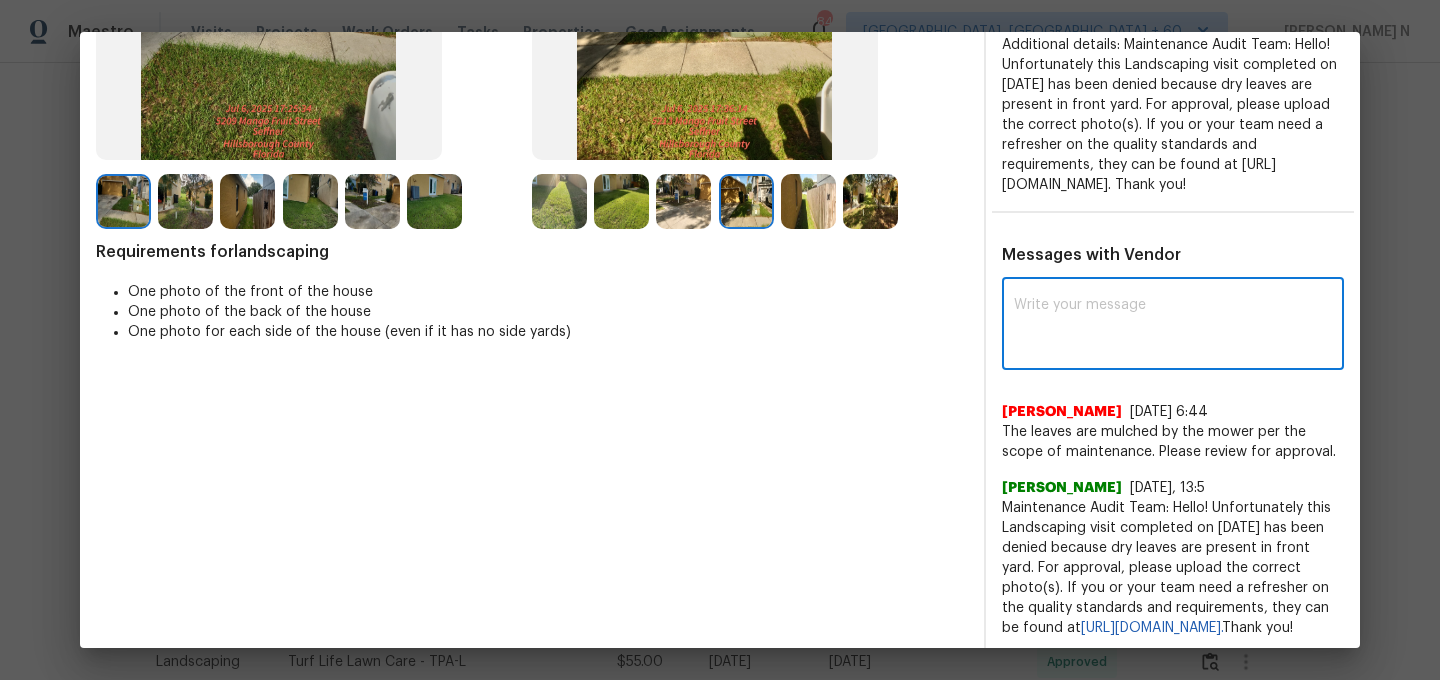 click at bounding box center (1173, 326) 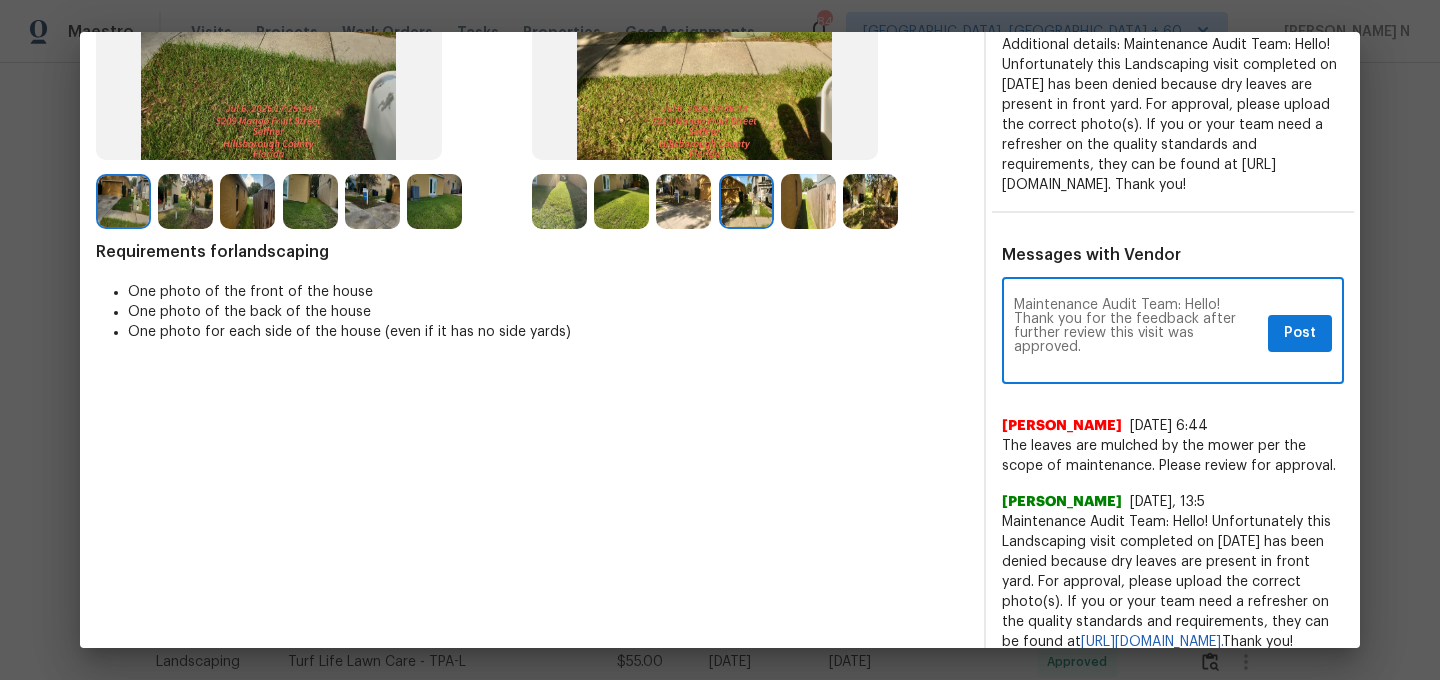 scroll, scrollTop: 0, scrollLeft: 0, axis: both 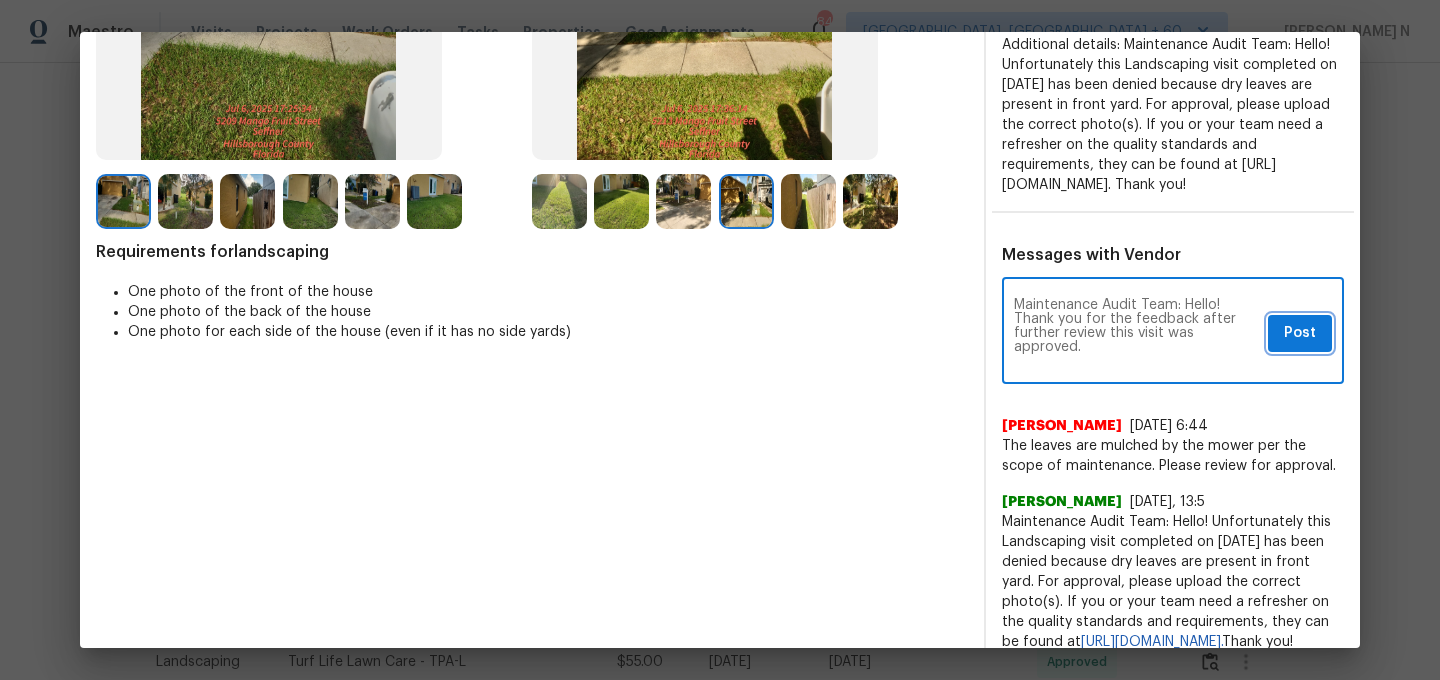 click on "Post" at bounding box center [1300, 333] 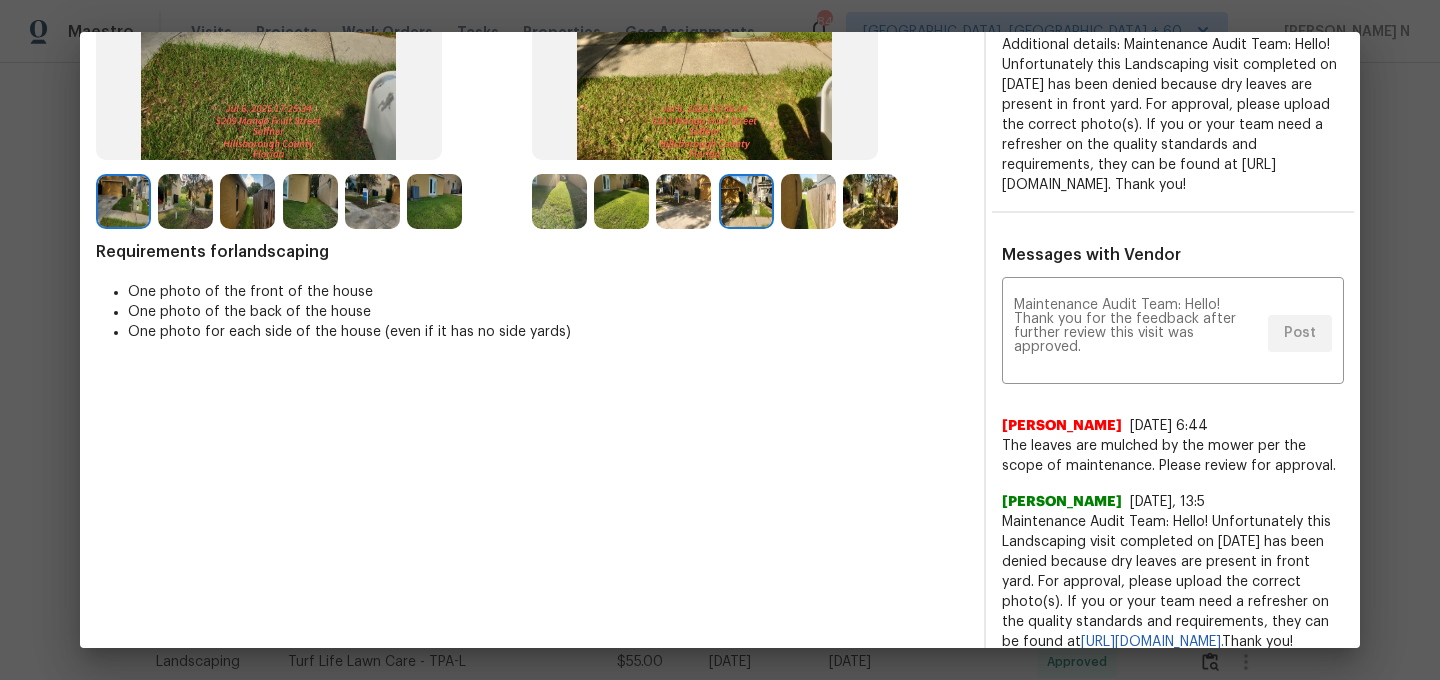 scroll, scrollTop: 0, scrollLeft: 0, axis: both 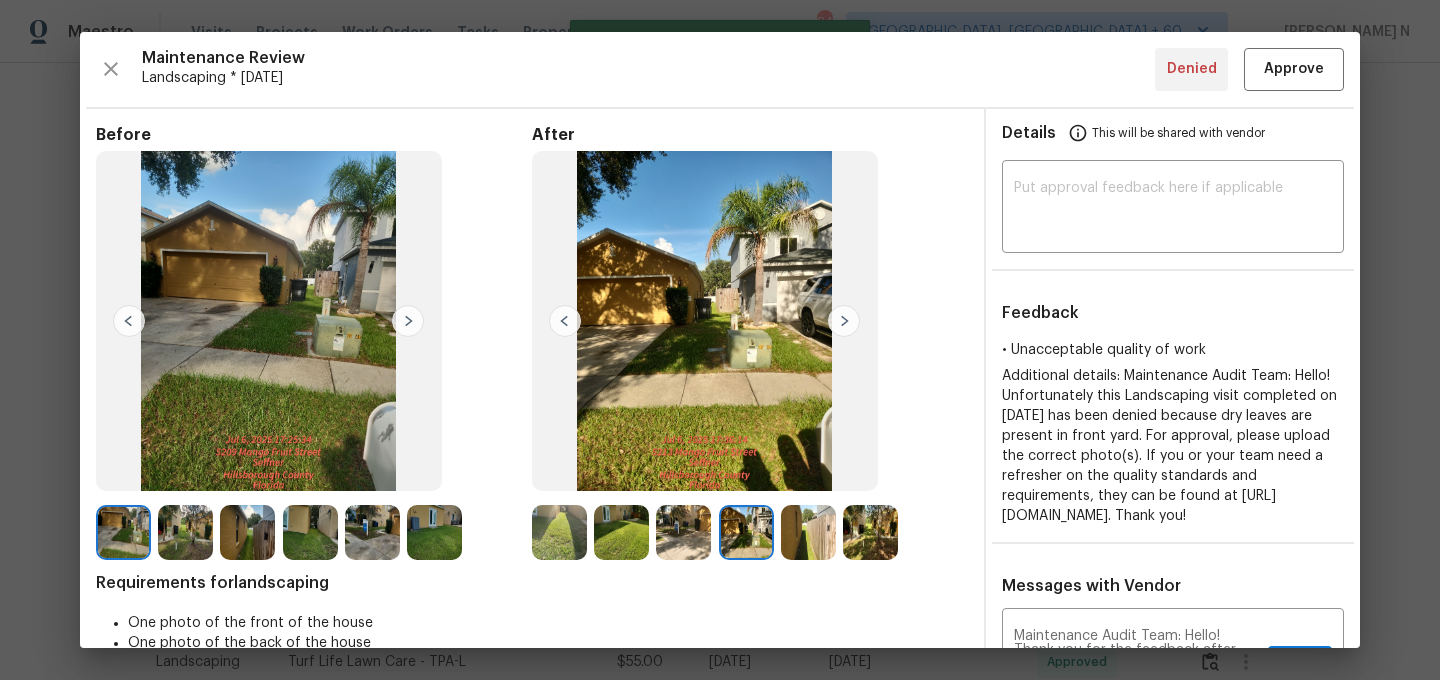 type 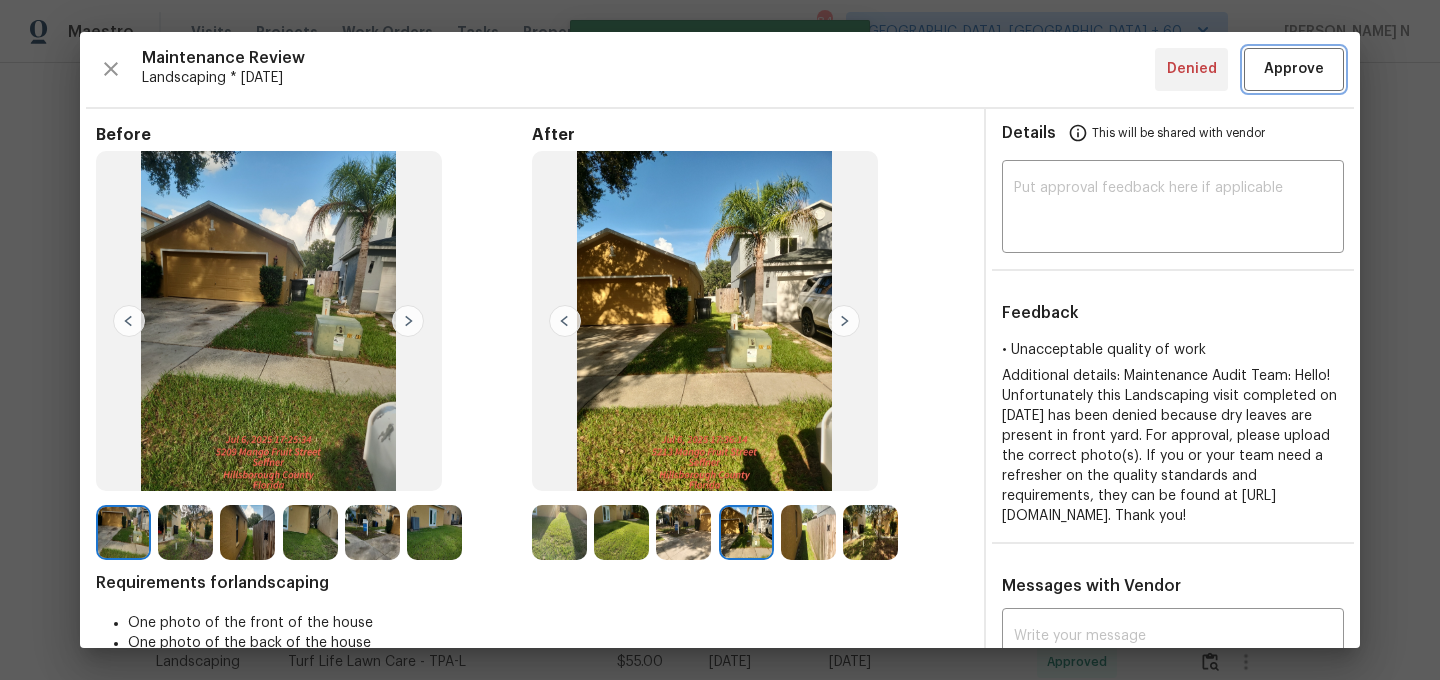 click on "Approve" at bounding box center (1294, 69) 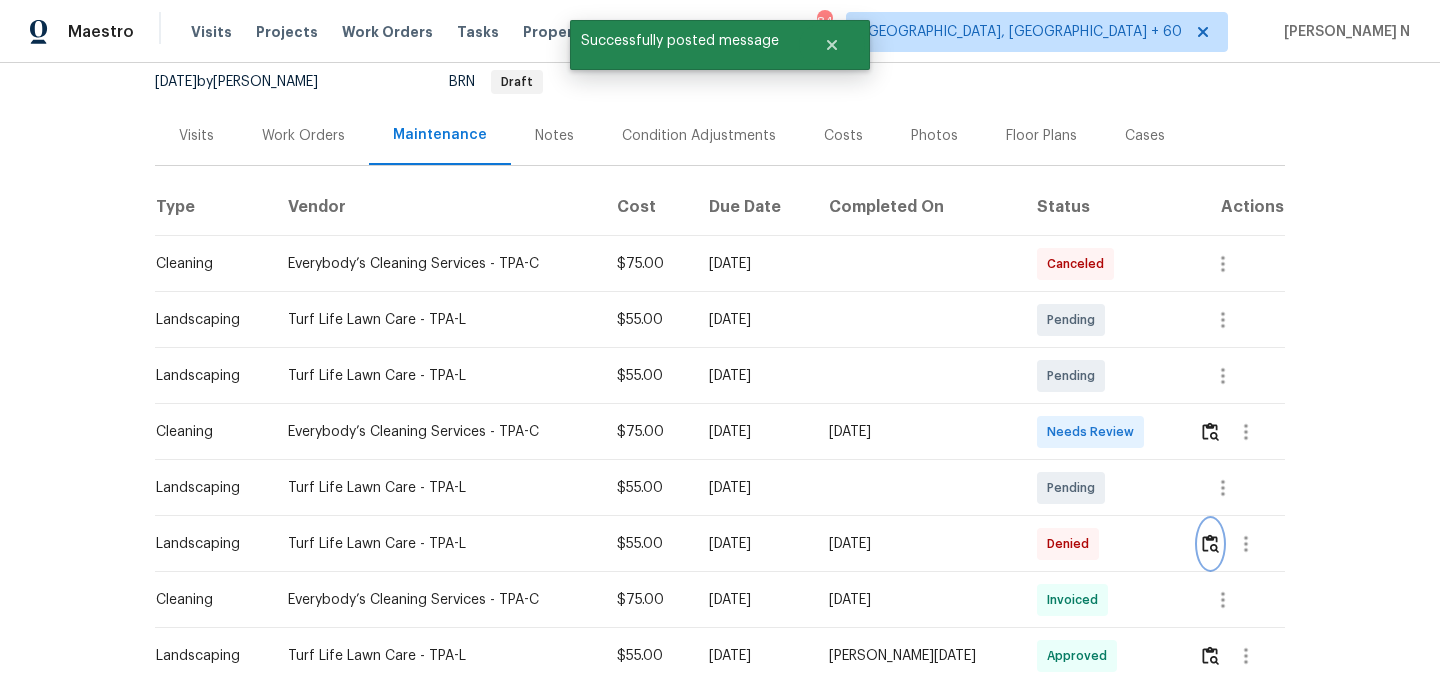 scroll, scrollTop: 0, scrollLeft: 0, axis: both 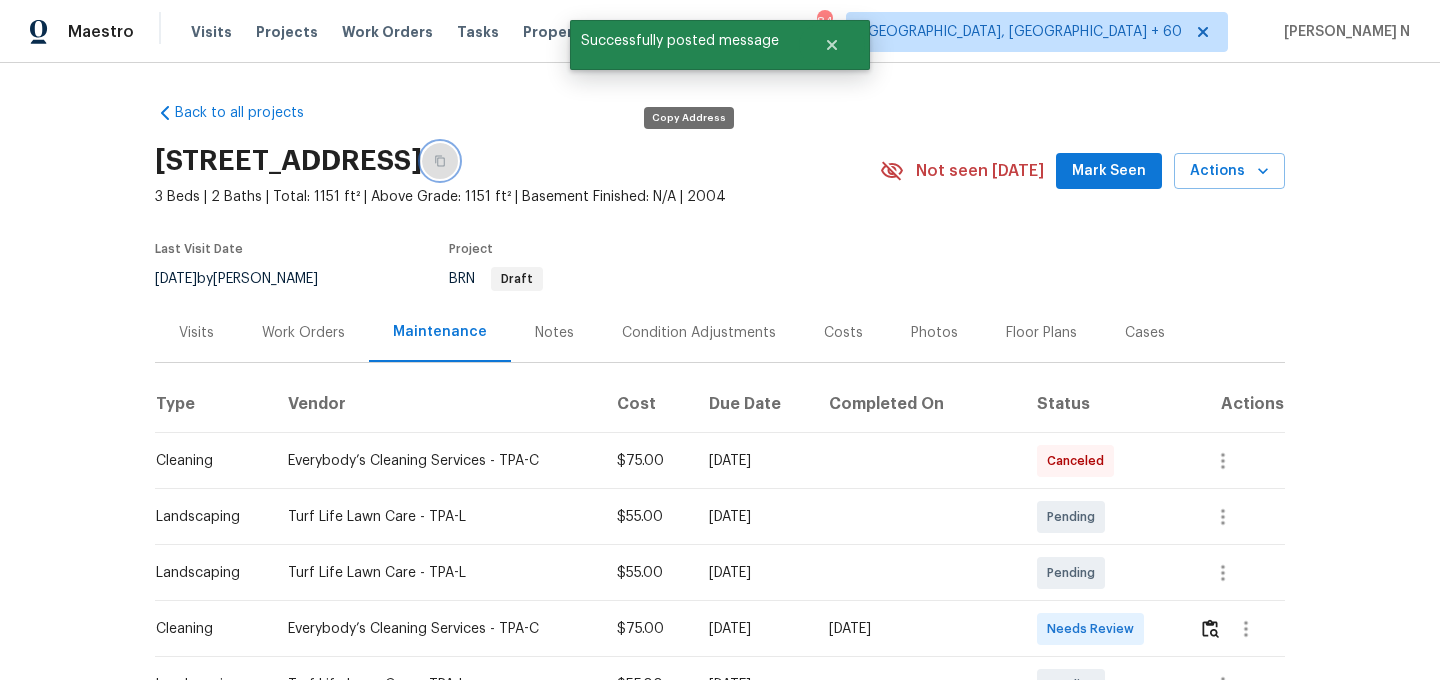 click at bounding box center (440, 161) 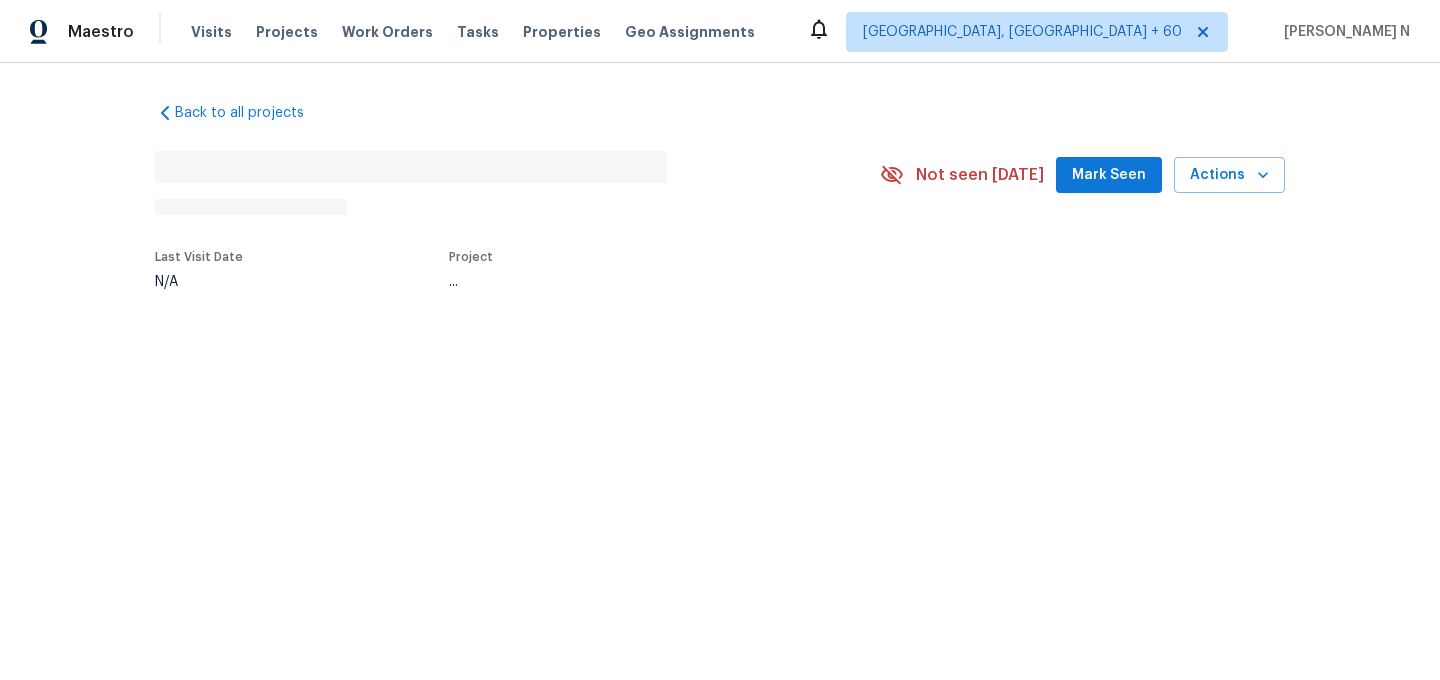 scroll, scrollTop: 0, scrollLeft: 0, axis: both 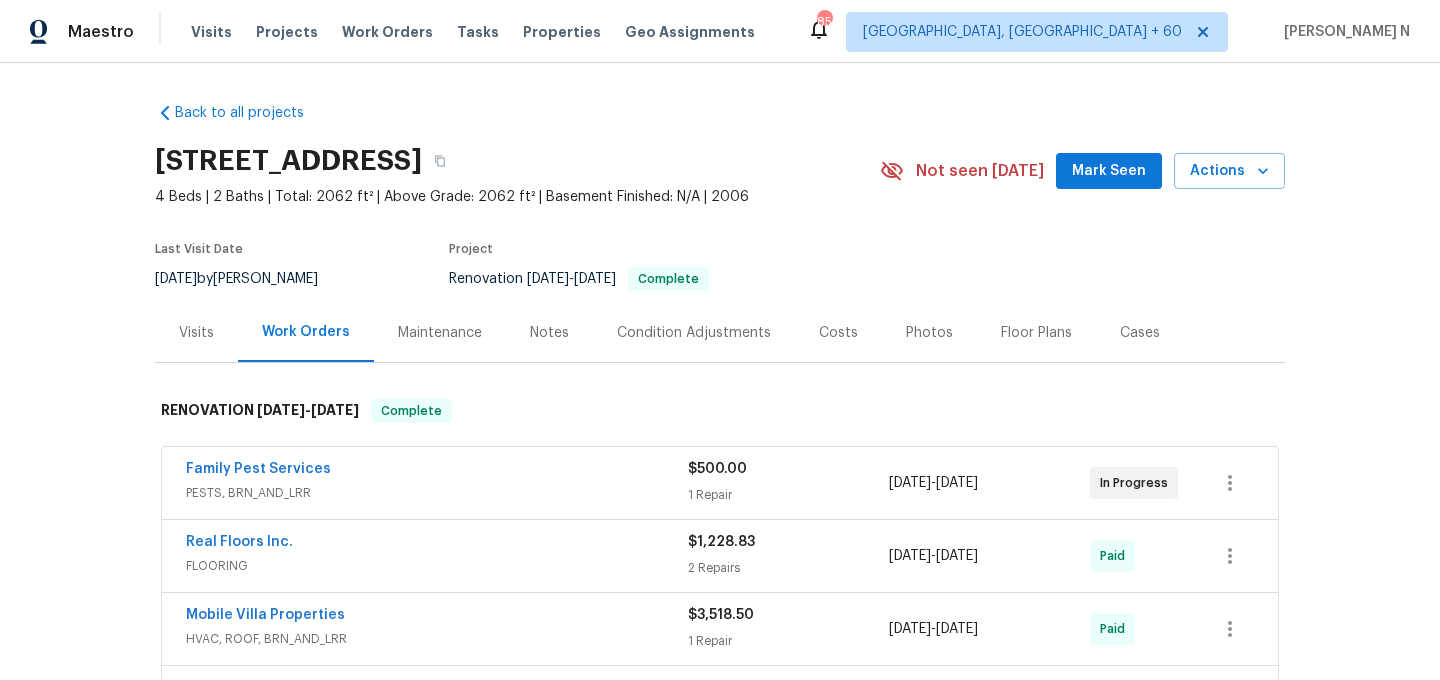 click on "Maintenance" at bounding box center [440, 333] 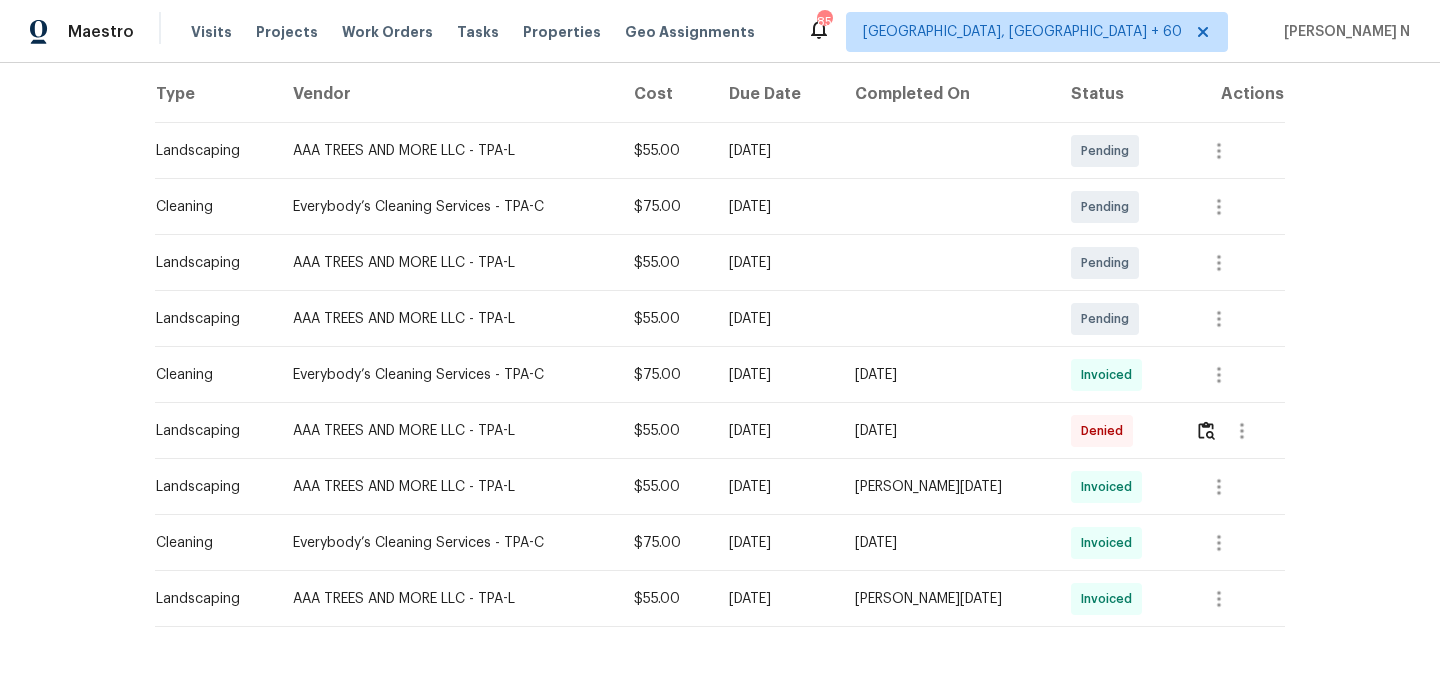 scroll, scrollTop: 314, scrollLeft: 0, axis: vertical 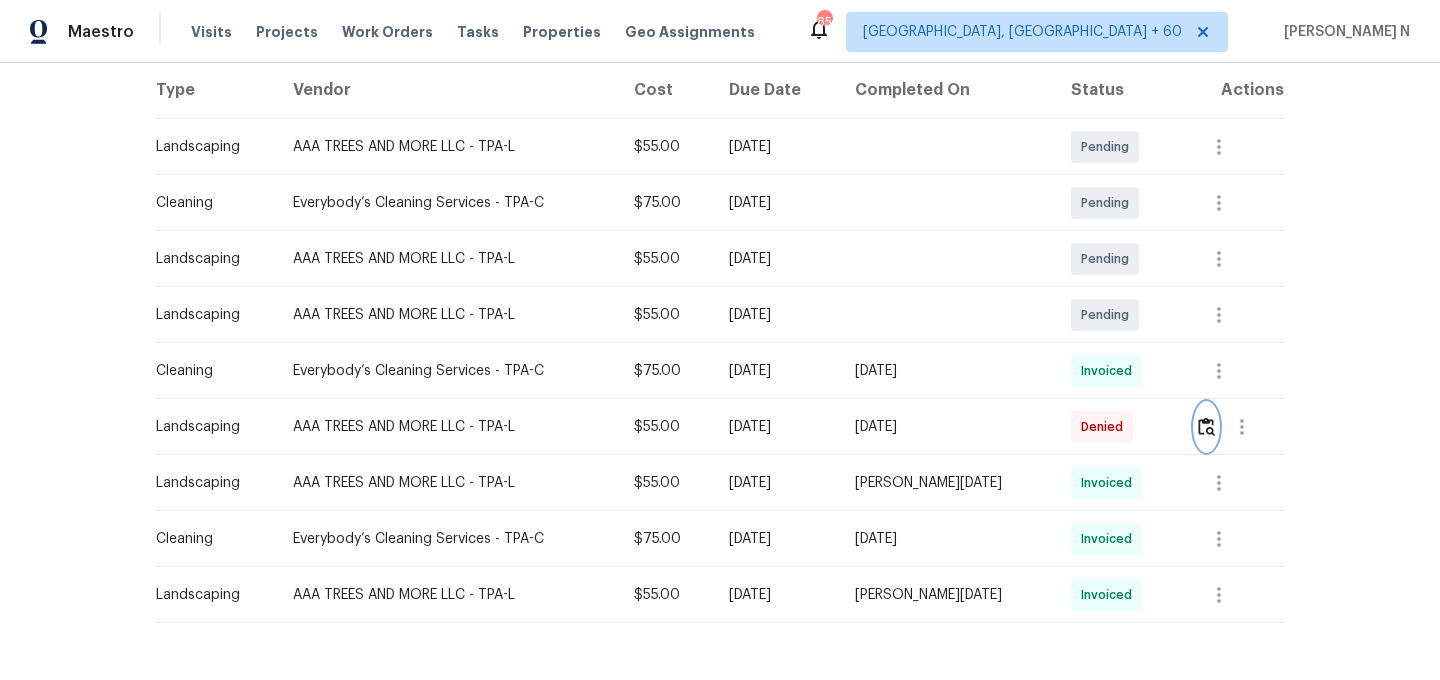 click at bounding box center (1206, 426) 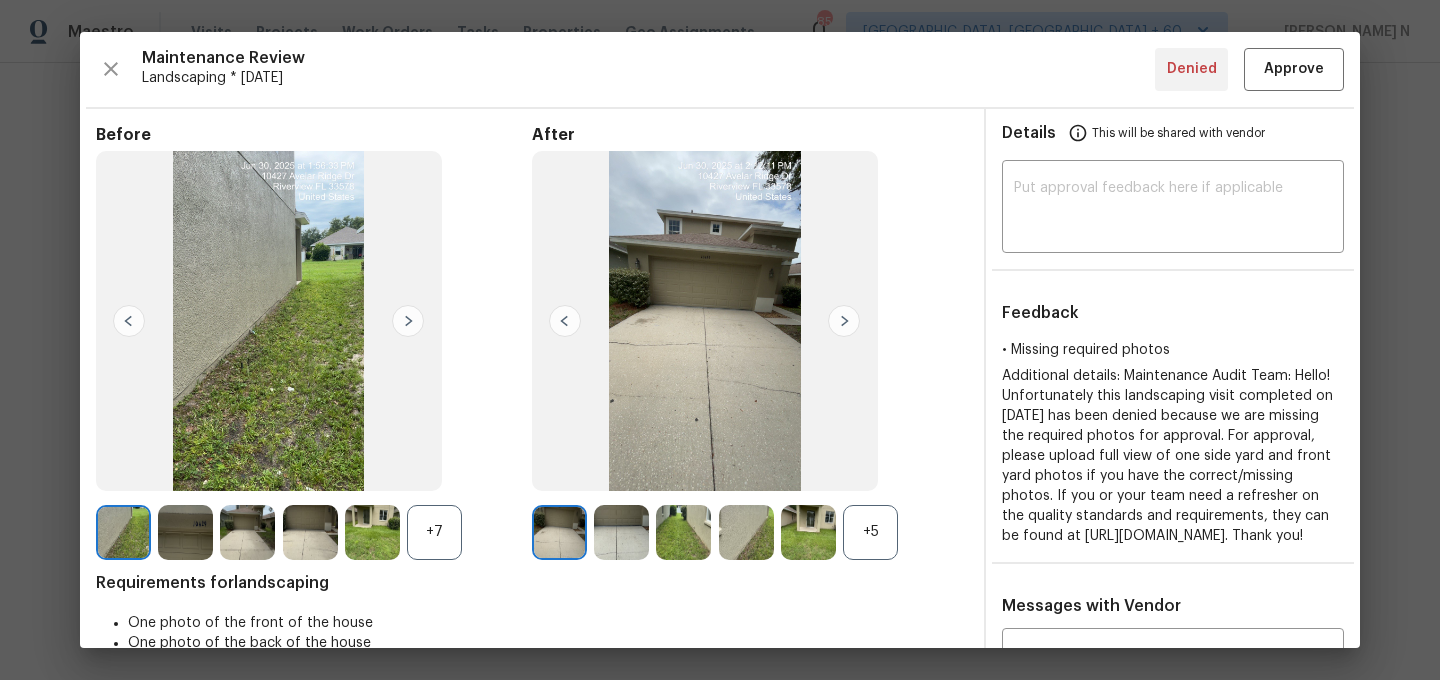 click on "+5" at bounding box center (870, 532) 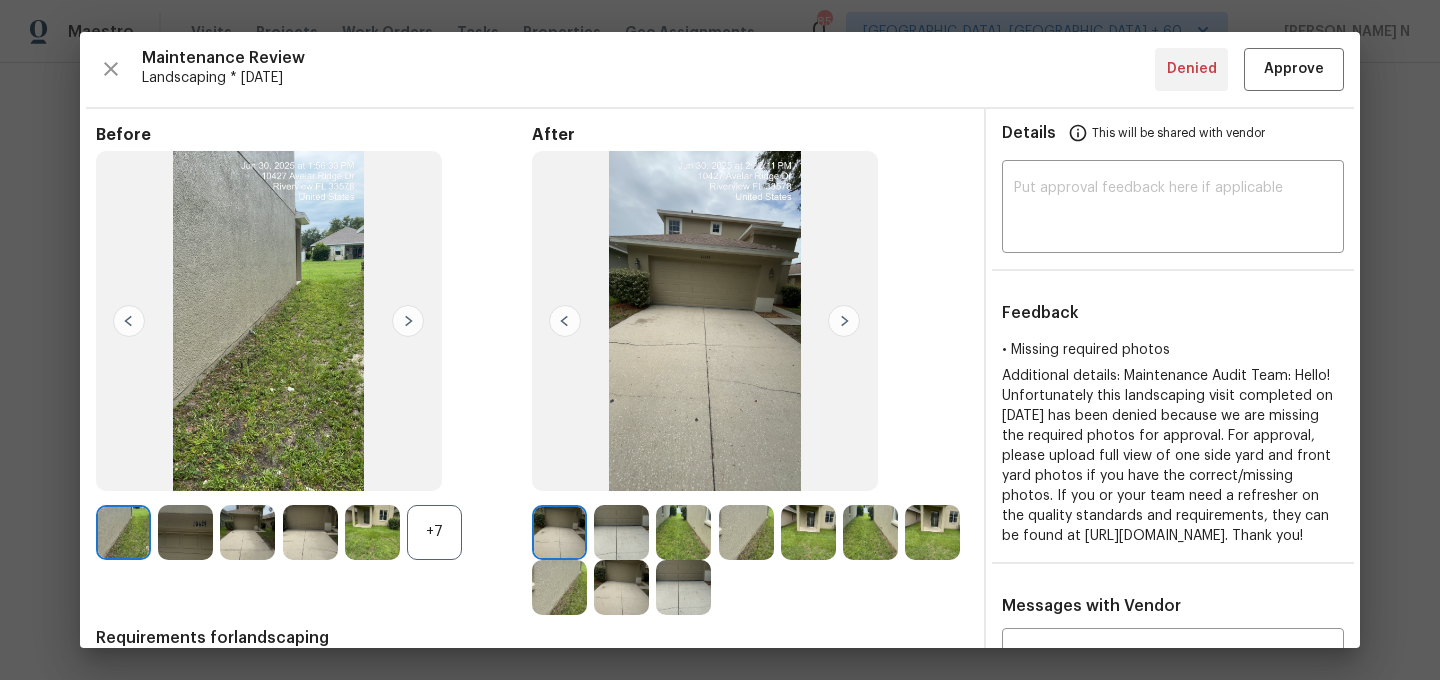 click on "+7" at bounding box center (434, 532) 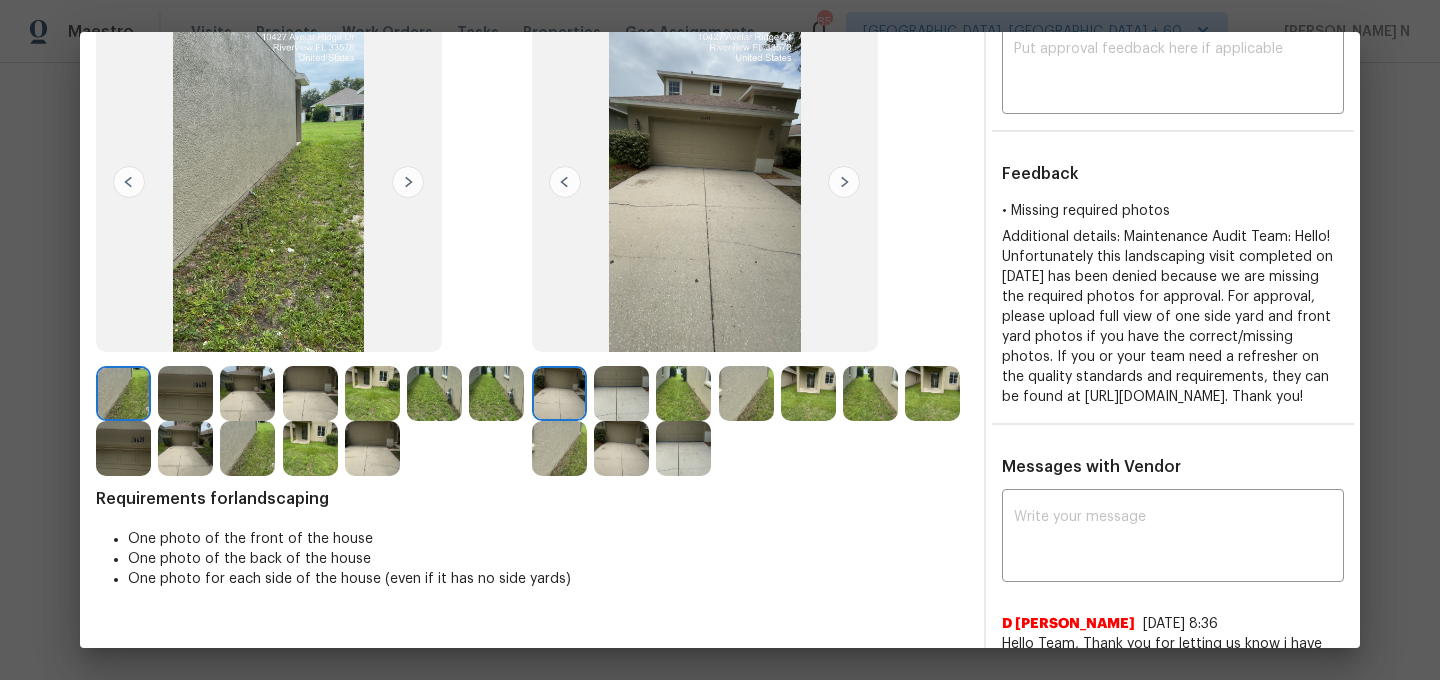 scroll, scrollTop: 112, scrollLeft: 0, axis: vertical 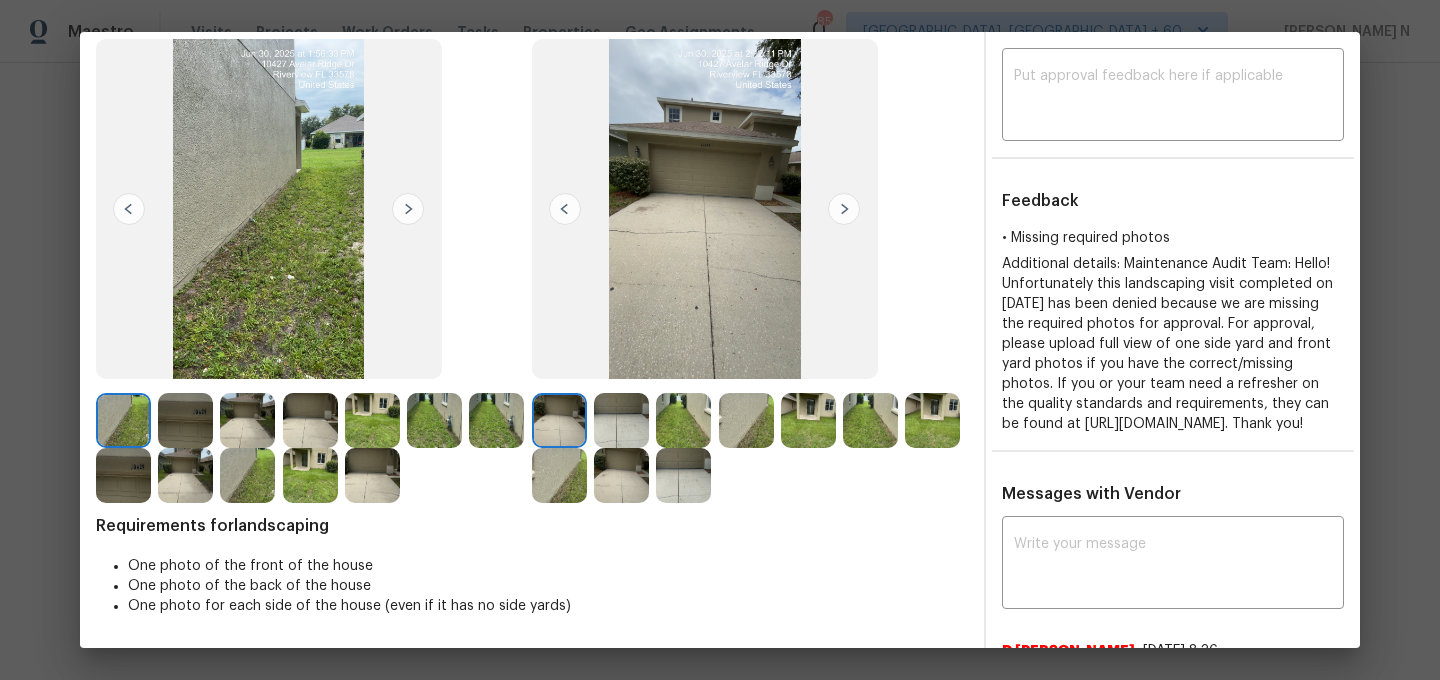 click at bounding box center [621, 420] 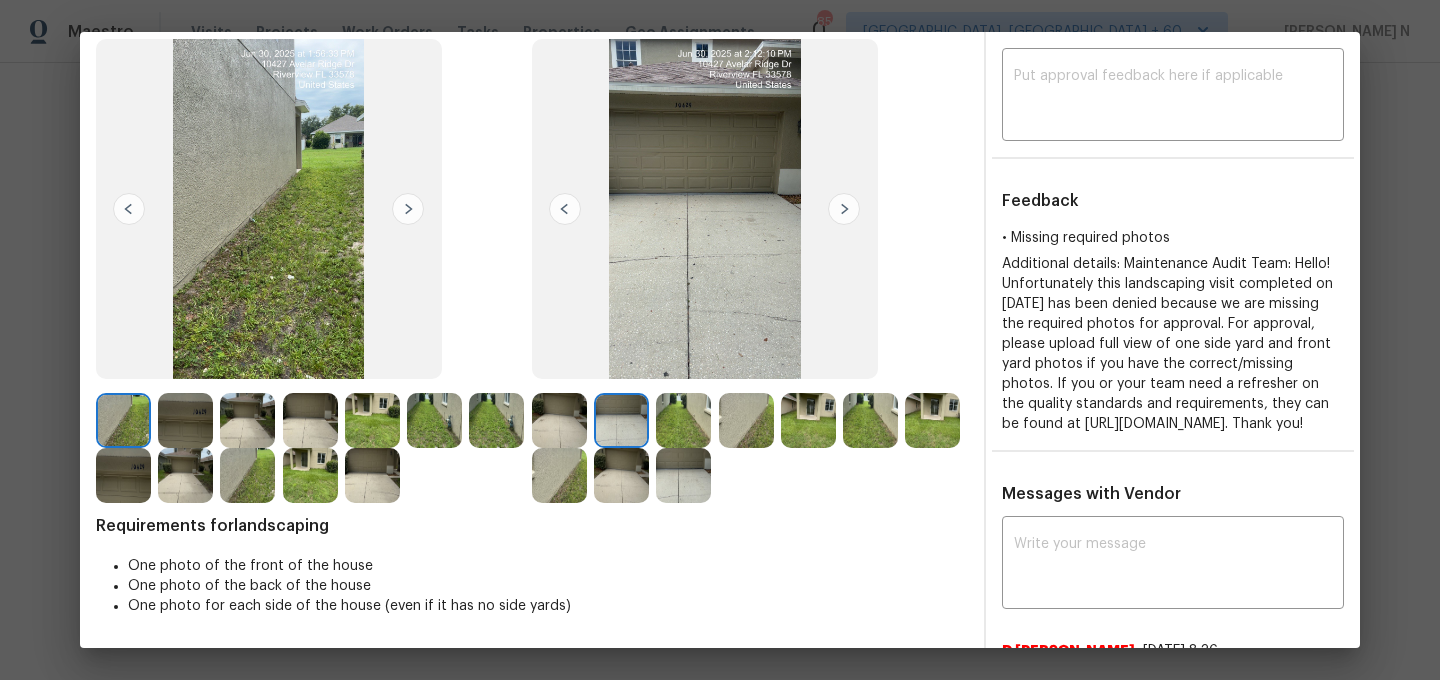 click at bounding box center [559, 420] 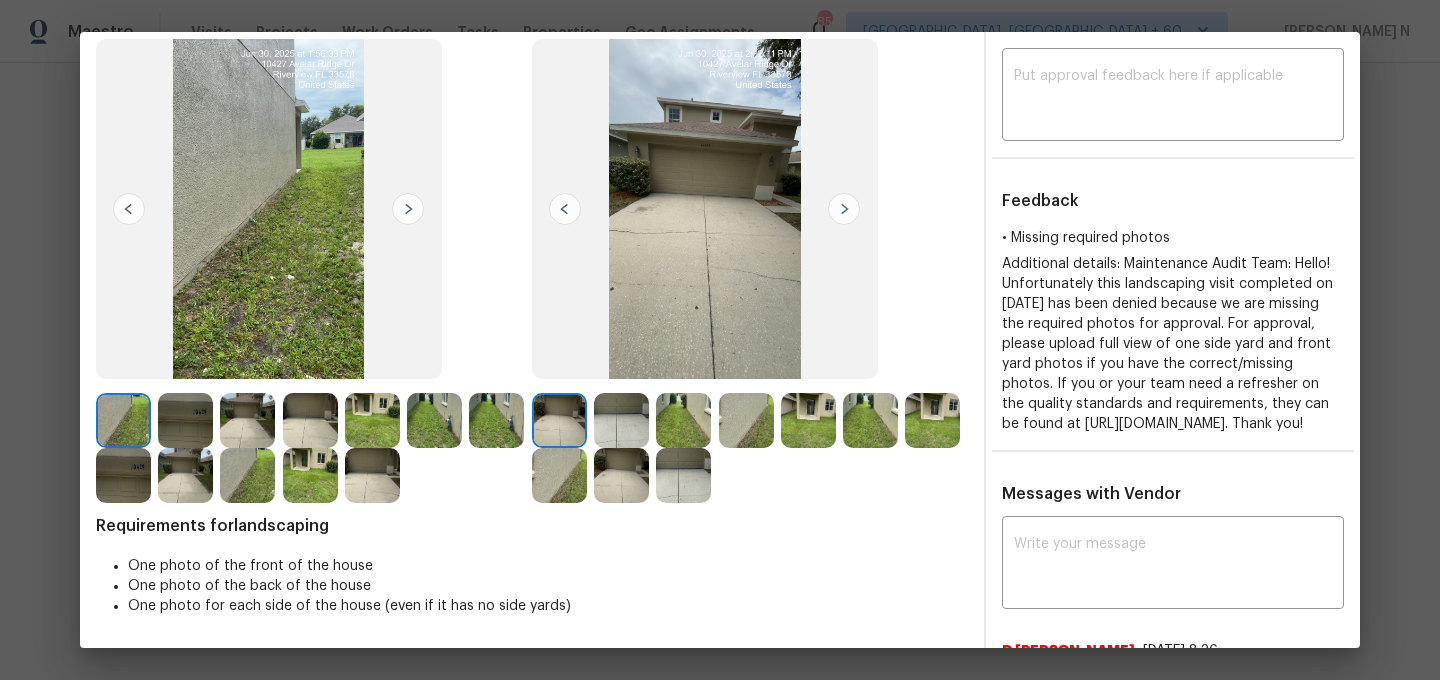 click at bounding box center [559, 475] 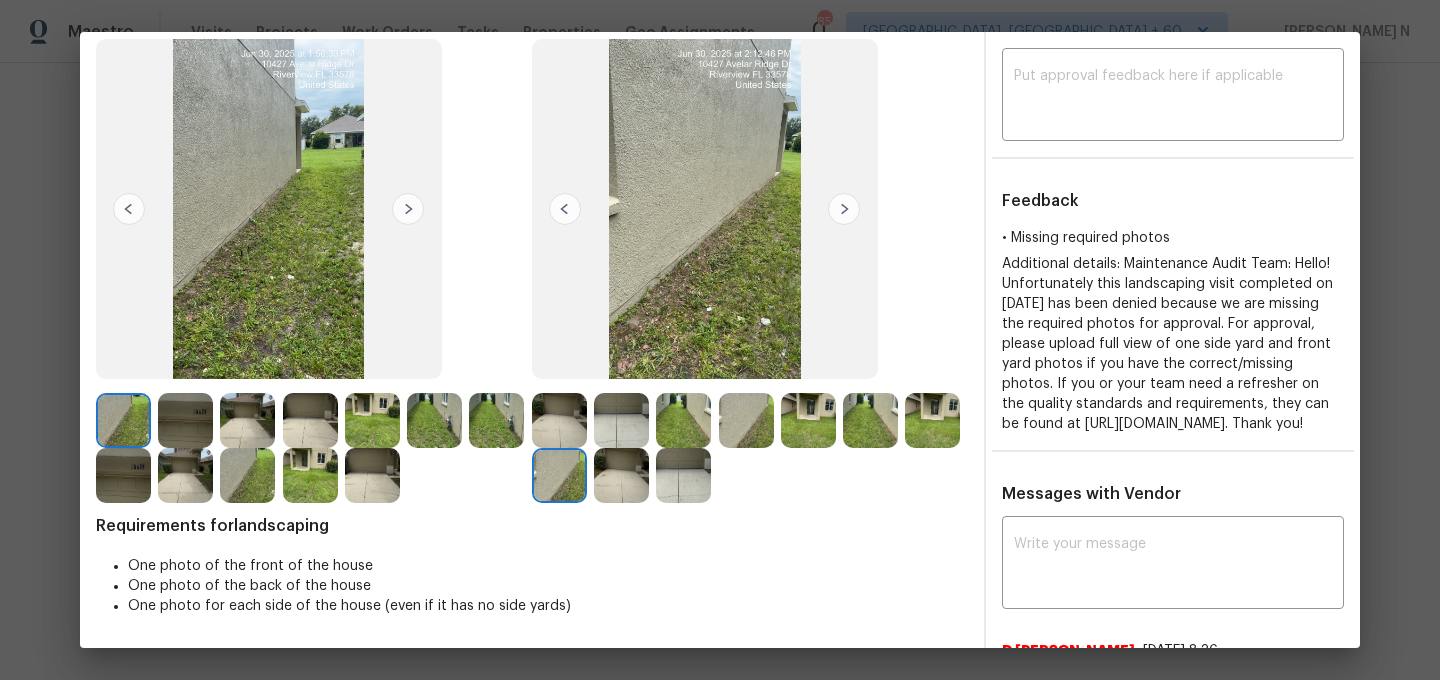 click at bounding box center [621, 475] 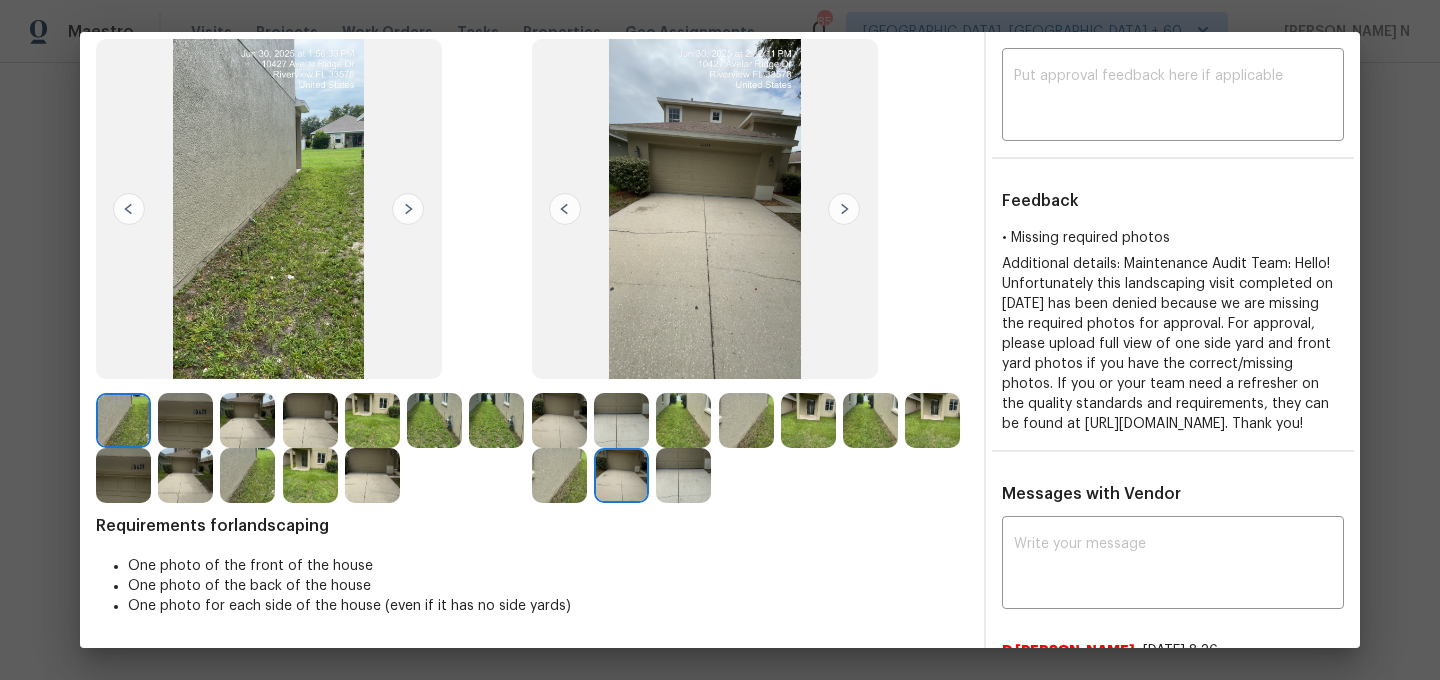 click at bounding box center [683, 475] 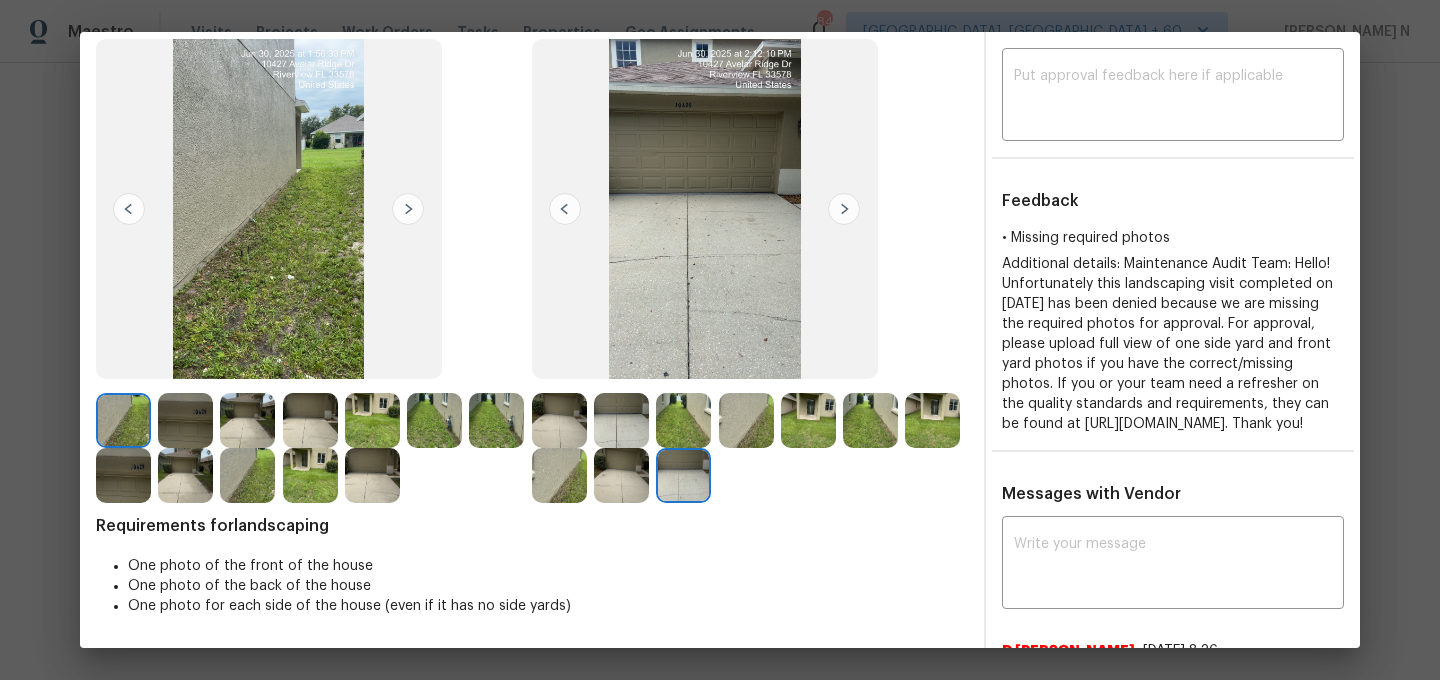 click at bounding box center [932, 420] 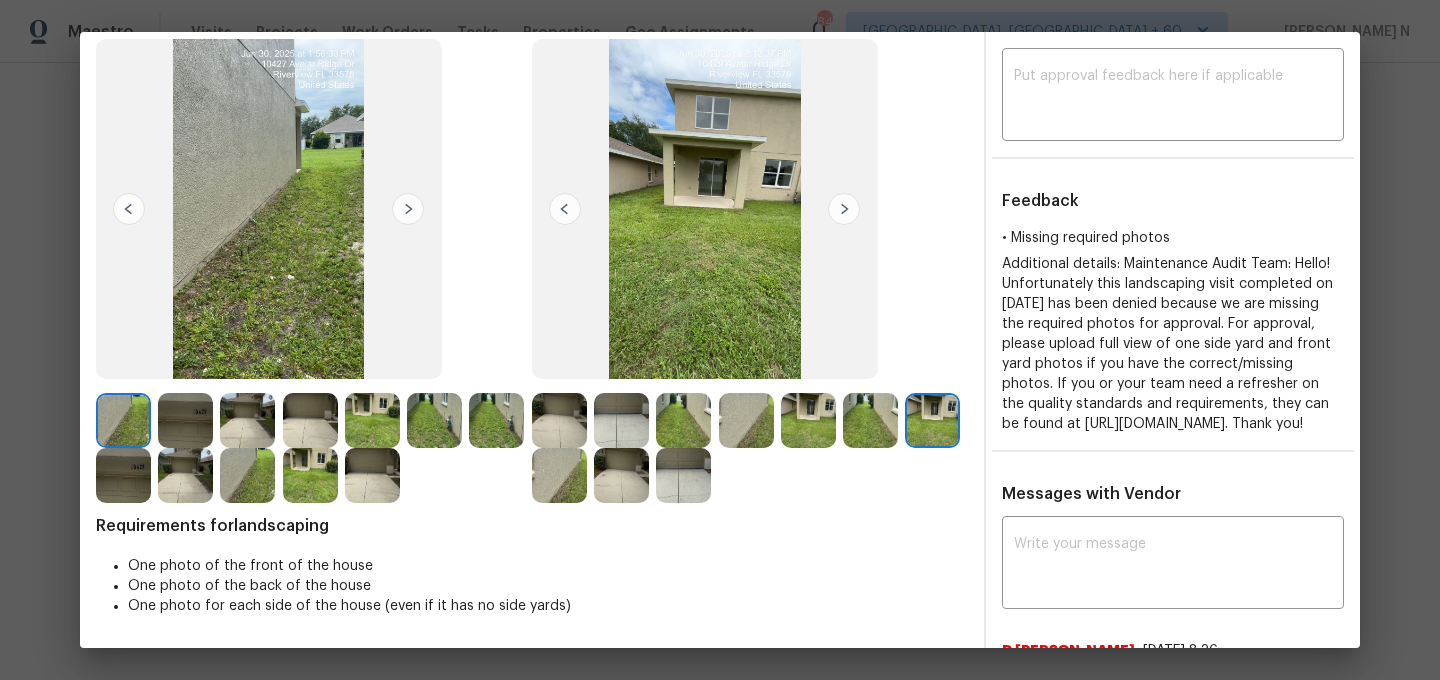 click at bounding box center [870, 420] 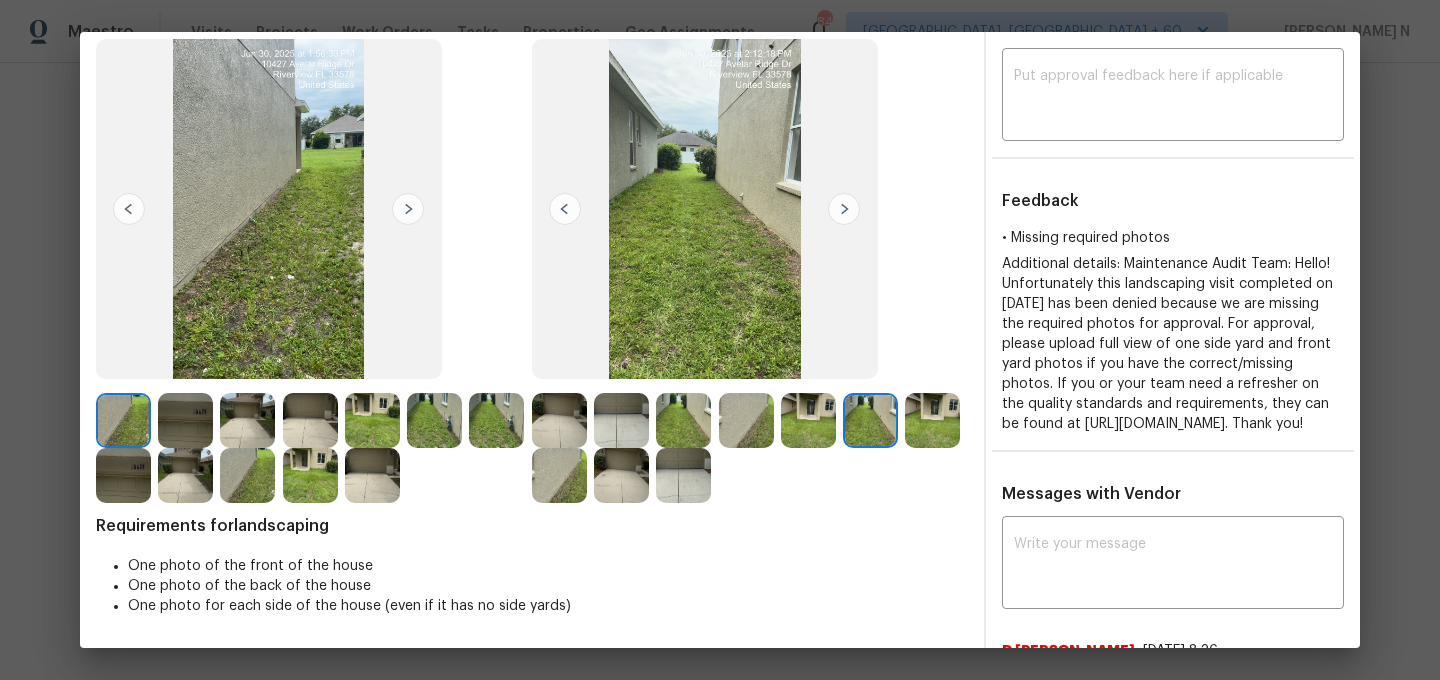 click at bounding box center (808, 420) 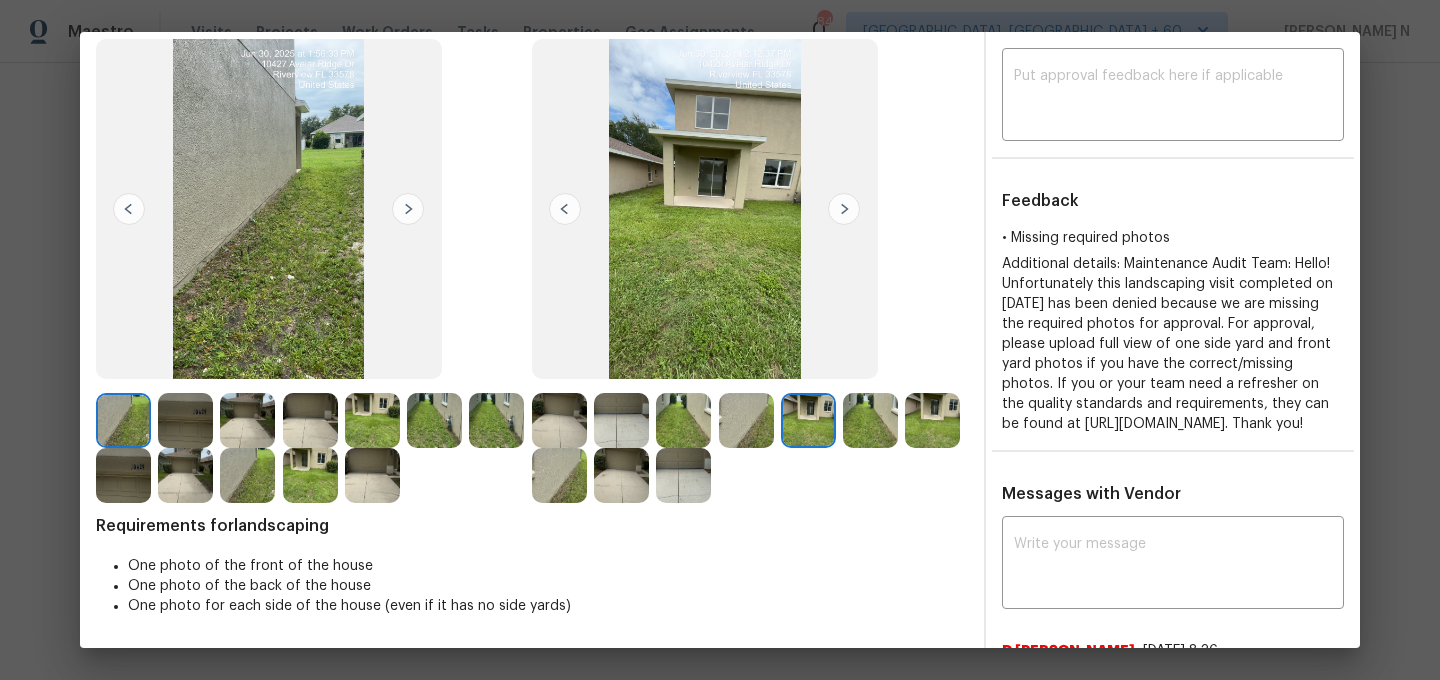 click at bounding box center (746, 420) 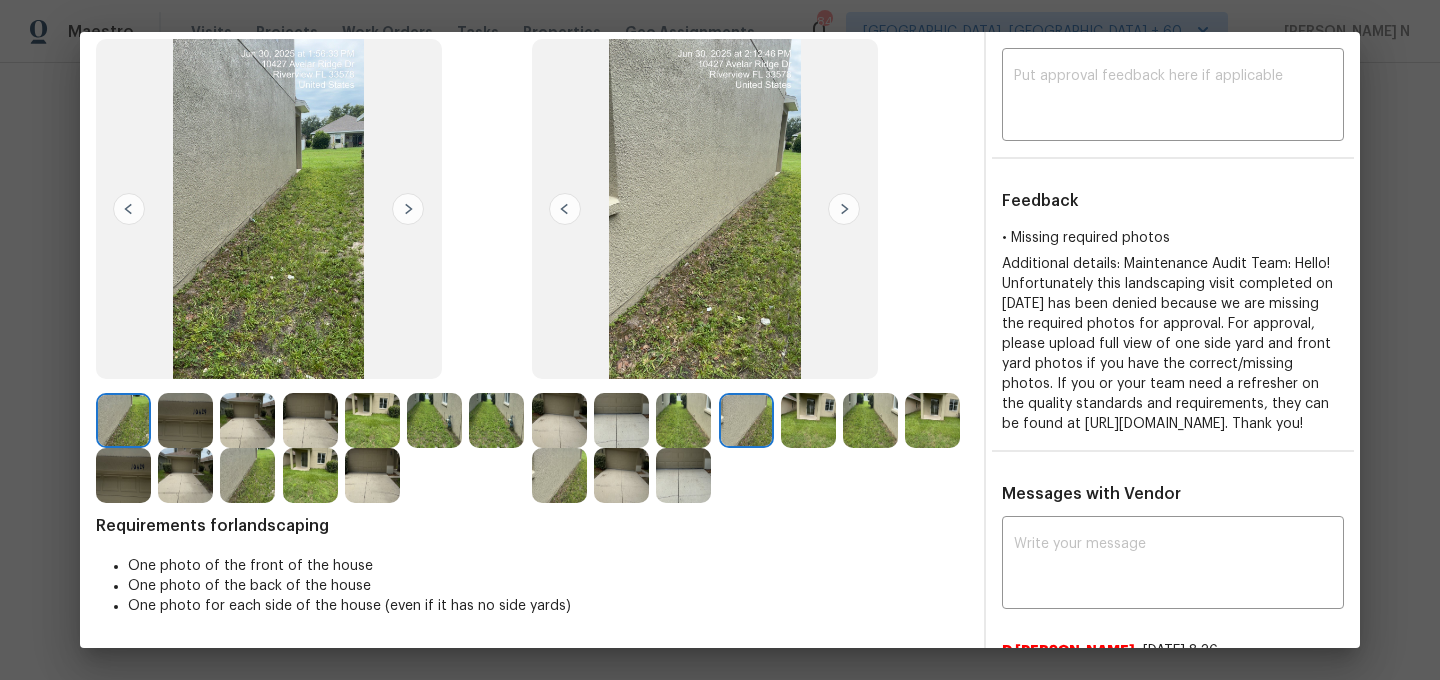 click at bounding box center [683, 420] 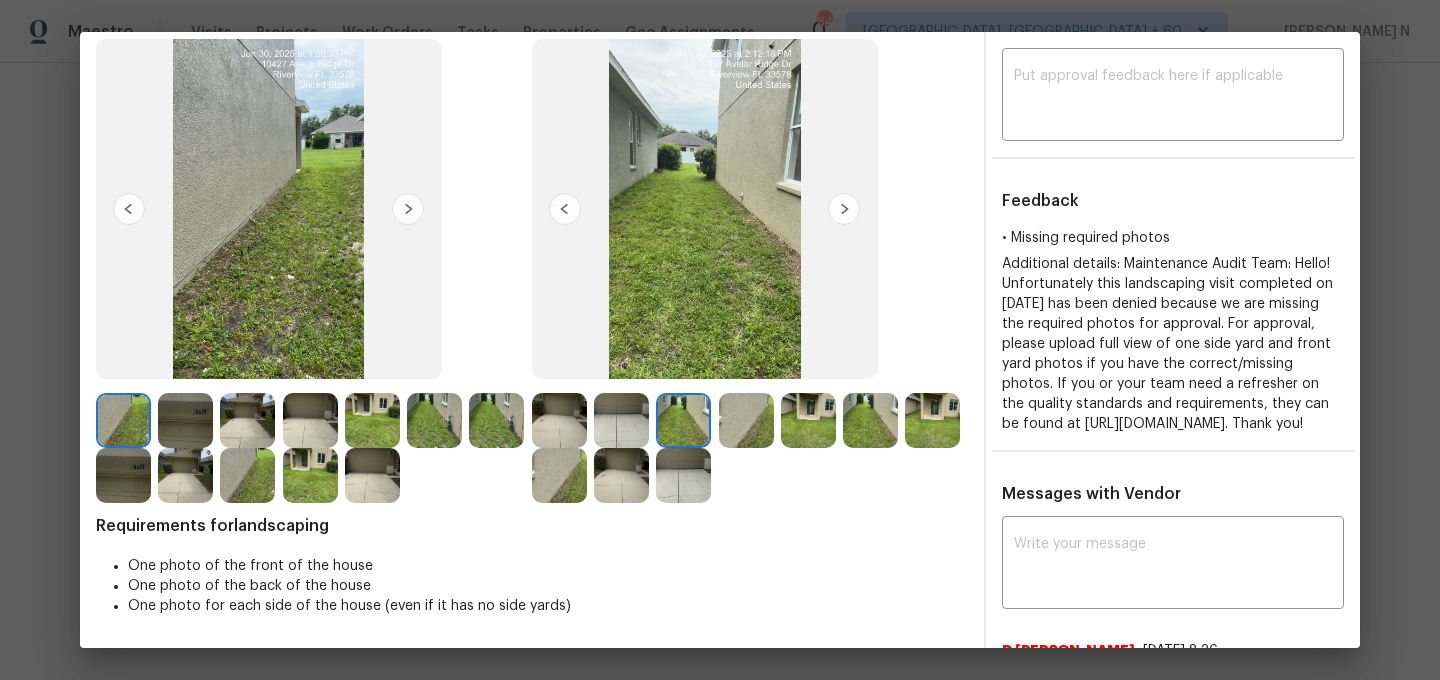 click at bounding box center [621, 420] 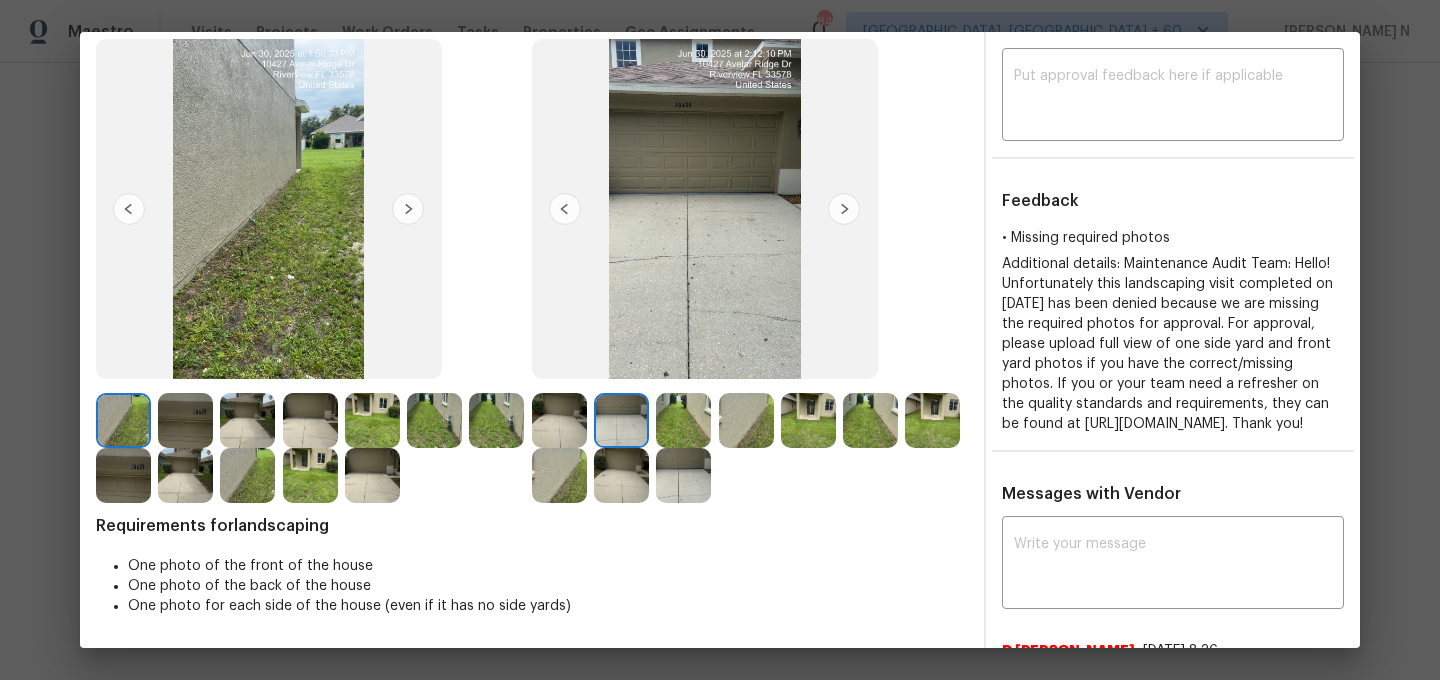 click at bounding box center (559, 420) 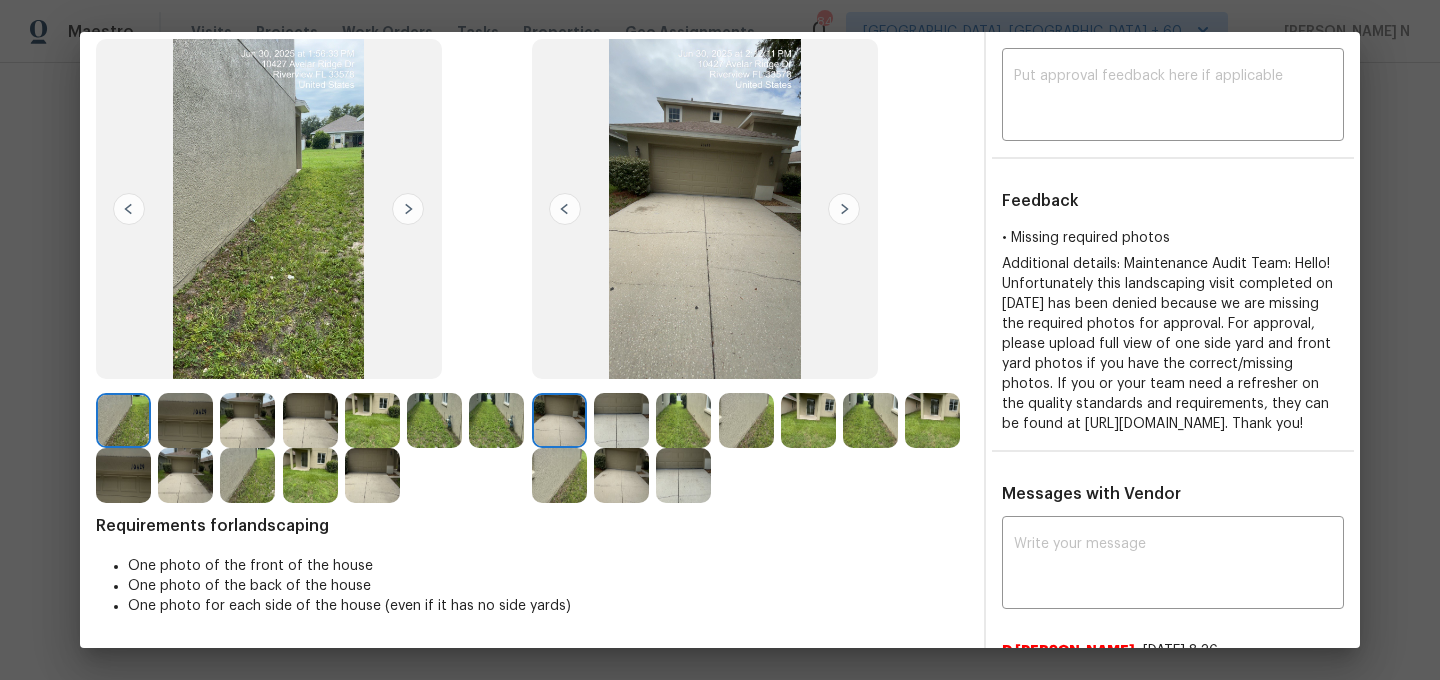 click at bounding box center [559, 475] 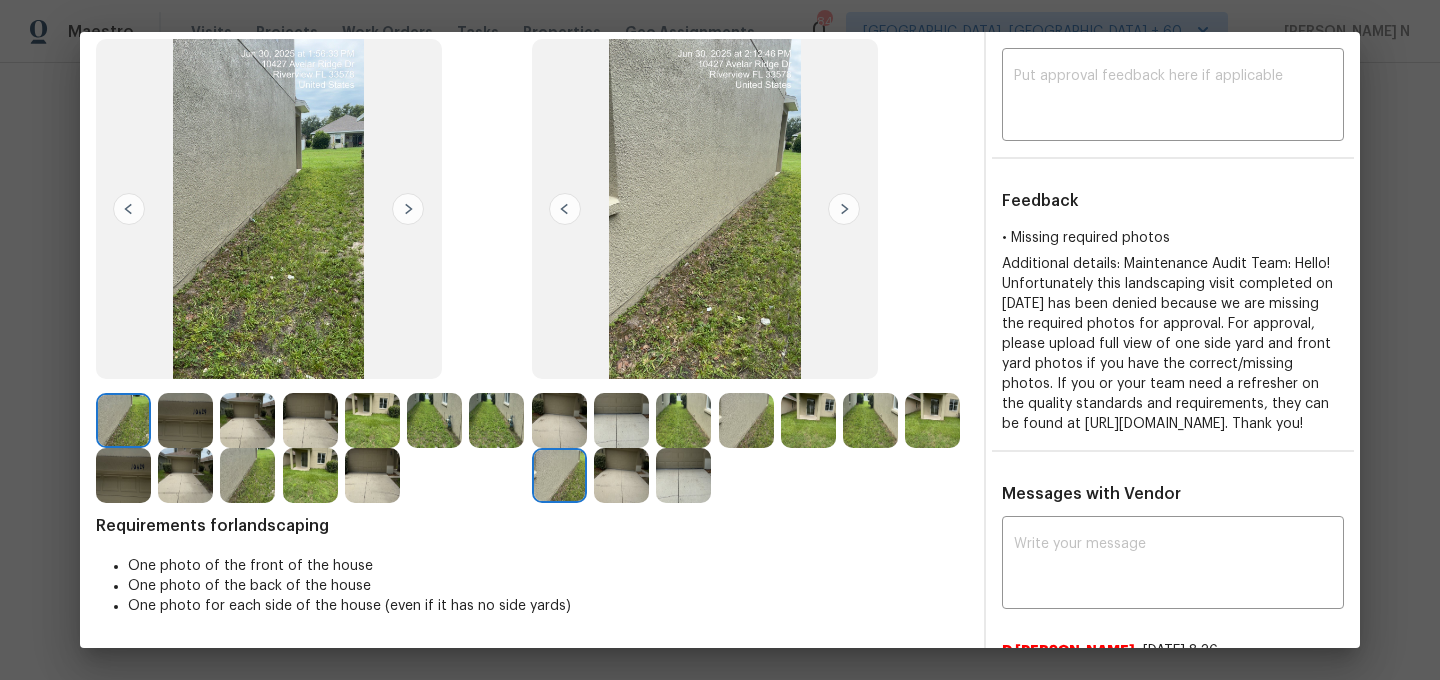 click at bounding box center (625, 475) 